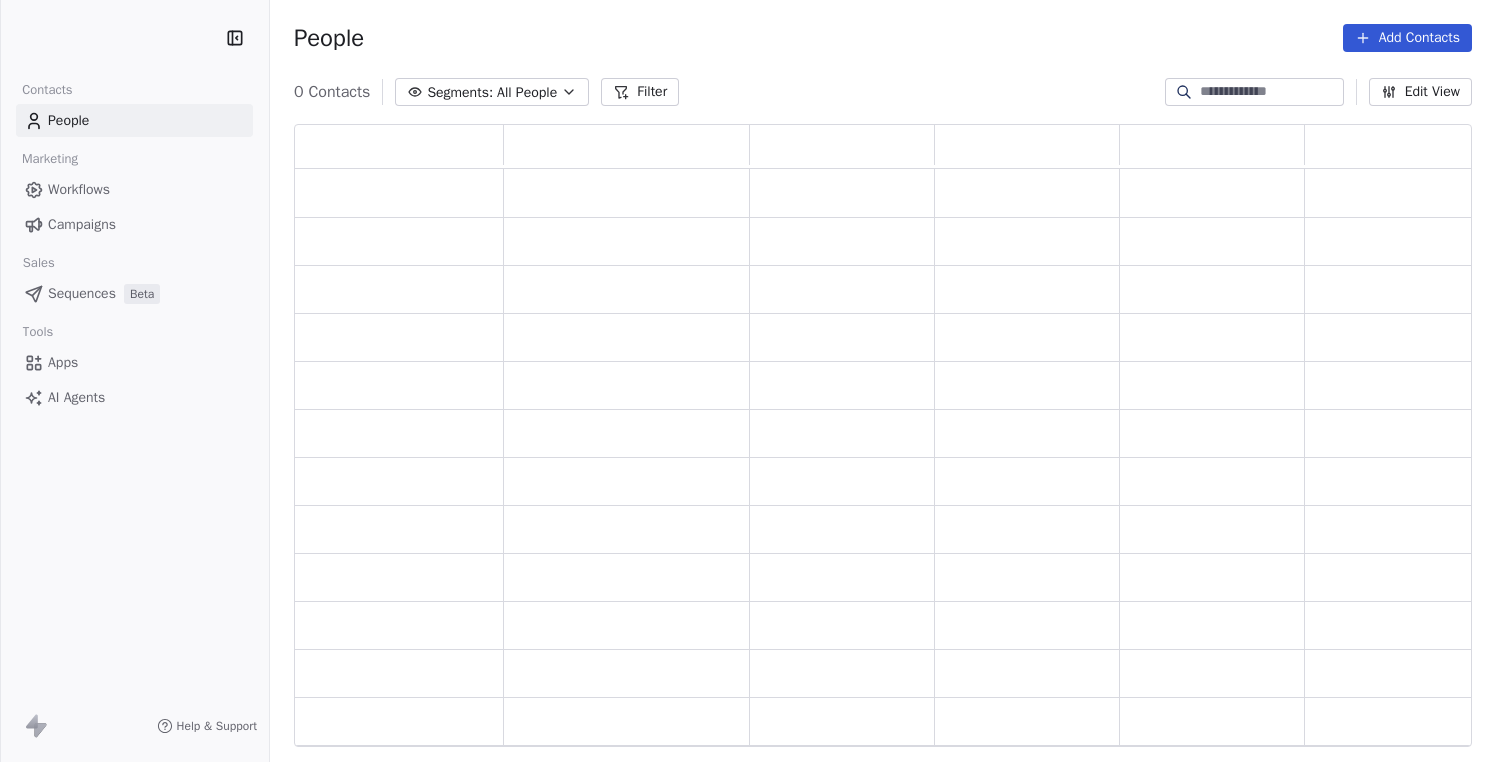 scroll, scrollTop: 0, scrollLeft: 0, axis: both 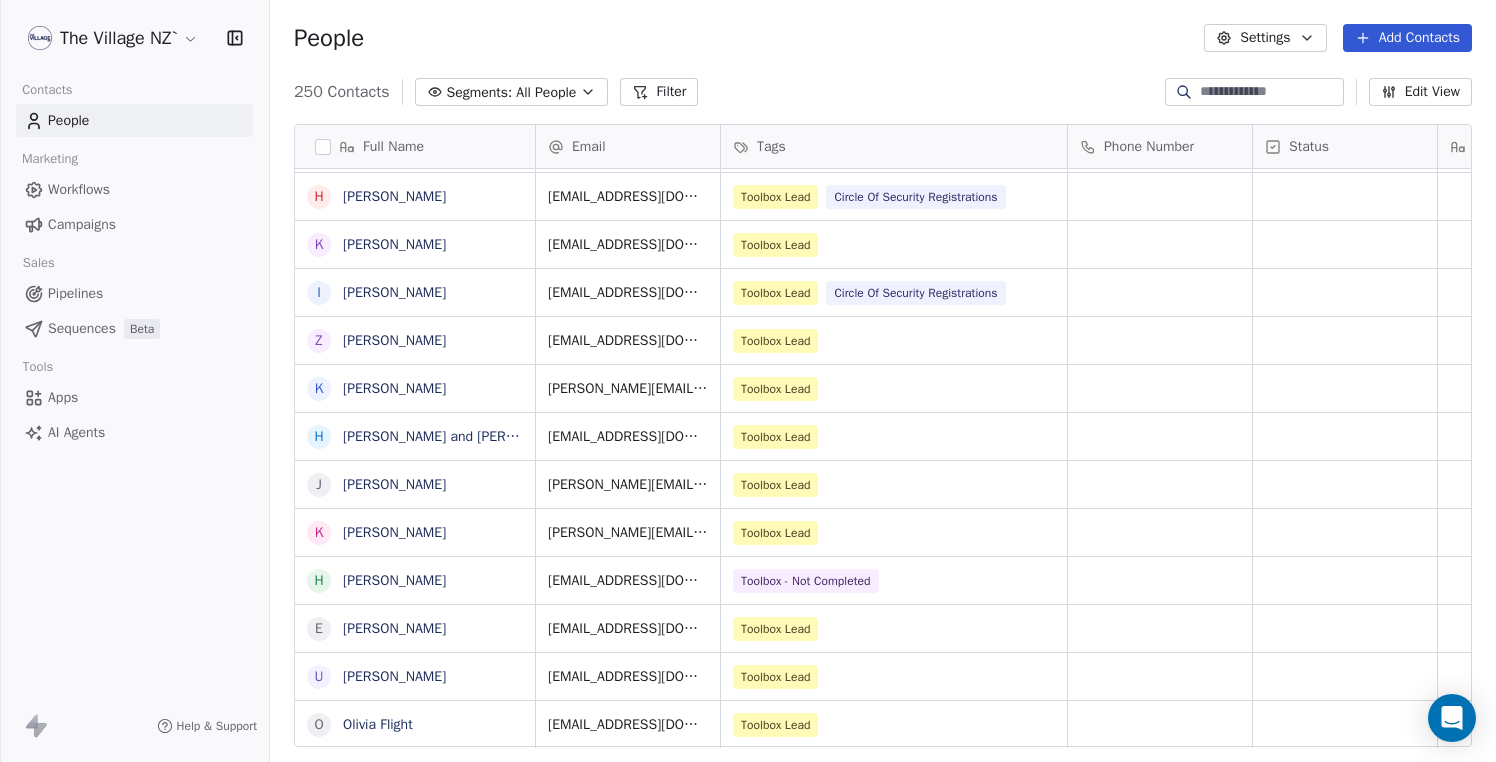 click on "Campaigns" at bounding box center [82, 224] 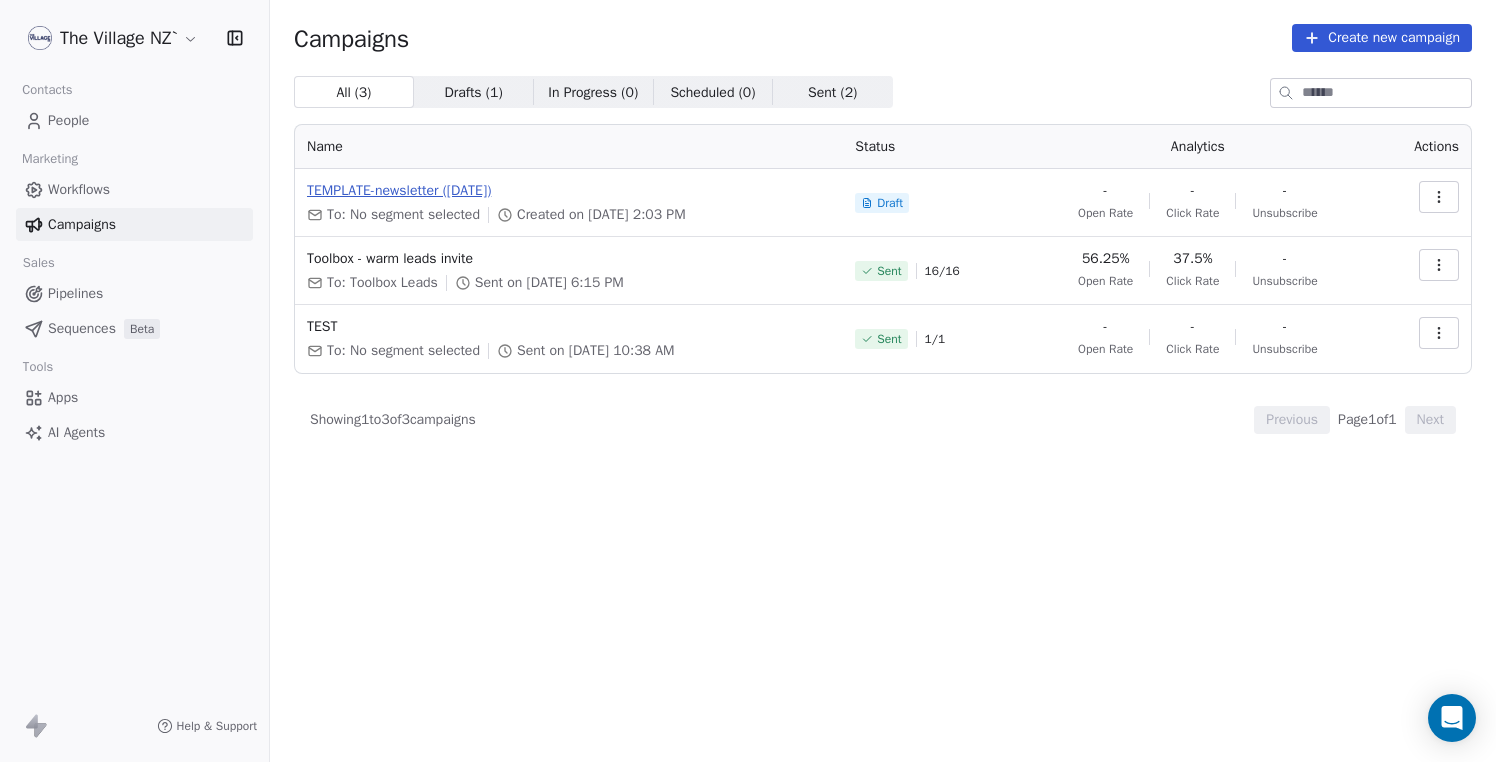 click on "TEMPLATE-newsletter ([DATE])" at bounding box center (569, 191) 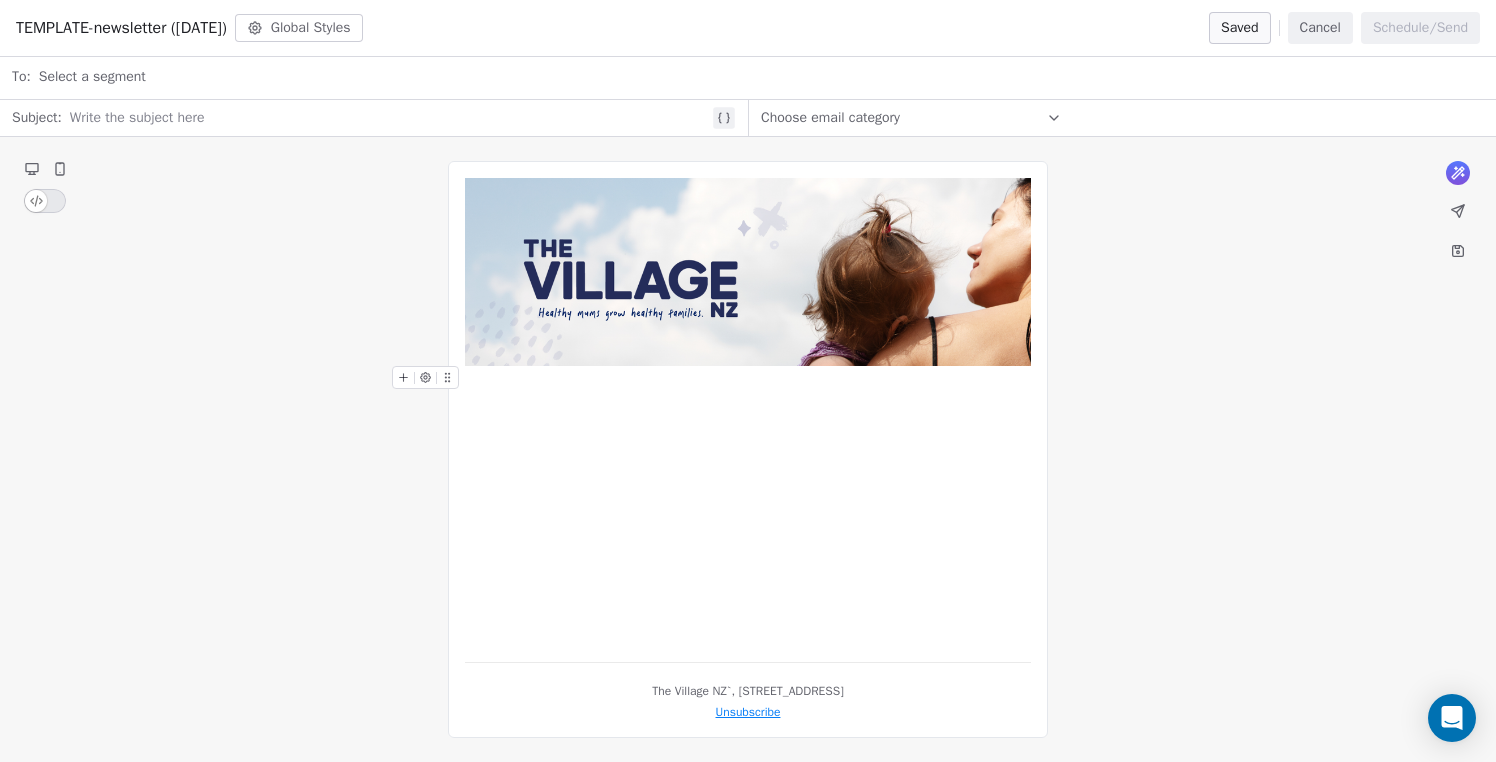 click on "The Village NZ`, [STREET_ADDRESS] Unsubscribe" at bounding box center (748, 449) 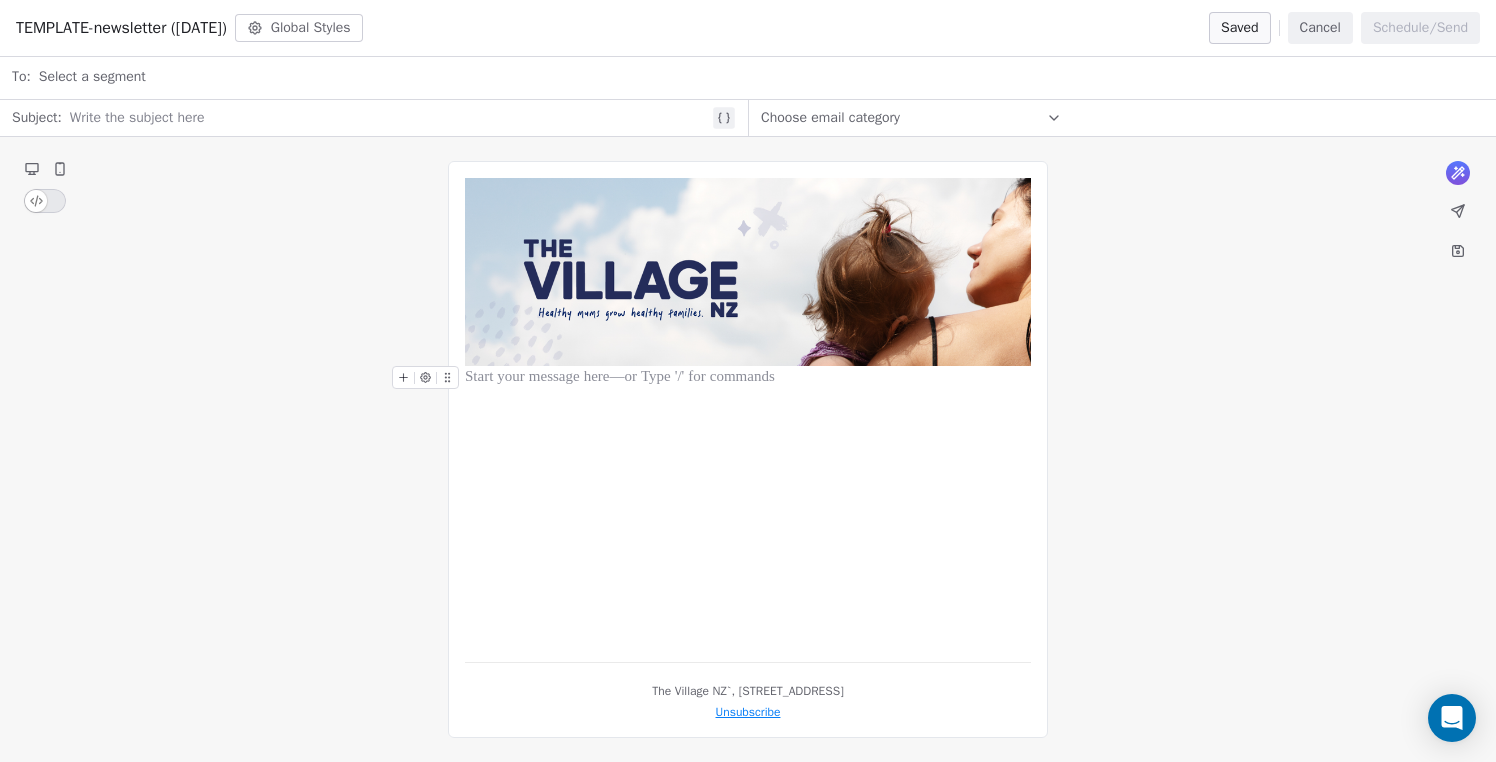 click at bounding box center [748, 412] 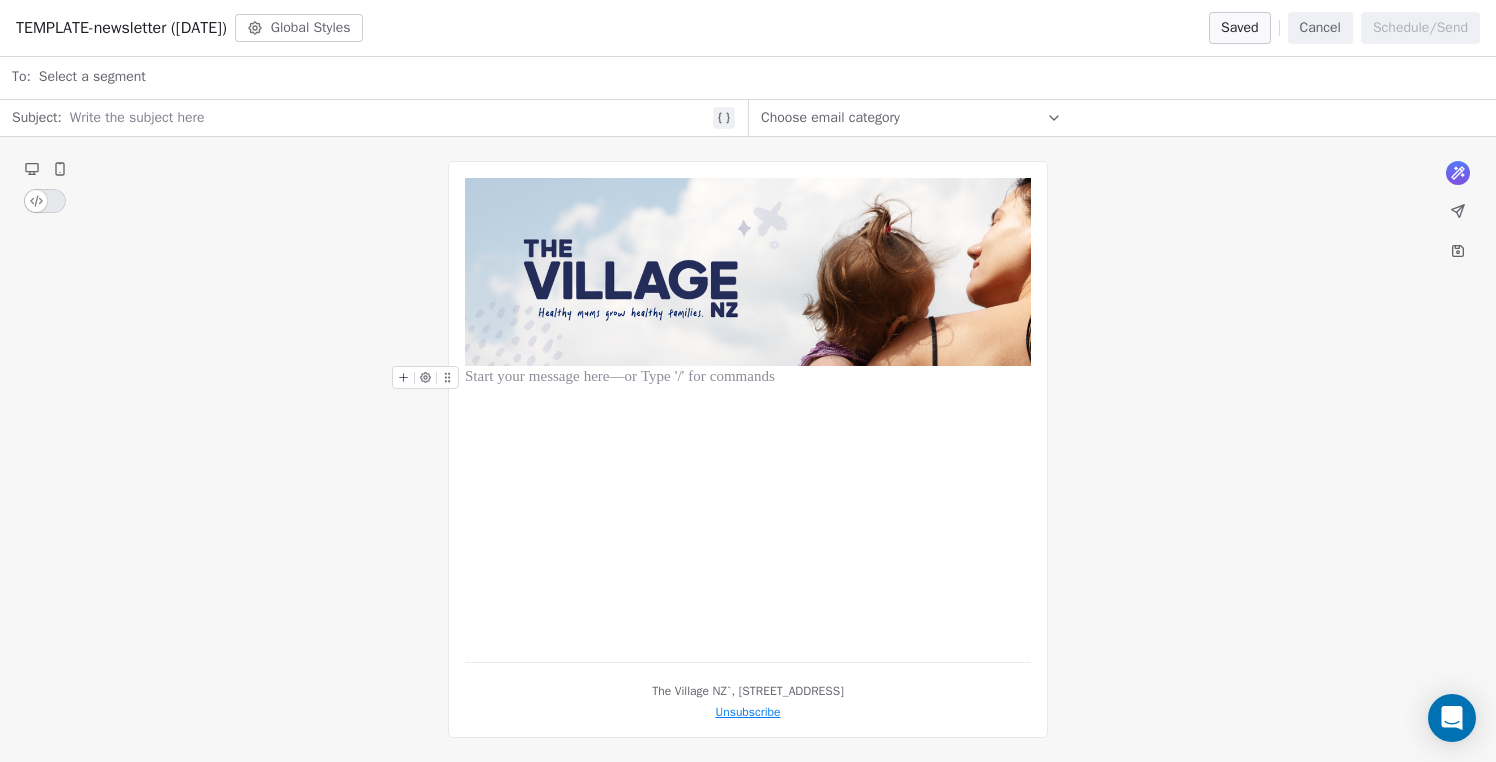 click at bounding box center (748, 412) 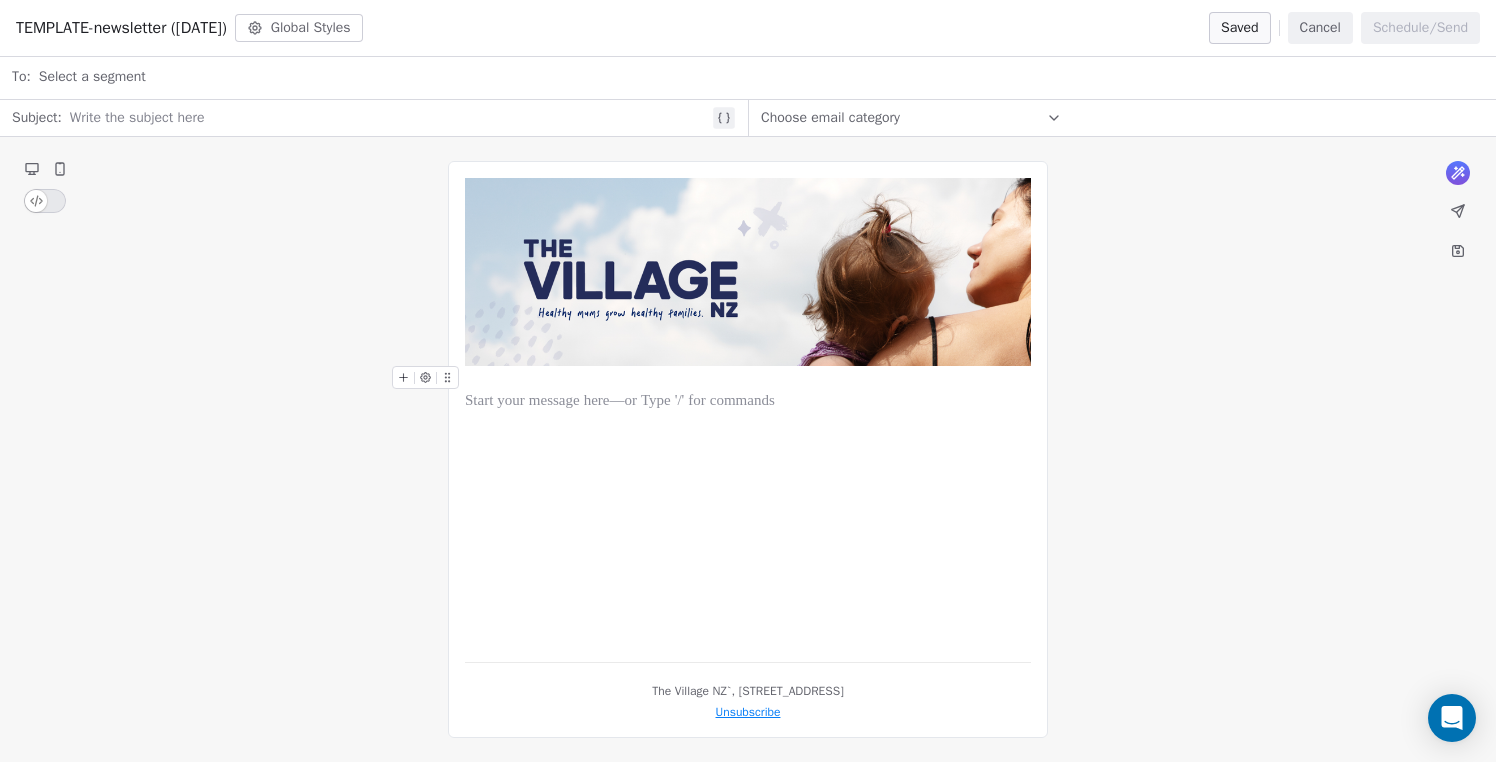 click at bounding box center [748, 378] 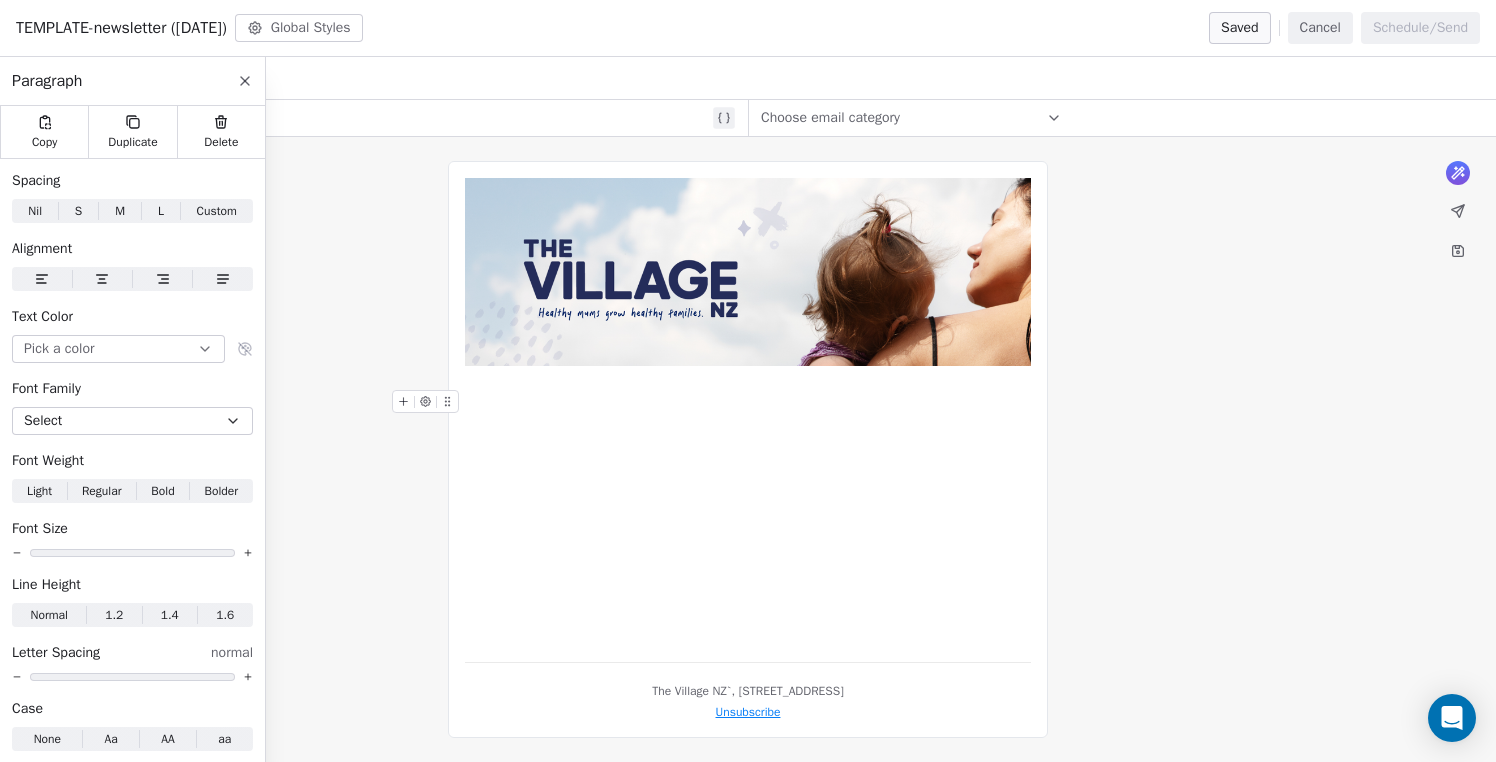 click on "The Village NZ`, [STREET_ADDRESS] Unsubscribe" at bounding box center (748, 449) 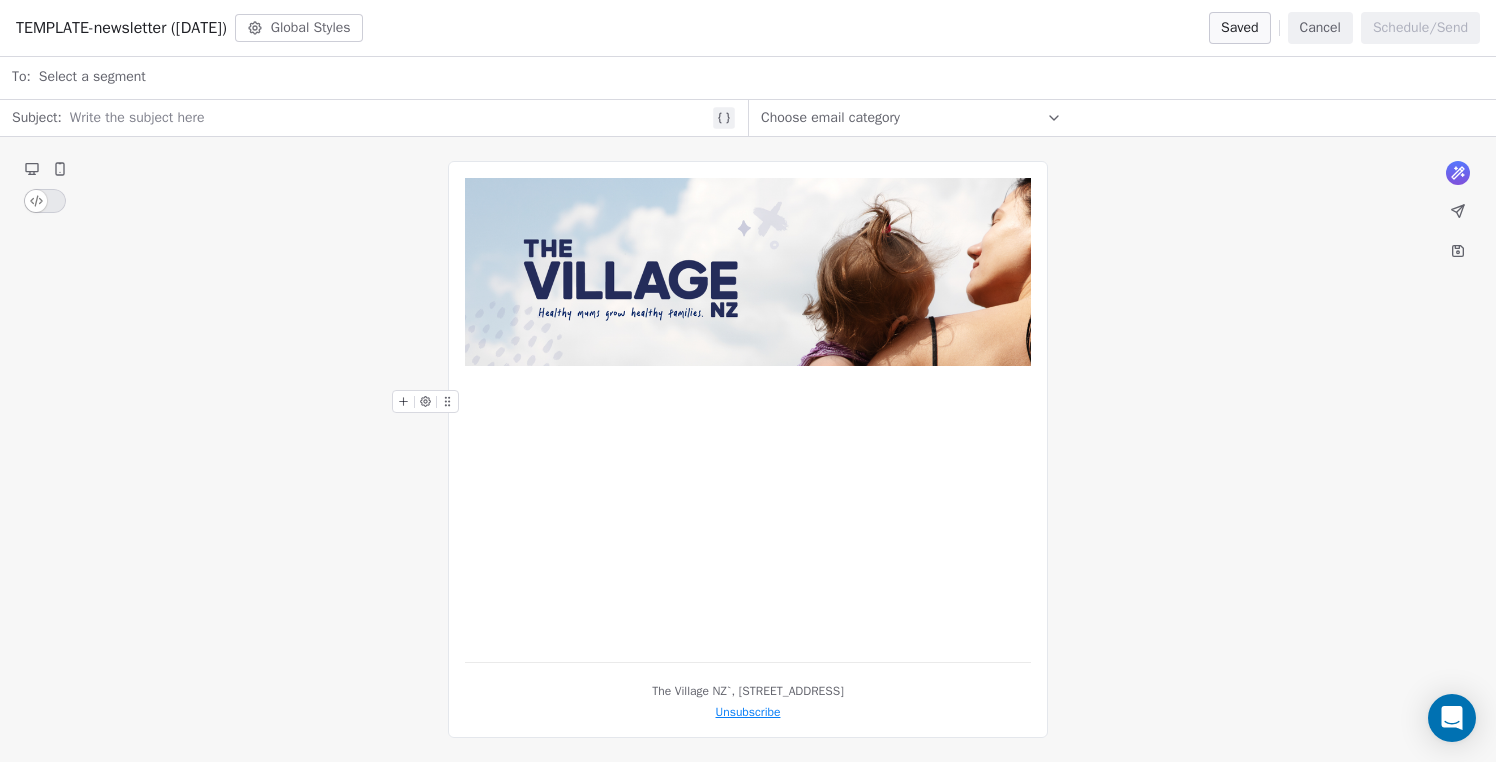 click on "The Village NZ`, [STREET_ADDRESS] Unsubscribe" at bounding box center (748, 449) 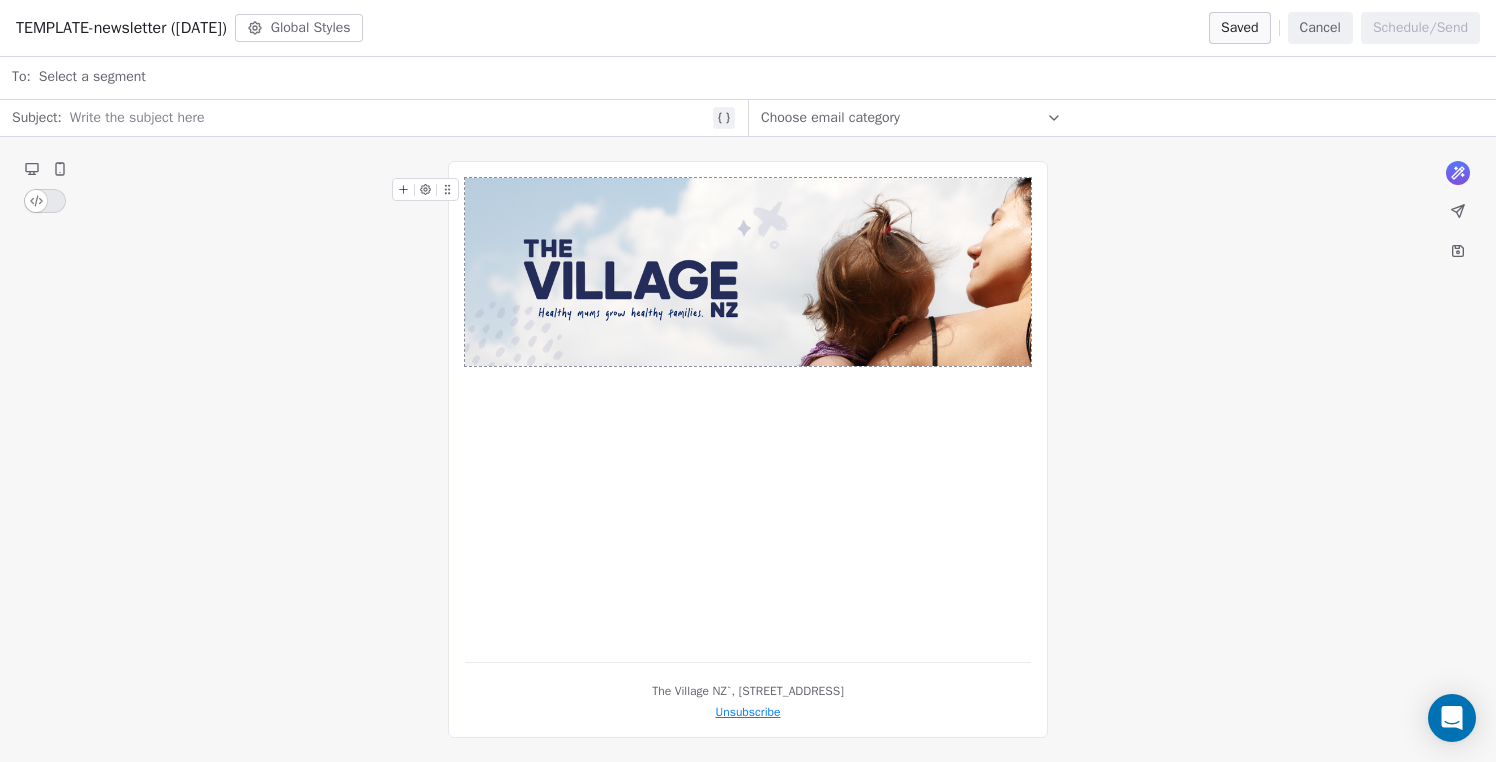 click on "Cancel" at bounding box center [1320, 28] 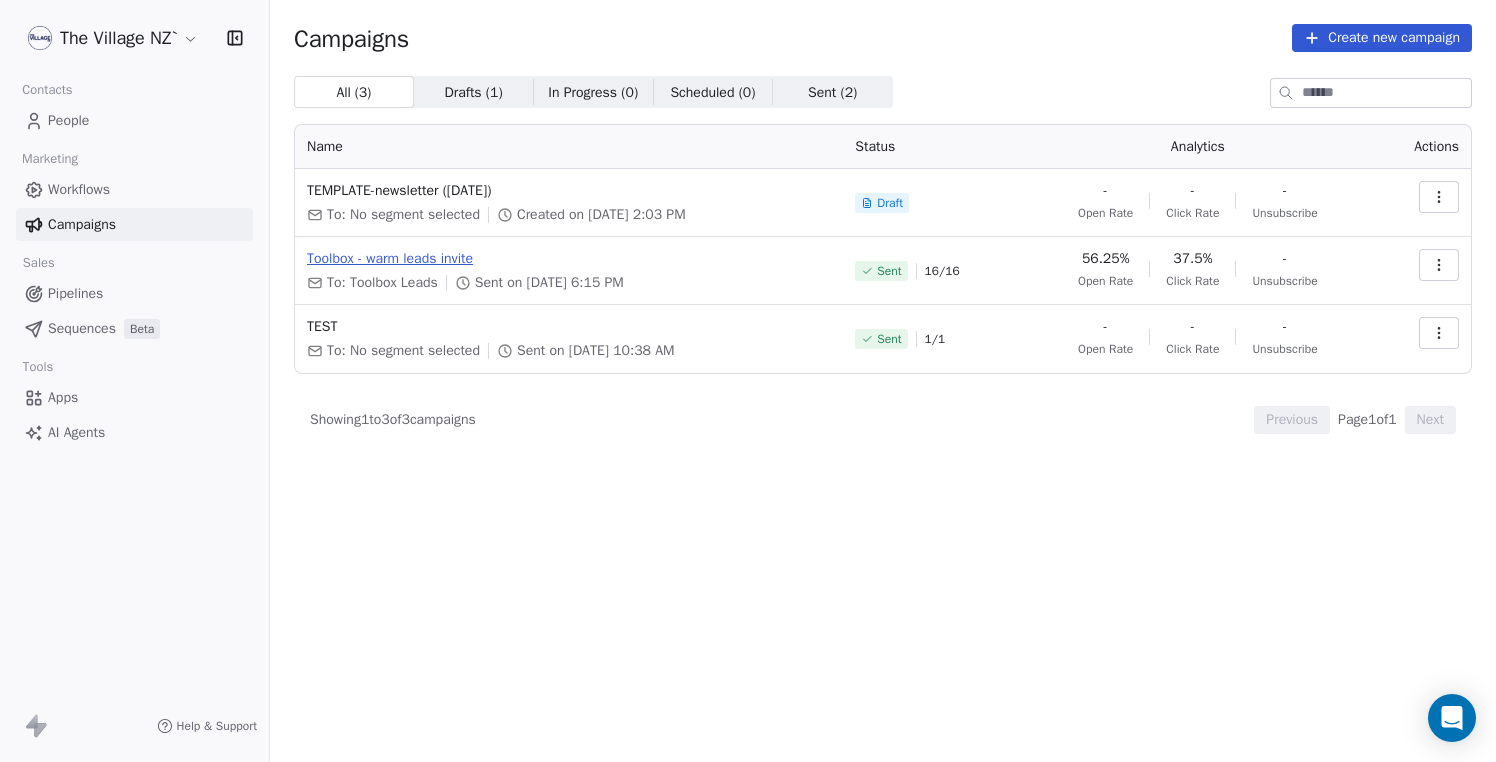 click on "Toolbox - warm leads invite" at bounding box center (569, 259) 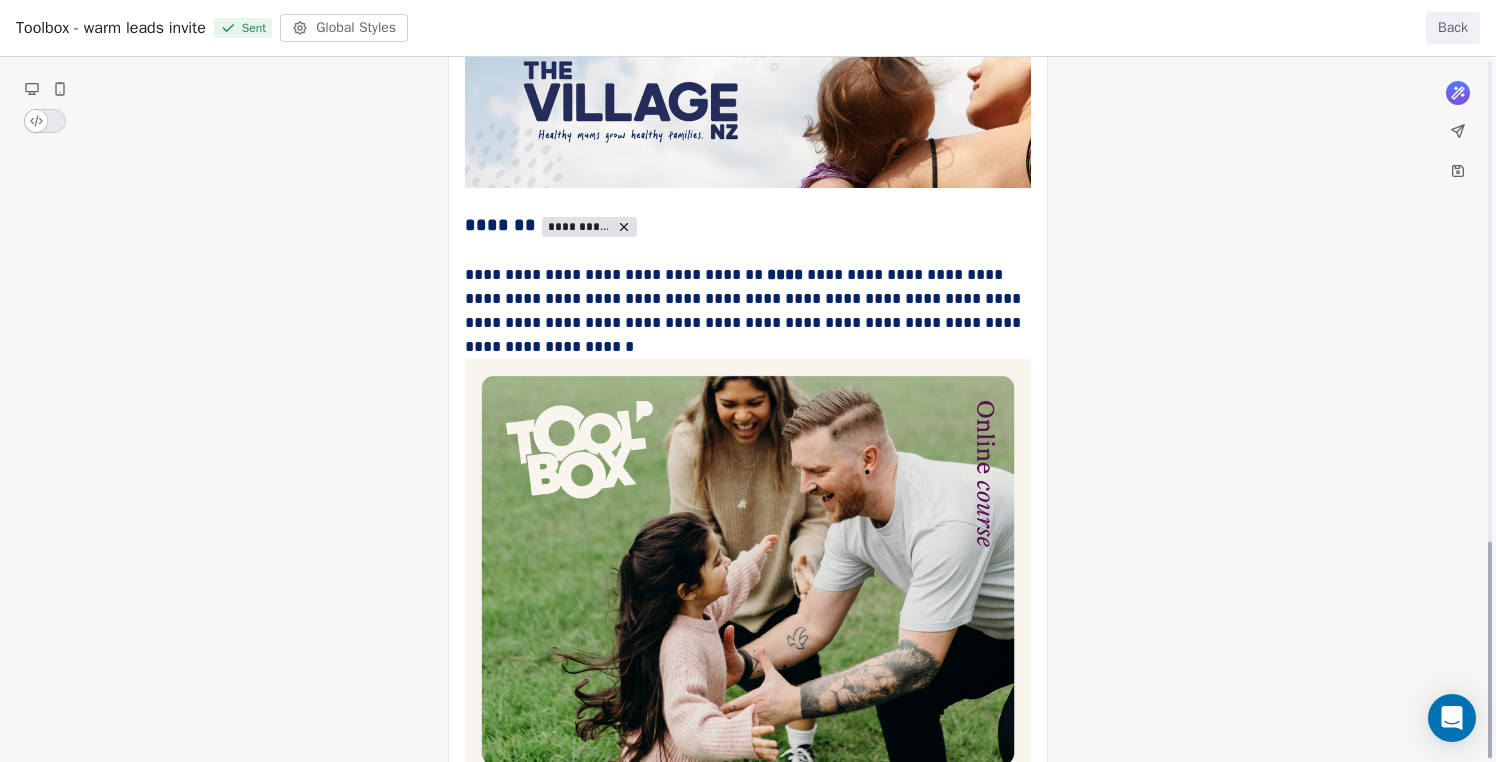 scroll, scrollTop: 0, scrollLeft: 0, axis: both 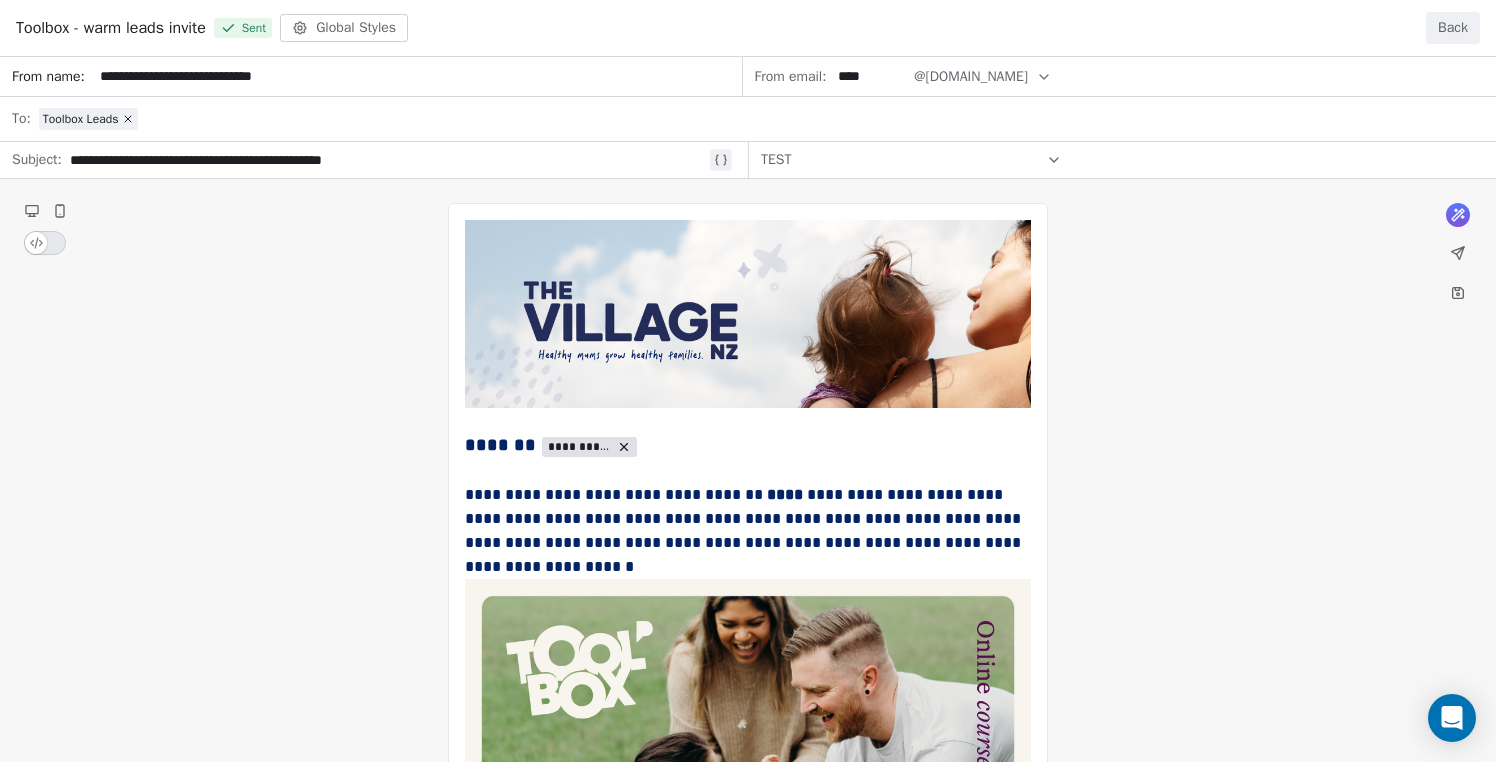 click on "Back" at bounding box center (1453, 28) 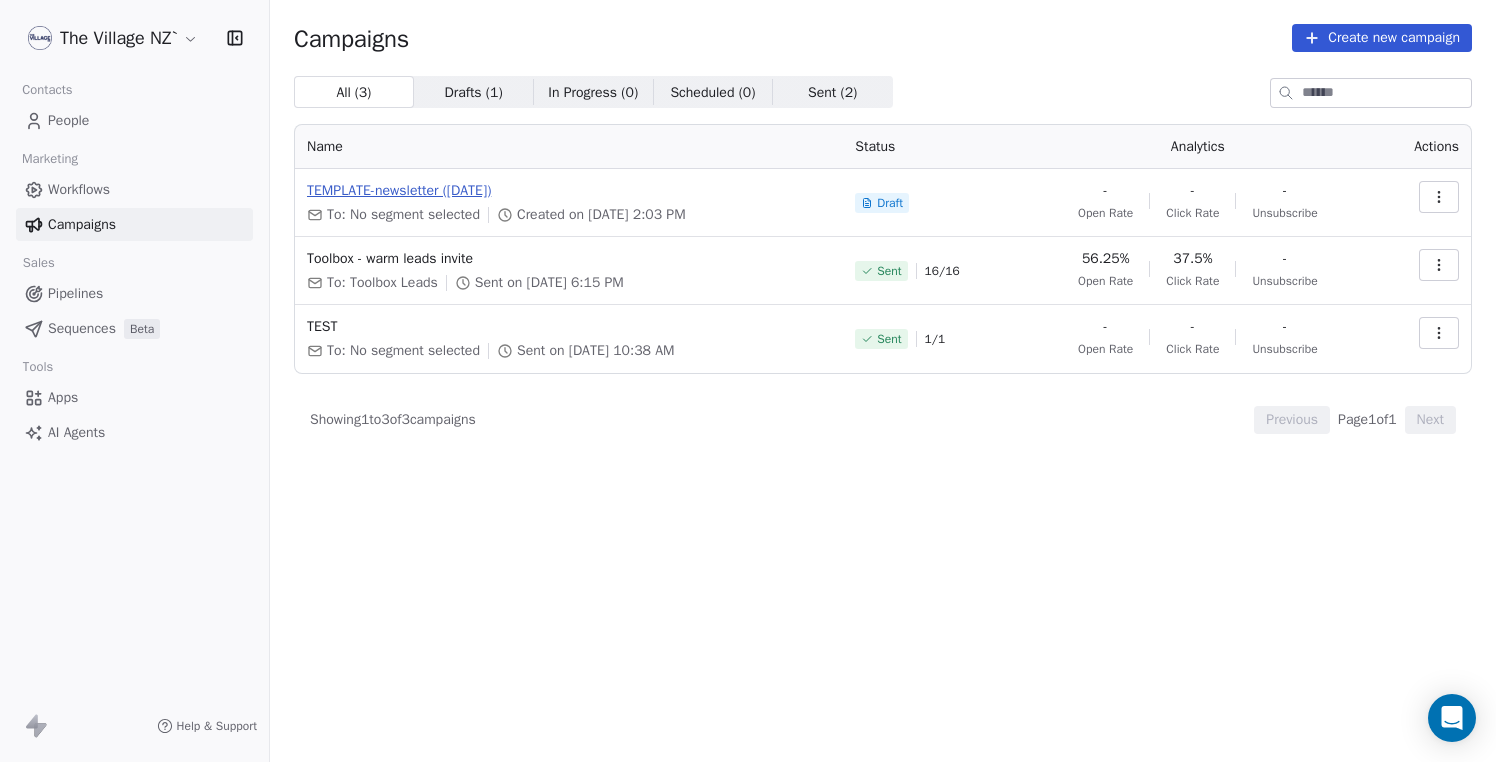 click on "TEMPLATE-newsletter ([DATE])" at bounding box center (569, 191) 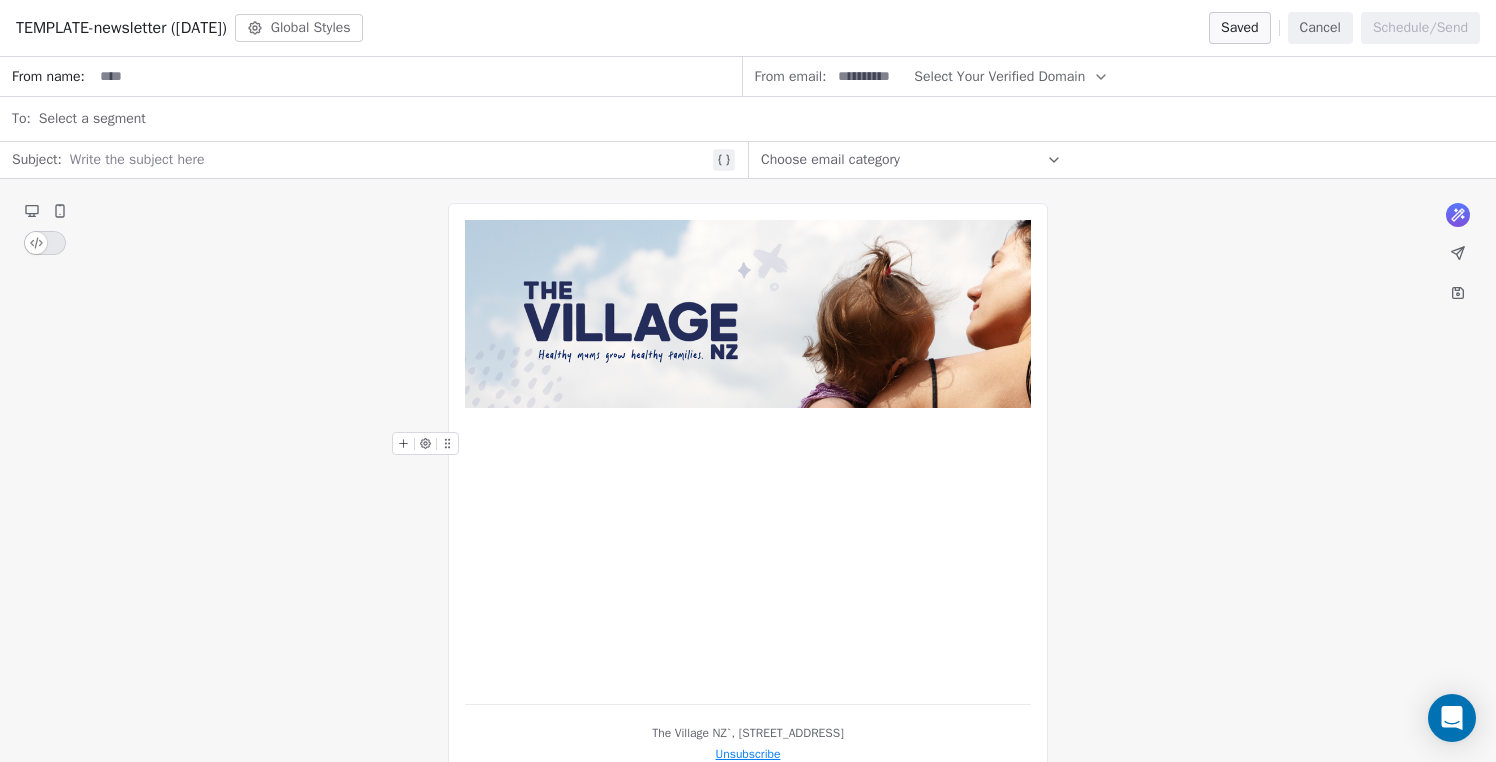 click at bounding box center (403, 443) 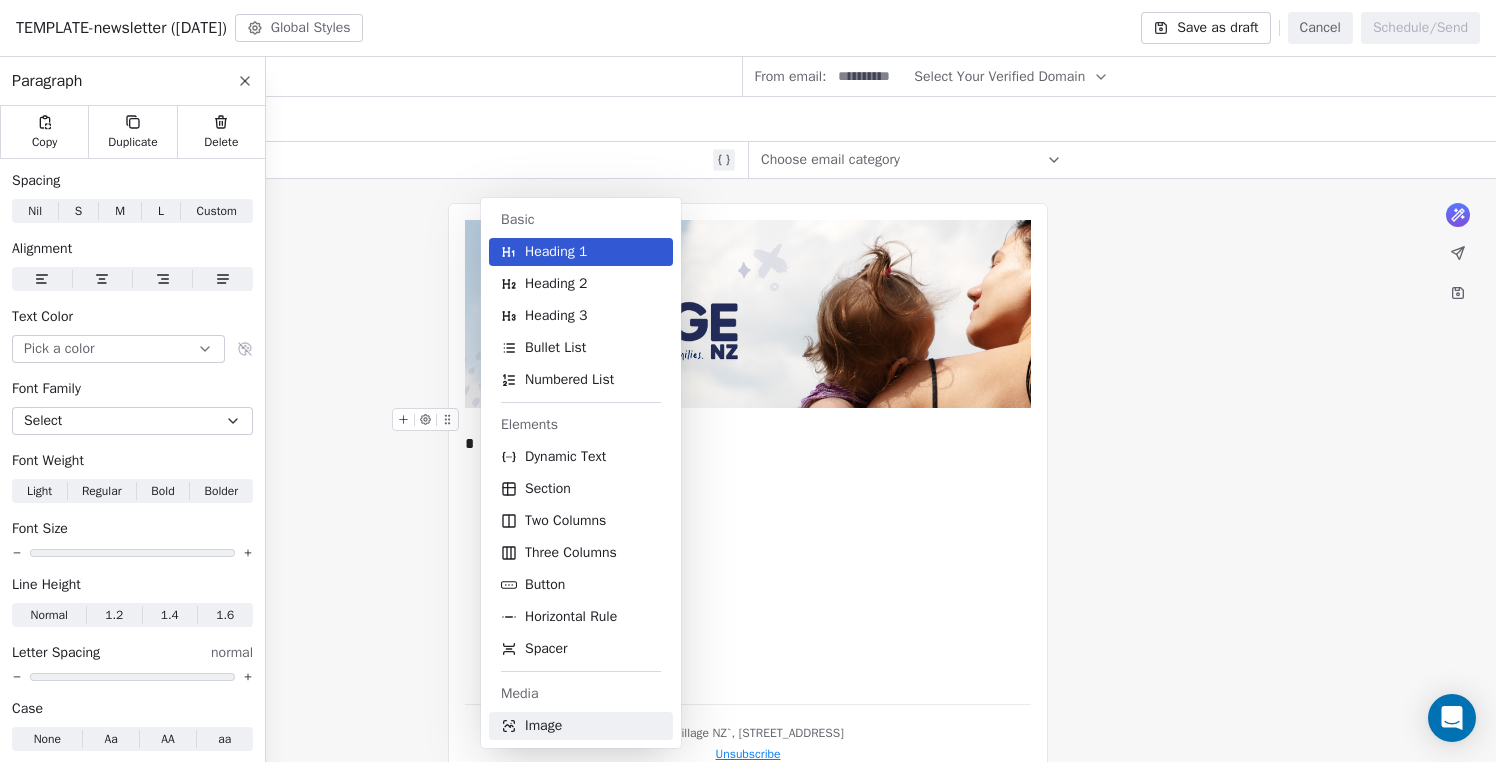 click on "Image" at bounding box center (543, 726) 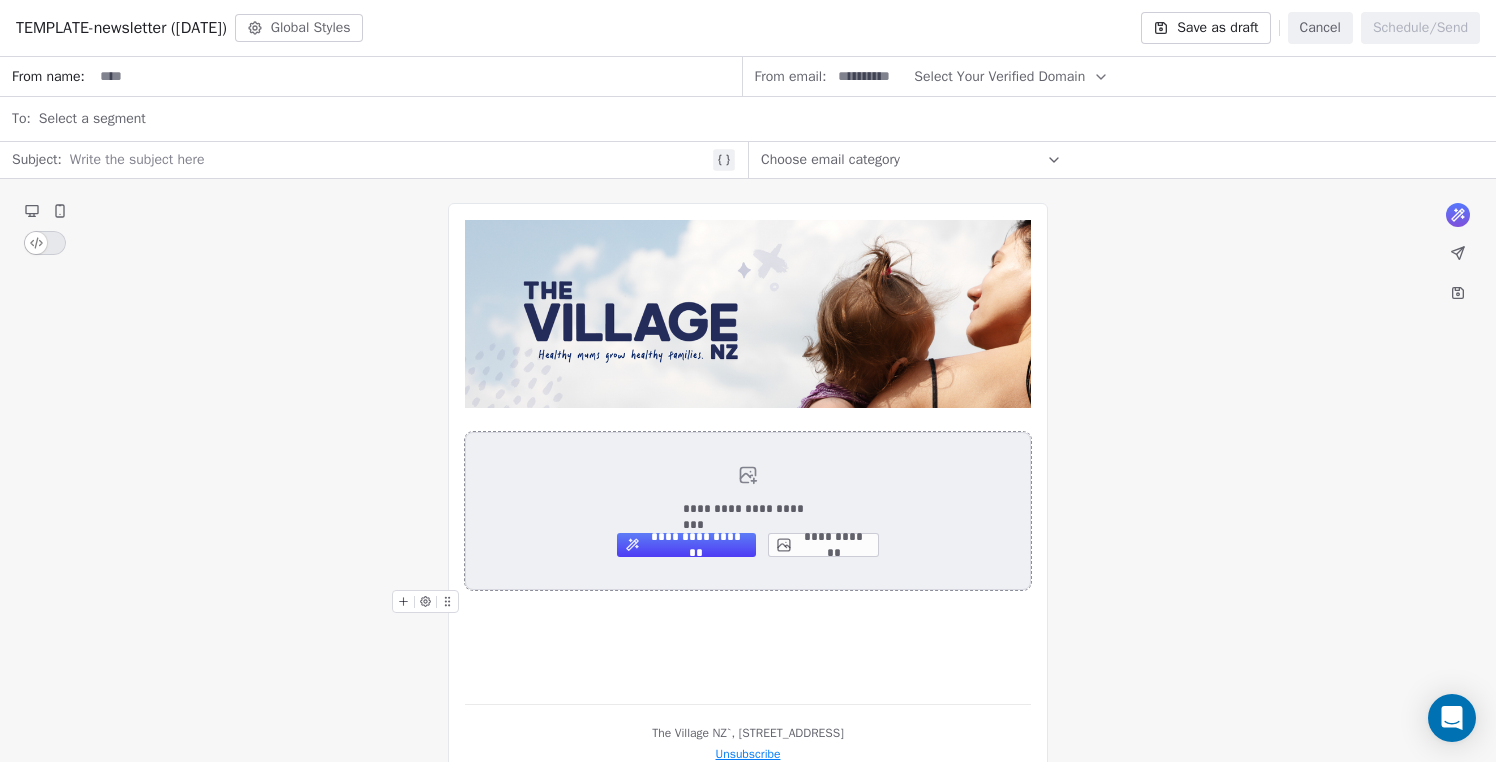 click on "**********" at bounding box center (823, 545) 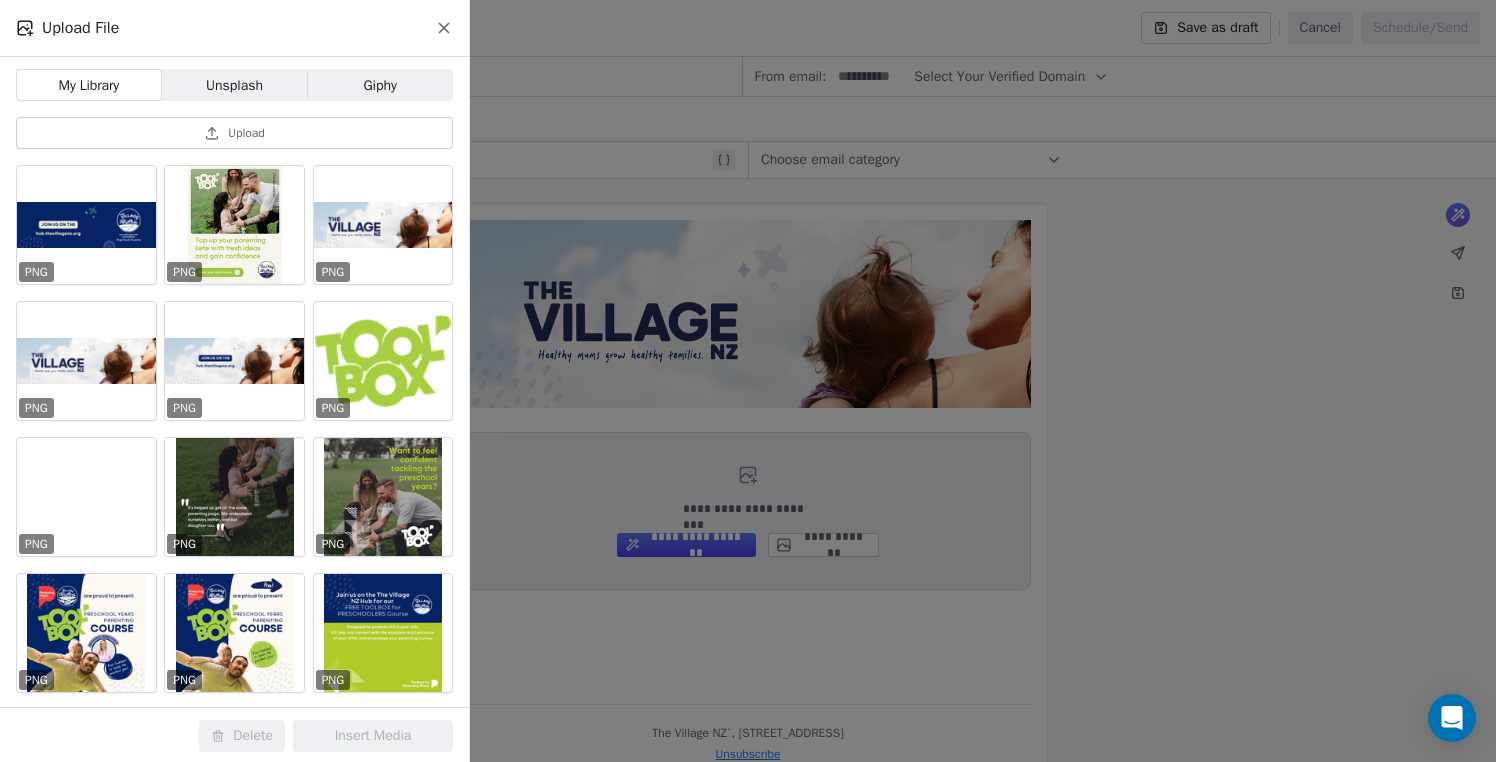 click on "Upload" at bounding box center [234, 133] 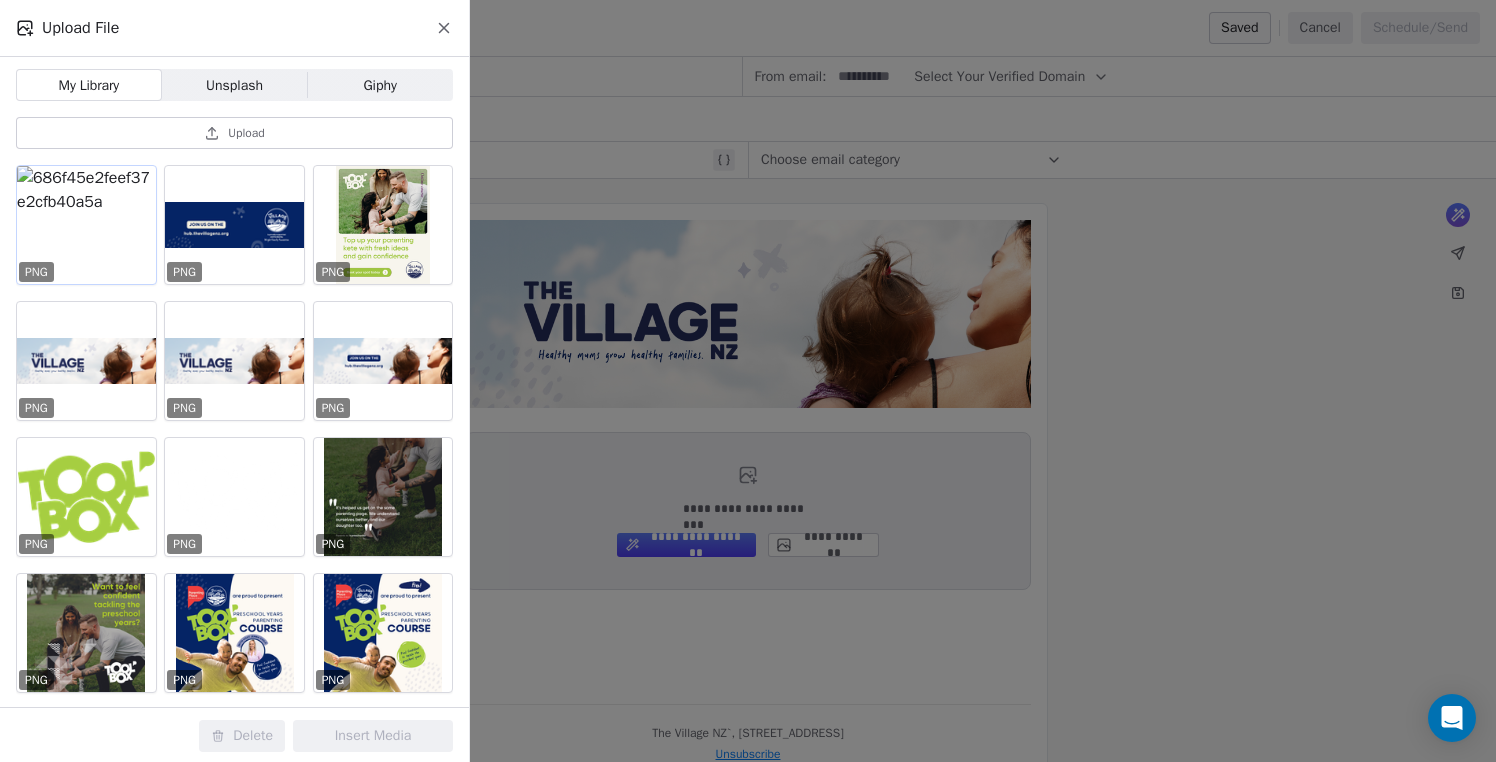 click at bounding box center (86, 225) 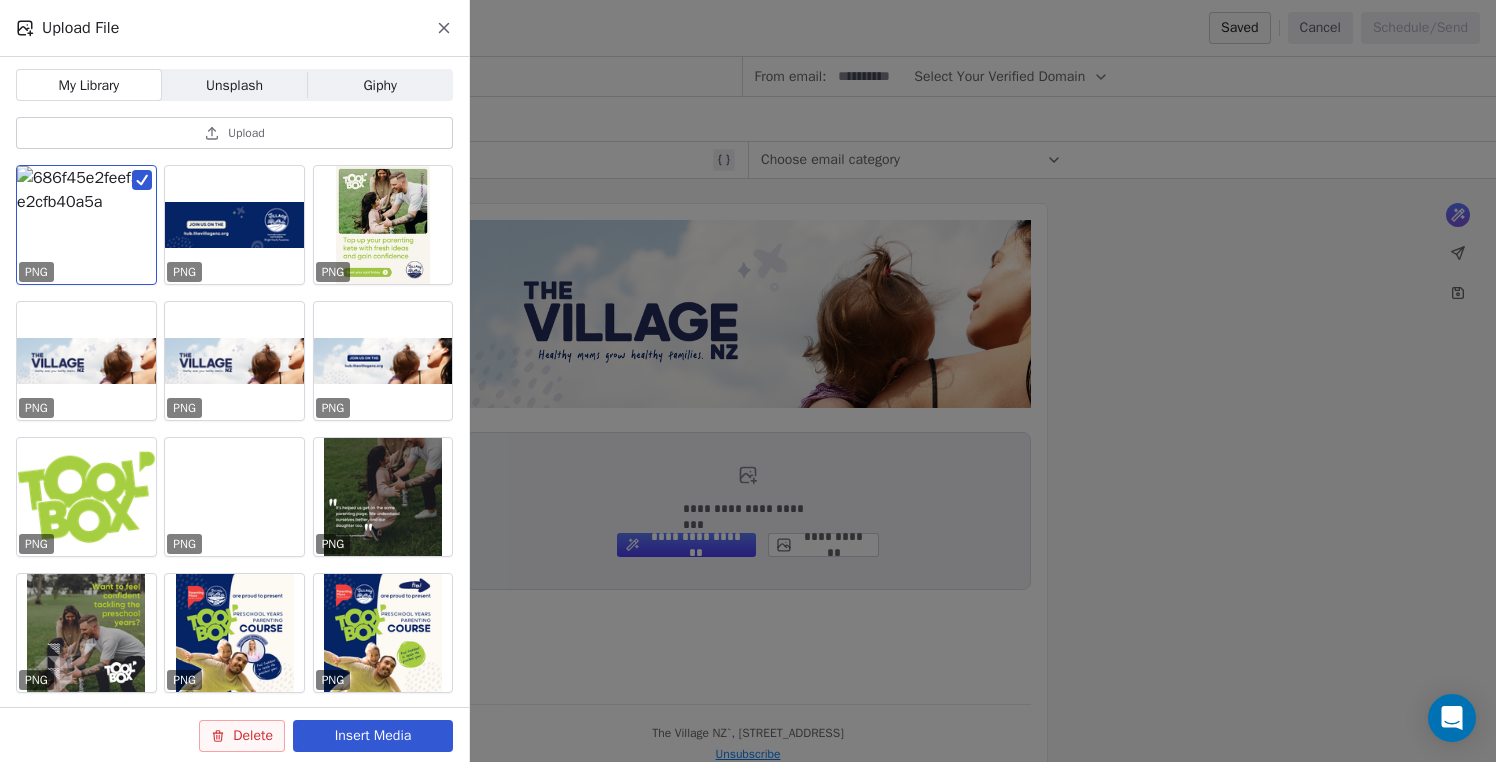 click on "Insert Media" at bounding box center (373, 736) 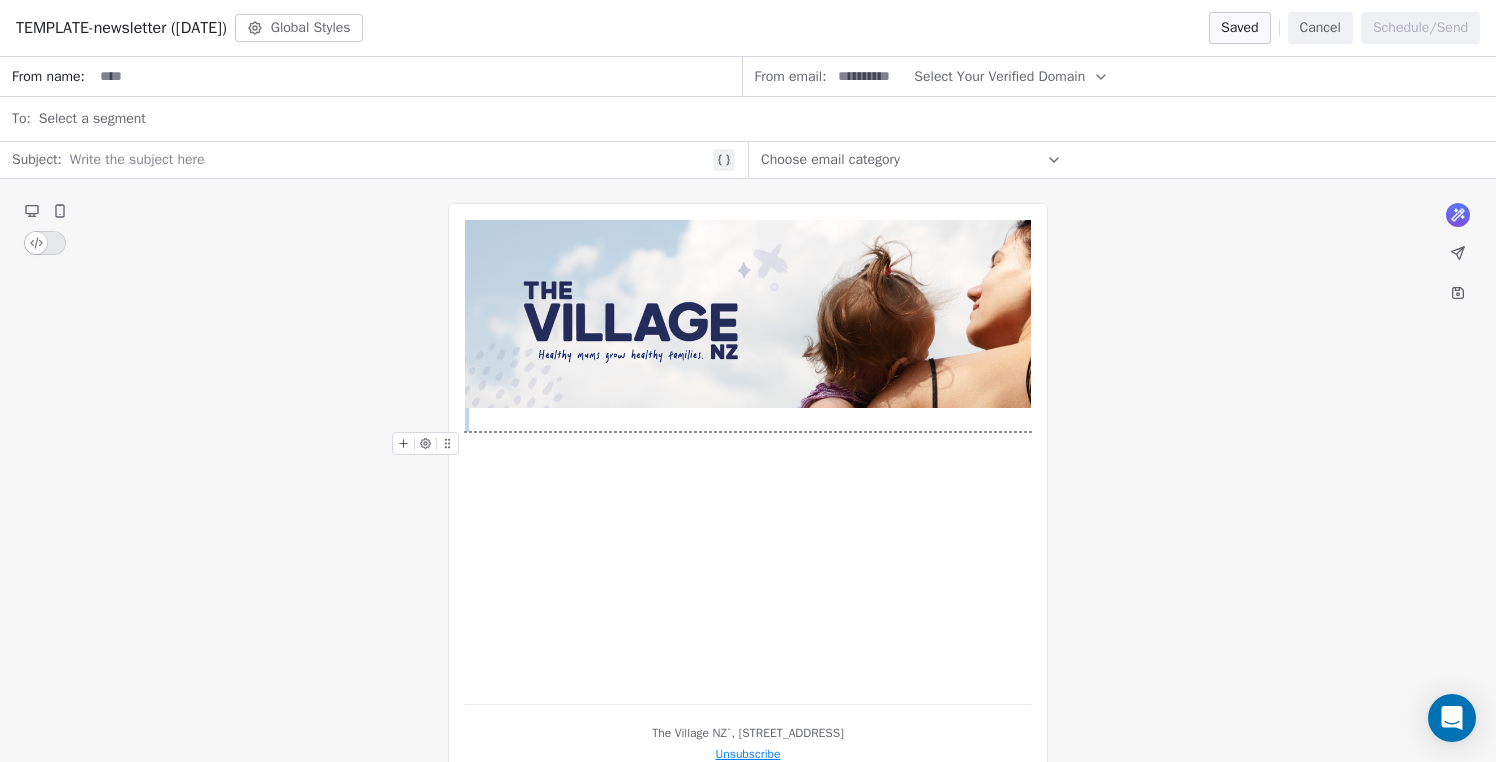 click at bounding box center [748, 432] 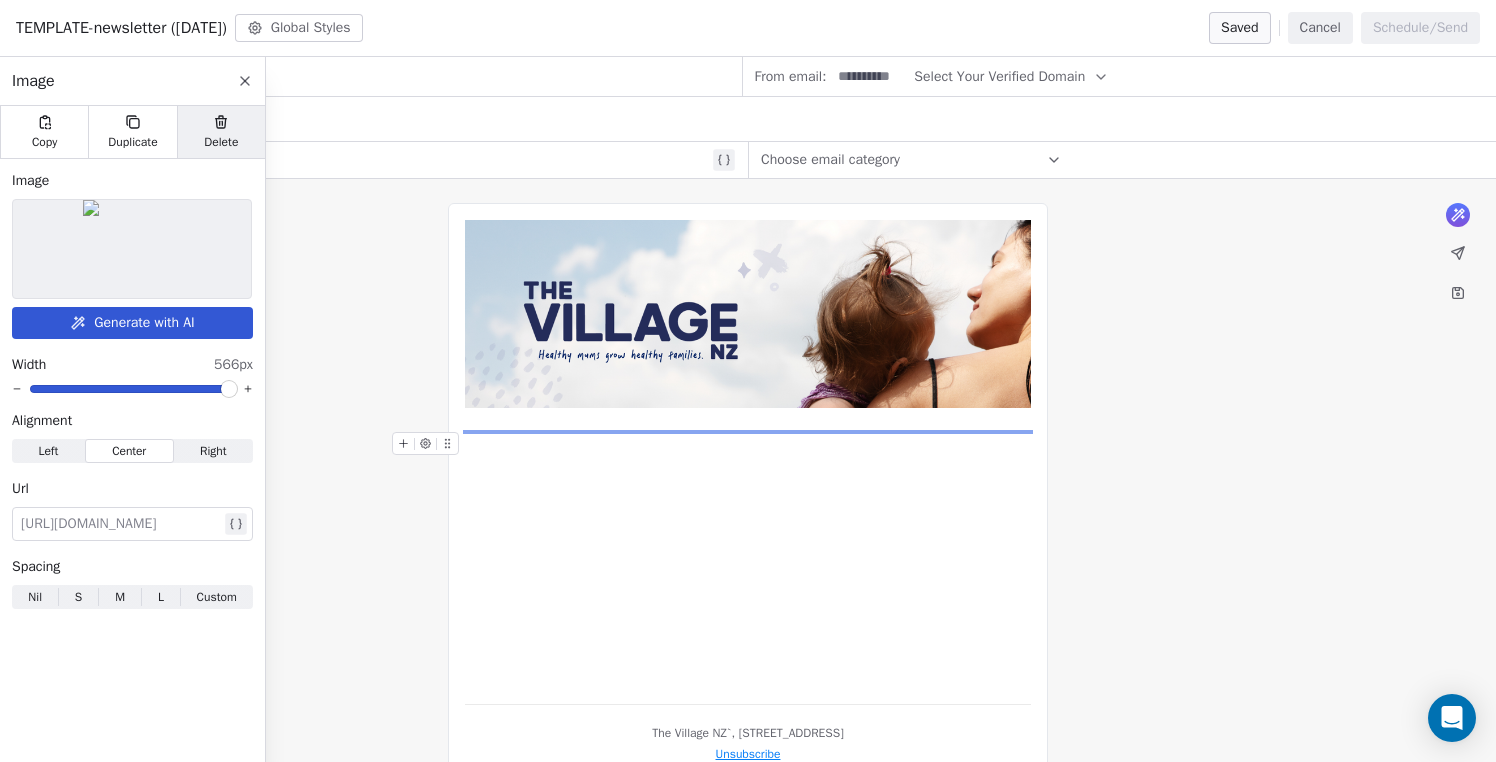 click on "Delete" at bounding box center [221, 132] 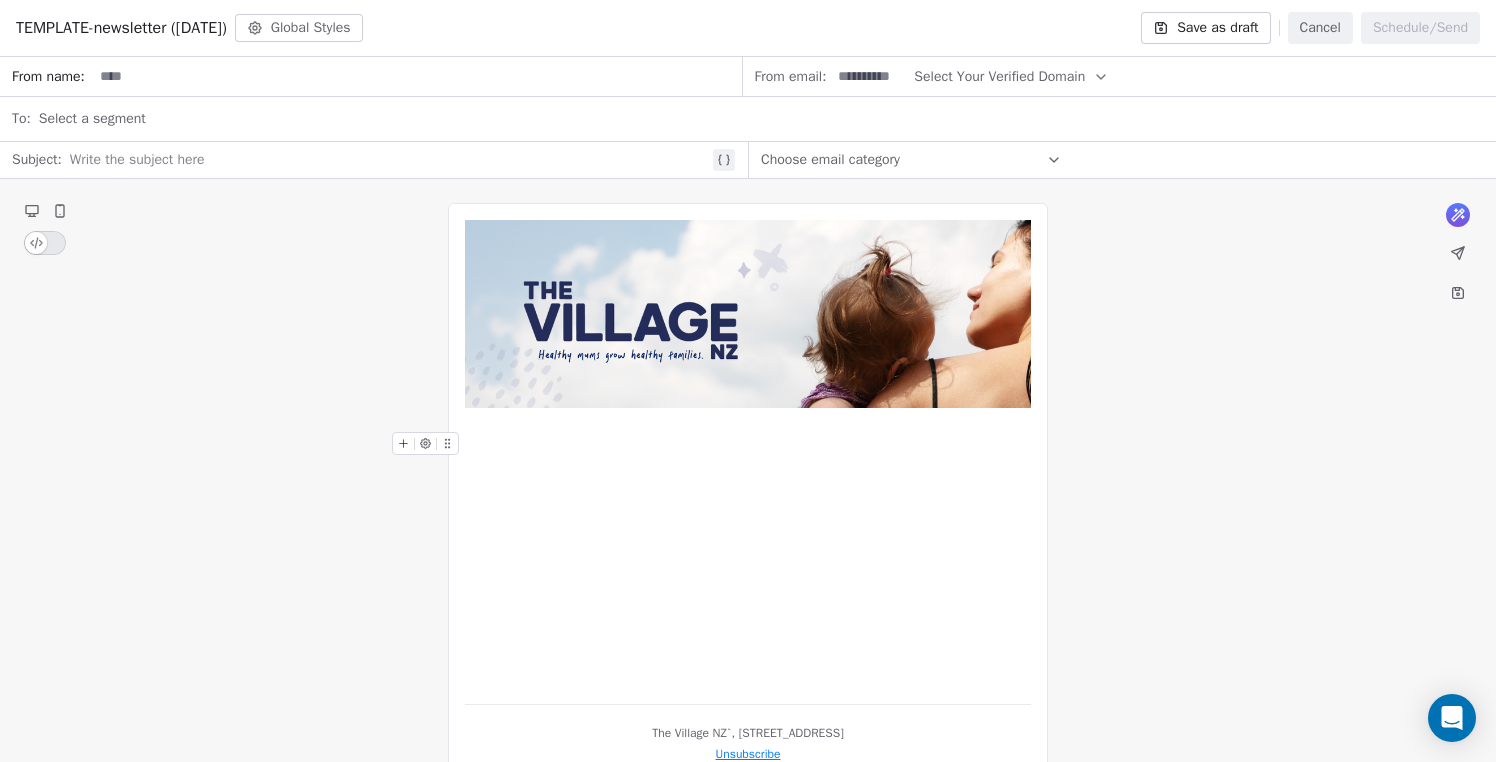 click at bounding box center [748, 444] 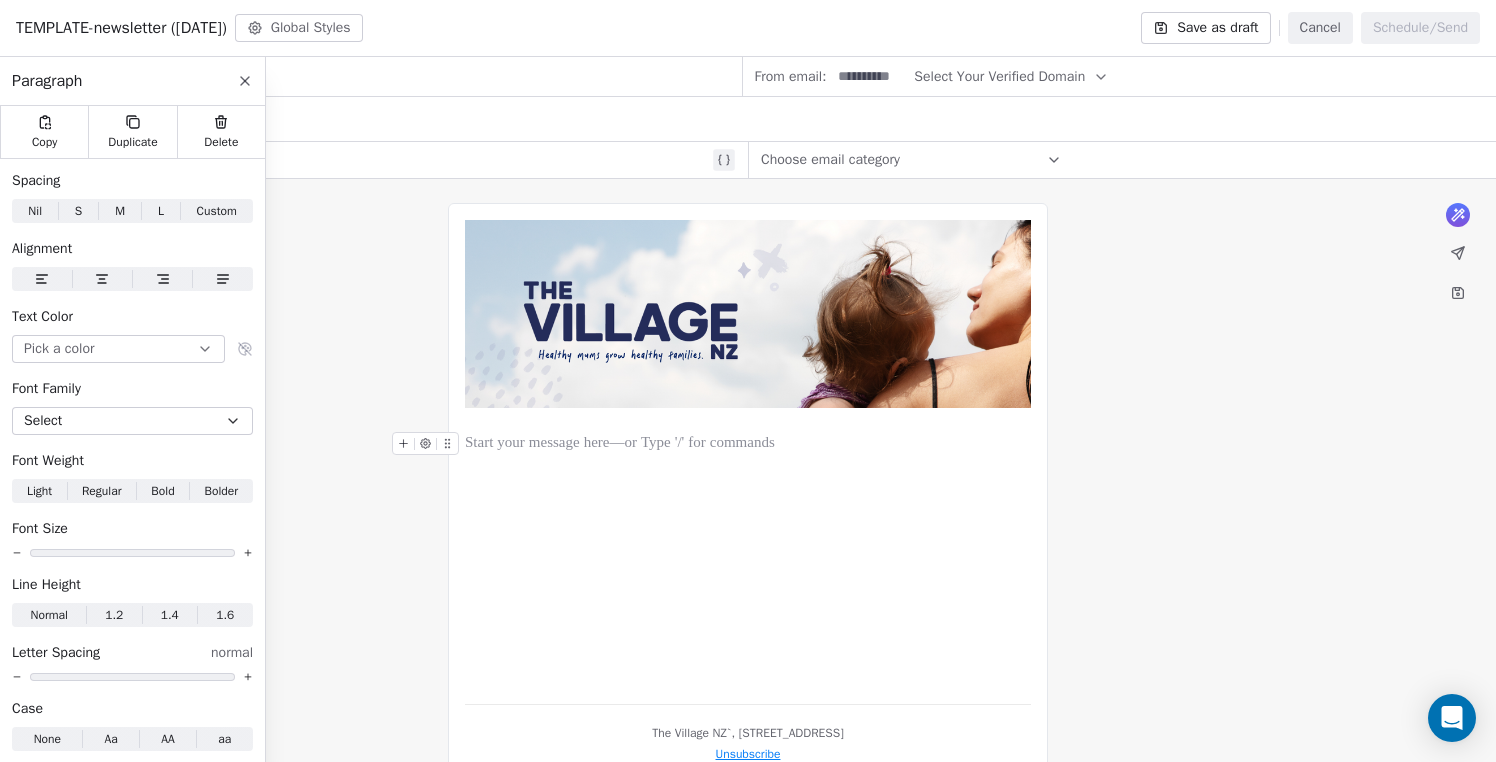click 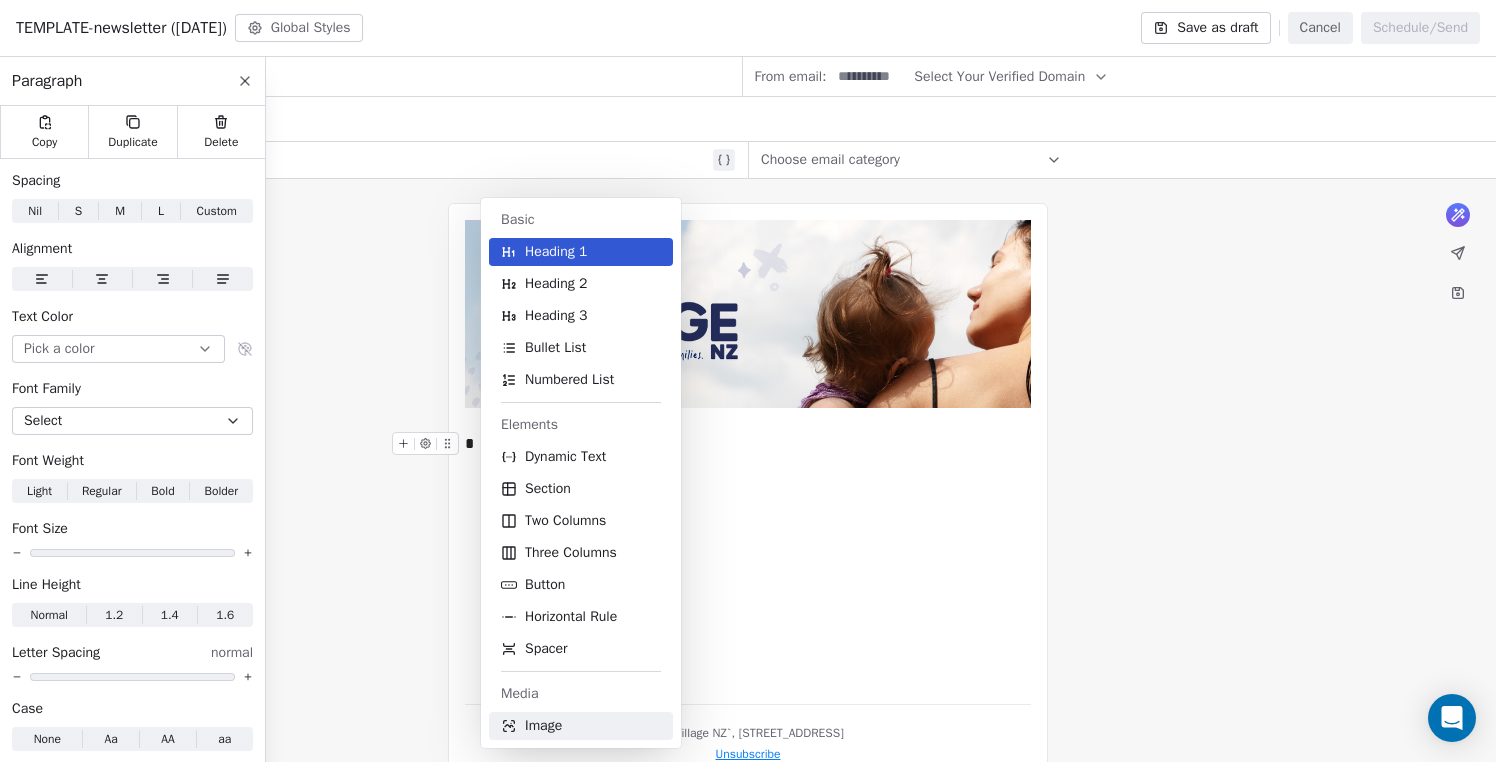 click on "Image" at bounding box center [543, 726] 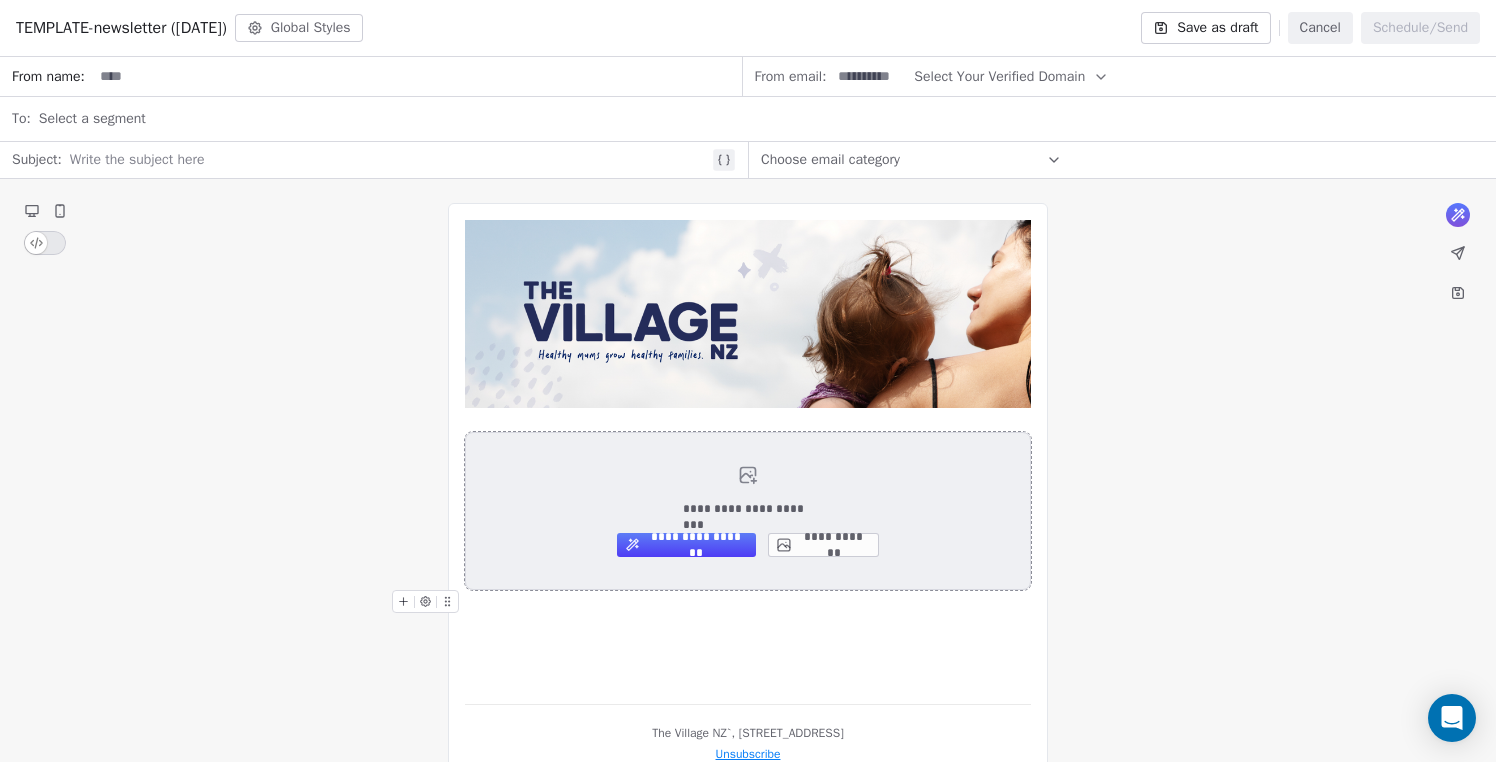 click on "**********" at bounding box center (823, 545) 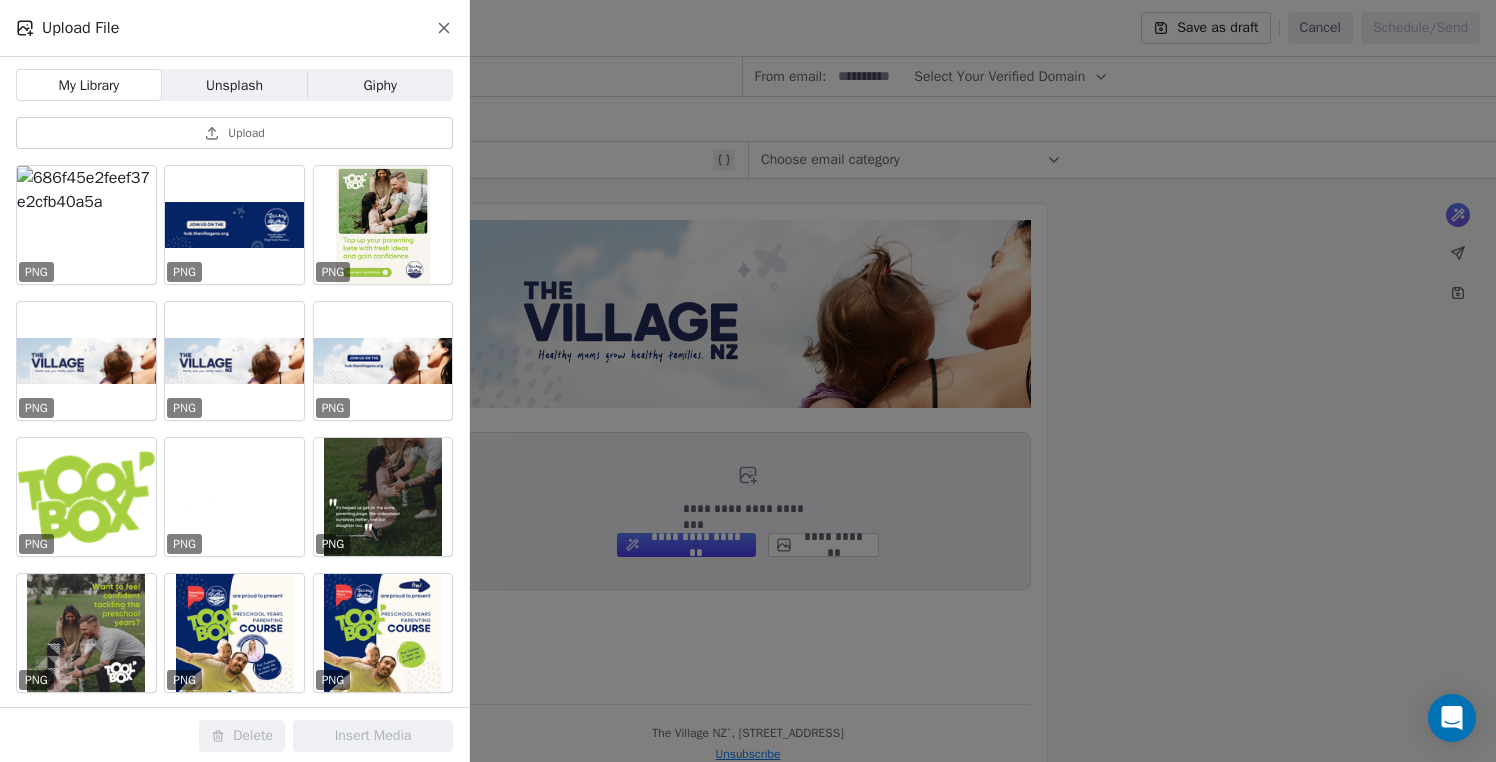 click on "Upload" at bounding box center (246, 133) 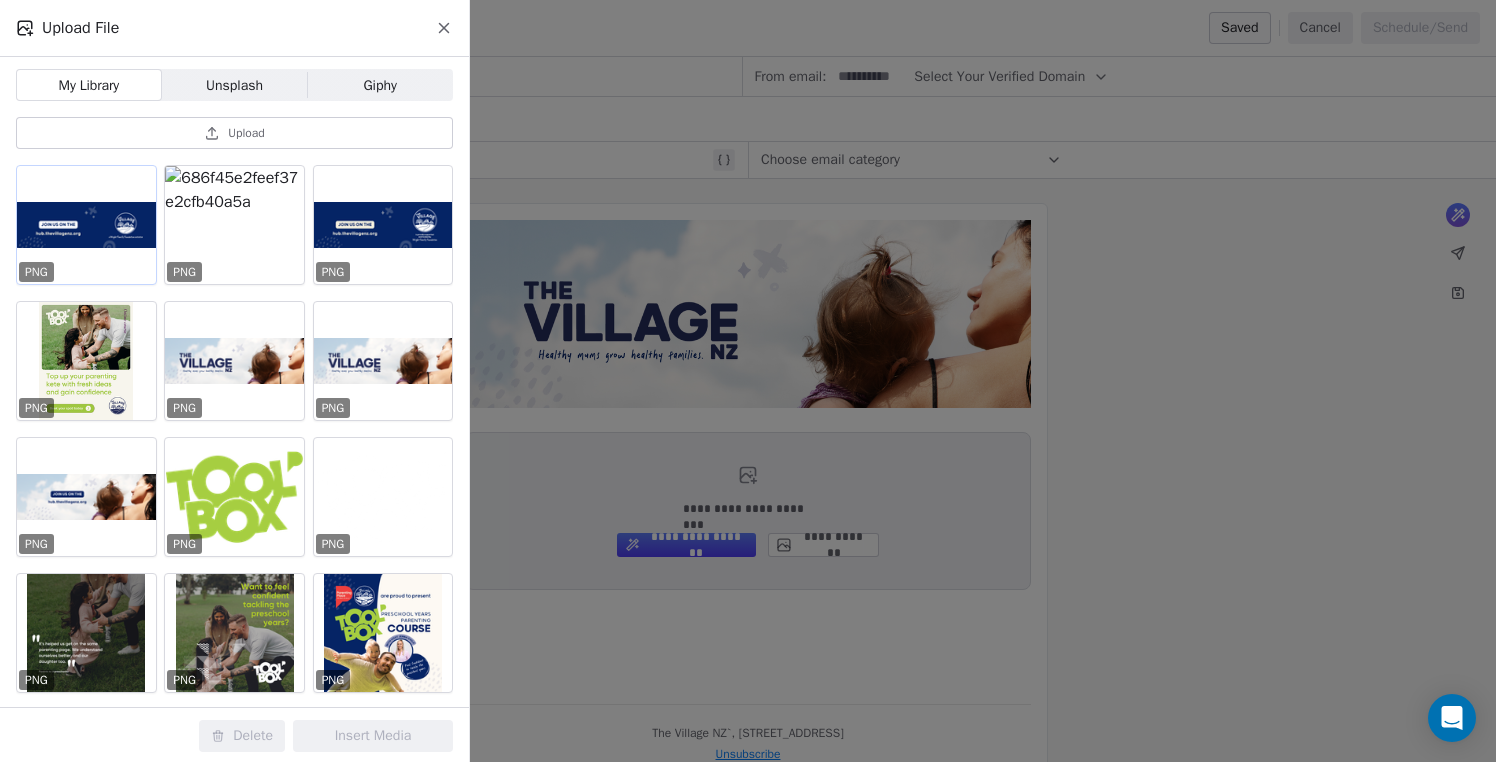 click at bounding box center [86, 225] 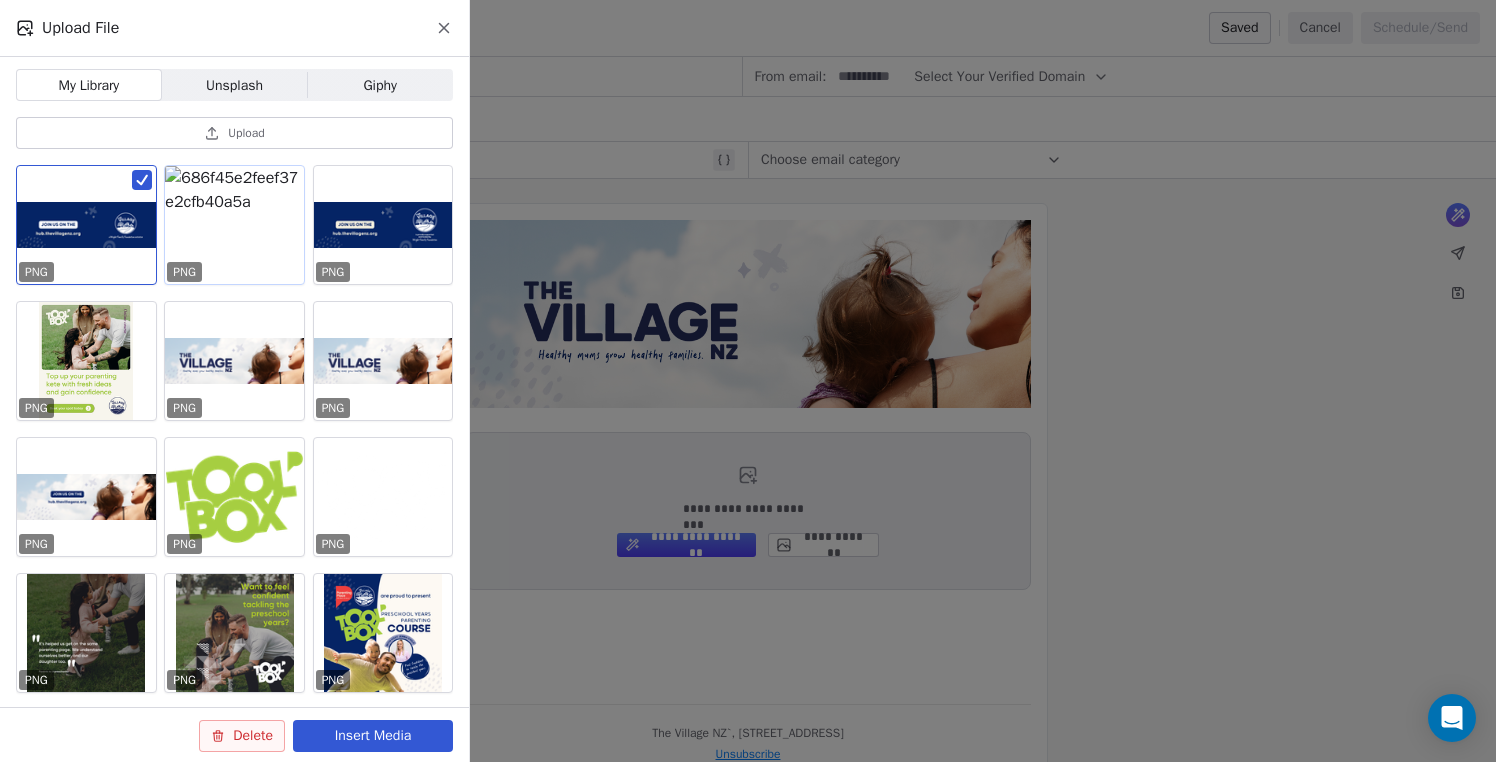 click at bounding box center (234, 225) 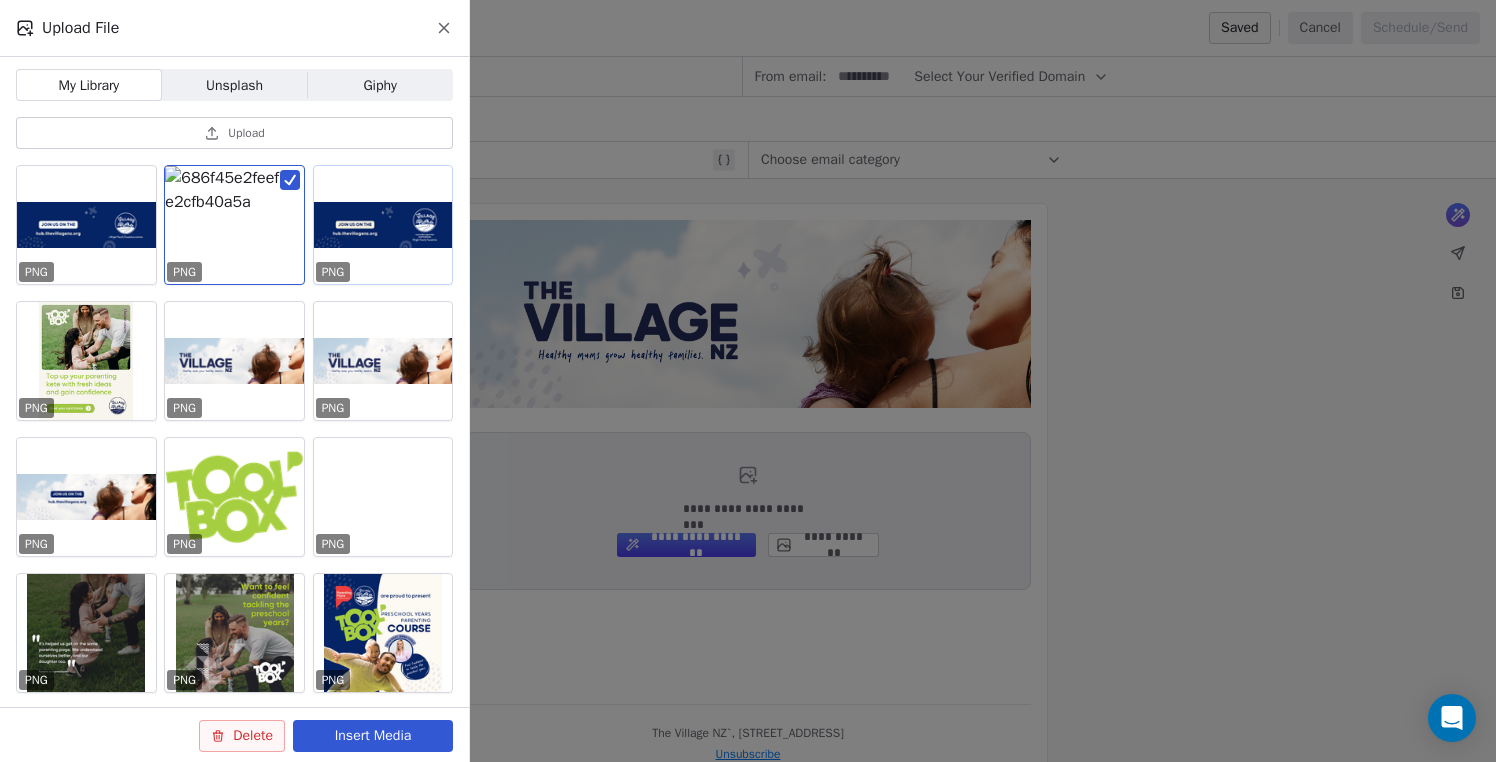 click at bounding box center (383, 225) 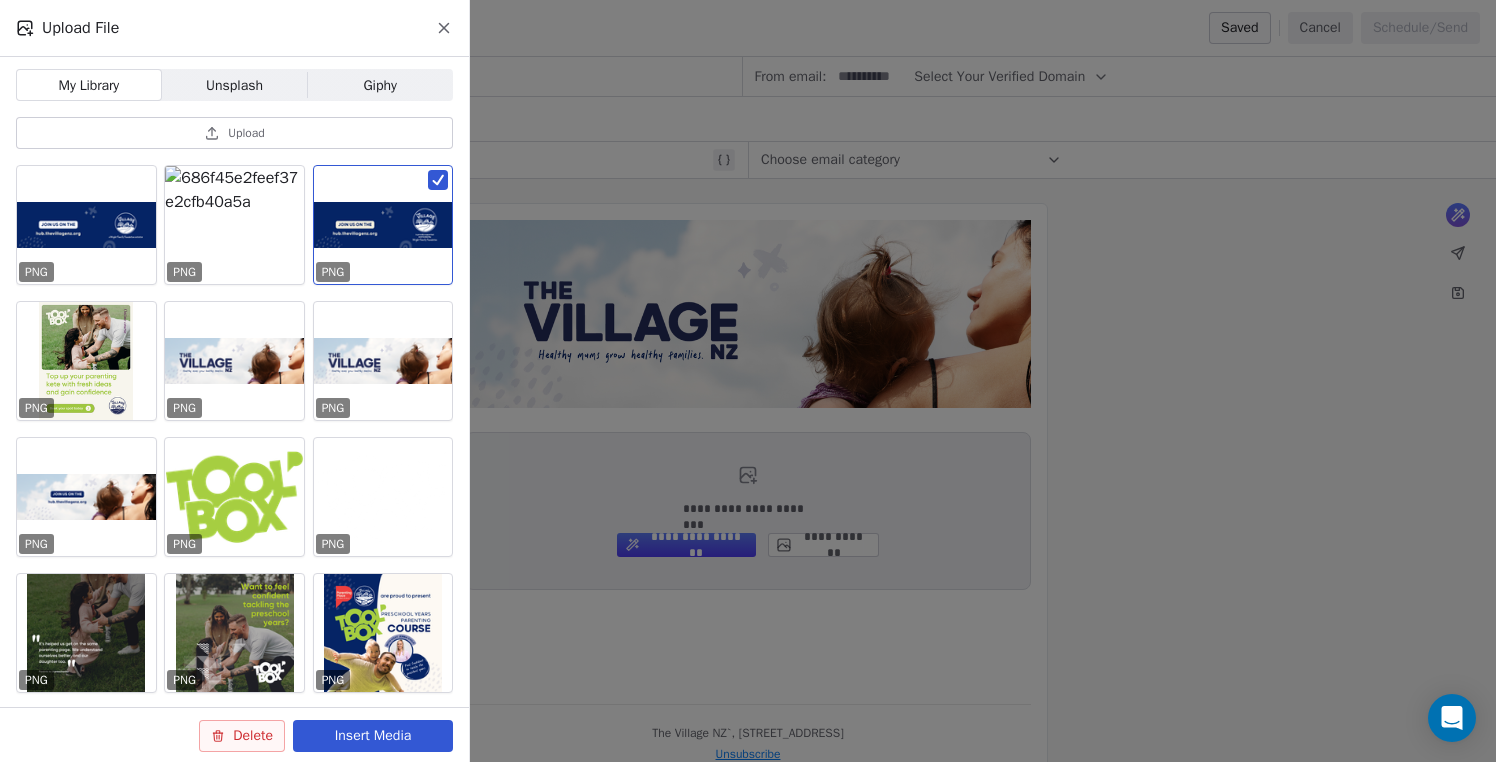 click on "Delete" at bounding box center [242, 736] 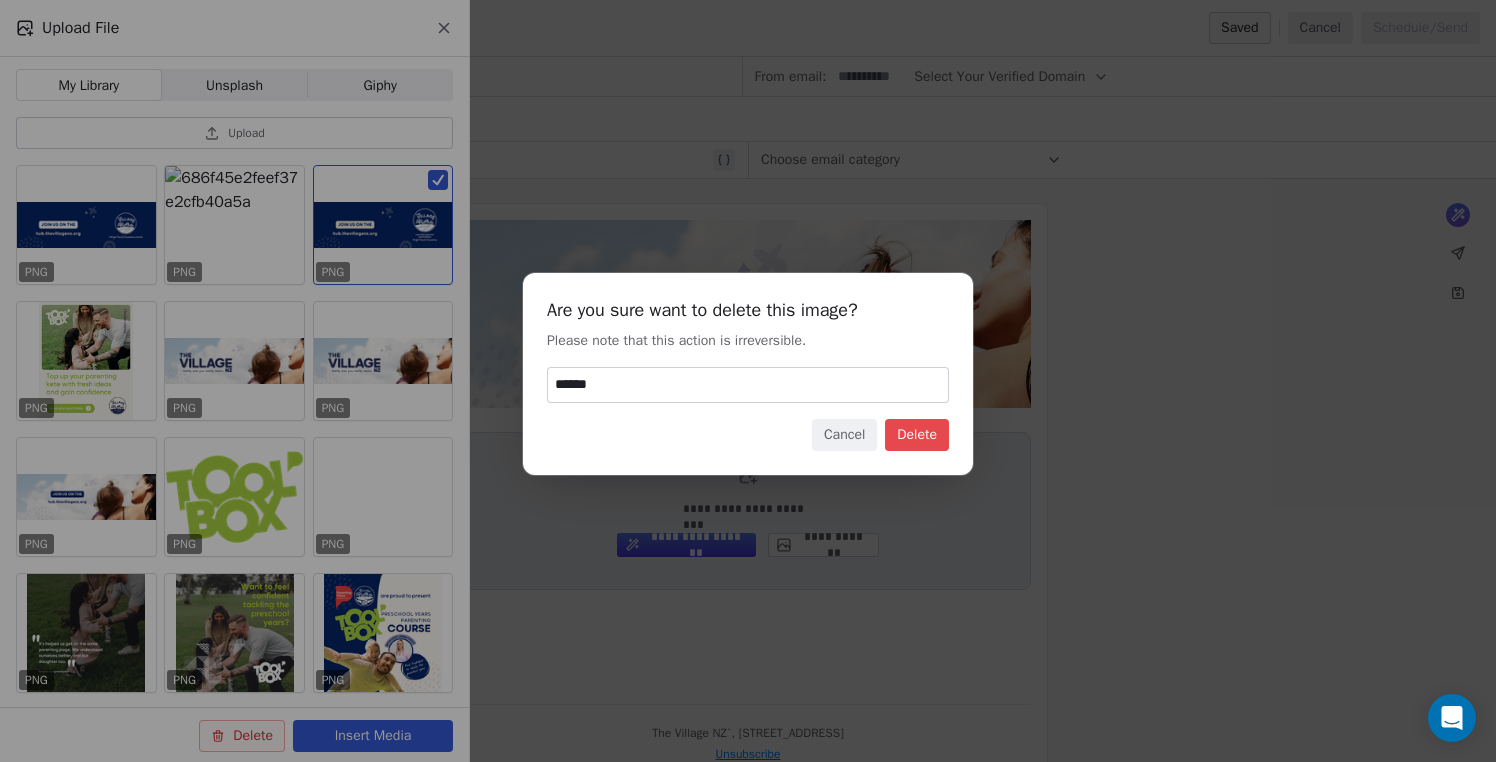 type on "******" 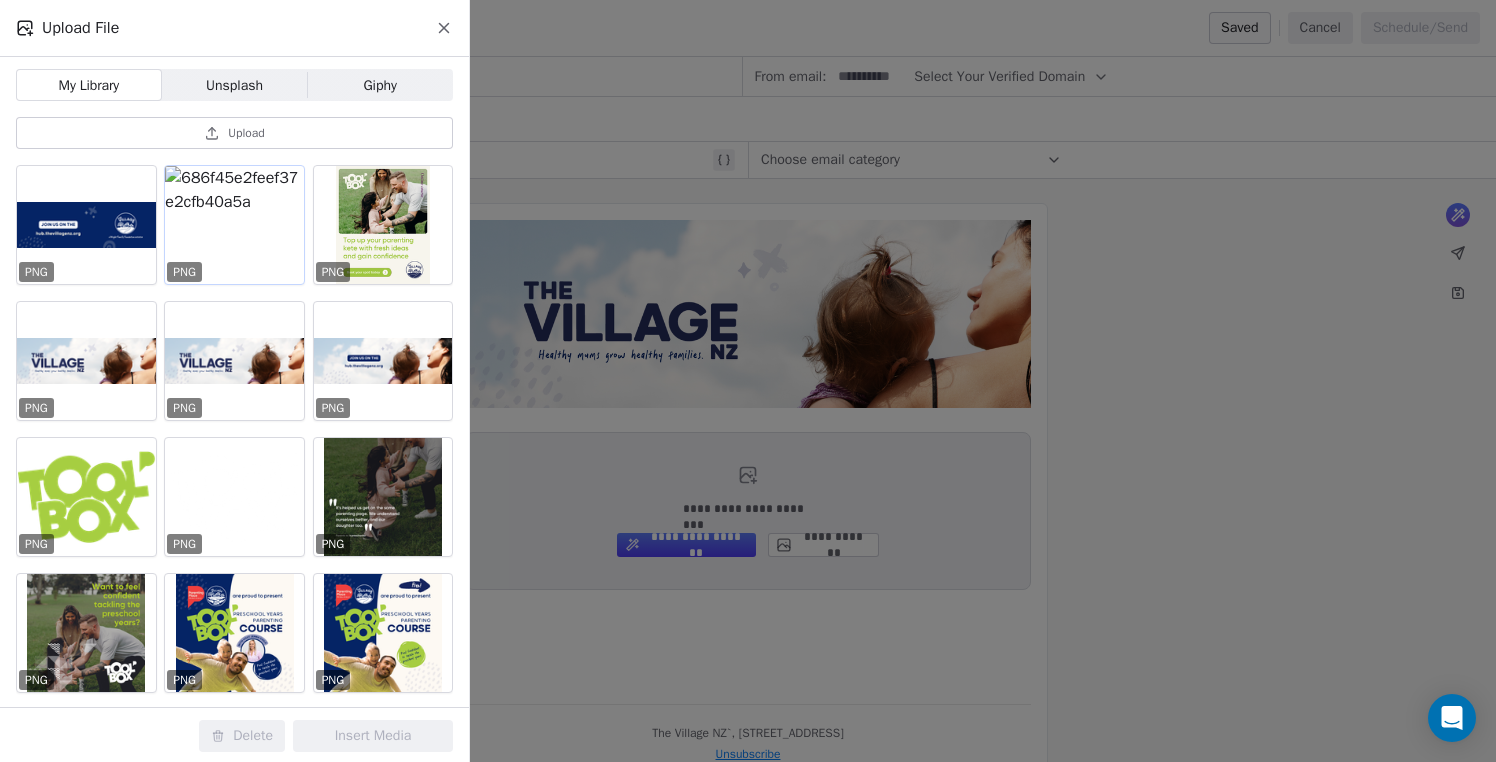 click at bounding box center [234, 225] 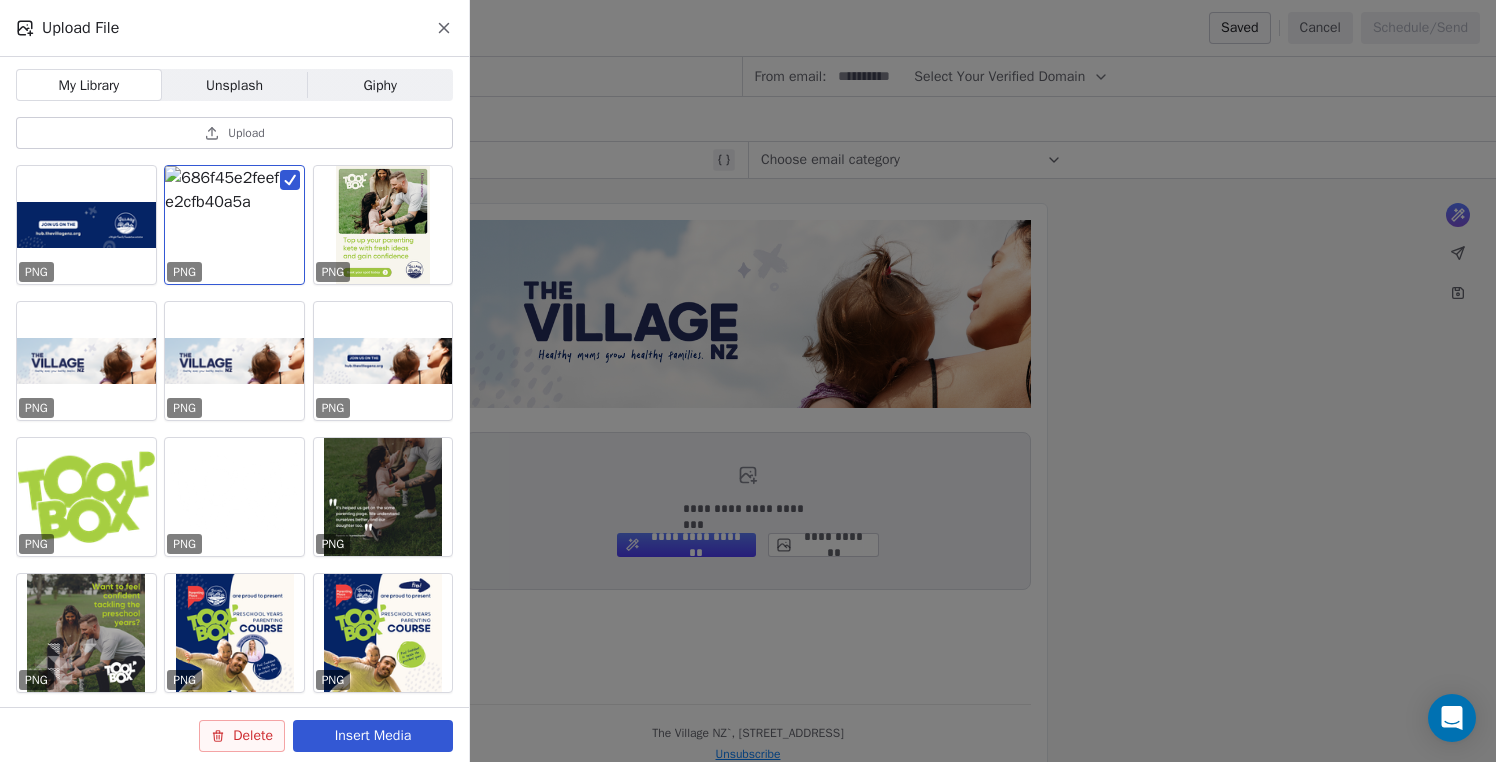 click on "Delete" at bounding box center (242, 736) 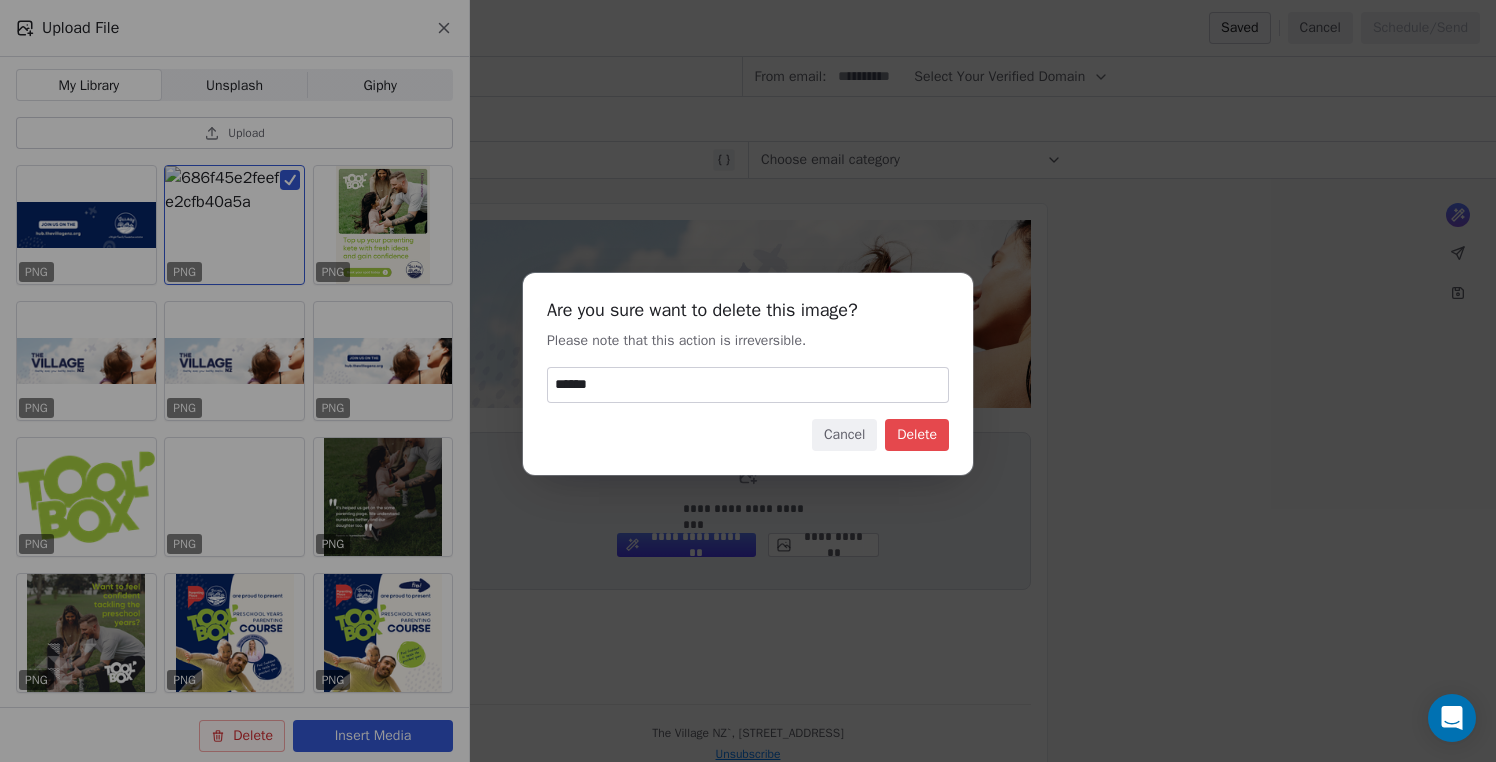 type on "******" 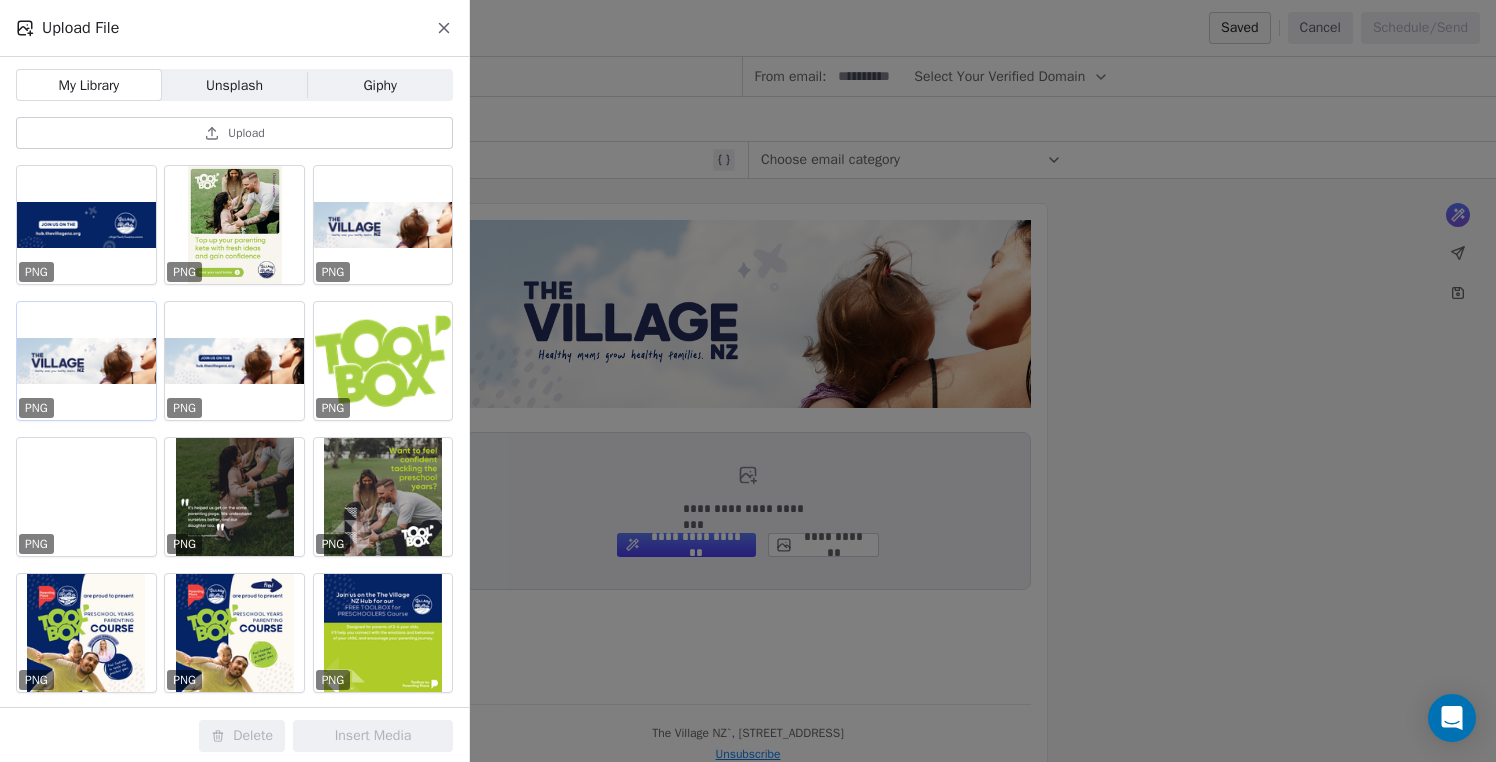 click at bounding box center (86, 361) 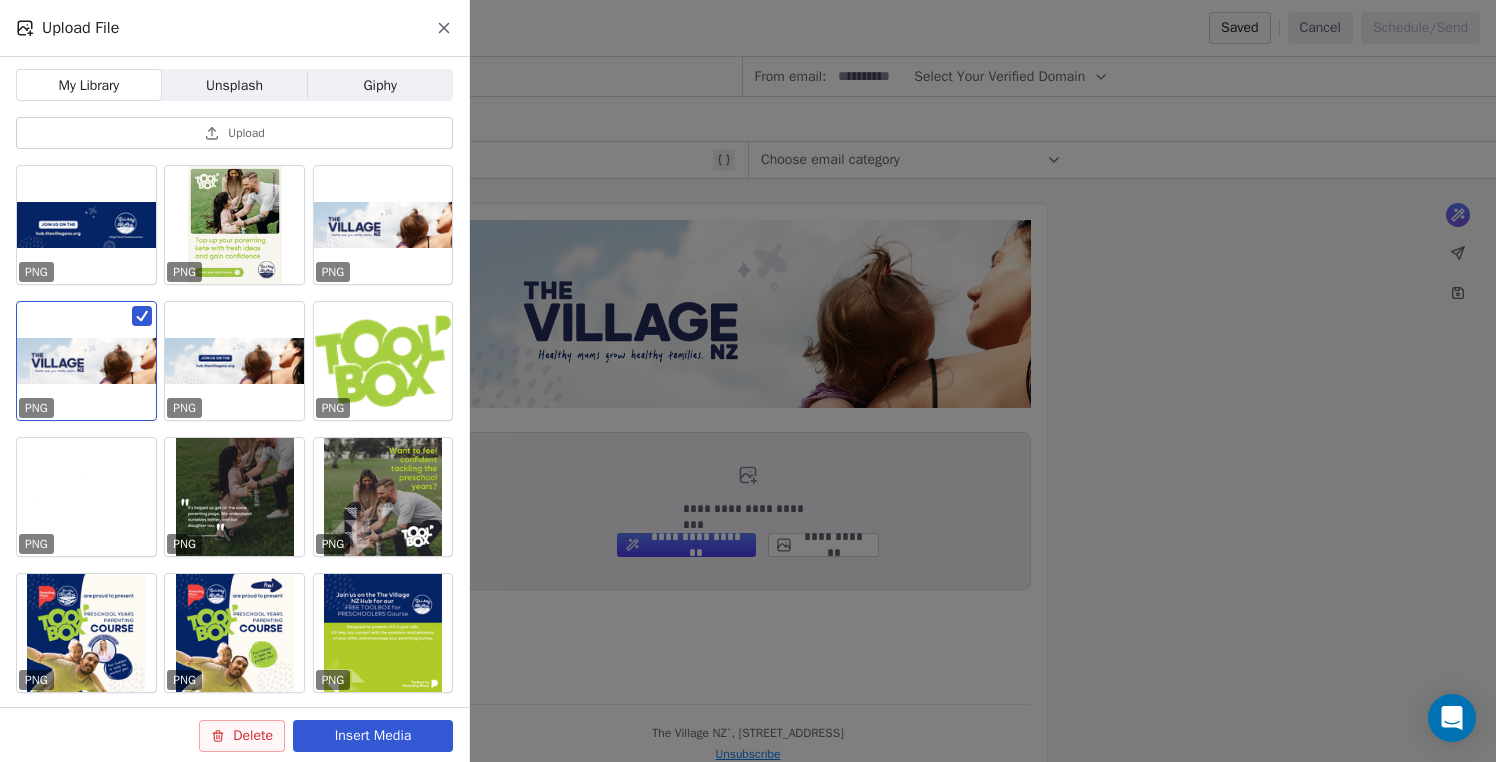 click on "Delete" at bounding box center (242, 736) 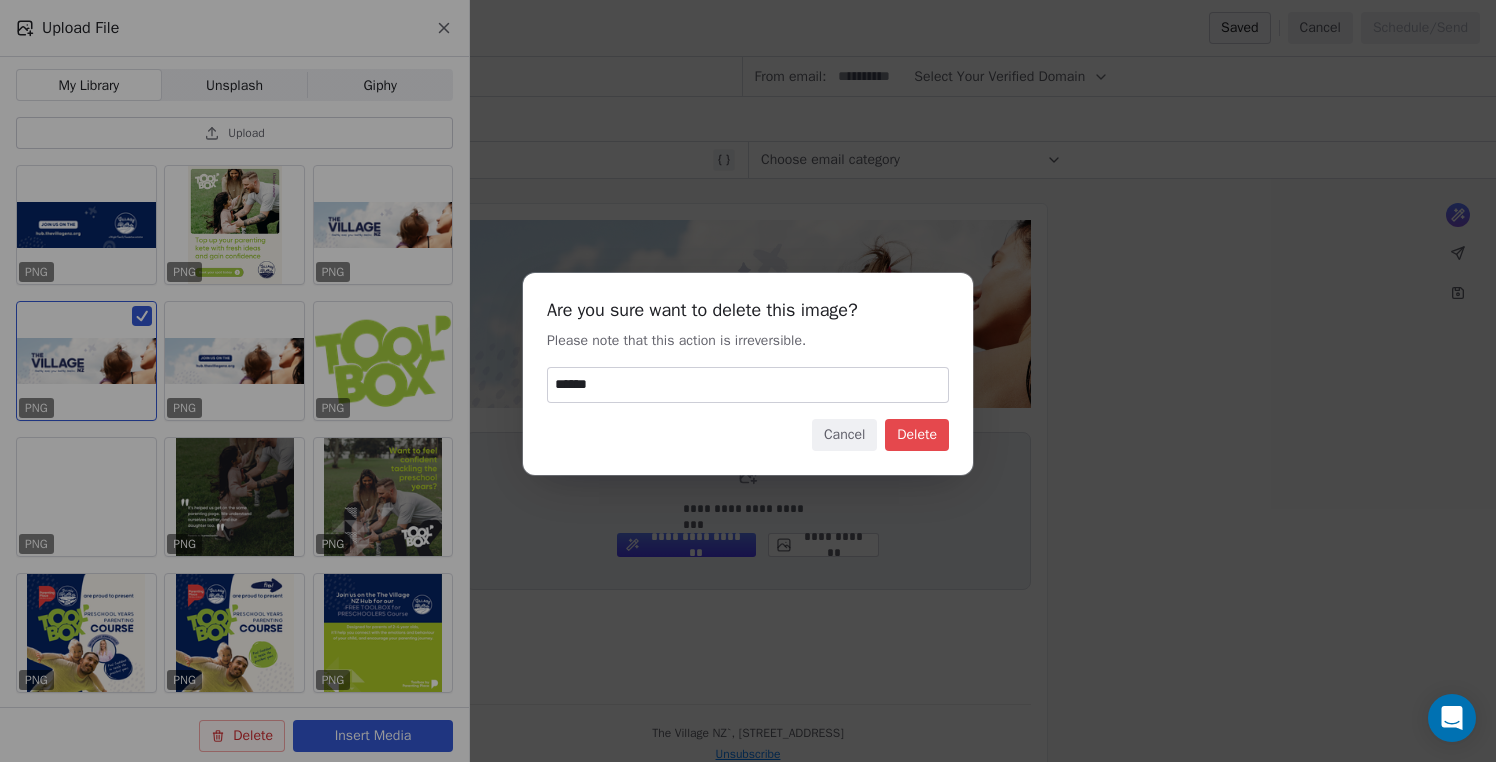 type on "******" 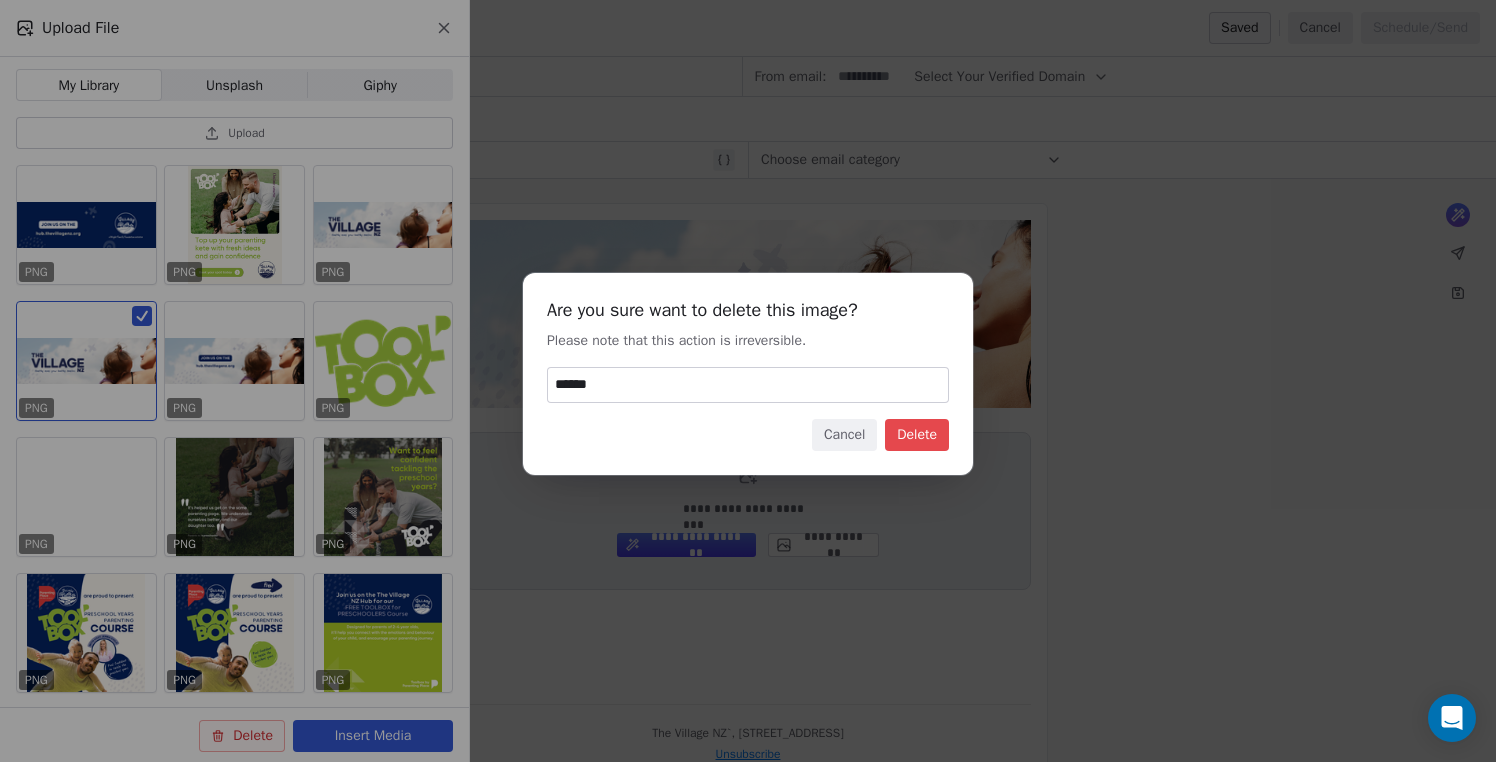 click on "Delete" at bounding box center [917, 435] 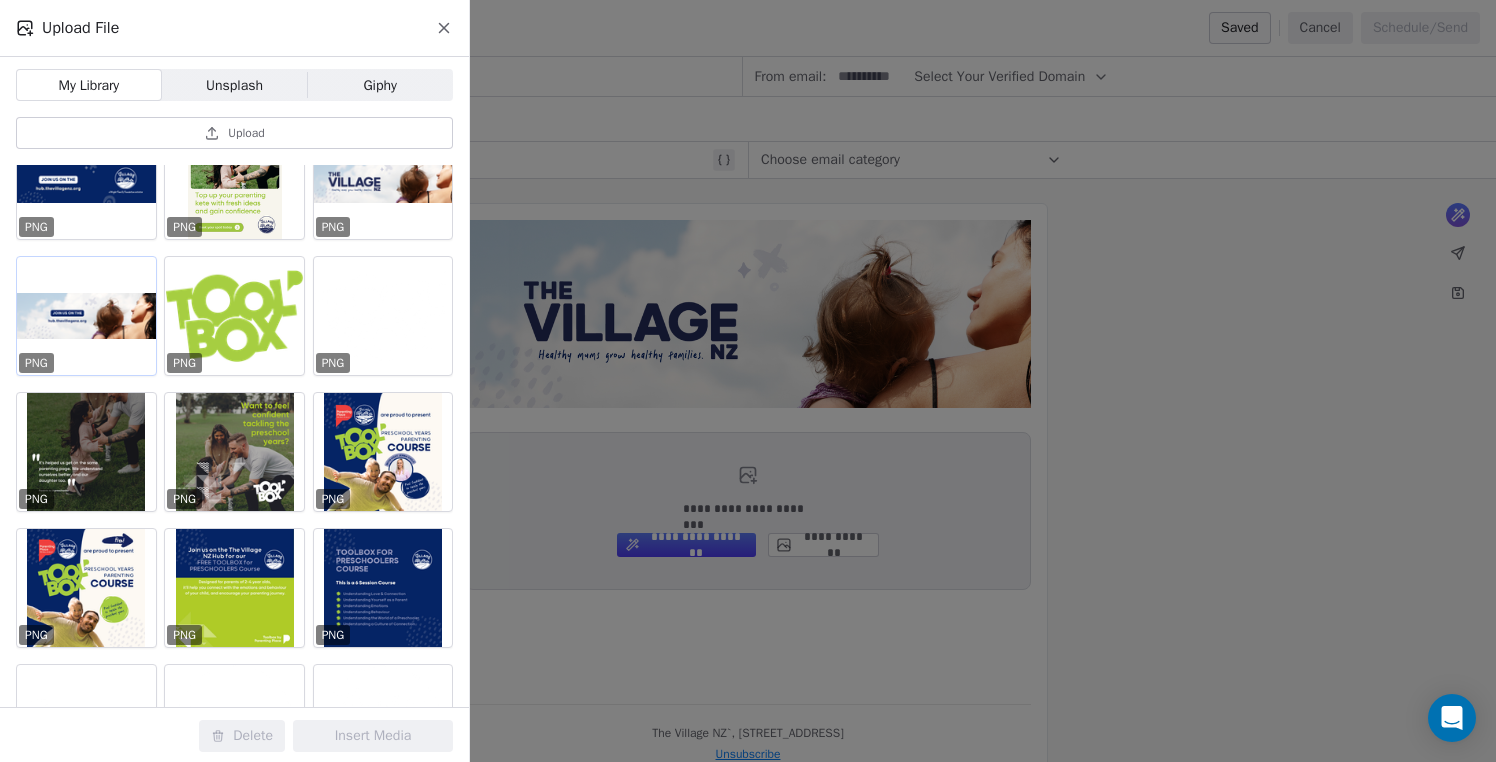 scroll, scrollTop: 0, scrollLeft: 0, axis: both 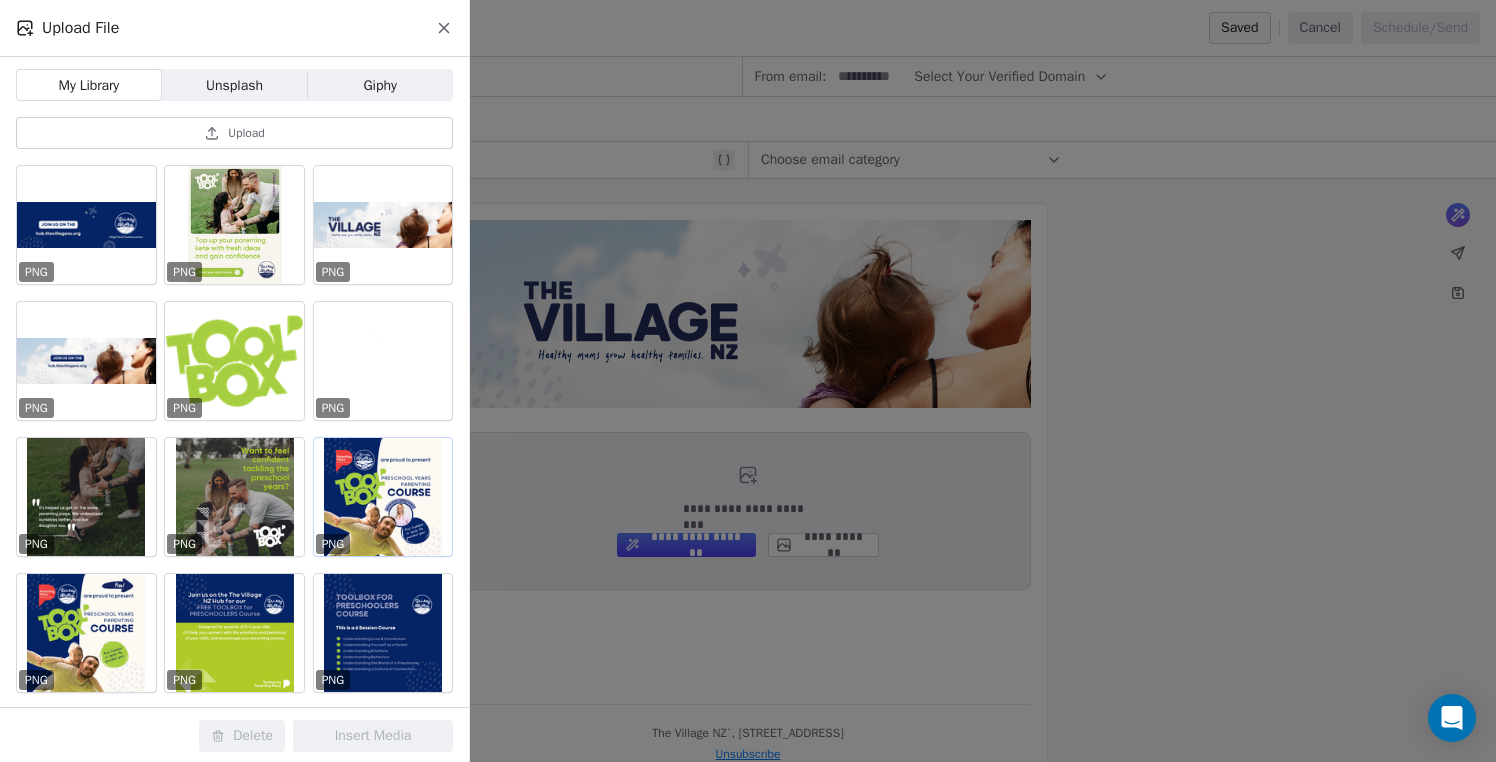 click at bounding box center (383, 497) 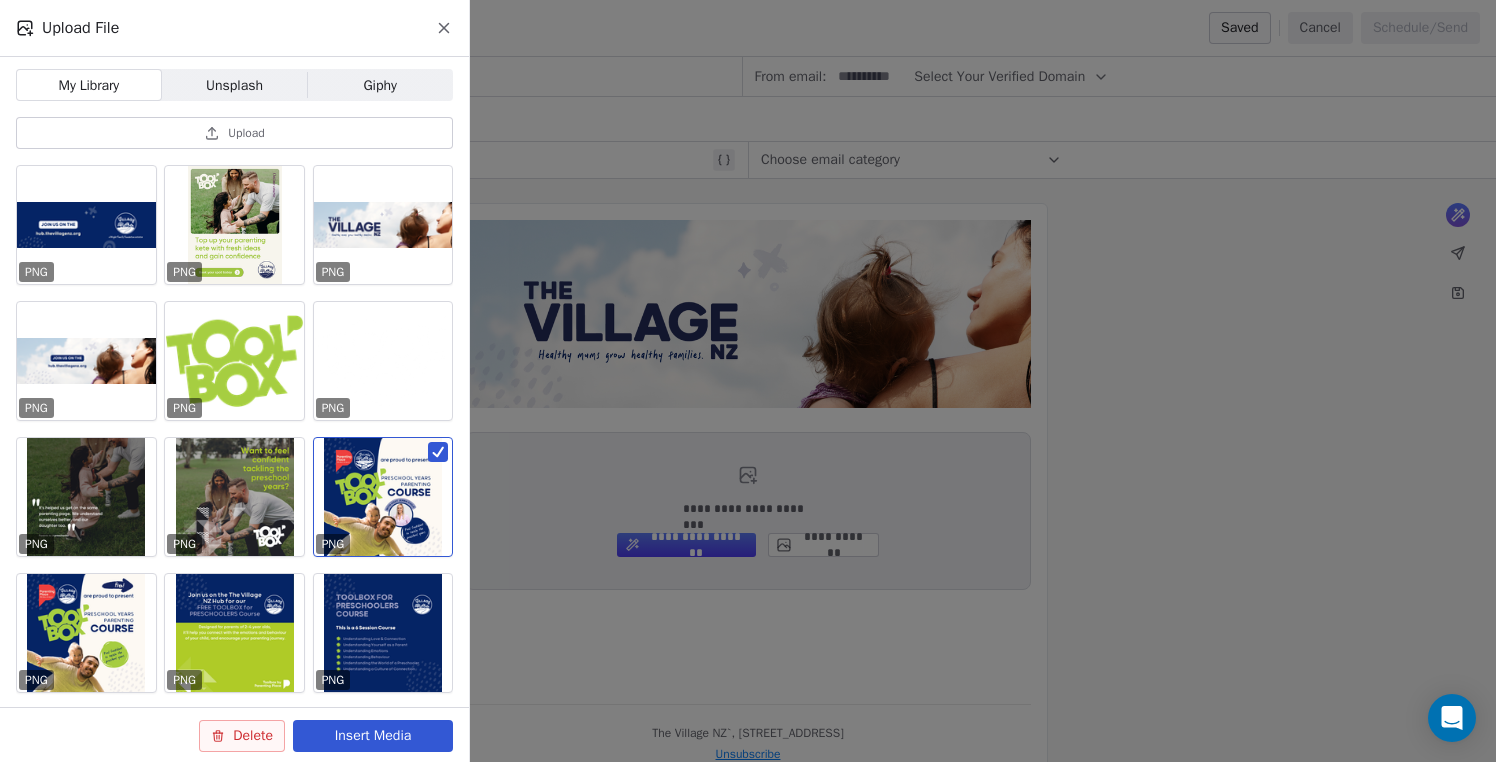 click on "Delete" at bounding box center [242, 736] 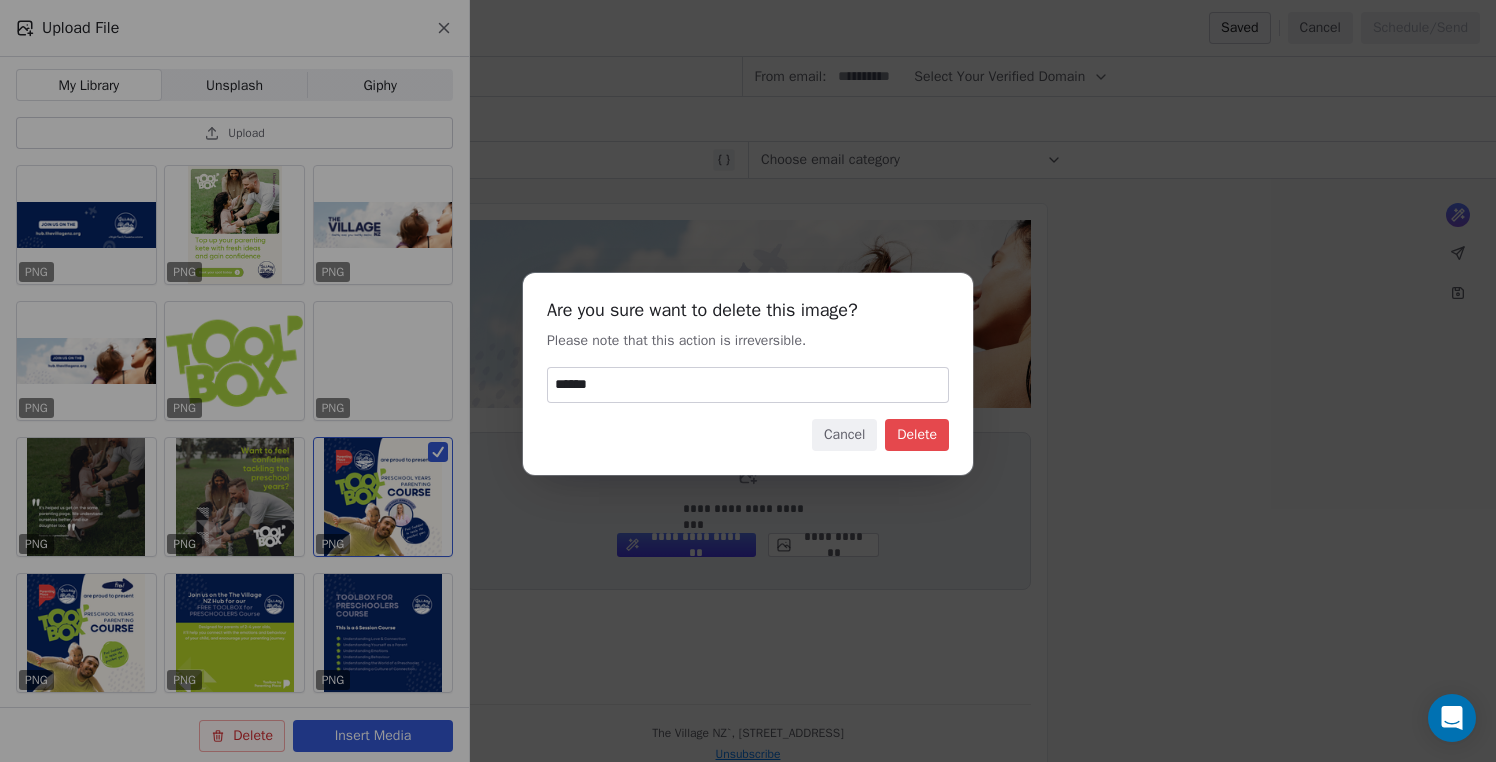 type on "******" 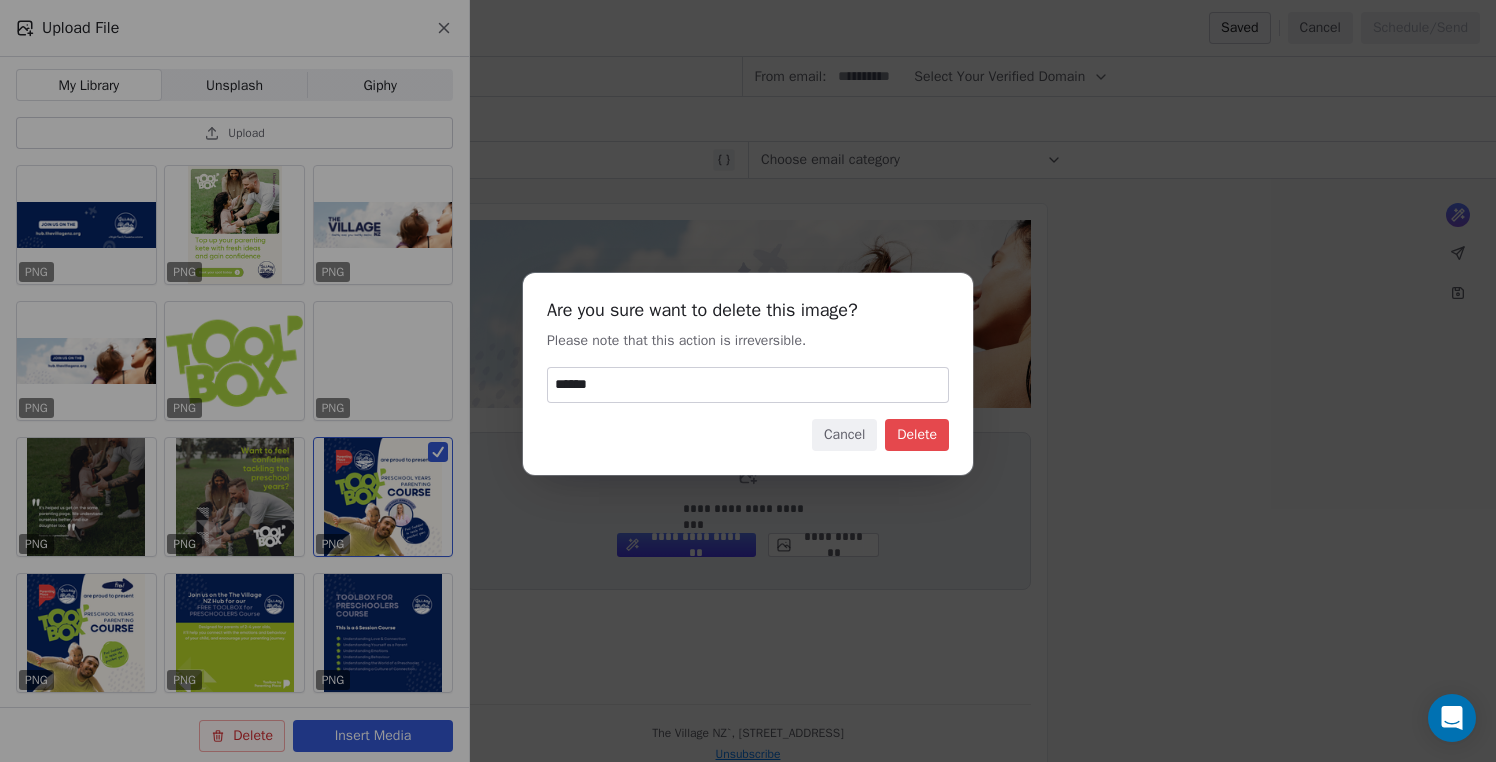 click on "Delete" at bounding box center [917, 435] 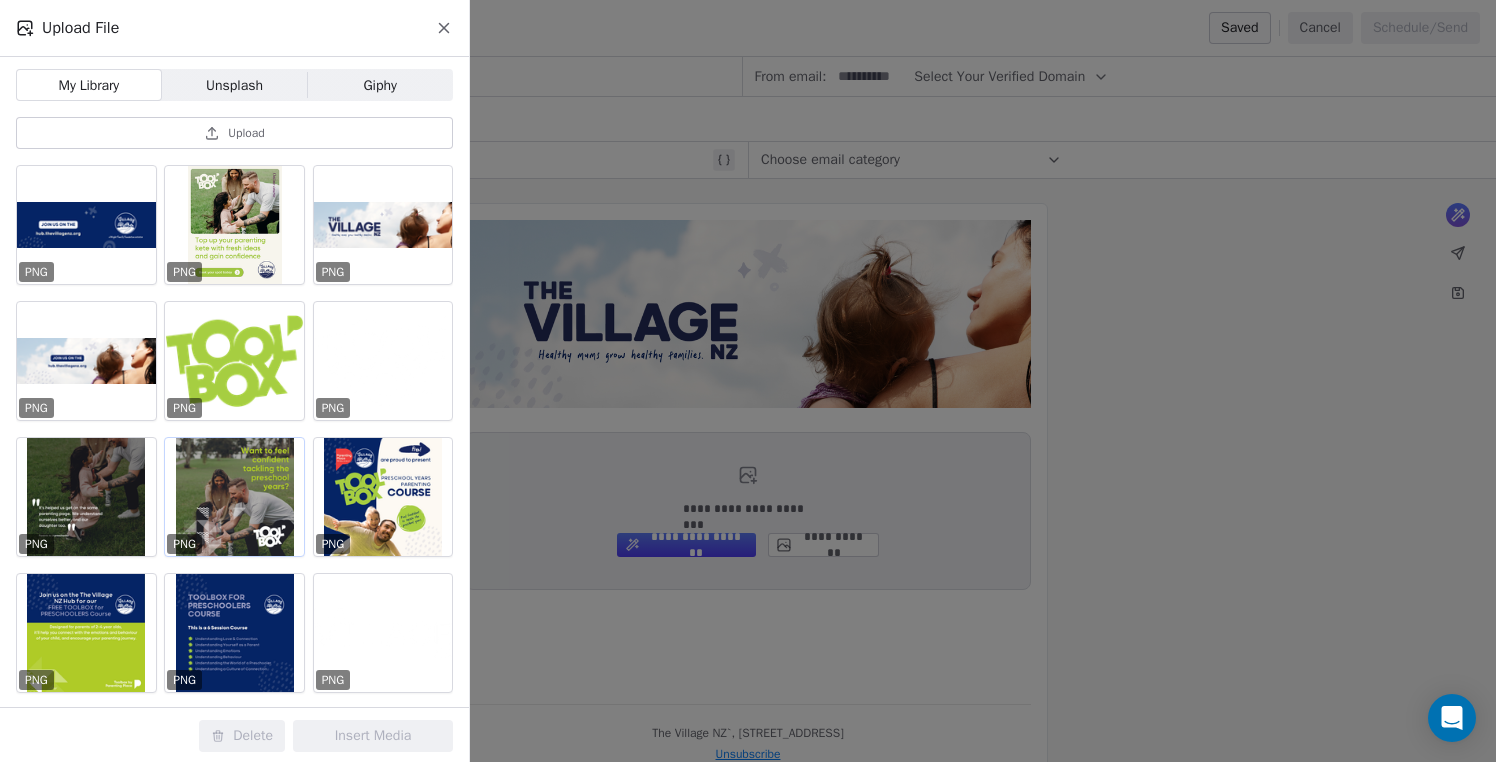 click at bounding box center (234, 497) 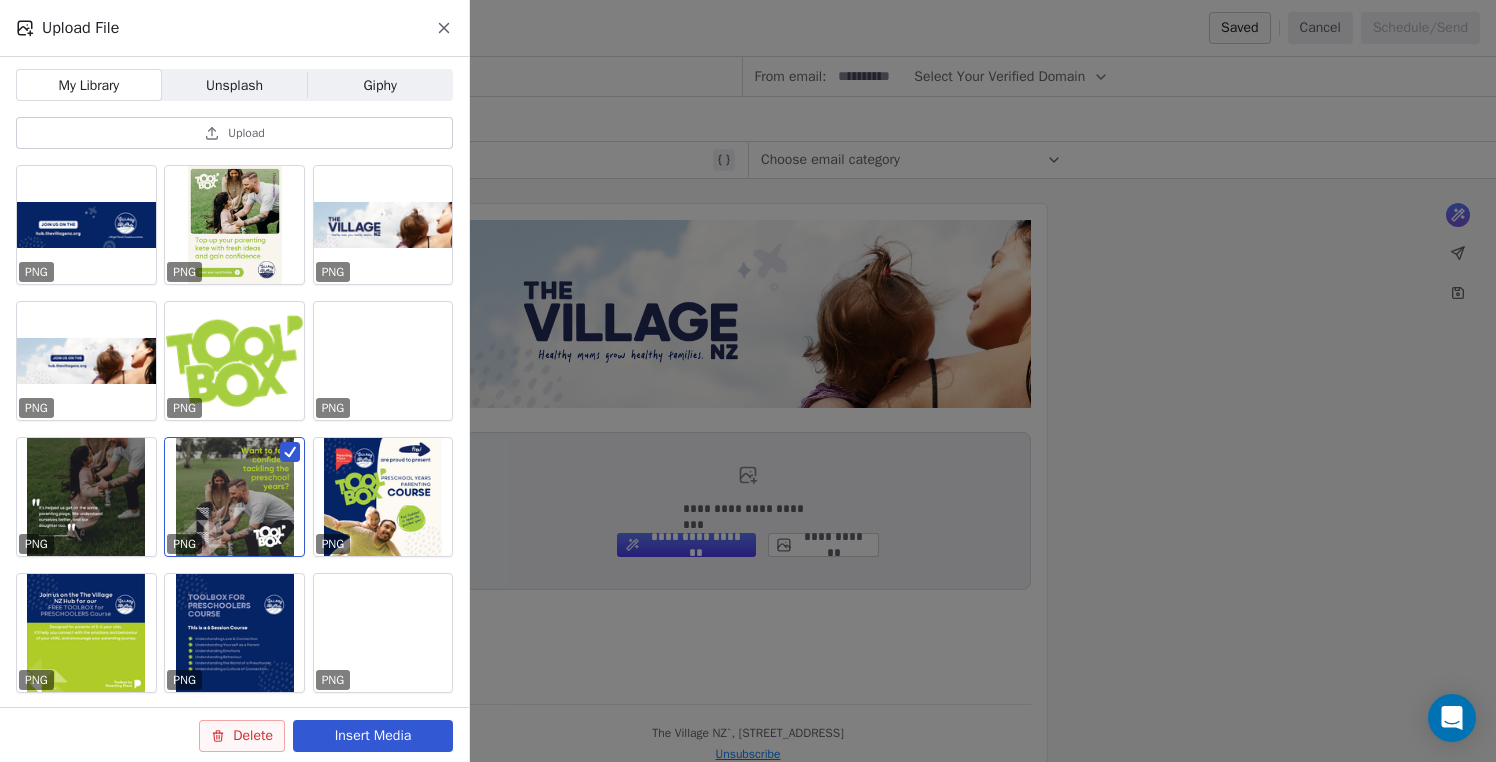 click on "Delete" at bounding box center (242, 736) 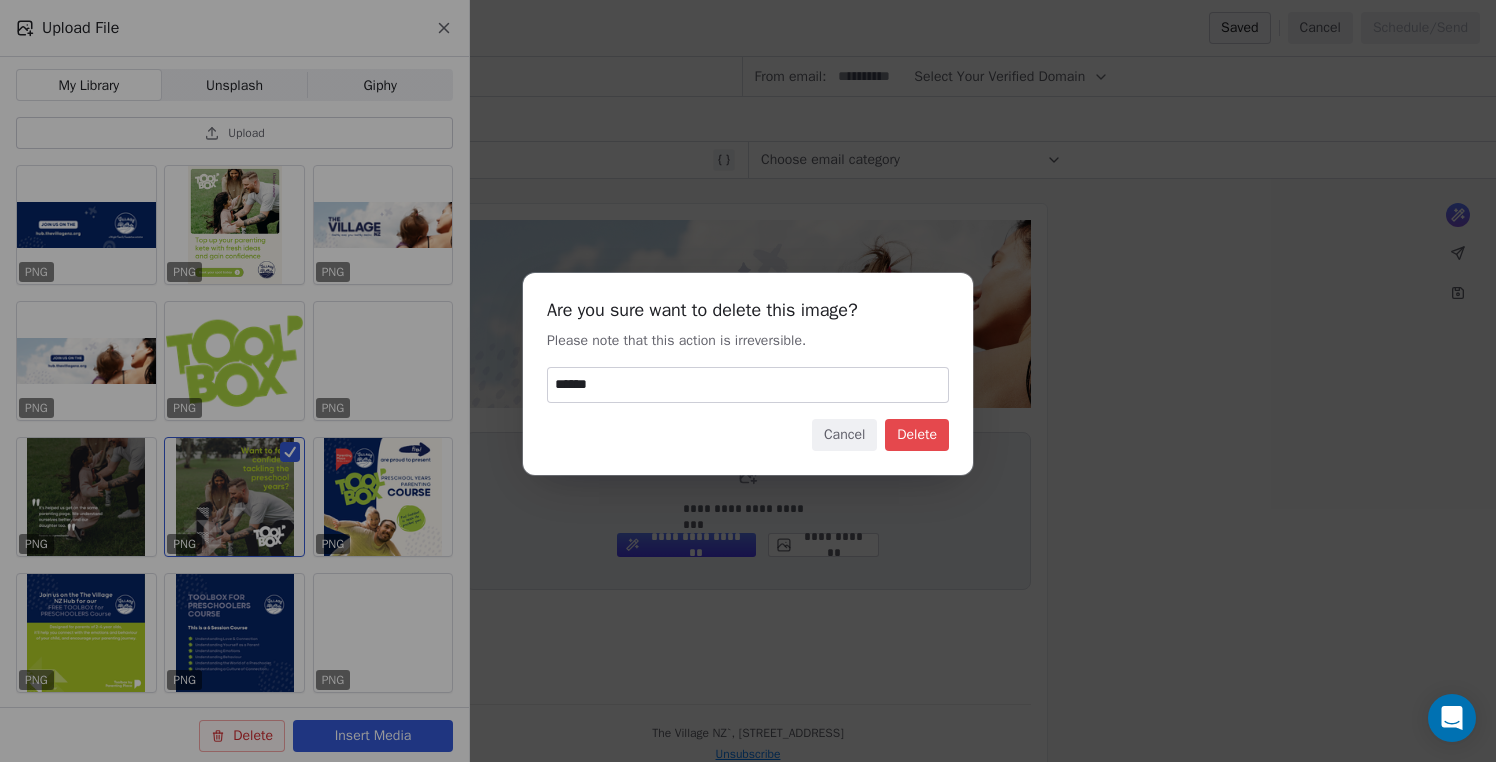 type on "******" 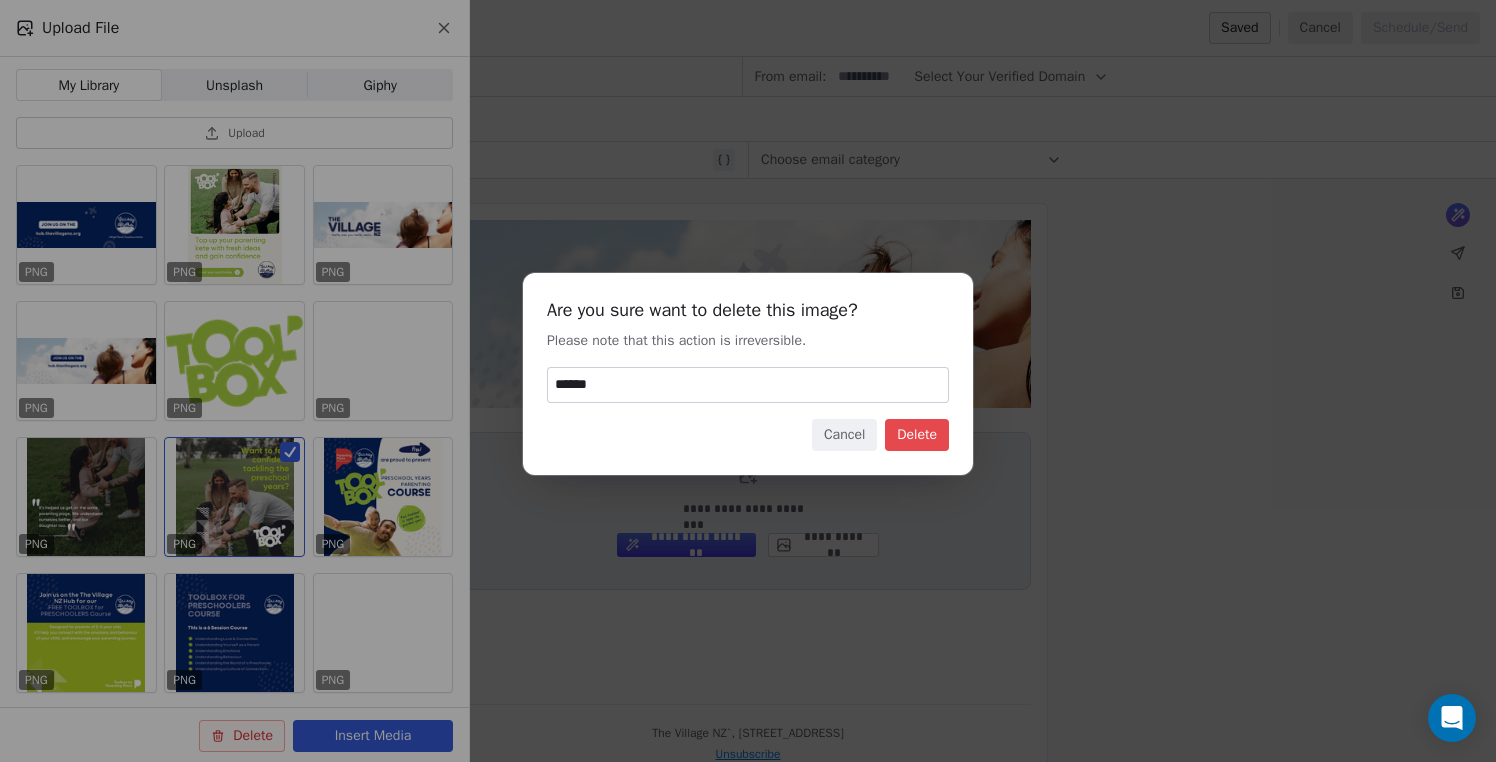 click on "Delete" at bounding box center (917, 435) 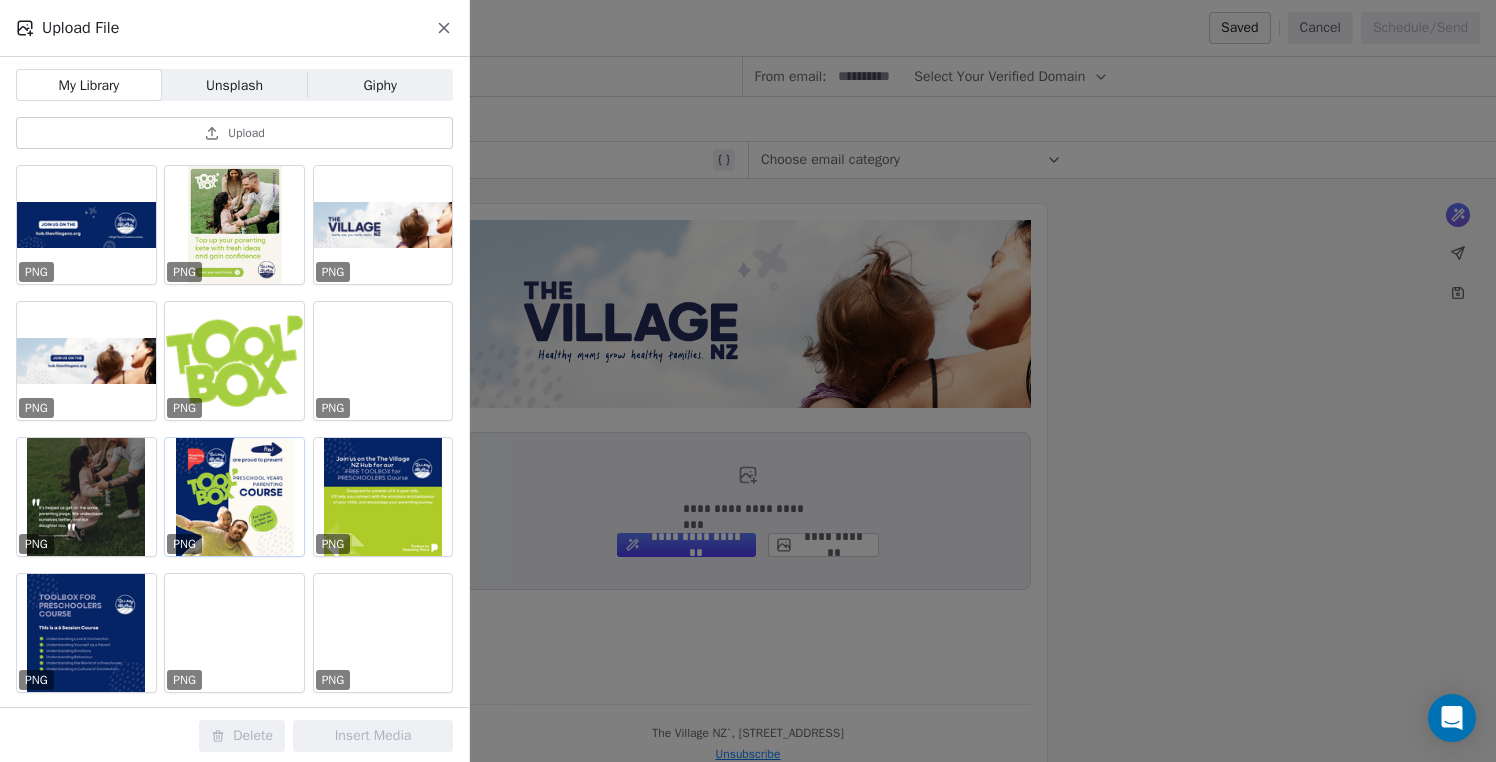 click at bounding box center [234, 497] 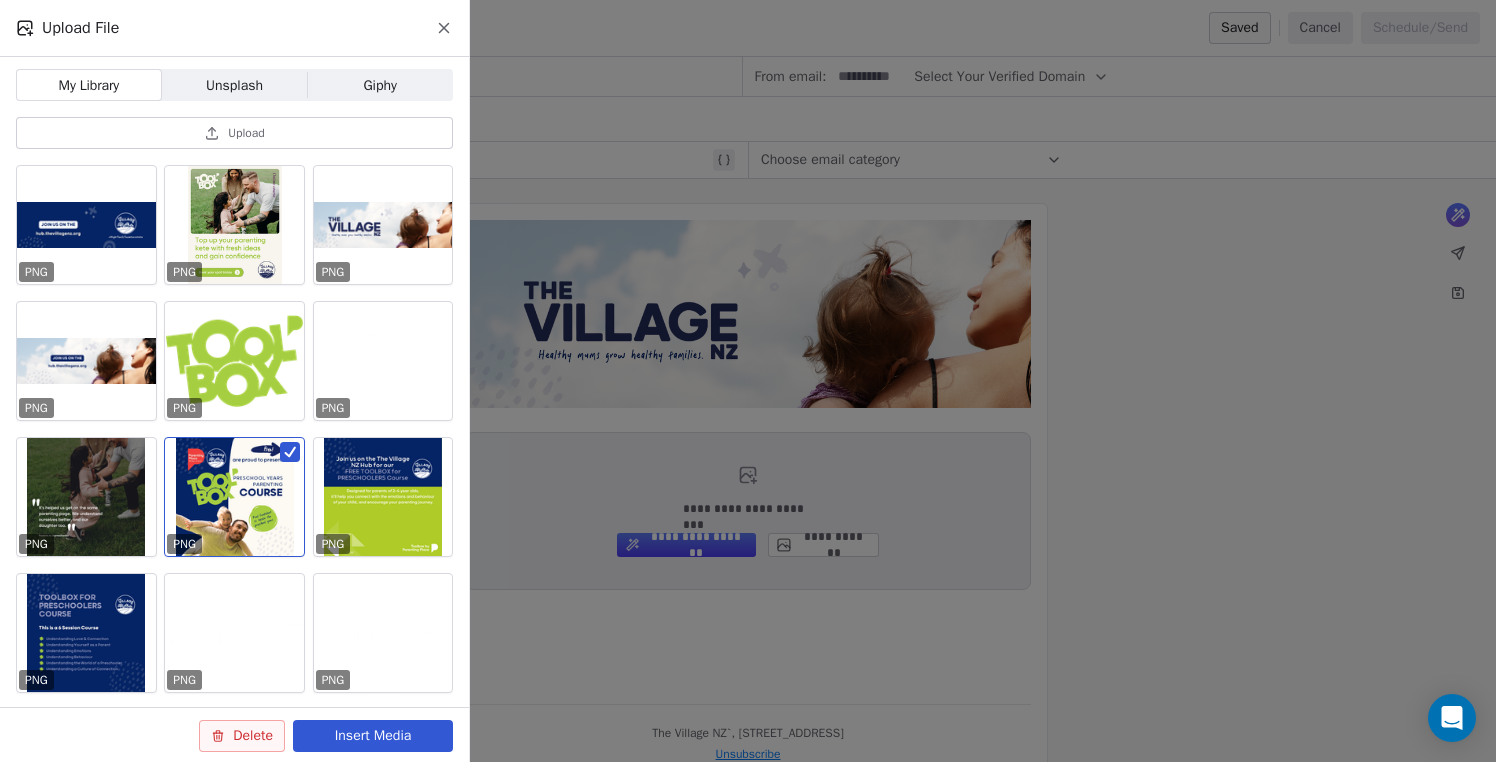 click on "Delete" at bounding box center (242, 736) 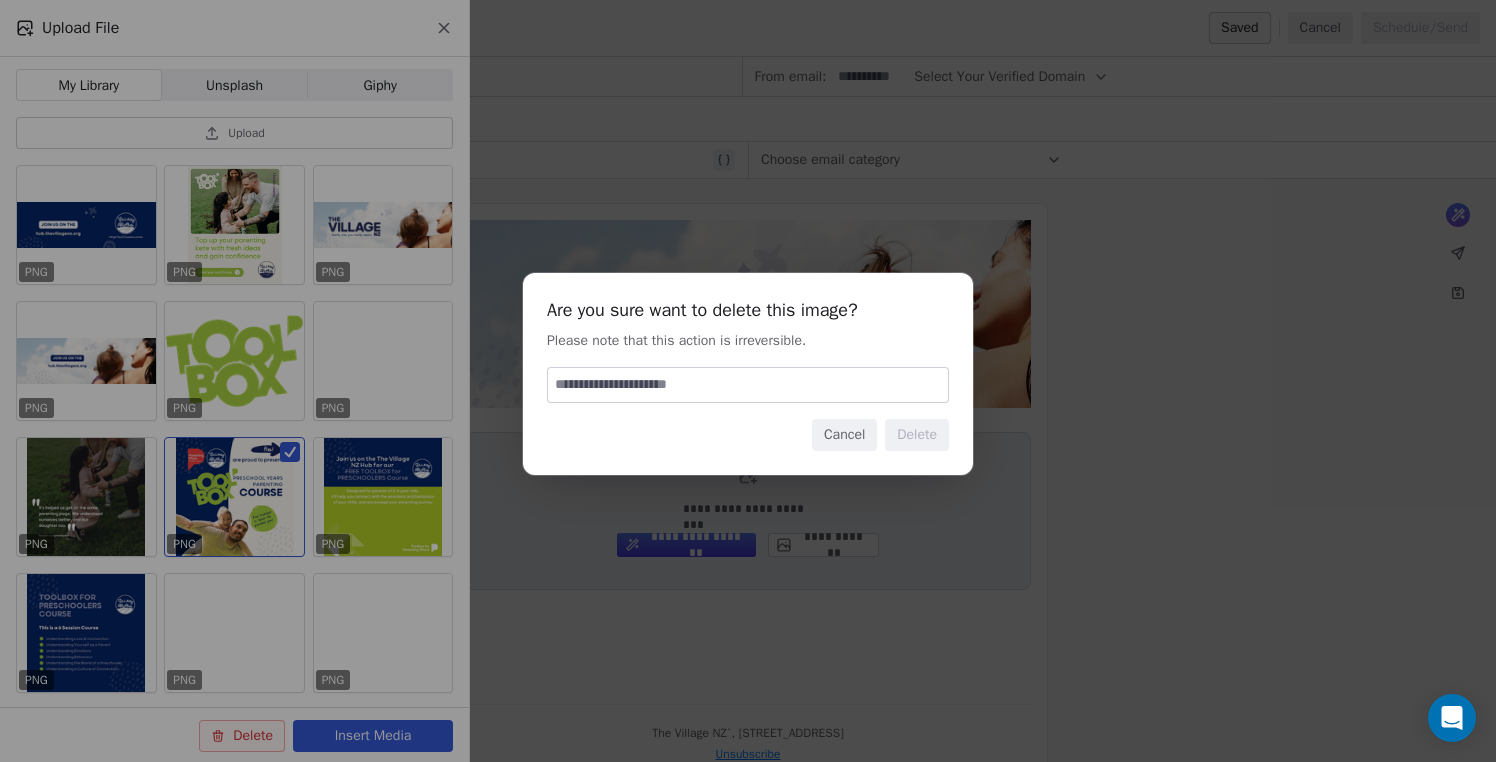 click at bounding box center (748, 385) 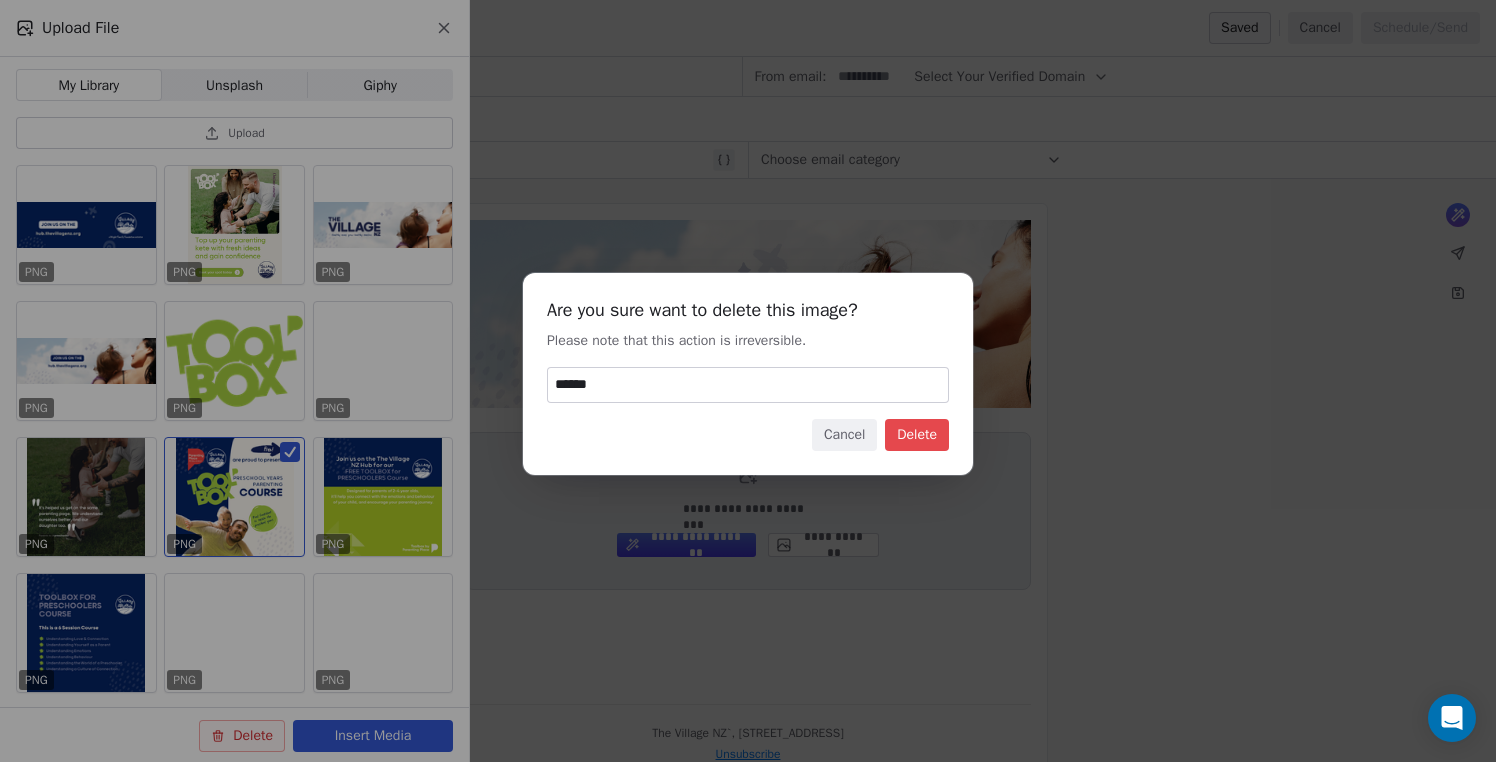 type on "******" 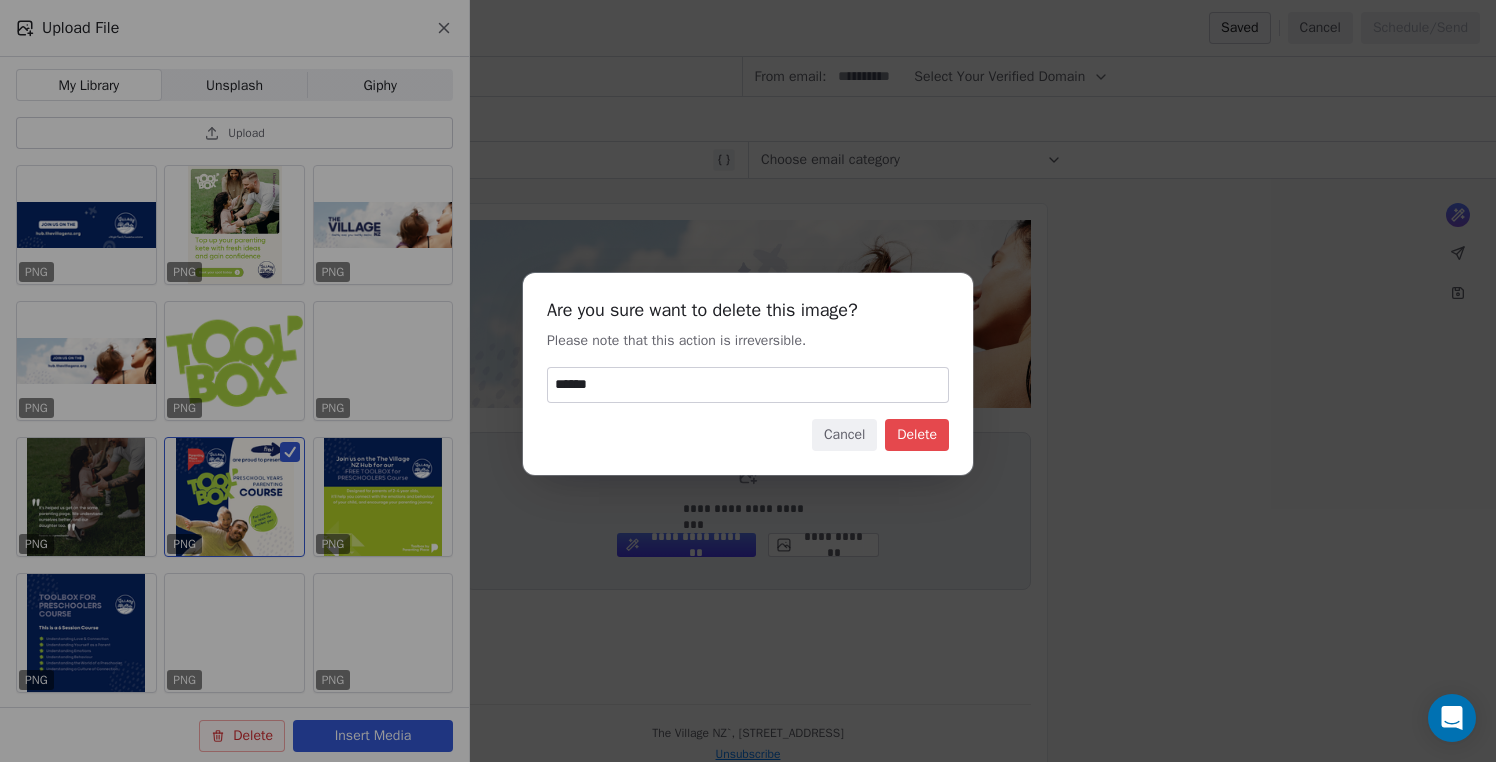 click on "Delete" at bounding box center (917, 435) 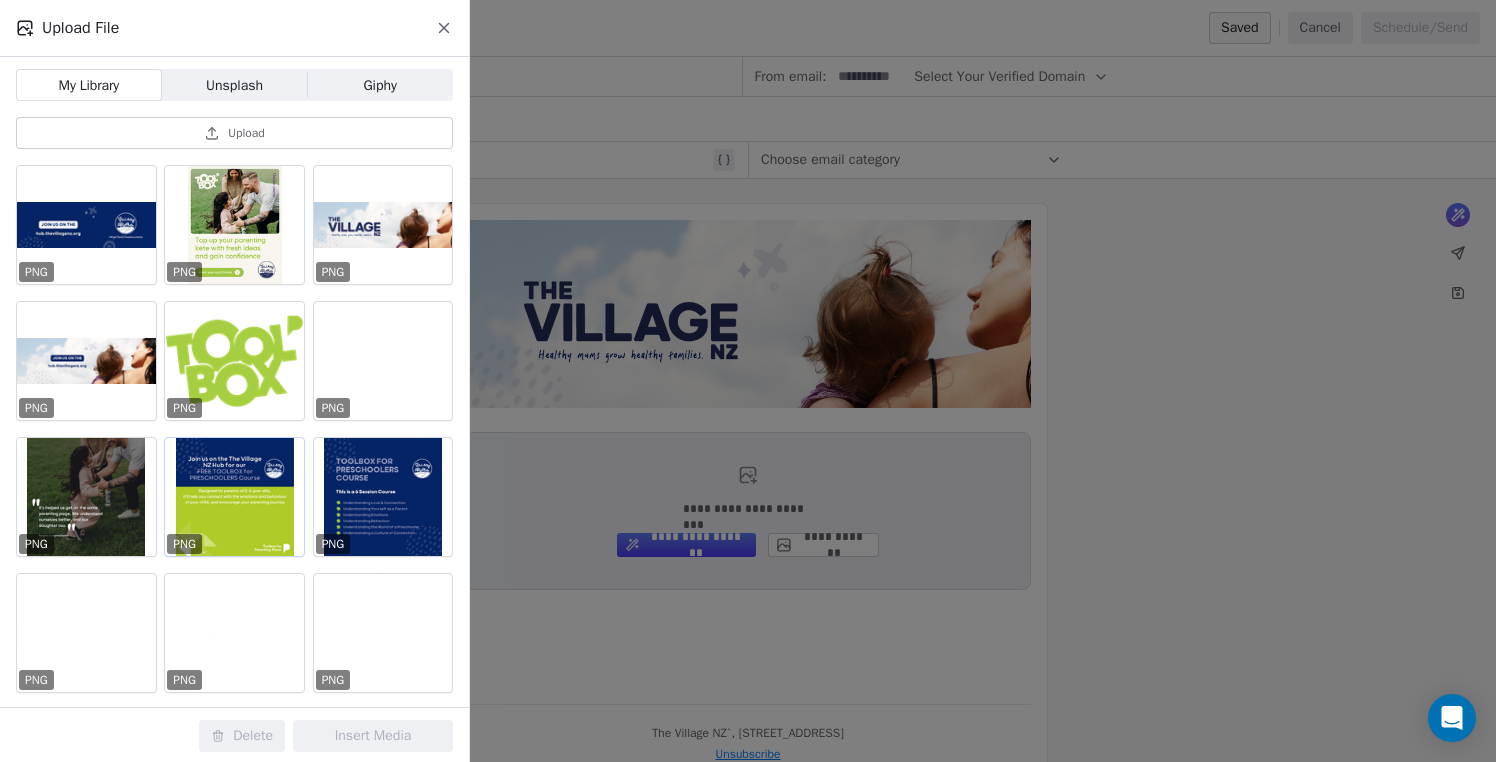 click at bounding box center [234, 497] 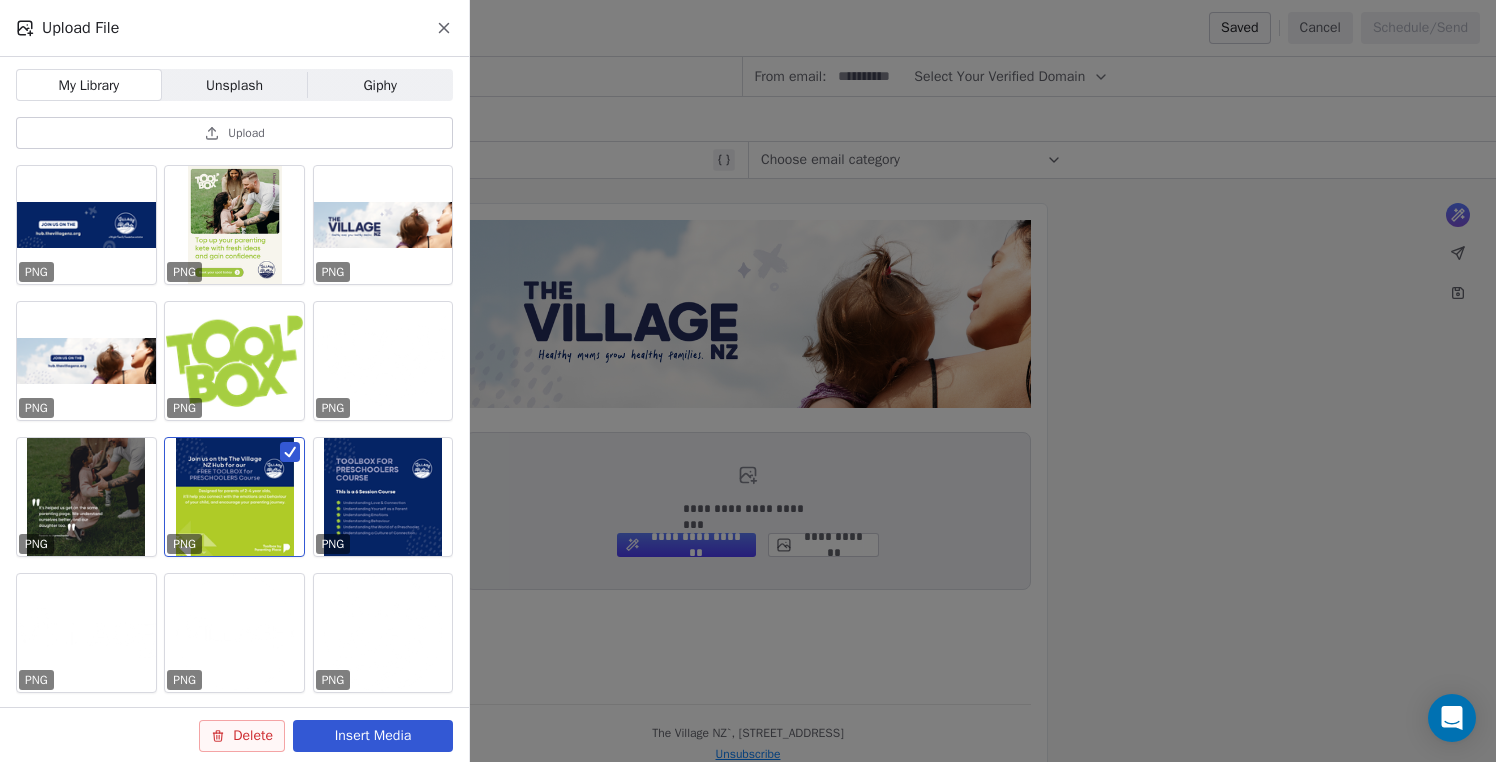 click on "Delete" at bounding box center (242, 736) 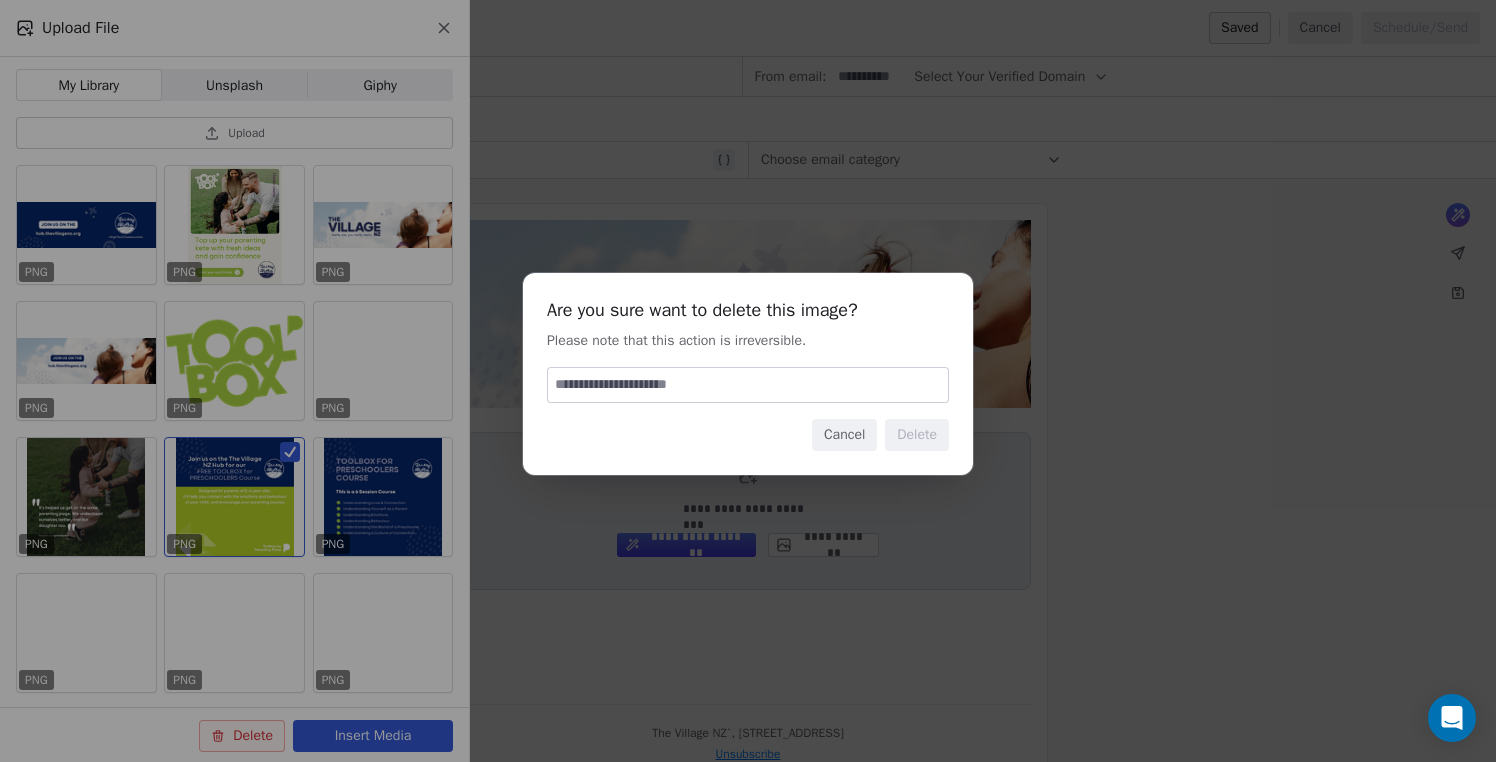 click at bounding box center [748, 385] 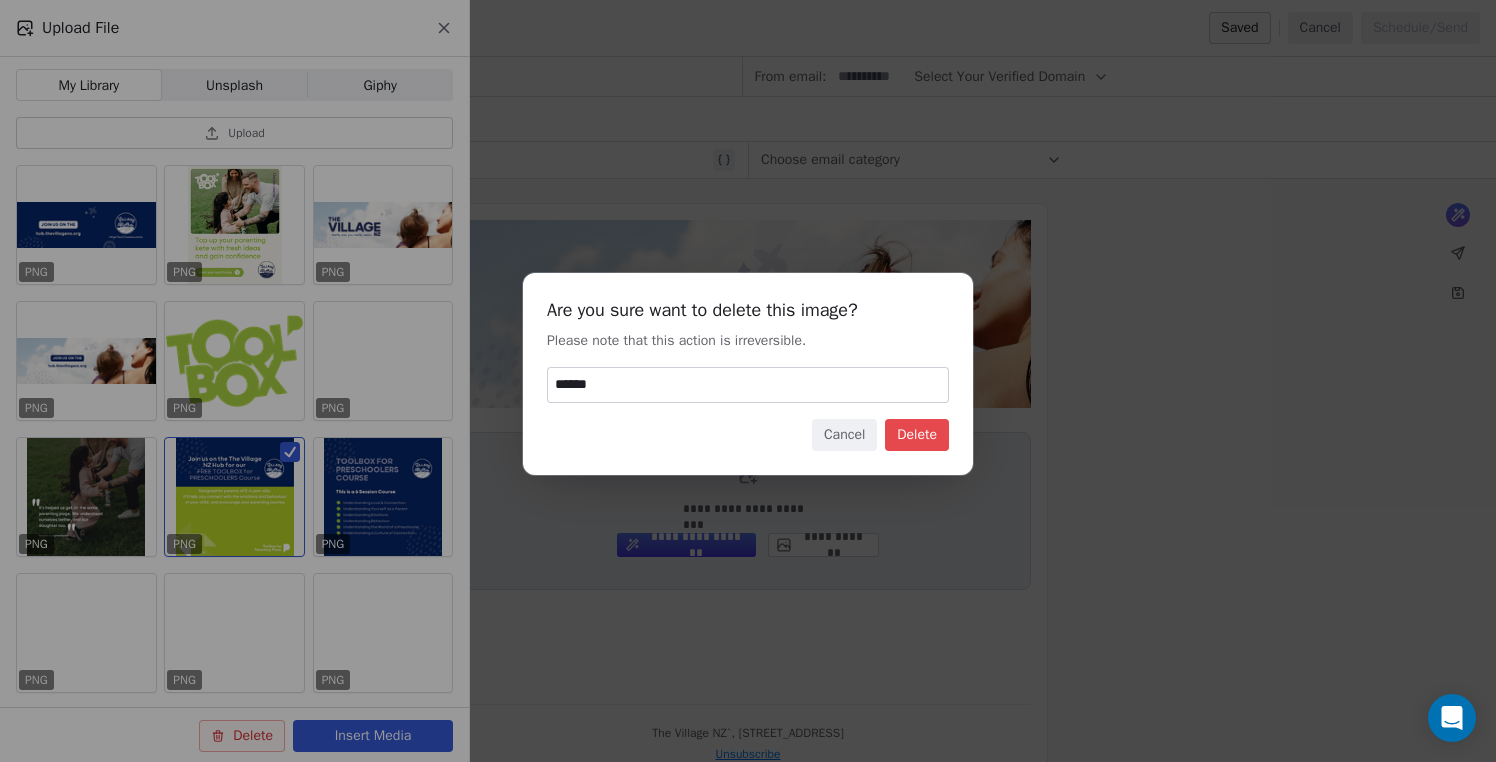type on "******" 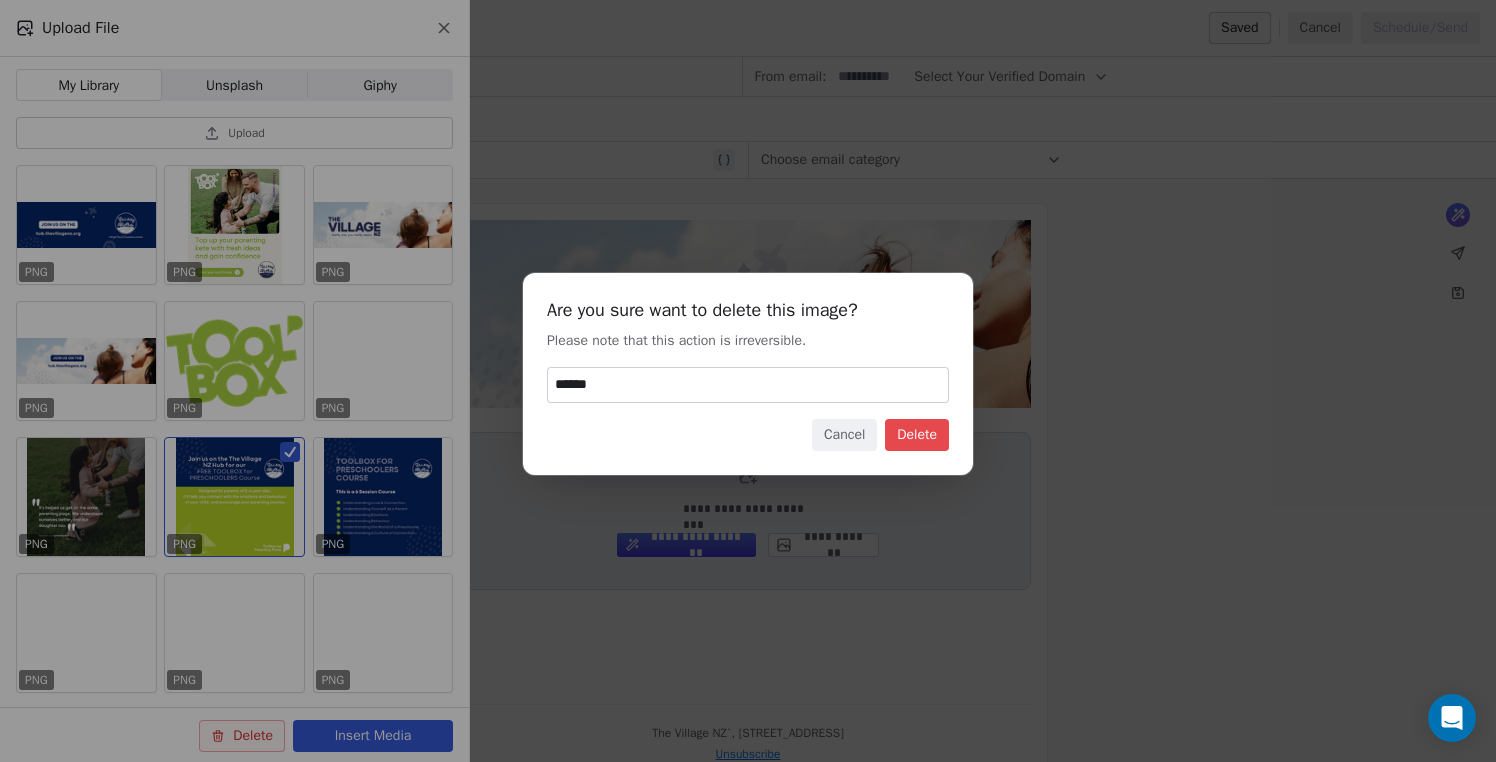 click on "Delete" at bounding box center [917, 435] 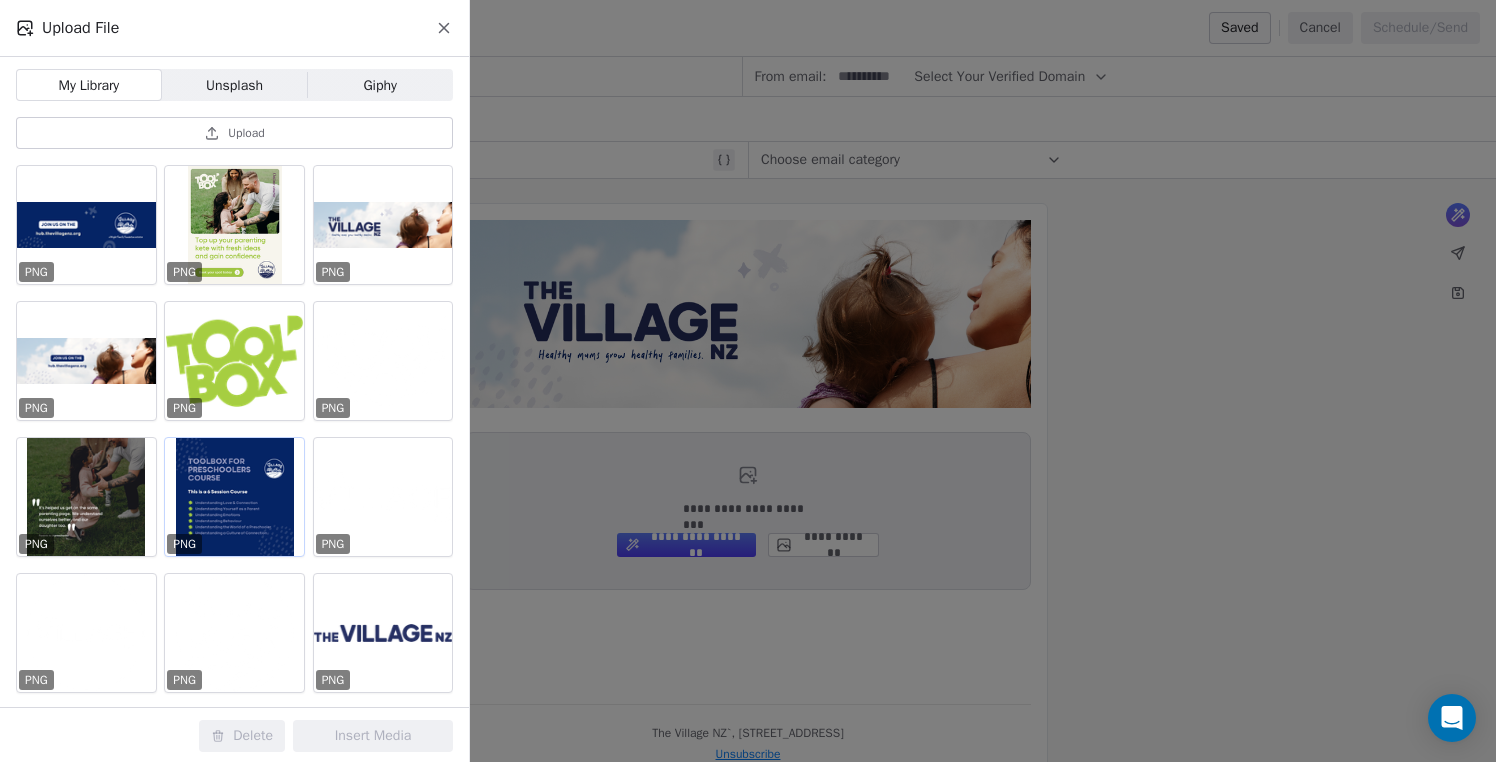click at bounding box center (234, 497) 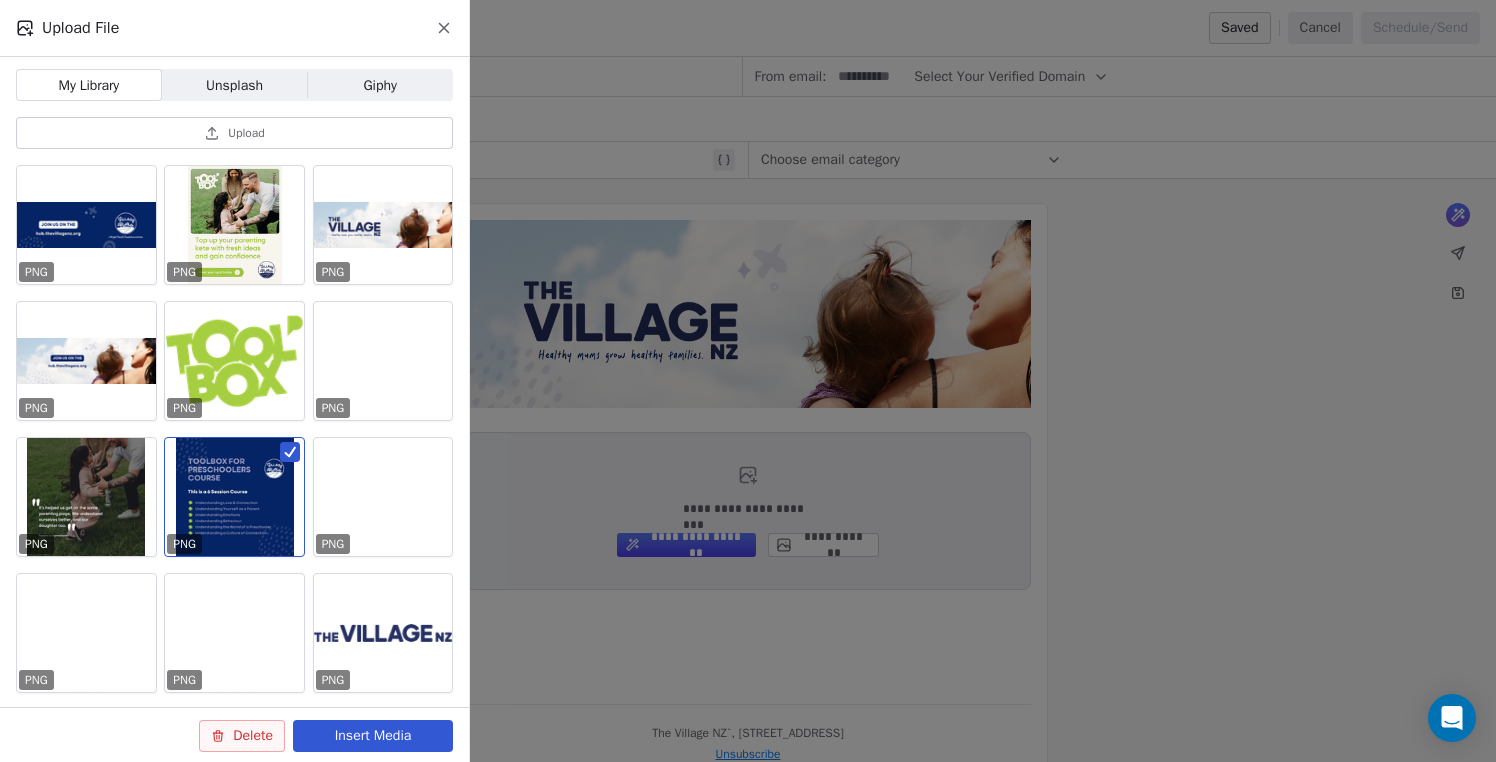 click on "Delete" at bounding box center [242, 736] 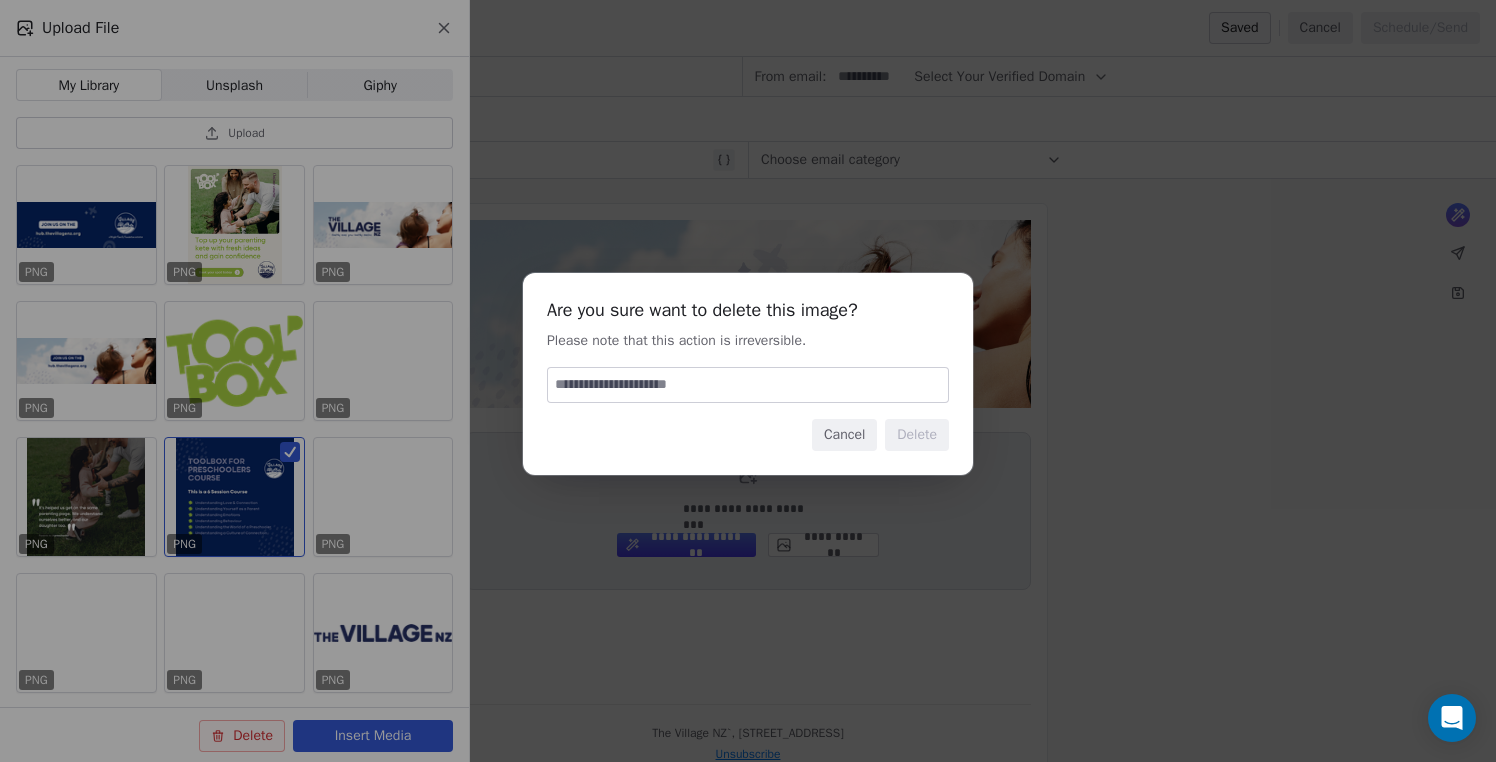 click at bounding box center (748, 385) 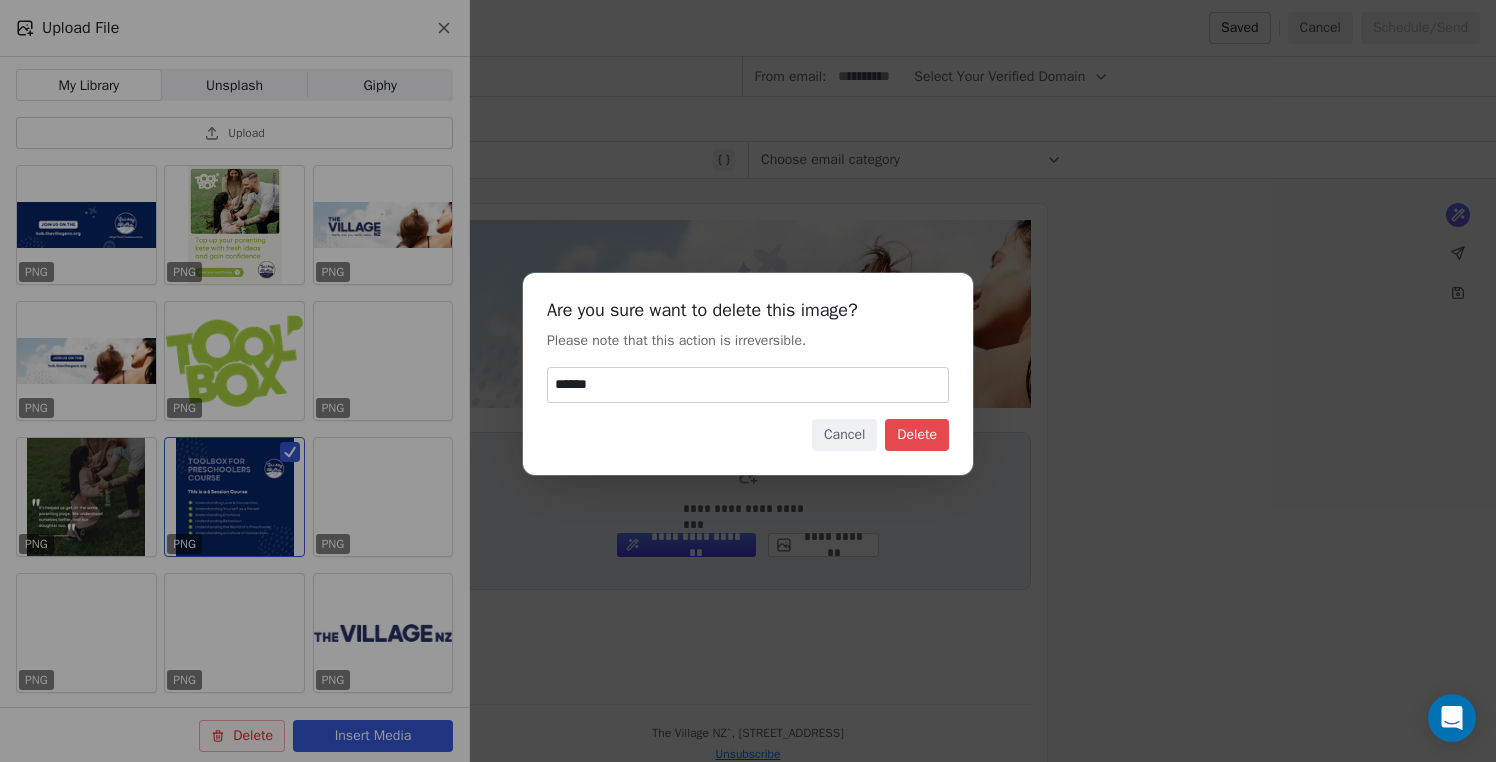 type on "******" 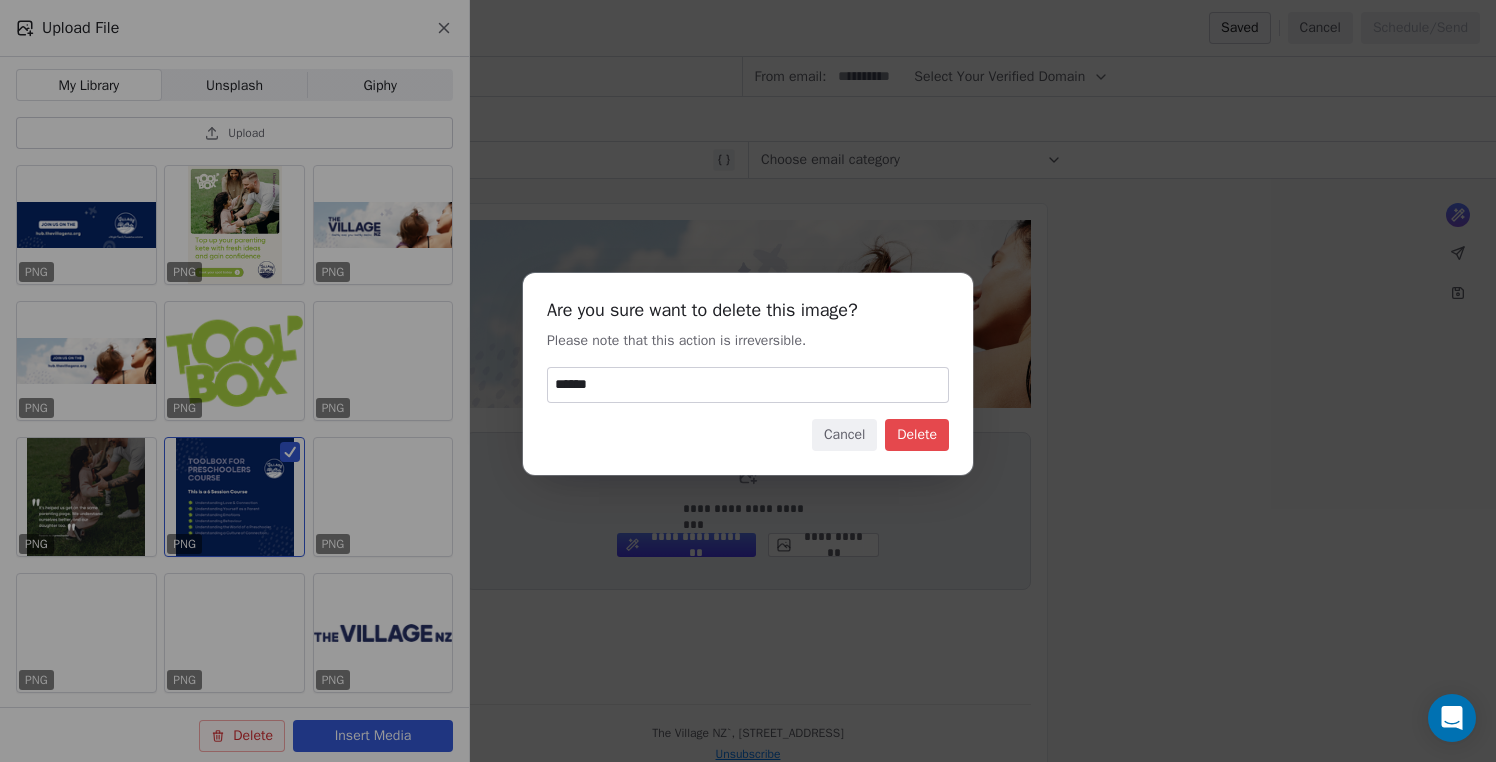 click on "Delete" at bounding box center [917, 435] 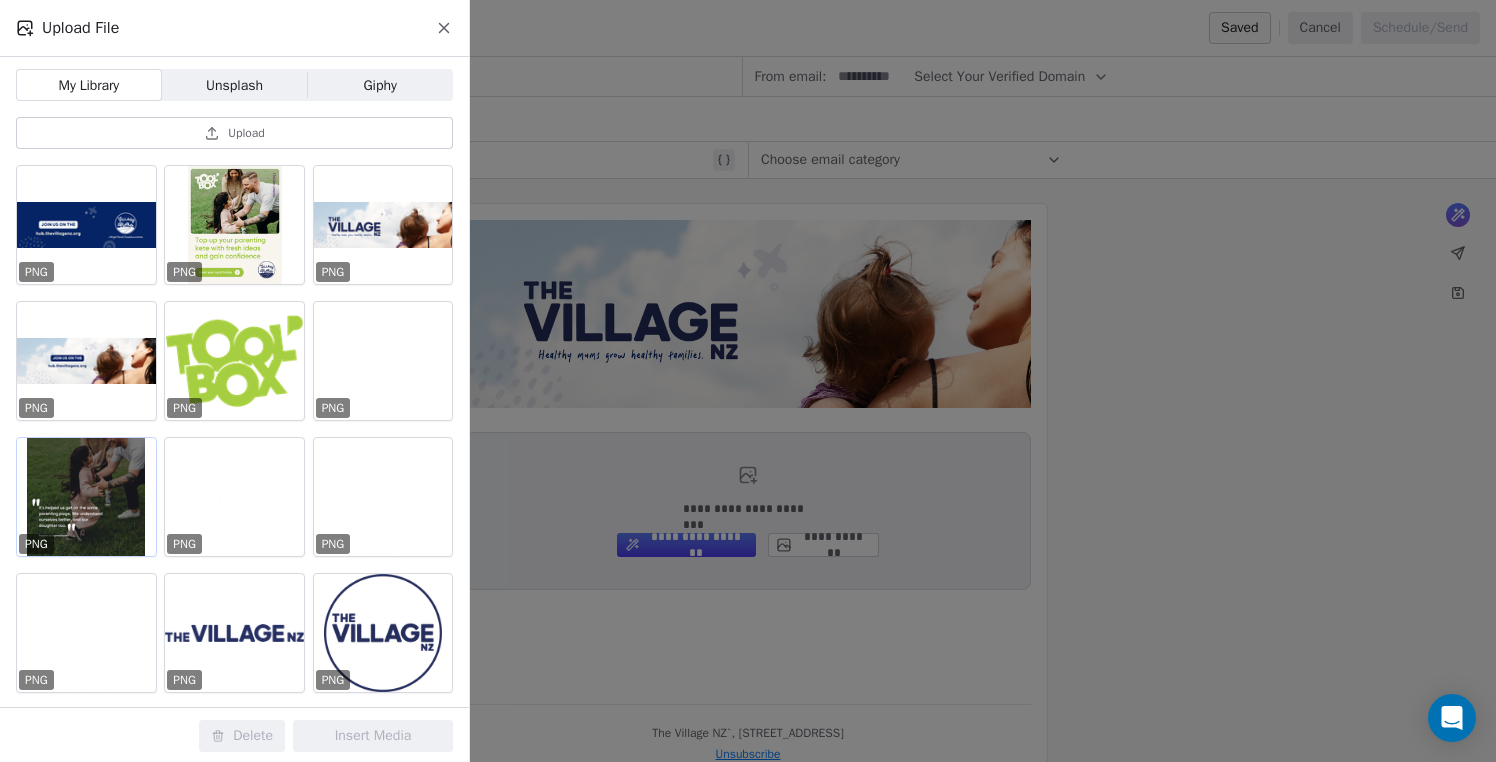 click at bounding box center (86, 497) 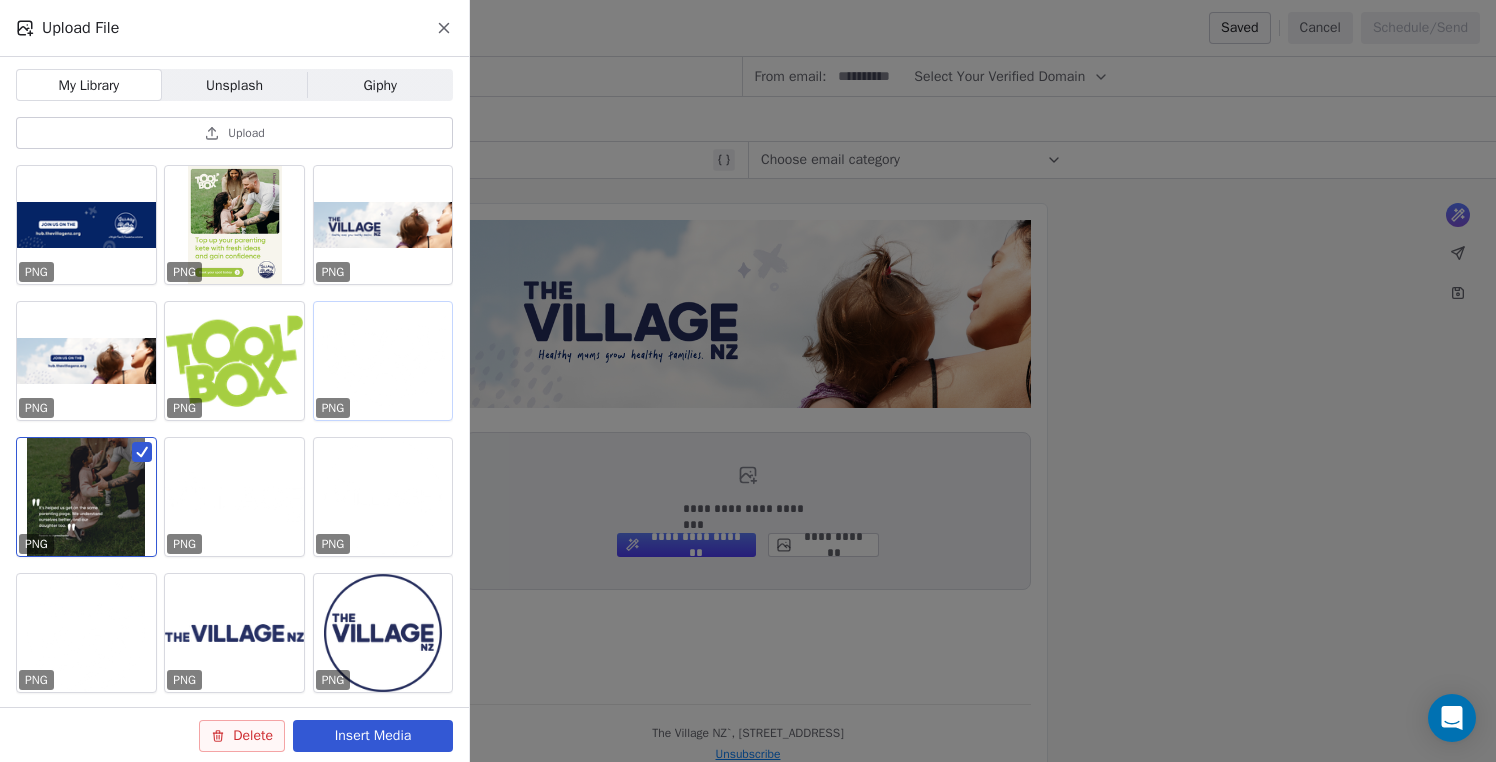 click at bounding box center (383, 361) 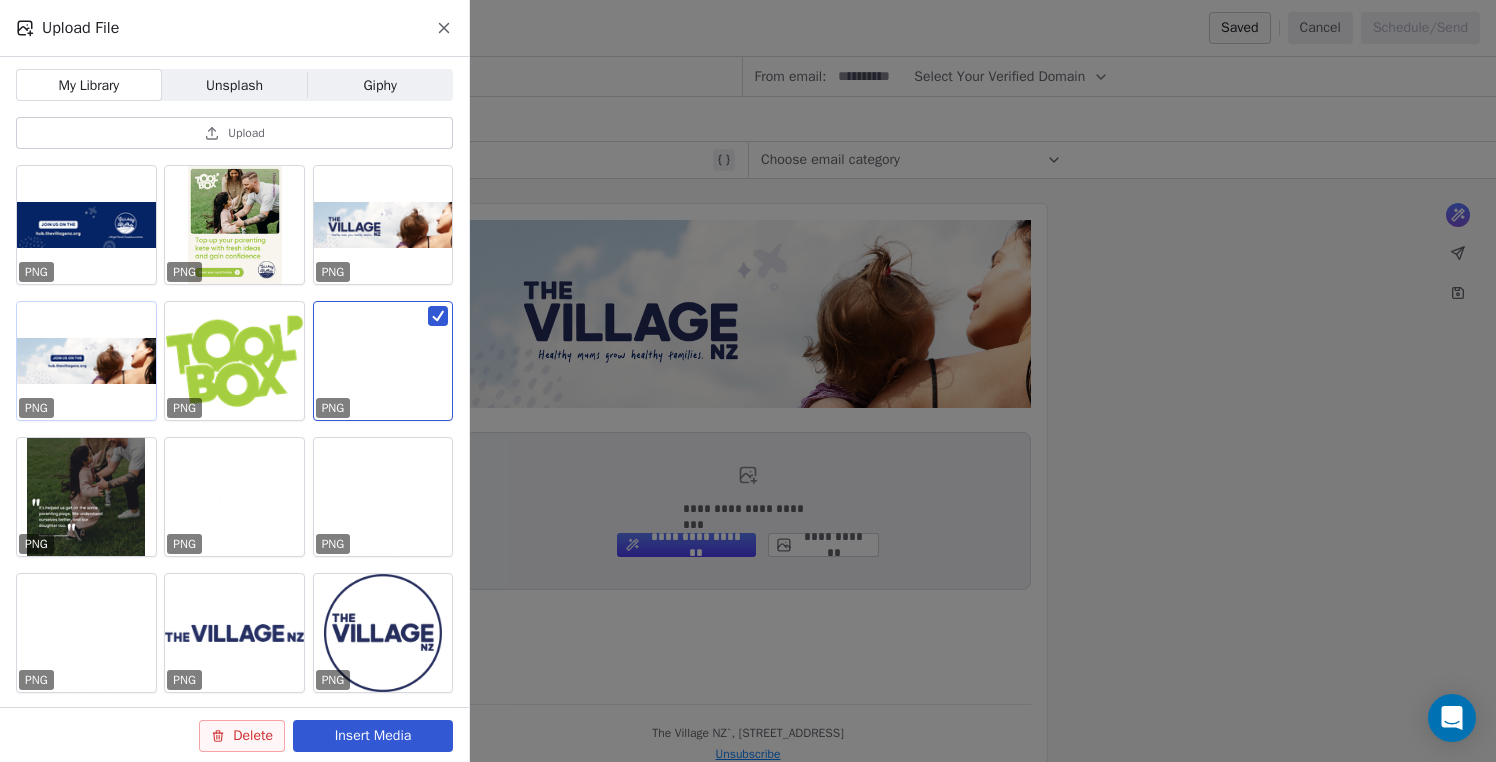 click at bounding box center (86, 361) 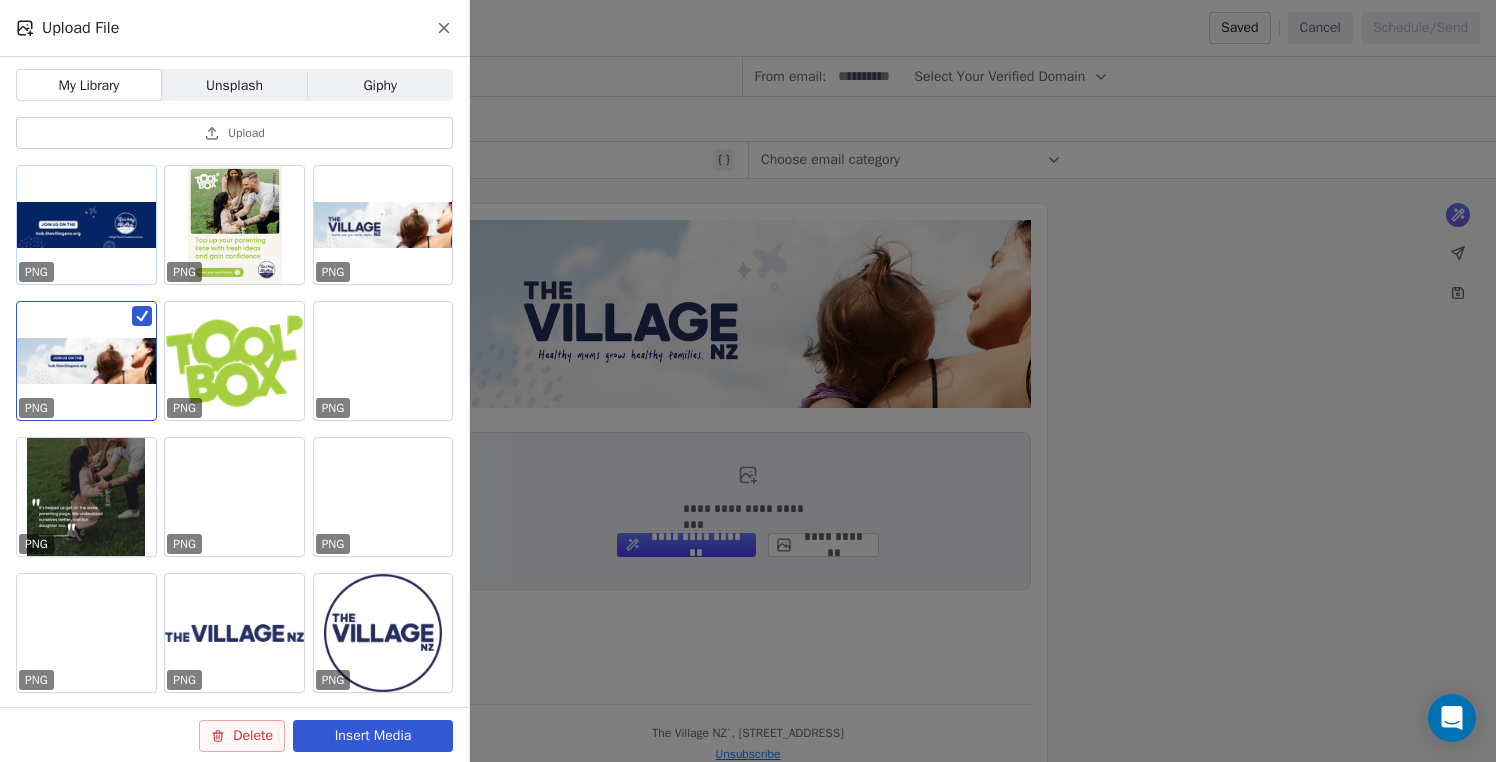 click at bounding box center [86, 225] 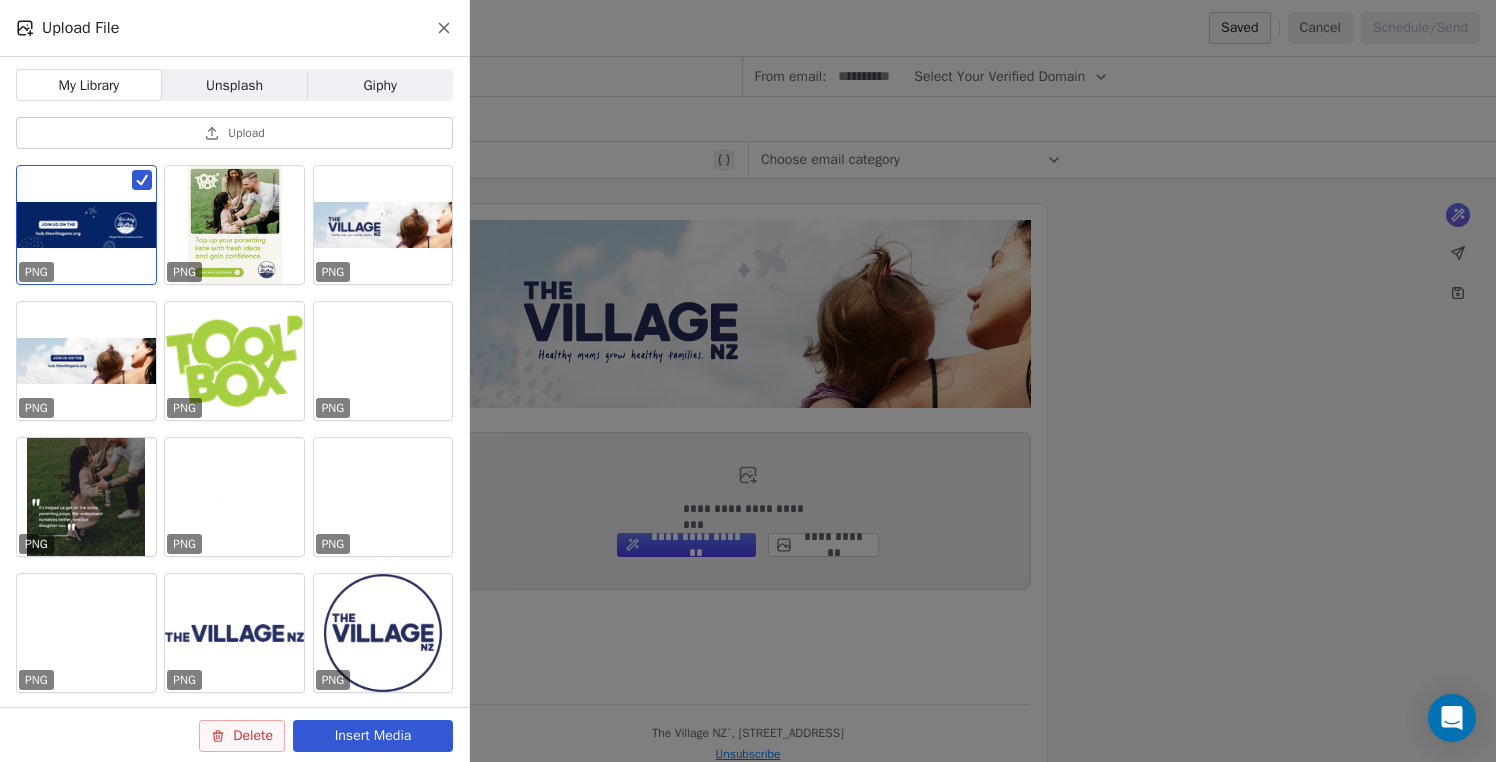 click on "Insert Media" at bounding box center [373, 736] 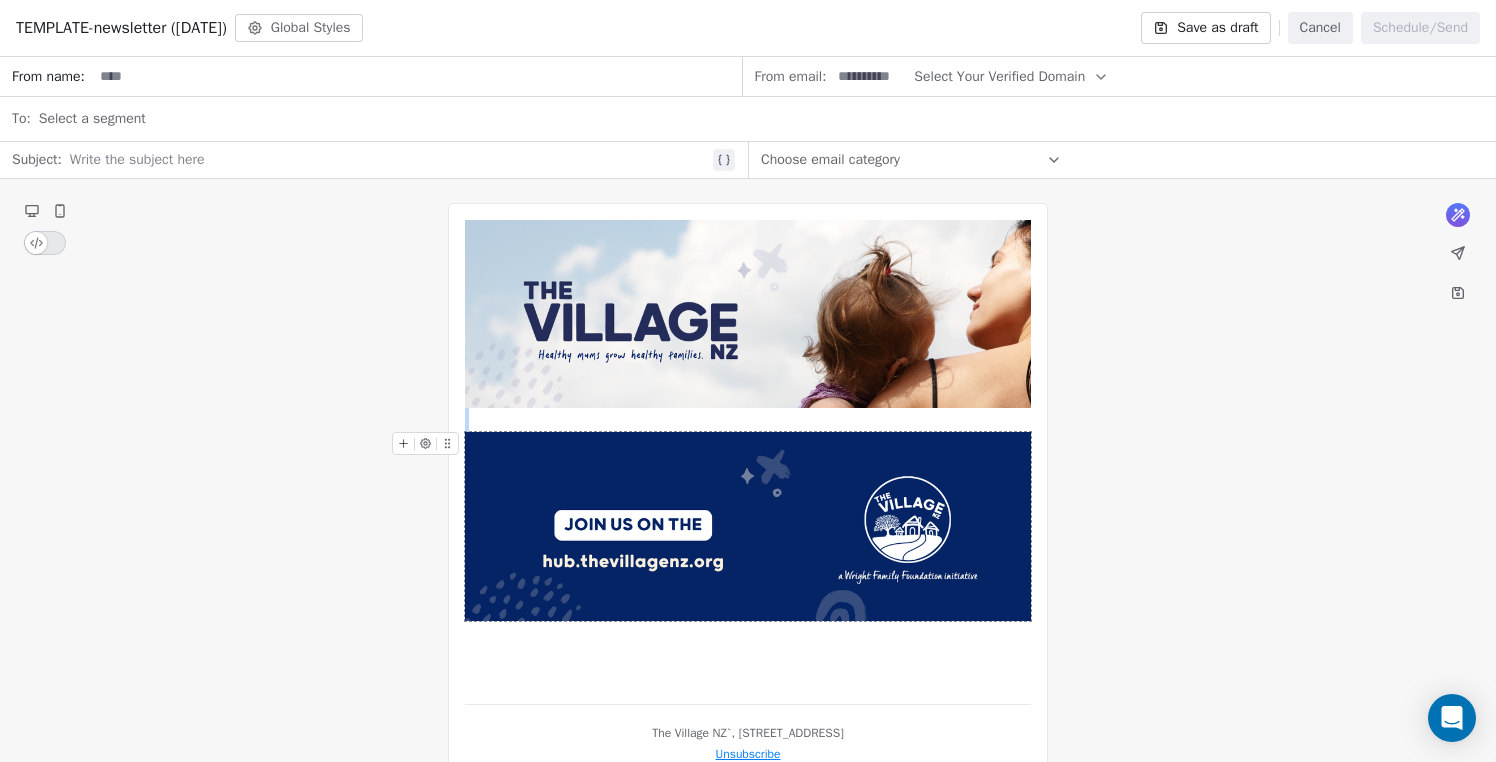 click at bounding box center (748, 526) 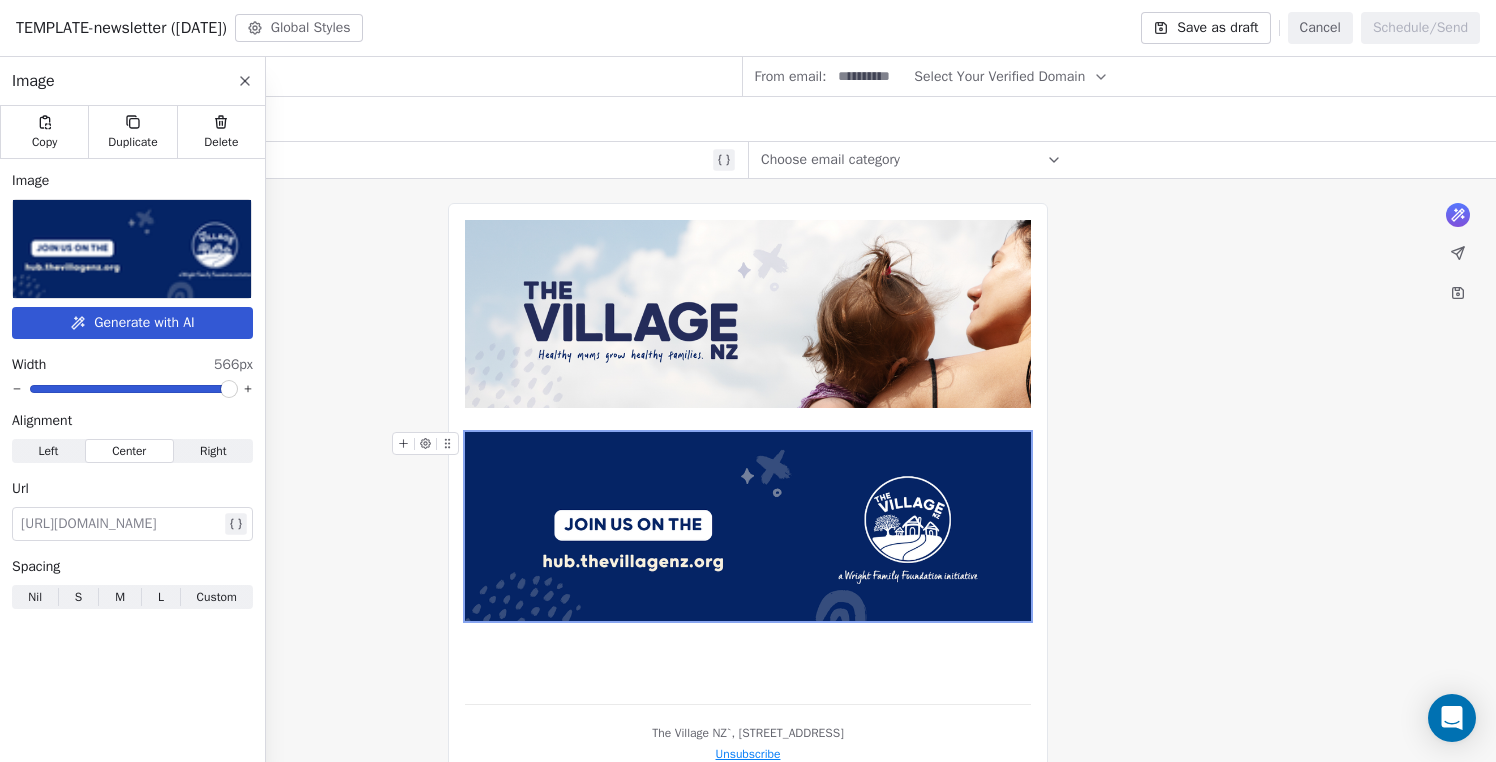 click at bounding box center [120, 524] 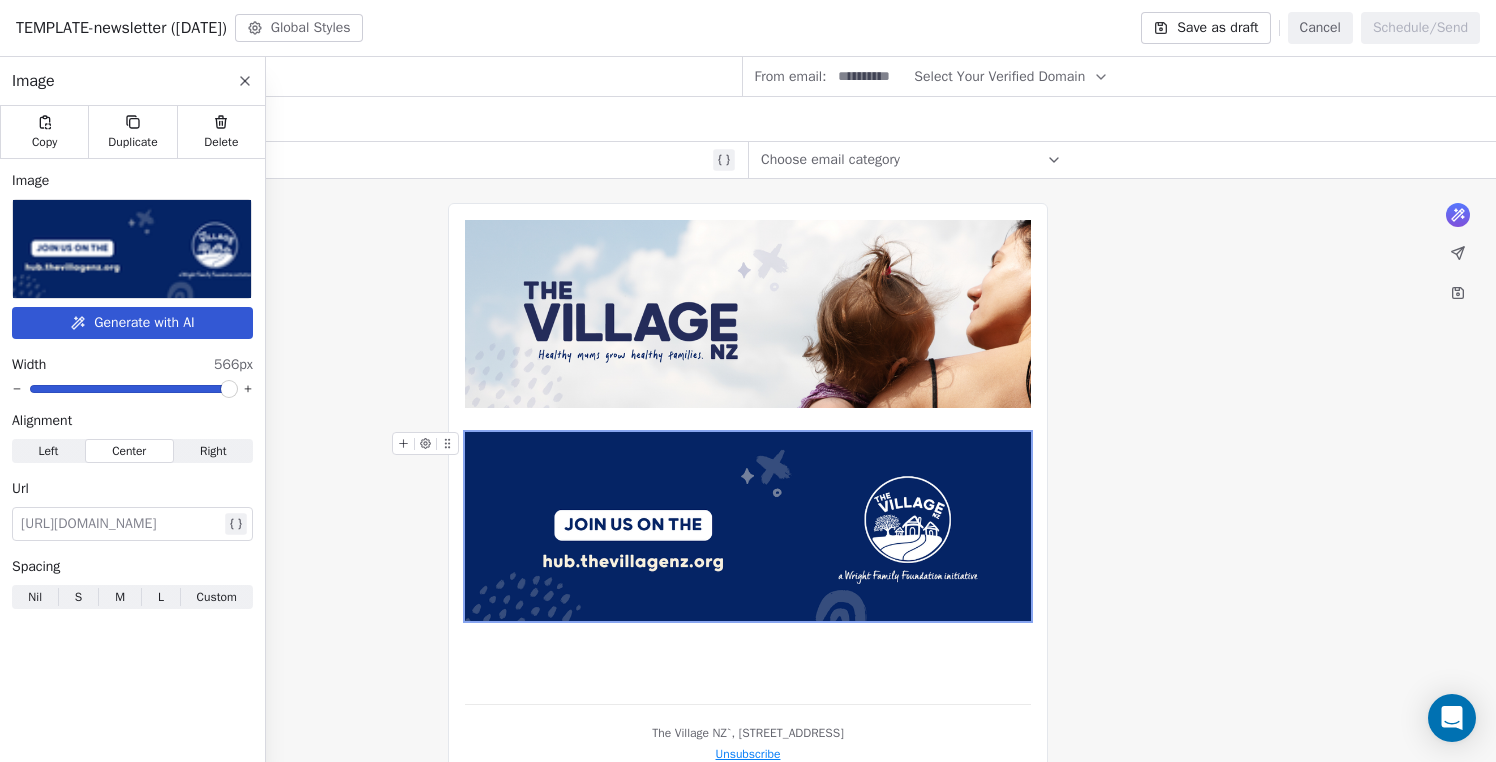 type 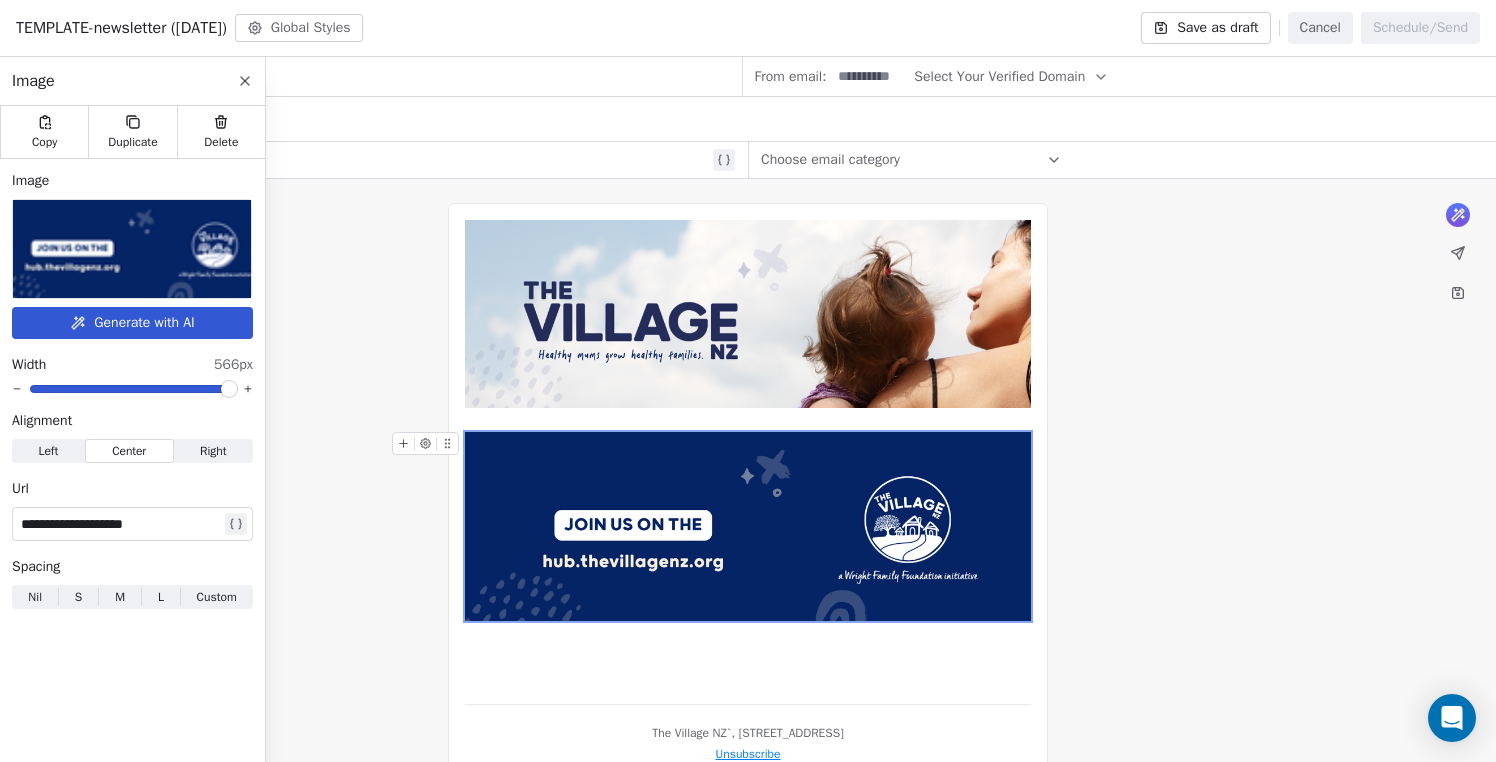 click on "What would you like to create email about? or The Village NZ`, [STREET_ADDRESS] Unsubscribe" at bounding box center [748, 491] 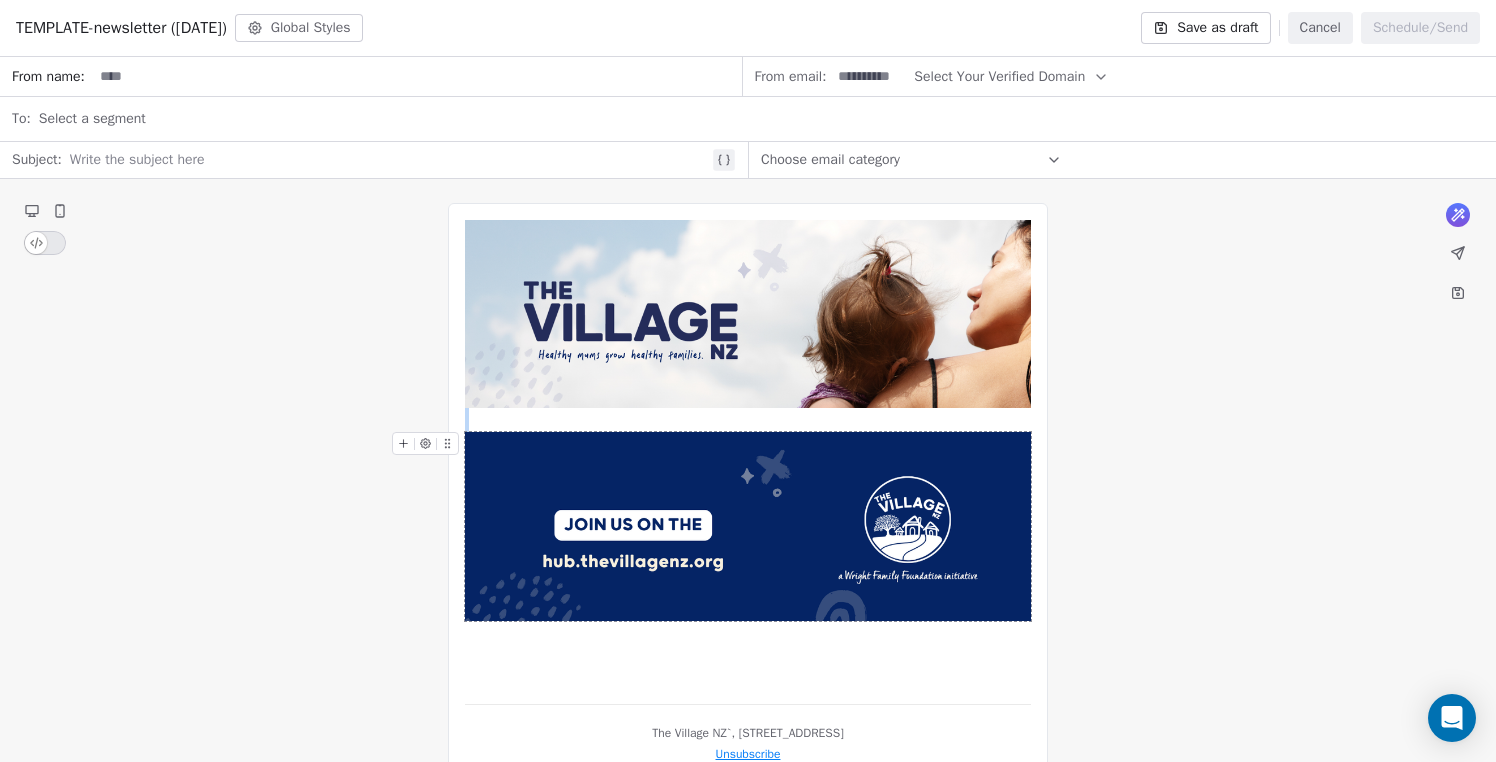 click at bounding box center (748, 526) 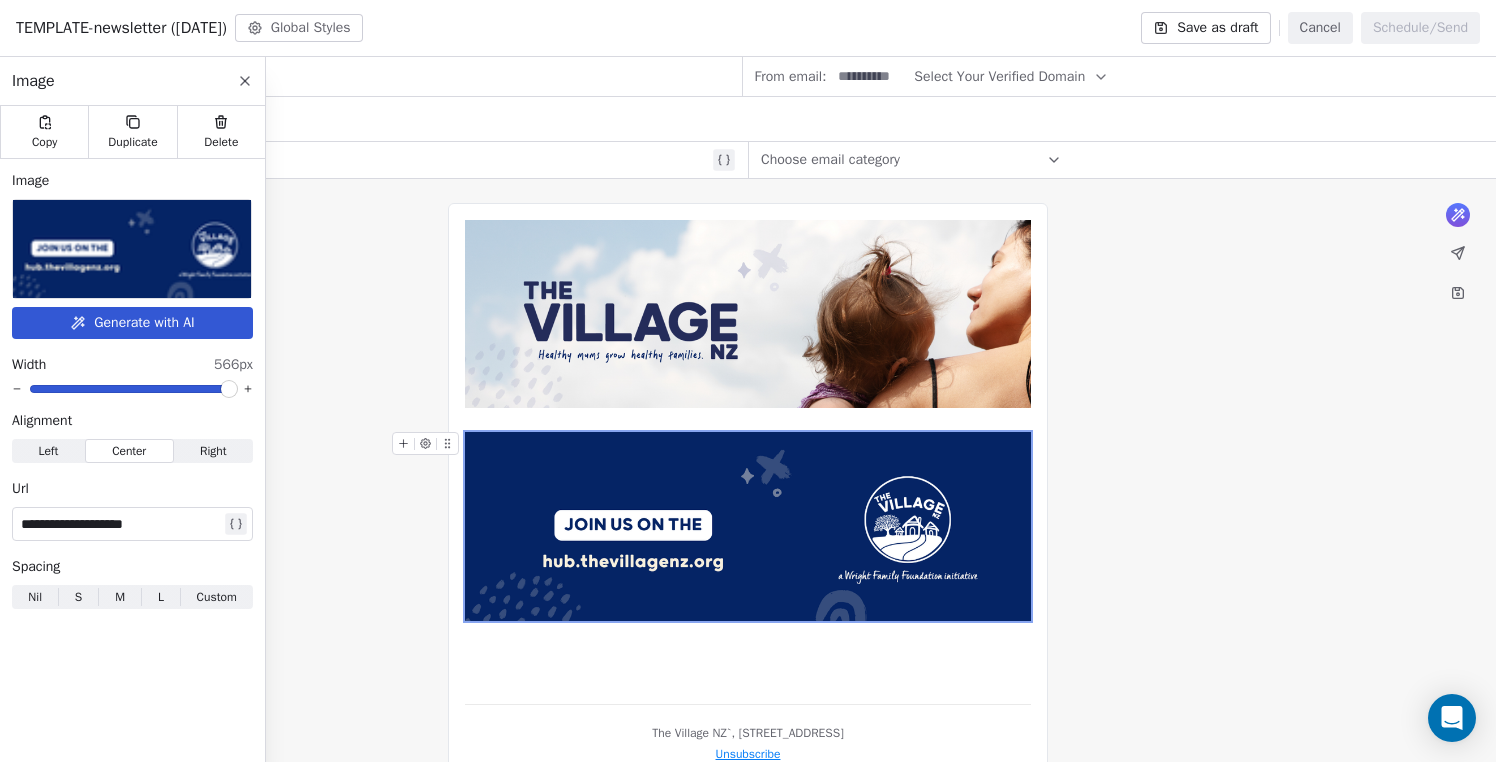 click on "**********" at bounding box center (120, 524) 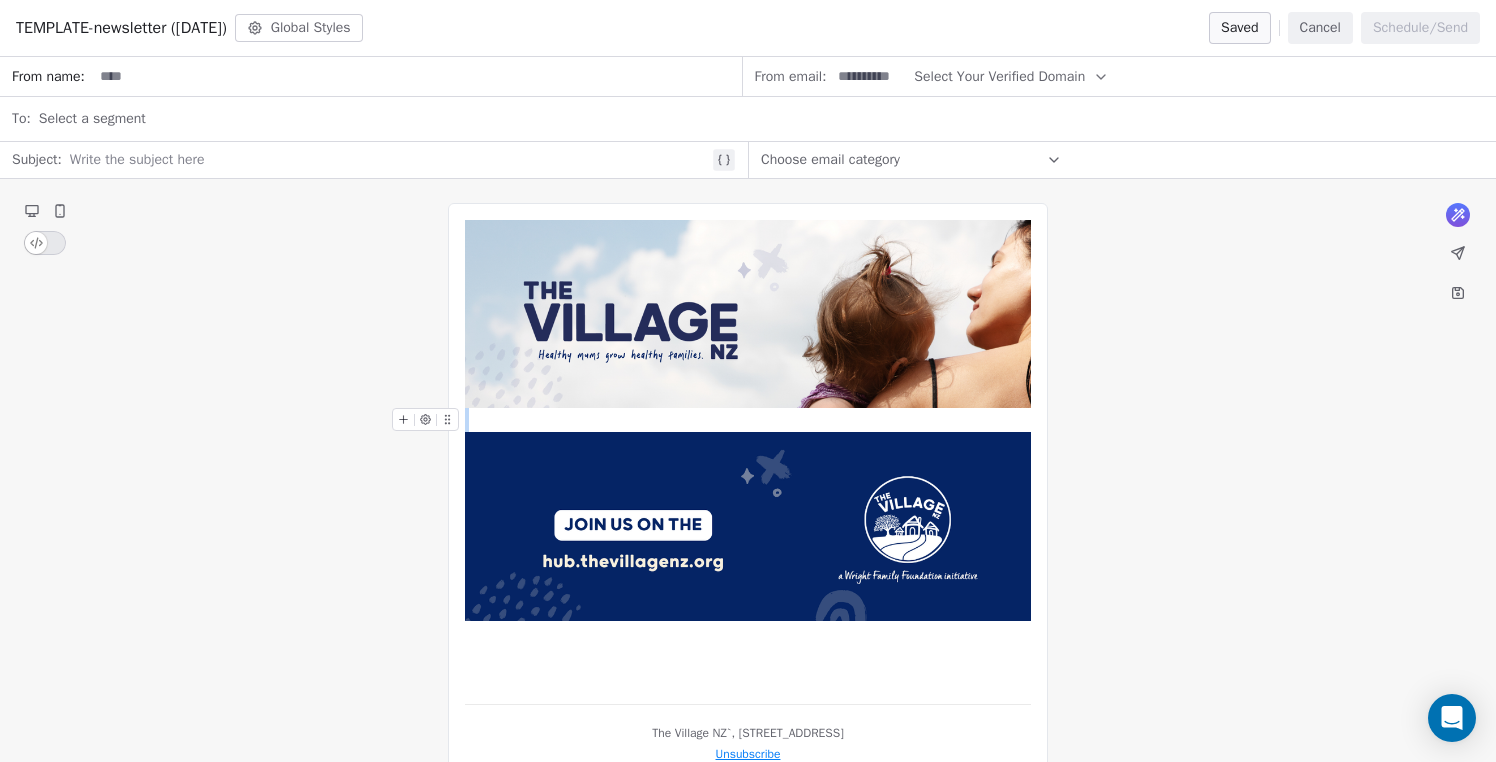 click at bounding box center (429, 425) 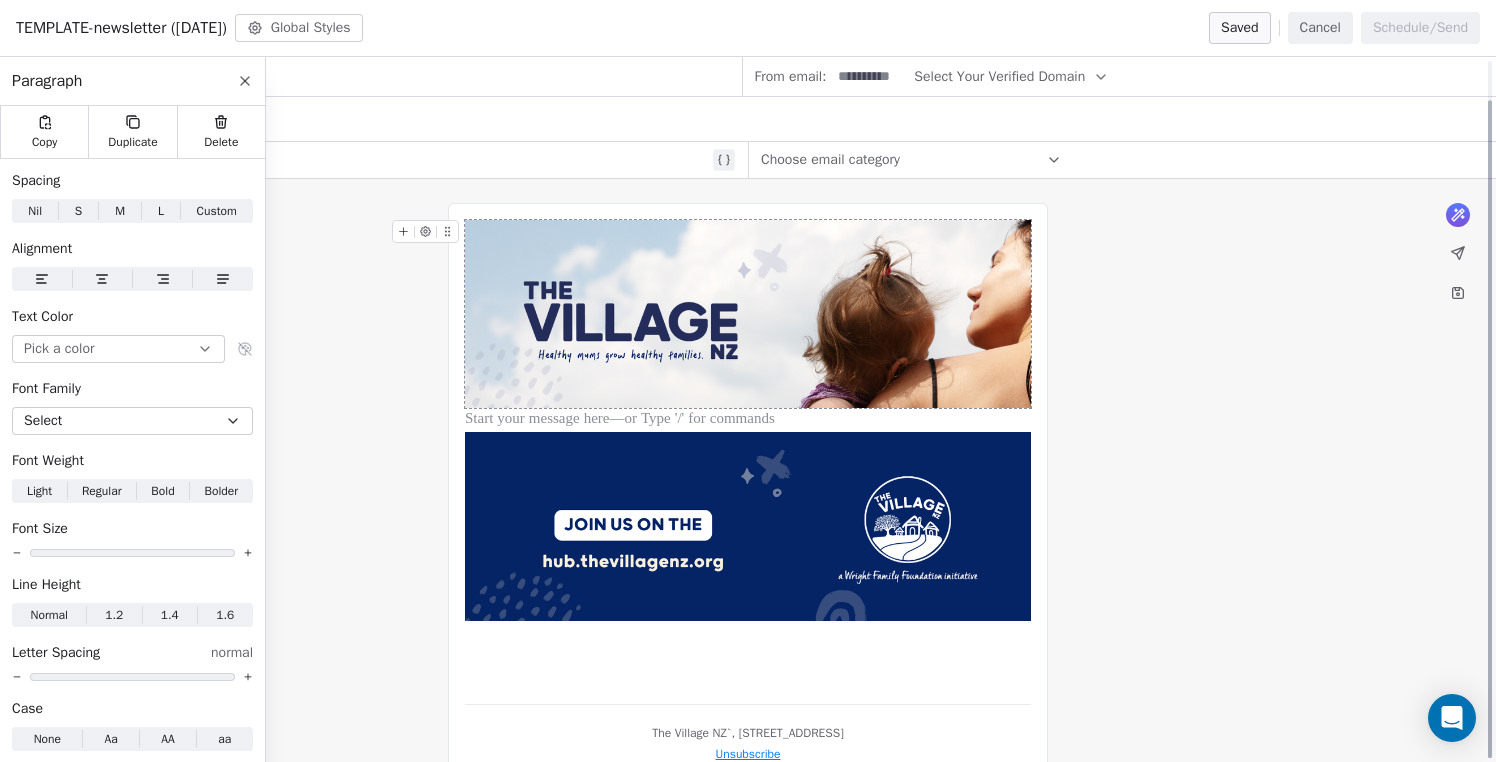 scroll, scrollTop: 42, scrollLeft: 0, axis: vertical 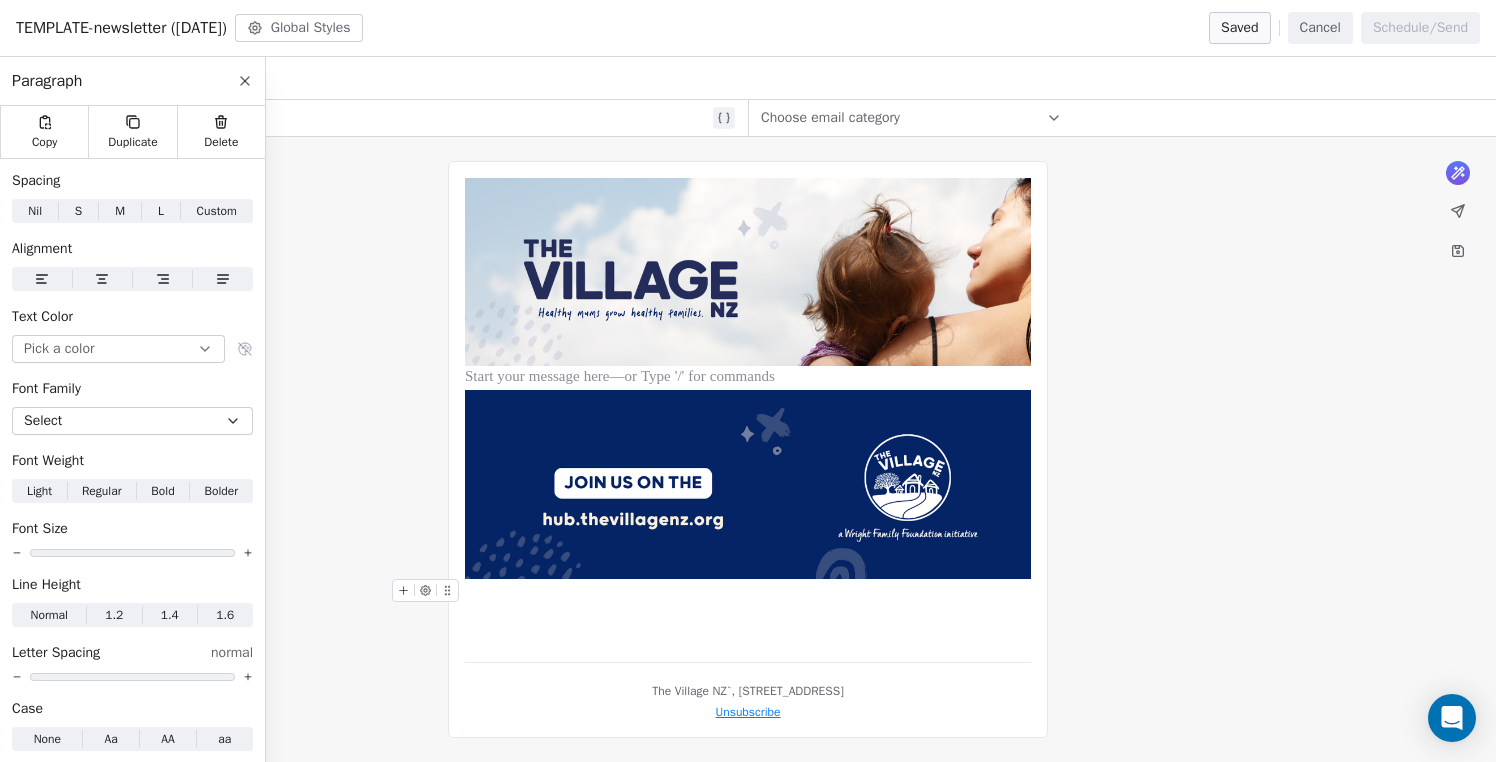 click 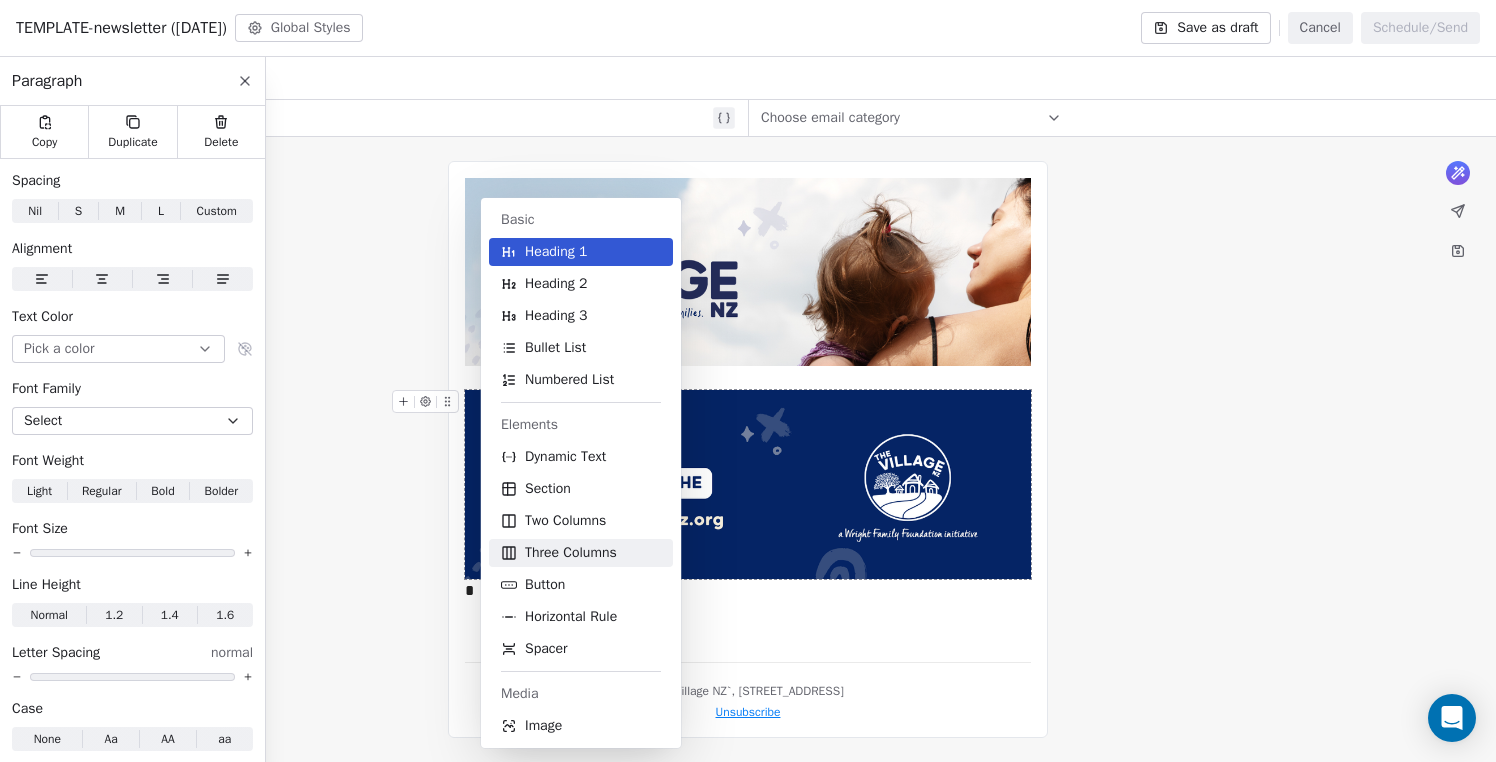 click on "Three Columns" at bounding box center (571, 553) 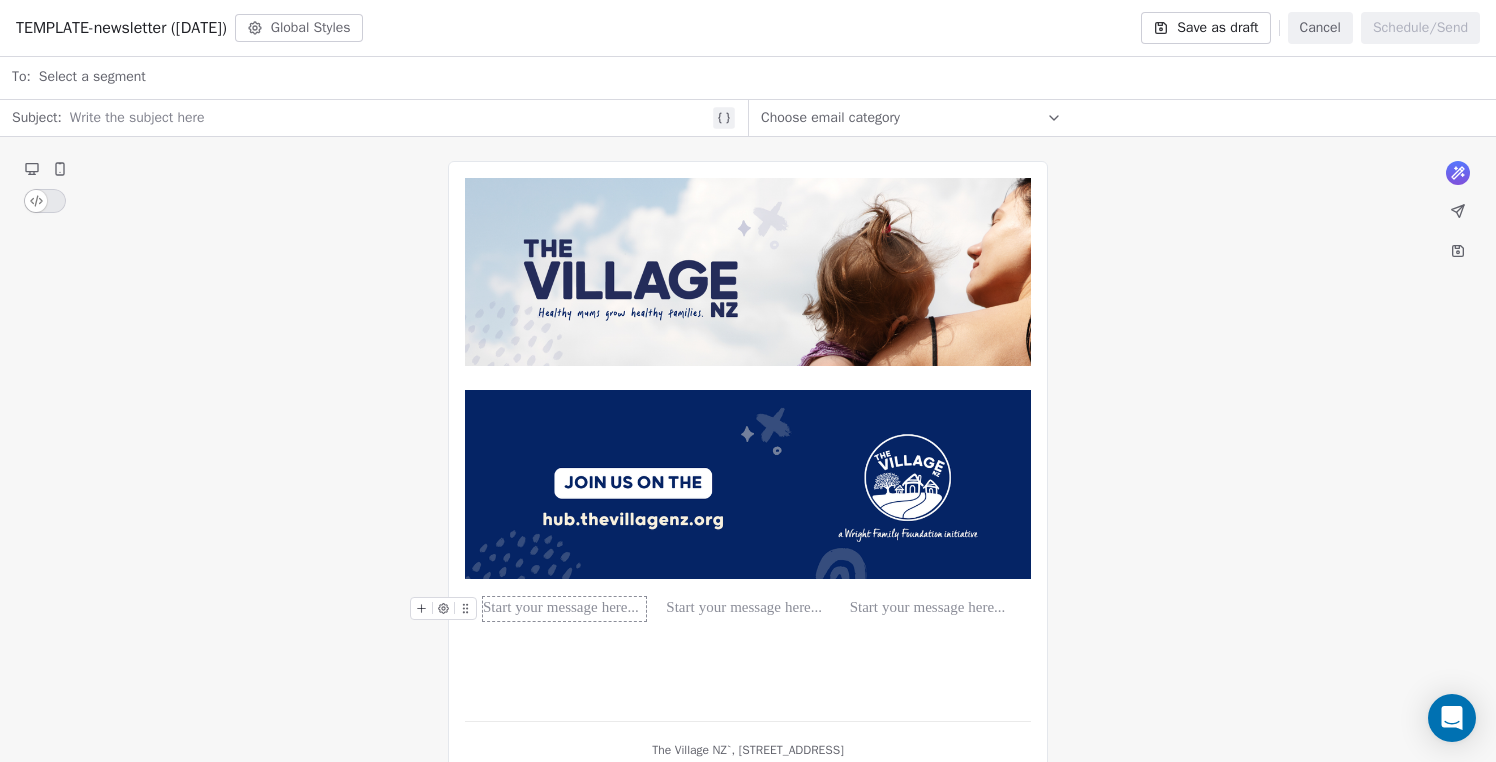 scroll, scrollTop: 101, scrollLeft: 0, axis: vertical 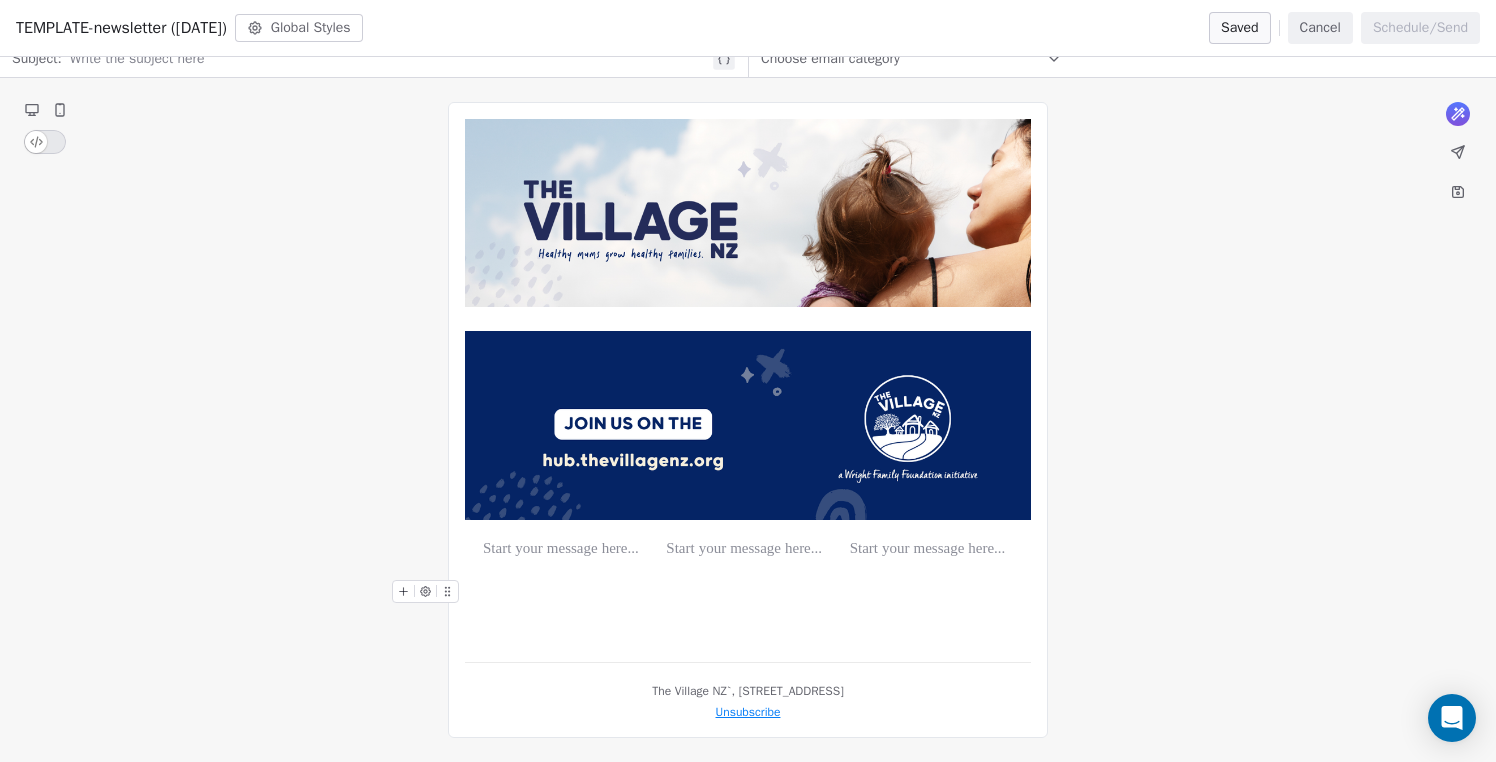 click on "*** *** *** *** The Village [GEOGRAPHIC_DATA]`, [STREET_ADDRESS] Unsubscribe" at bounding box center (748, 420) 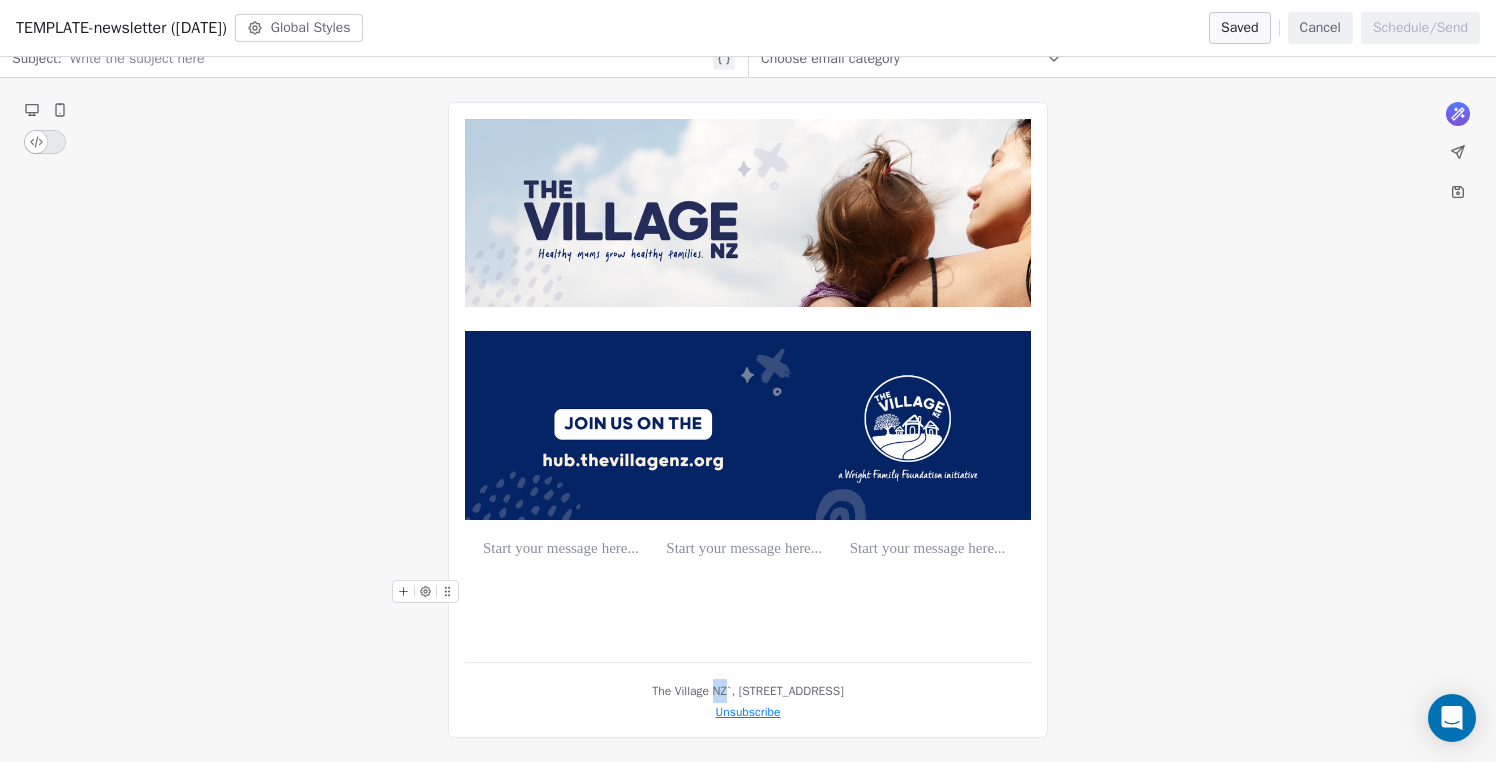 click on "*** *** *** *** The Village [GEOGRAPHIC_DATA]`, [STREET_ADDRESS] Unsubscribe" at bounding box center [748, 420] 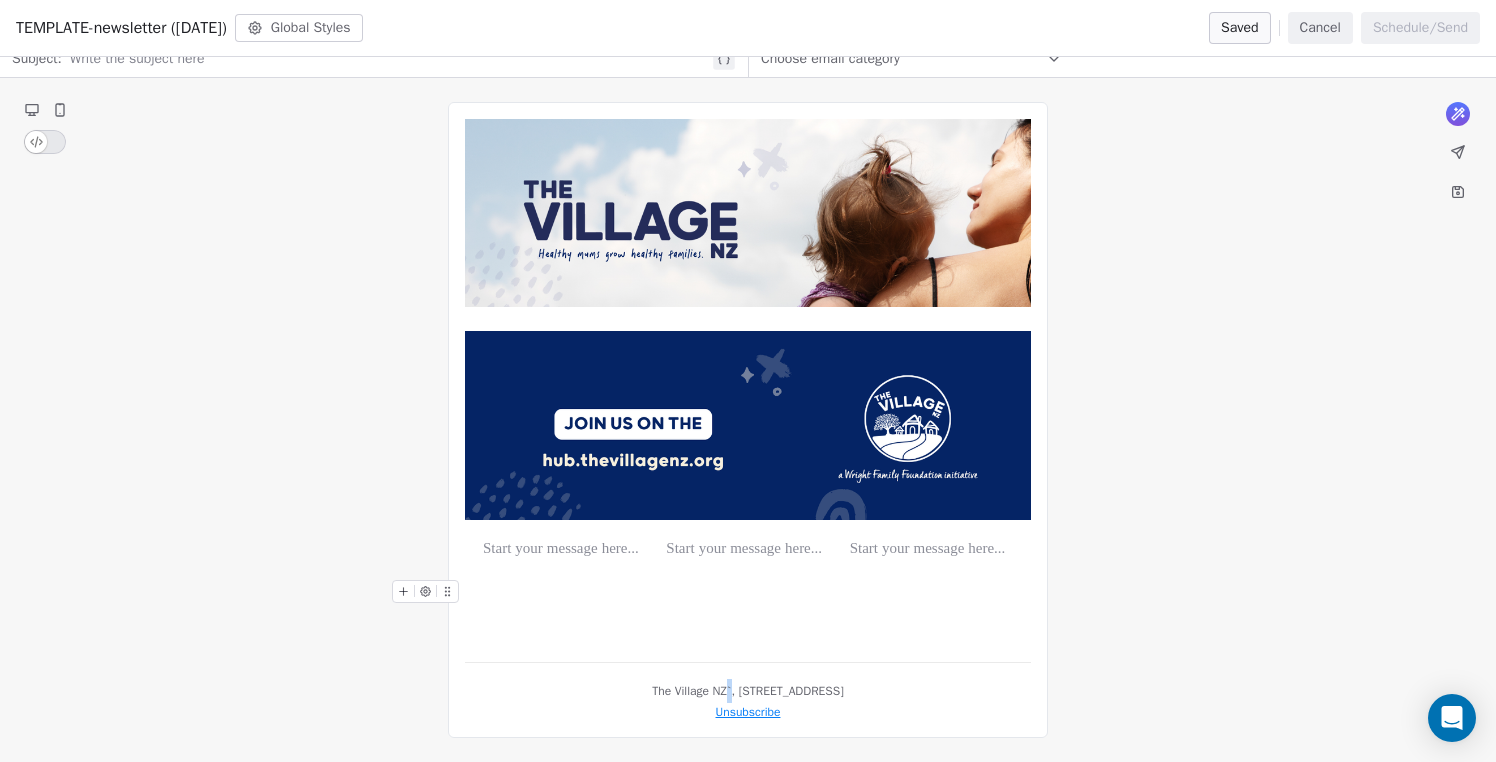 drag, startPoint x: 618, startPoint y: 688, endPoint x: 631, endPoint y: 695, distance: 14.764823 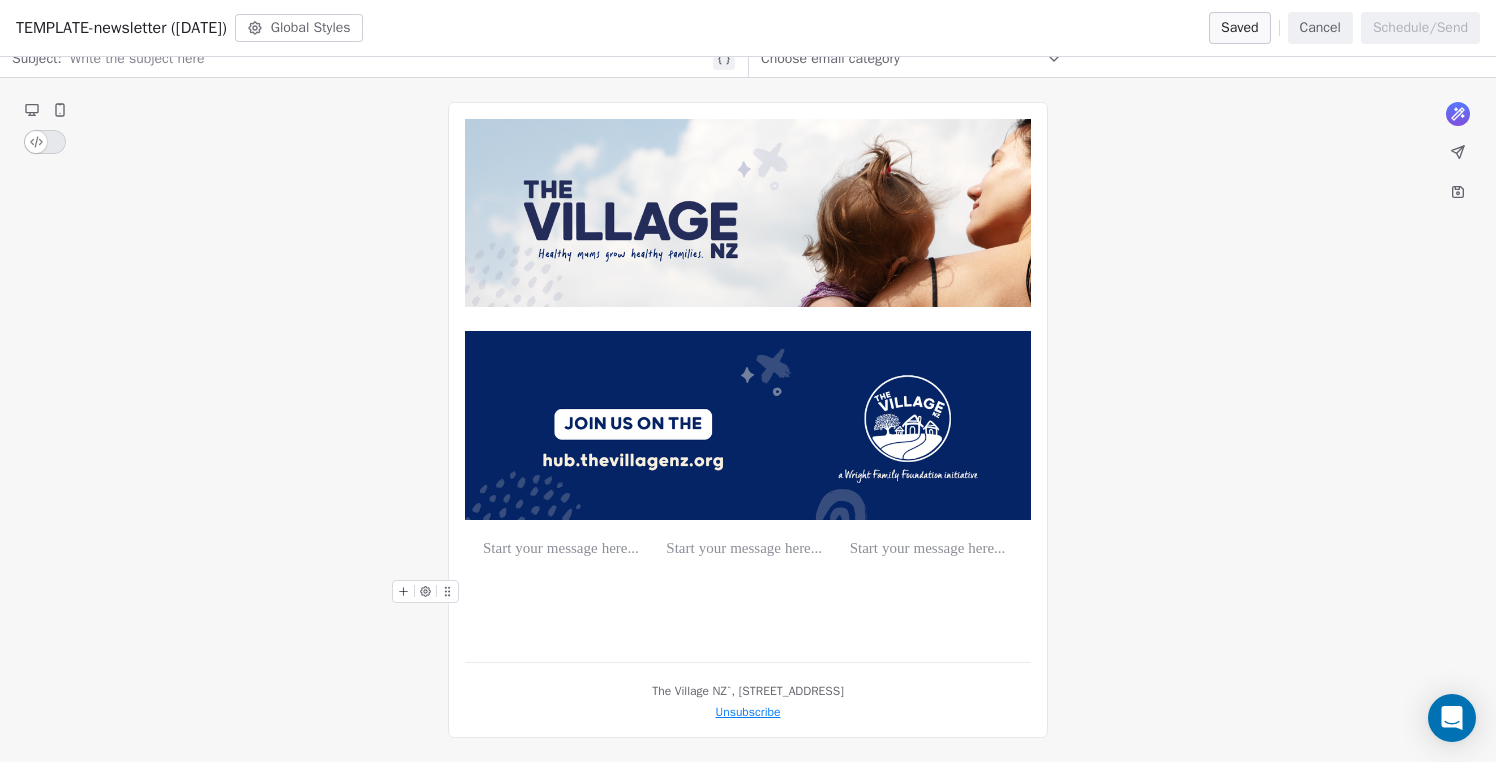 click on "*** *** *** *** The Village [GEOGRAPHIC_DATA]`, [STREET_ADDRESS] Unsubscribe" at bounding box center (748, 420) 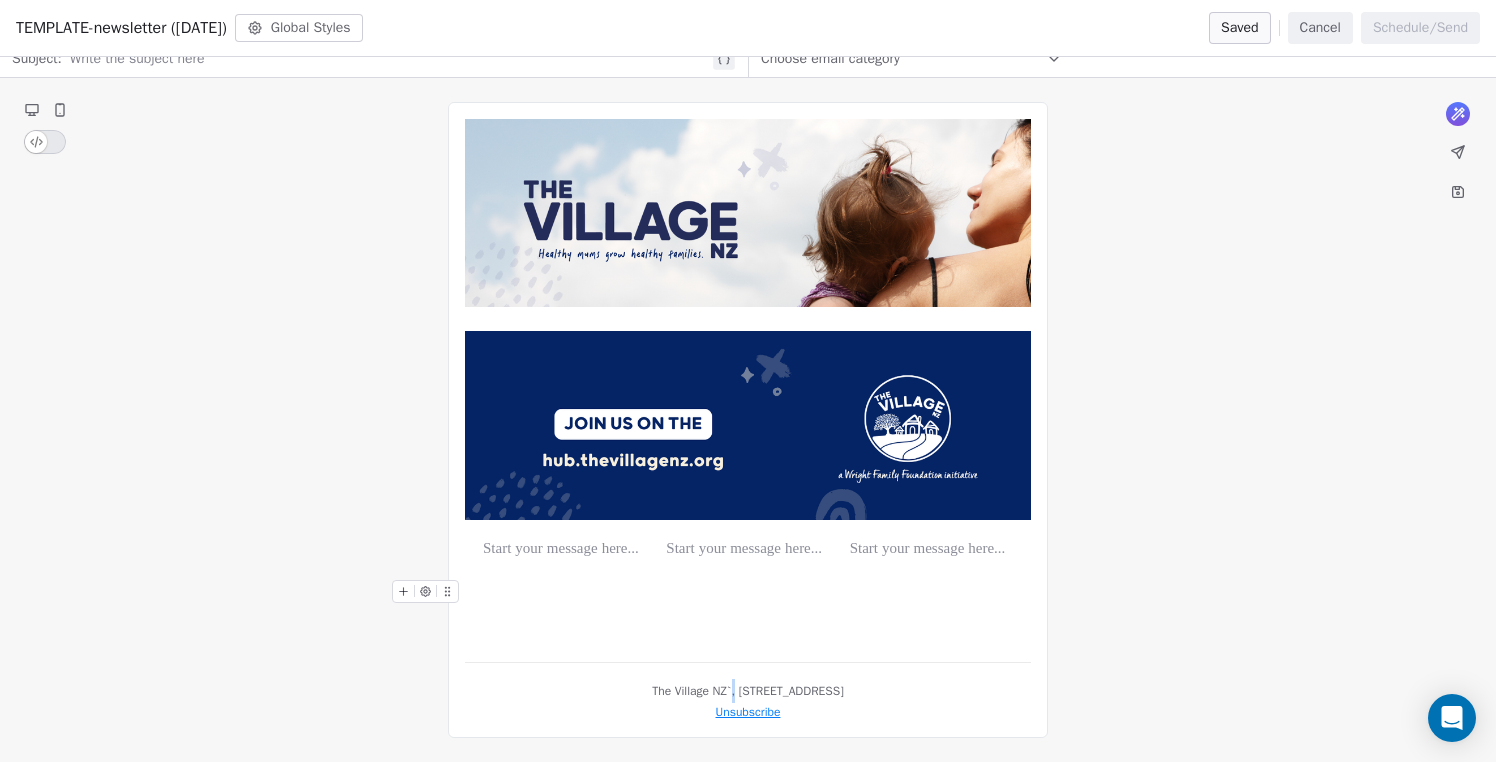 click on "*** *** *** *** The Village [GEOGRAPHIC_DATA]`, [STREET_ADDRESS] Unsubscribe" at bounding box center (748, 420) 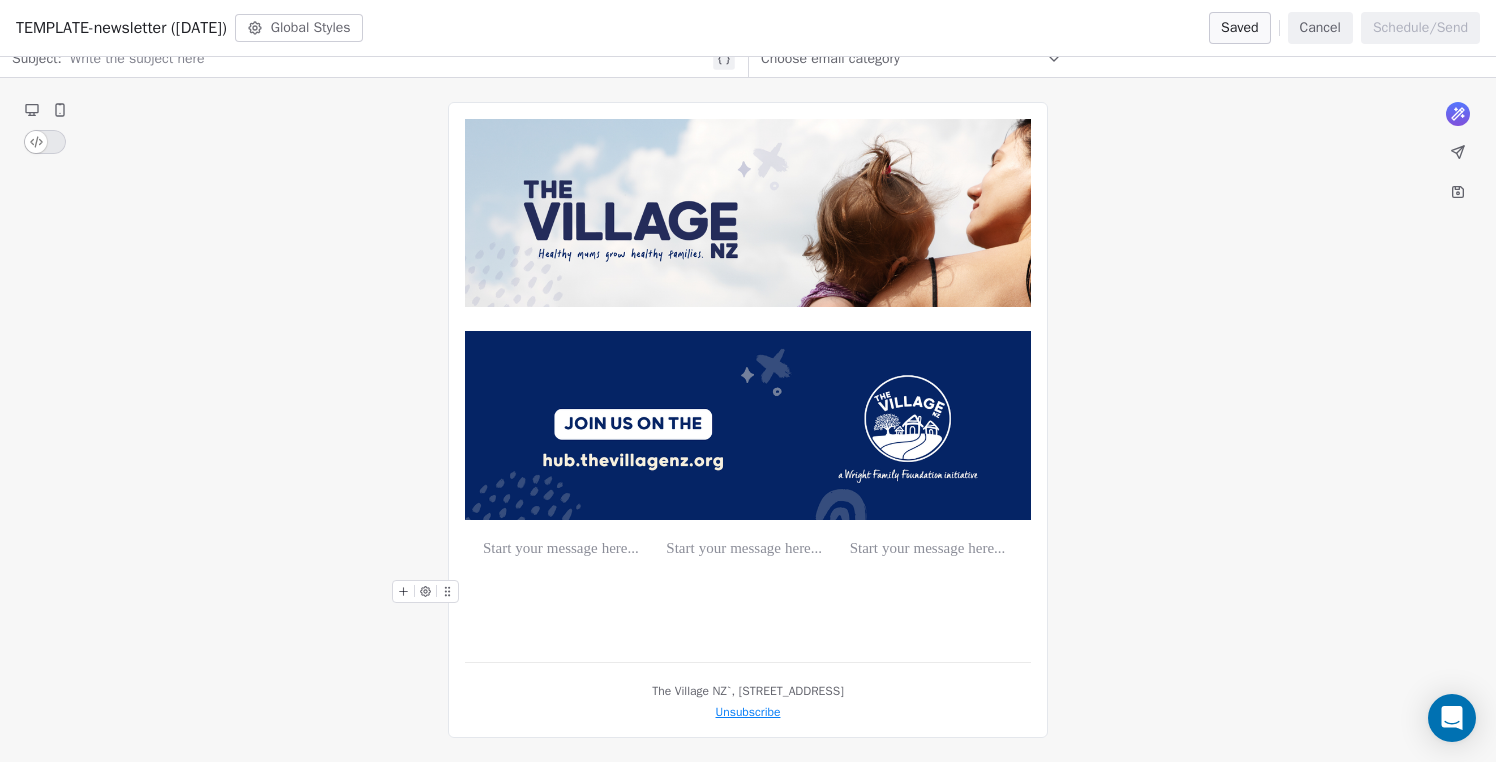 click on "*** *** *** *** The Village [GEOGRAPHIC_DATA]`, [STREET_ADDRESS] Unsubscribe" at bounding box center [748, 420] 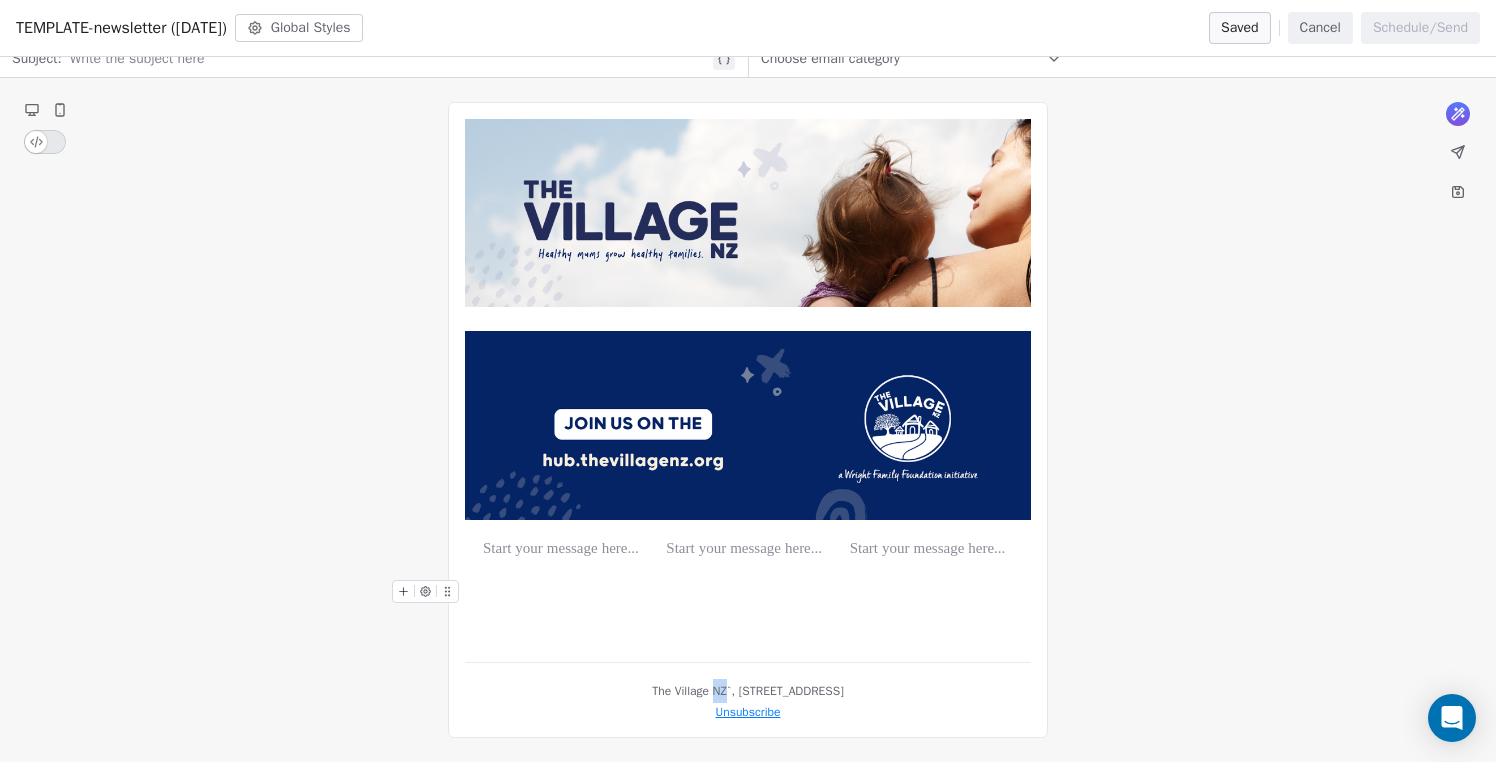click on "*** *** *** *** The Village [GEOGRAPHIC_DATA]`, [STREET_ADDRESS] Unsubscribe" at bounding box center [748, 420] 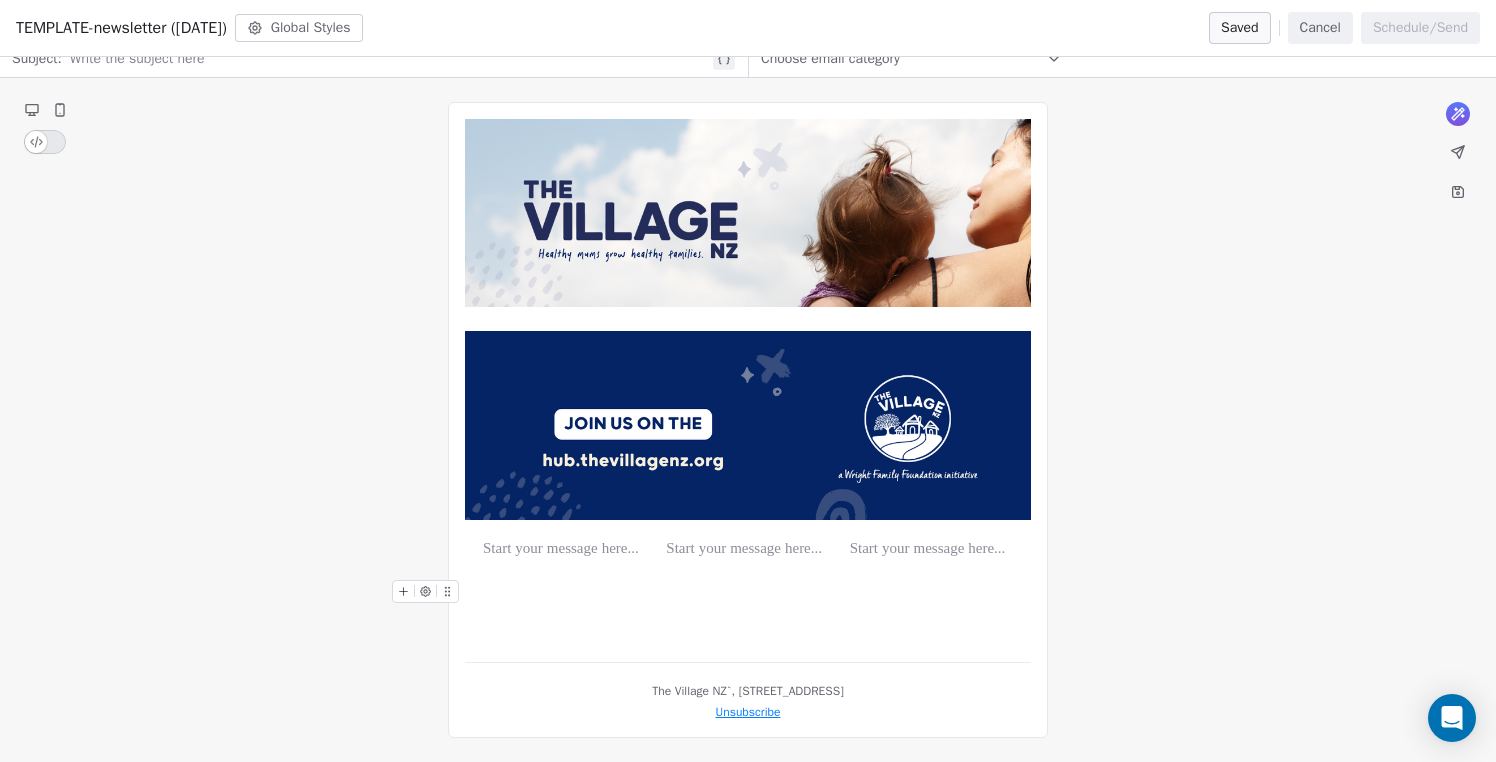 click on "*** *** *** *** The Village [GEOGRAPHIC_DATA]`, [STREET_ADDRESS] Unsubscribe" at bounding box center [748, 420] 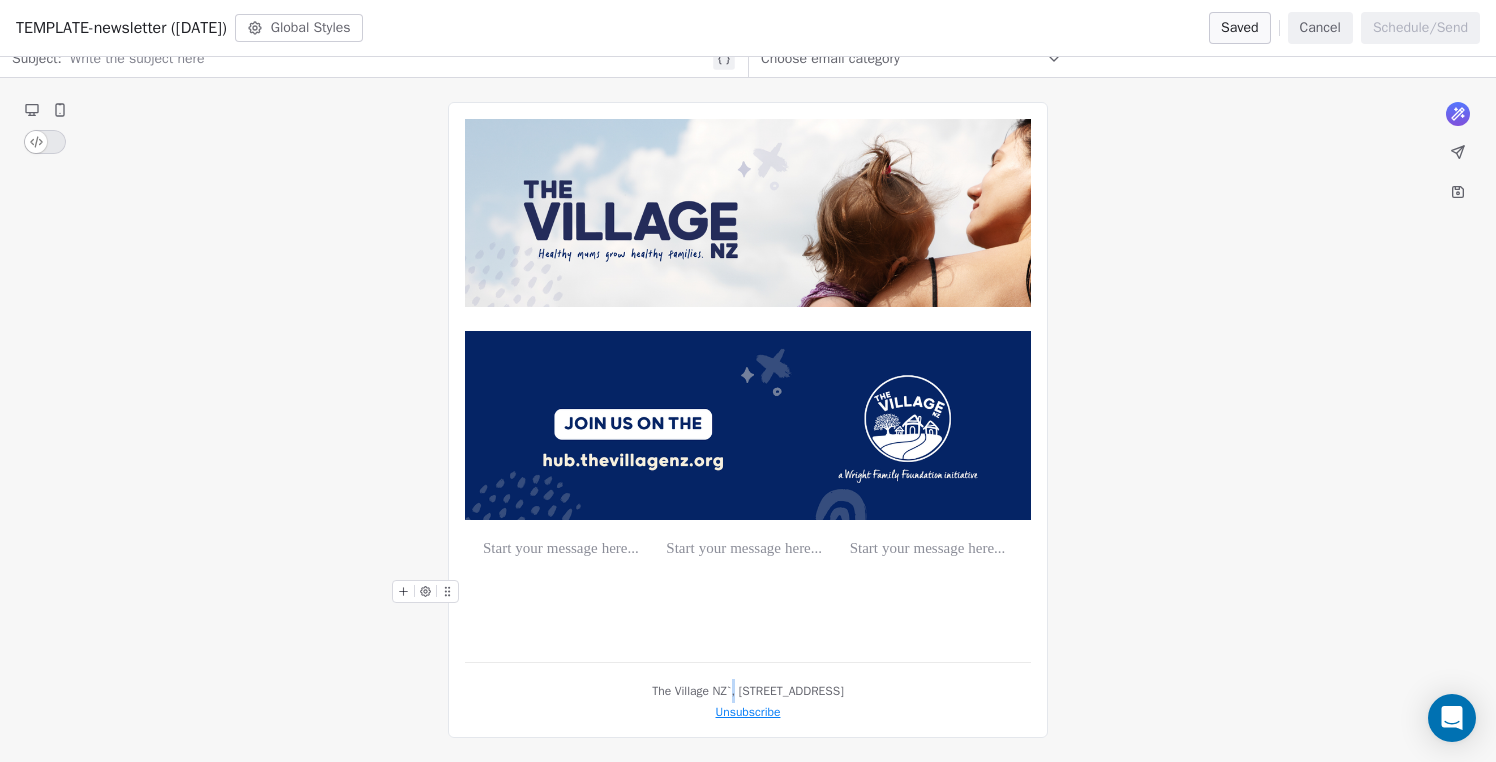 click on "*** *** *** *** The Village [GEOGRAPHIC_DATA]`, [STREET_ADDRESS] Unsubscribe" at bounding box center [748, 420] 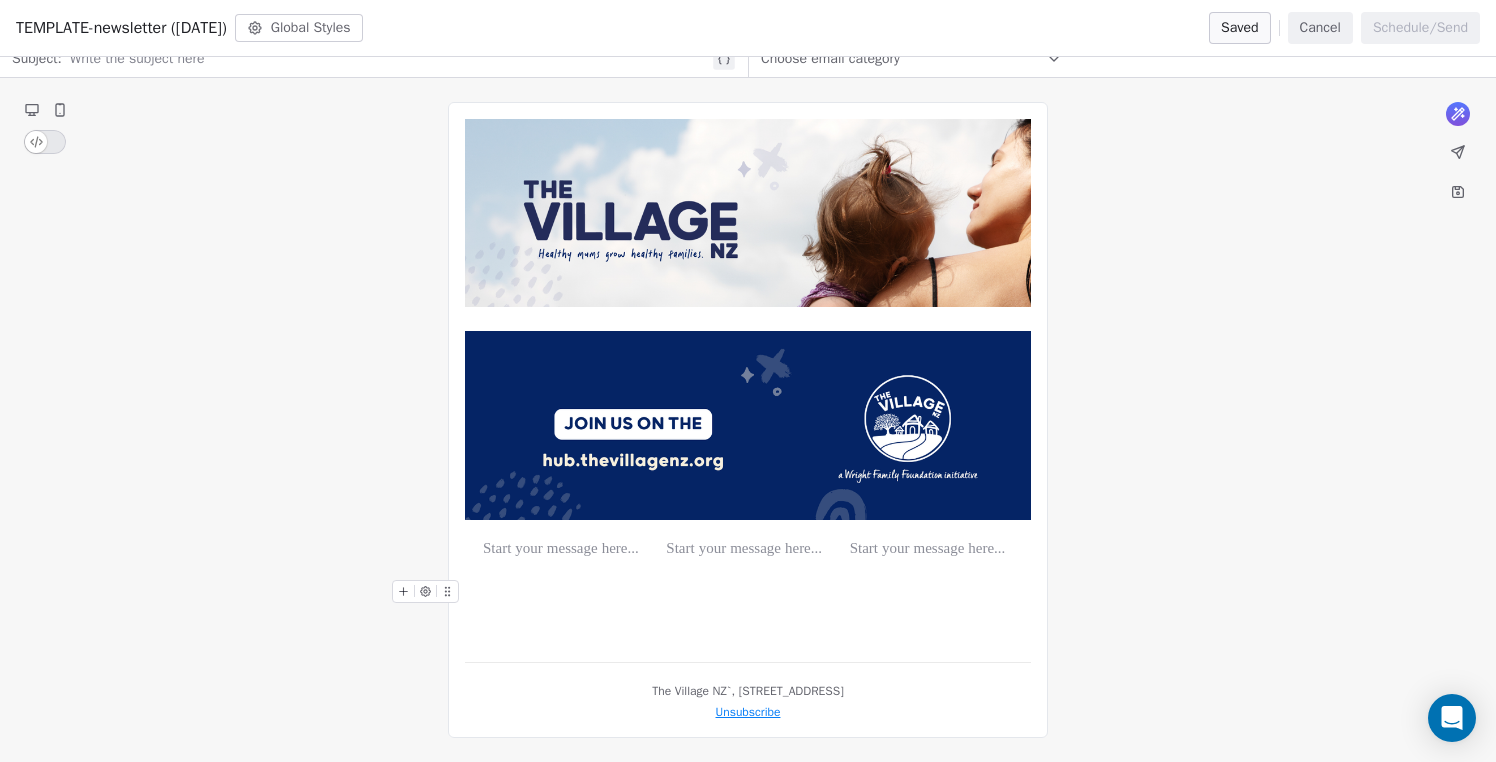 click on "*** *** *** *** The Village [GEOGRAPHIC_DATA]`, [STREET_ADDRESS] Unsubscribe" at bounding box center (748, 420) 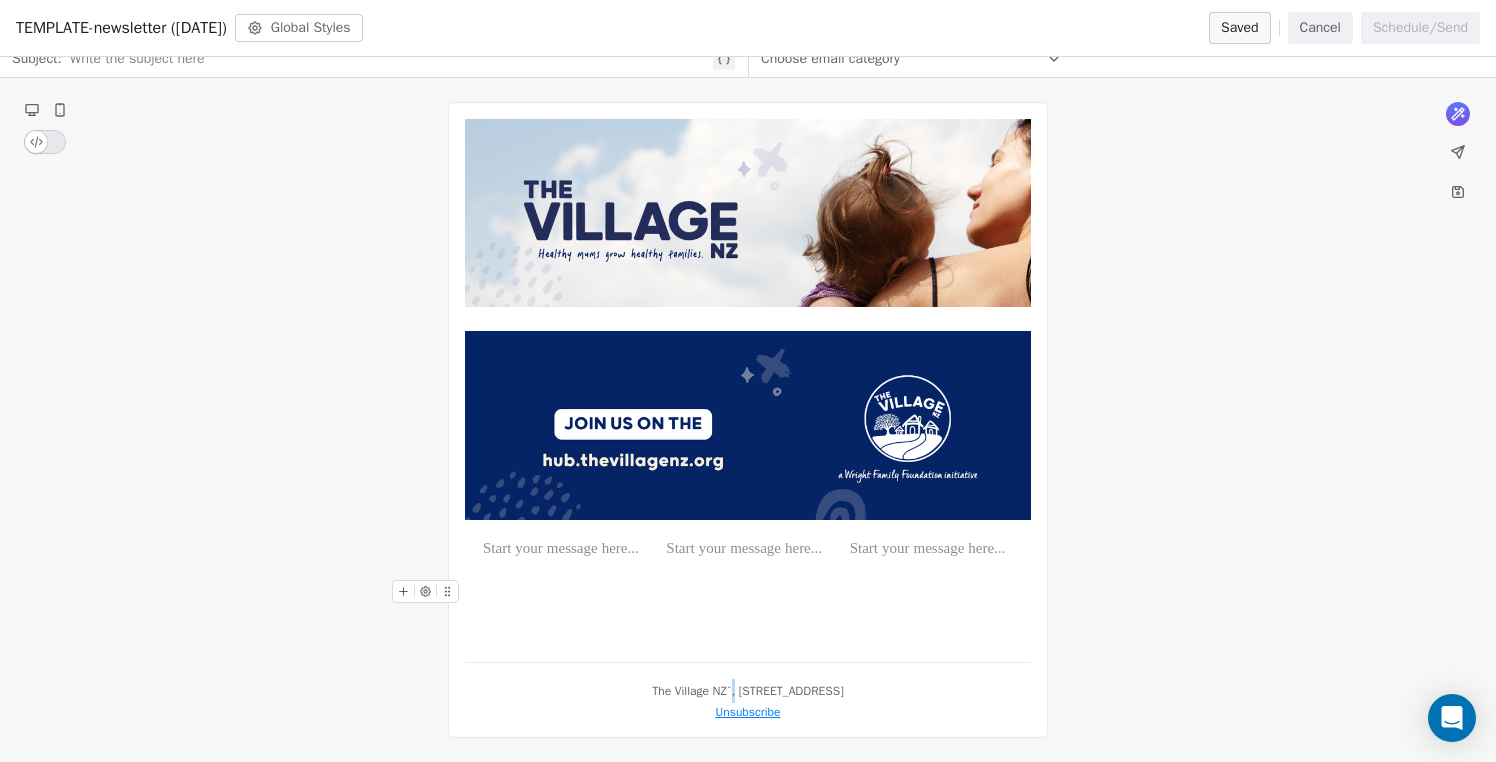 click on "*** *** *** *** The Village [GEOGRAPHIC_DATA]`, [STREET_ADDRESS] Unsubscribe" at bounding box center [748, 420] 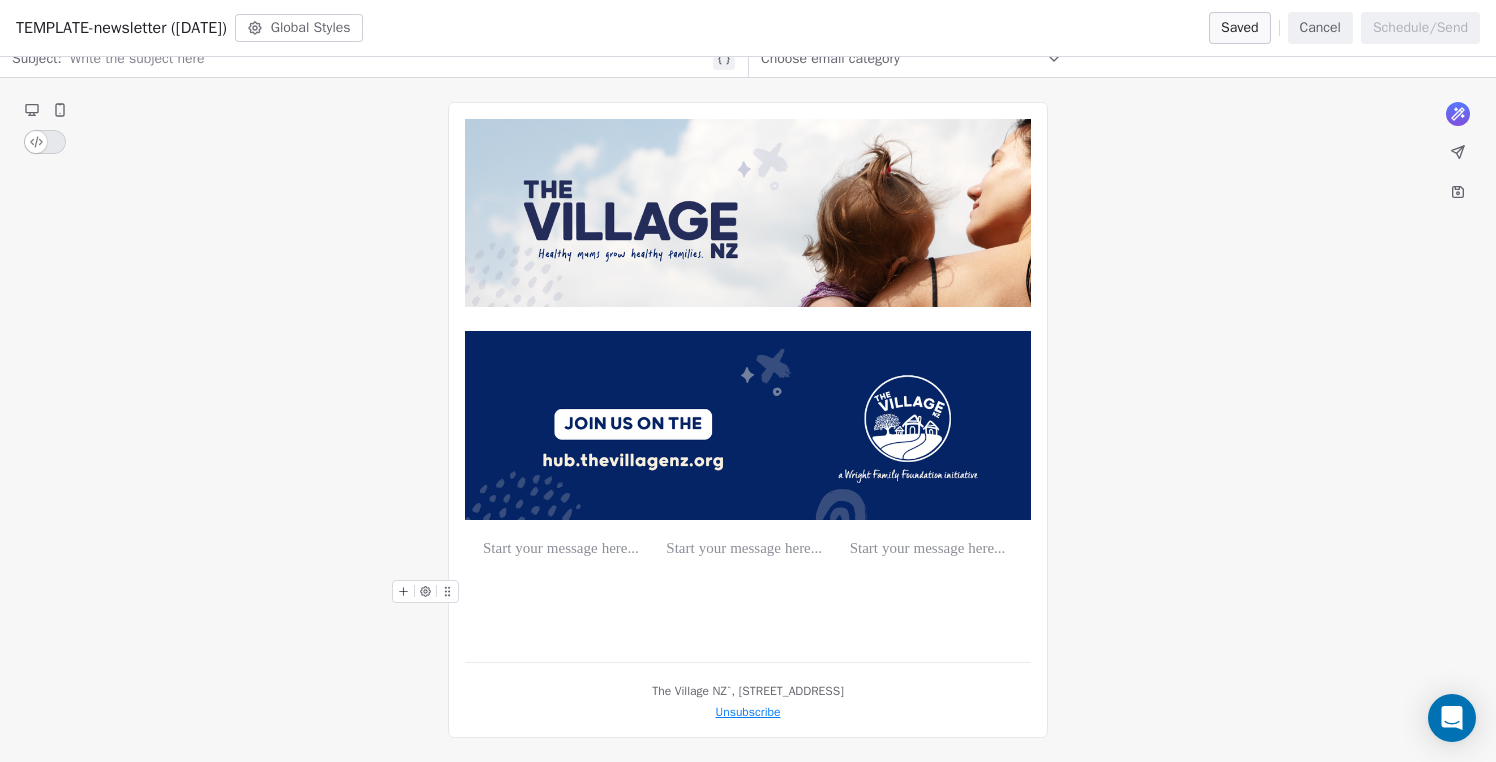 click on "*** *** *** *** The Village [GEOGRAPHIC_DATA]`, [STREET_ADDRESS] Unsubscribe" at bounding box center [748, 420] 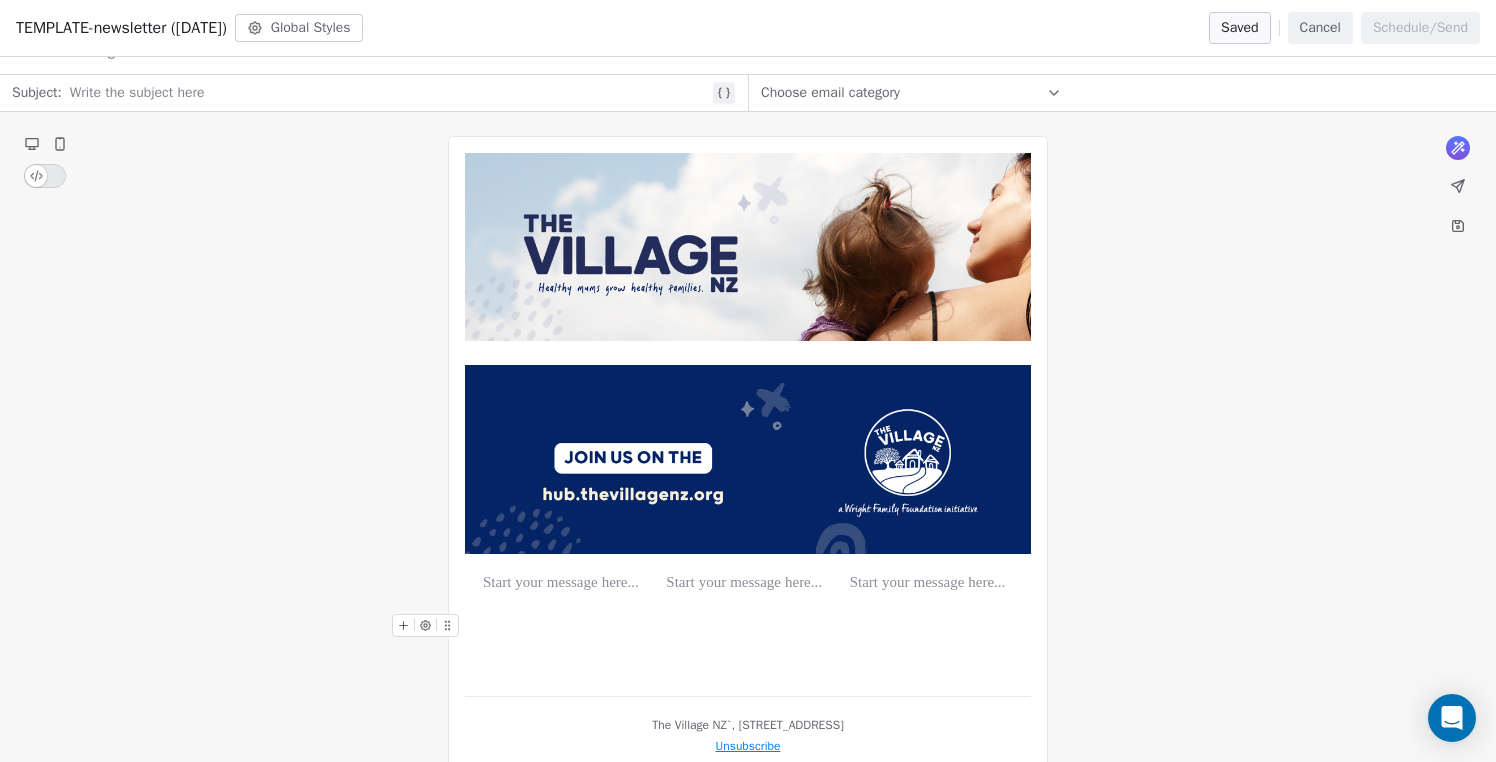 scroll, scrollTop: 101, scrollLeft: 0, axis: vertical 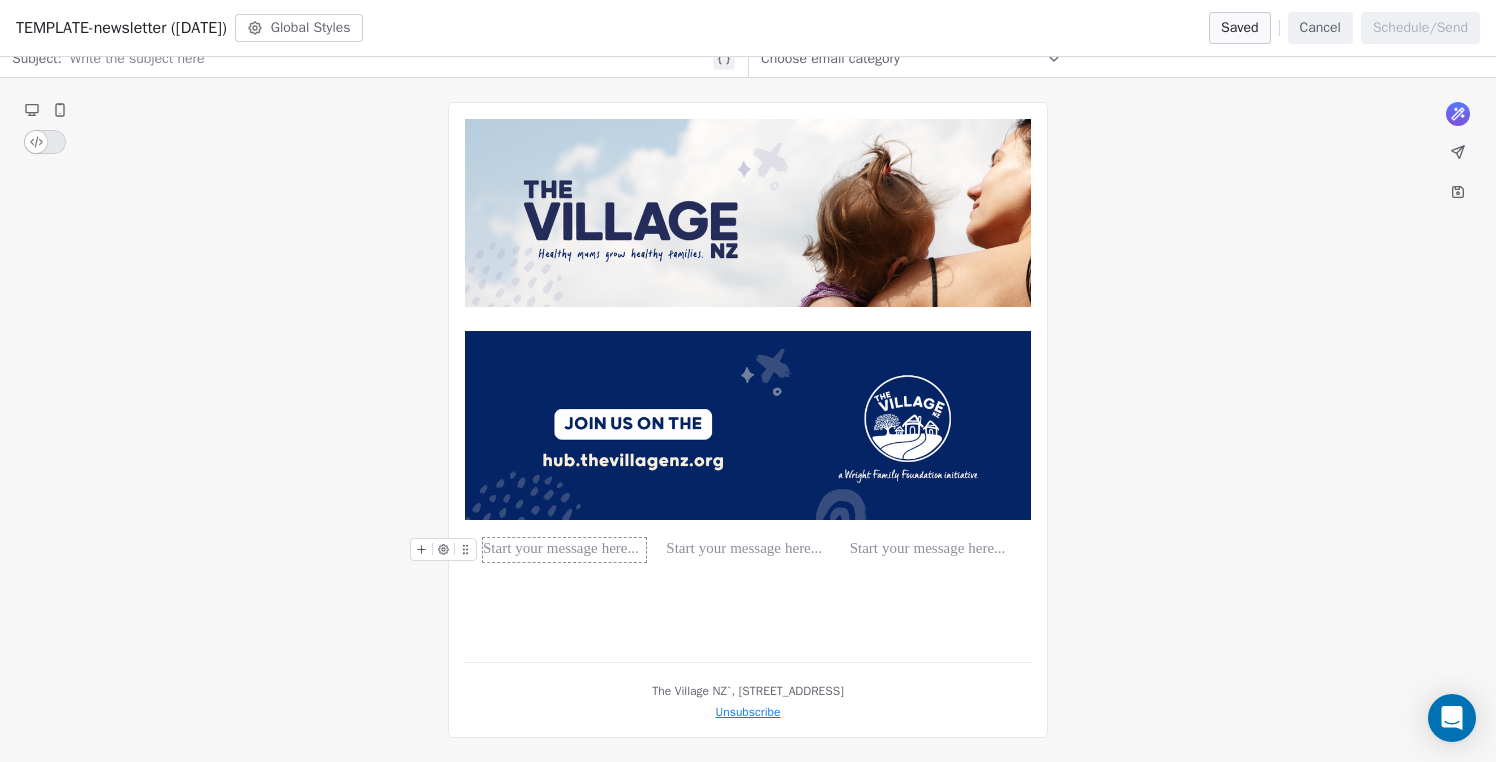 click 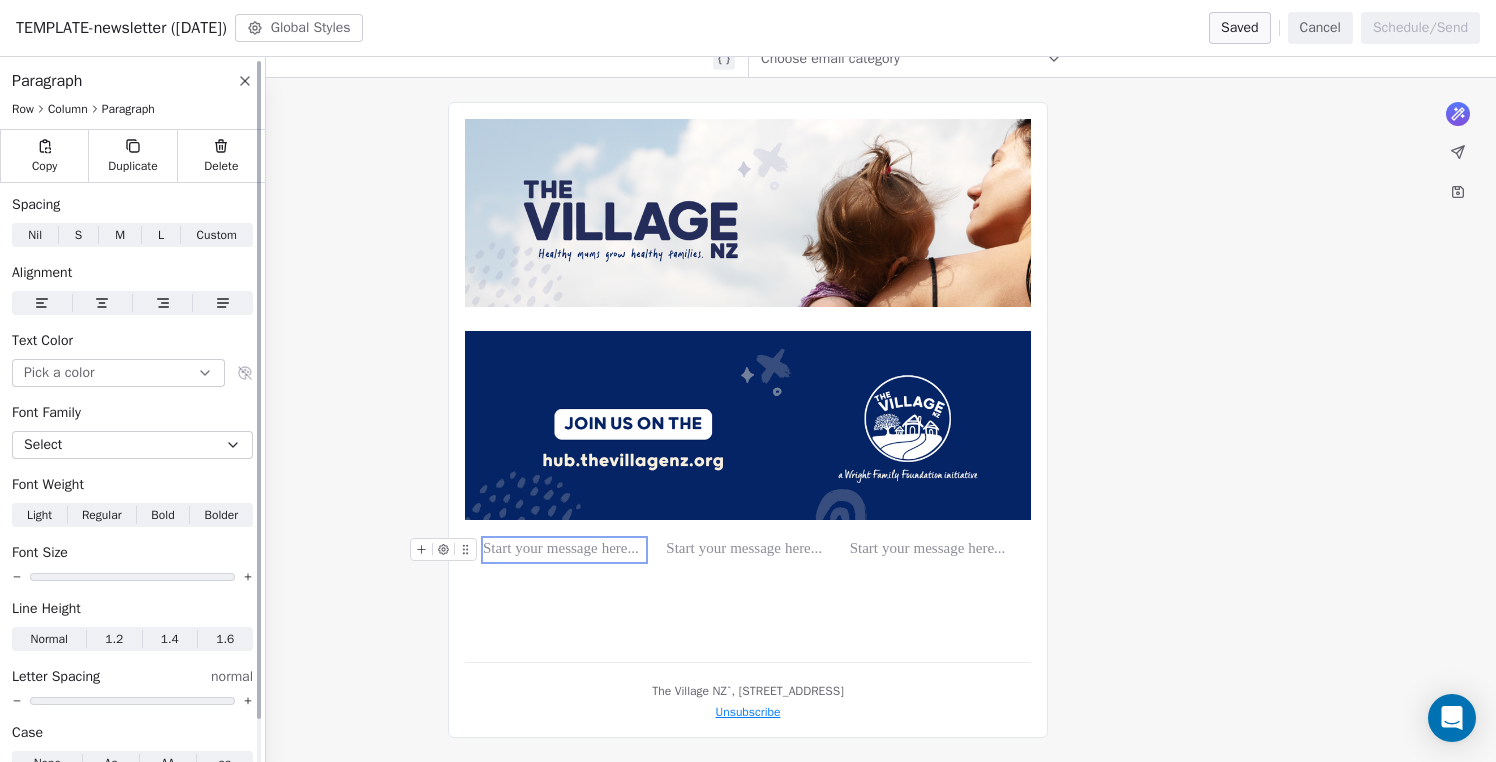 scroll, scrollTop: 50, scrollLeft: 0, axis: vertical 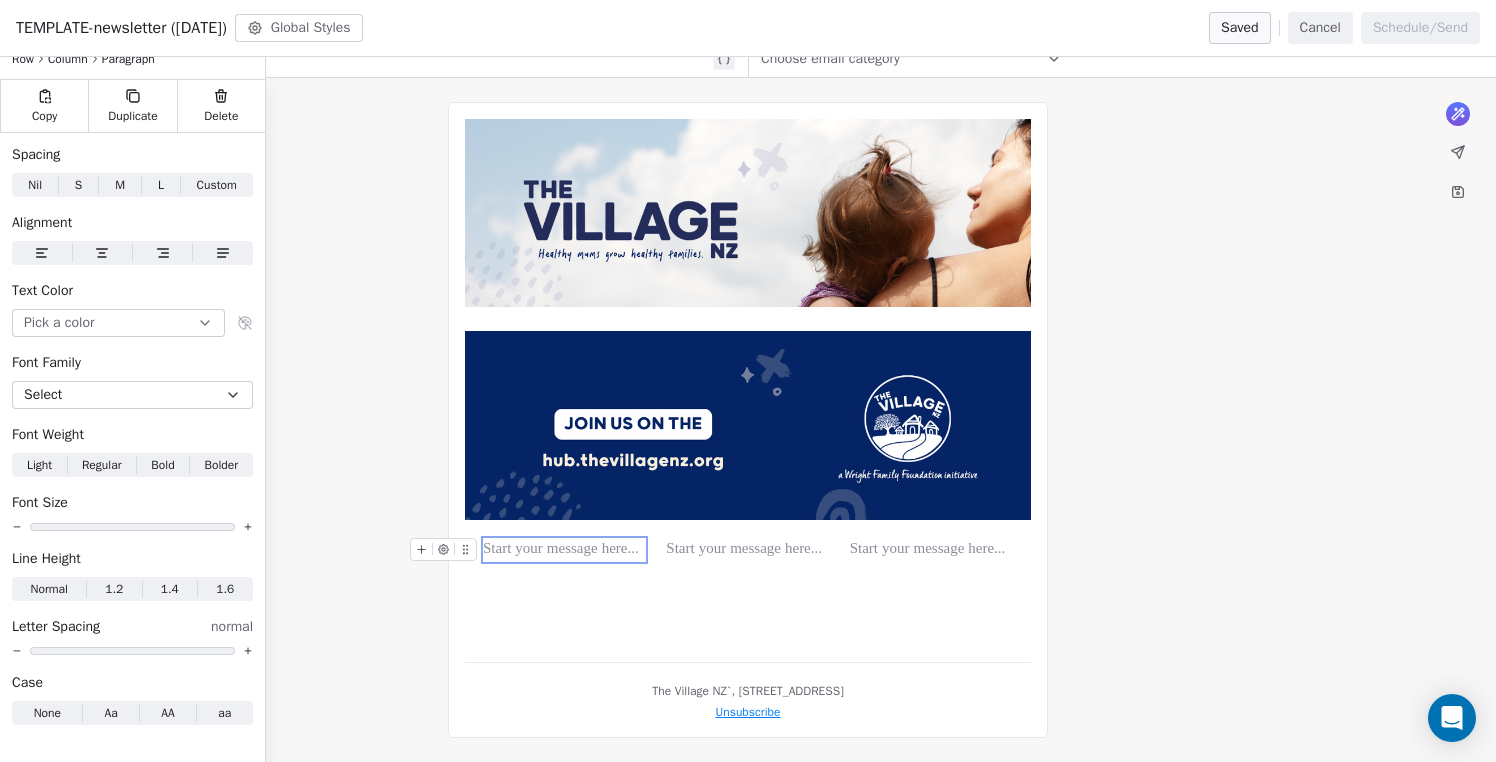 click 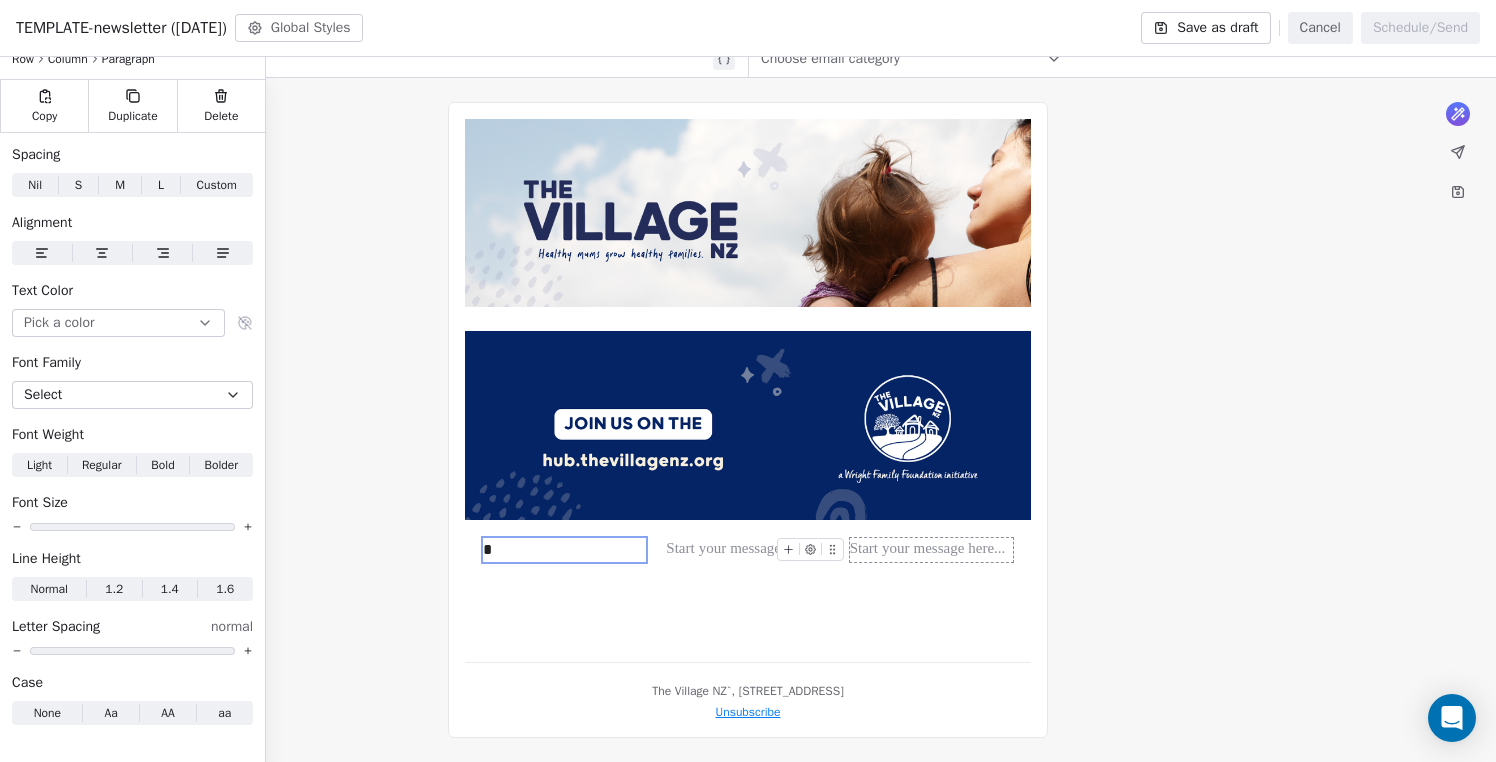 click on "What would you like to create email about? or * *** *** *** *** The Village [GEOGRAPHIC_DATA]`, [STREET_ADDRESS] Unsubscribe" at bounding box center (748, 420) 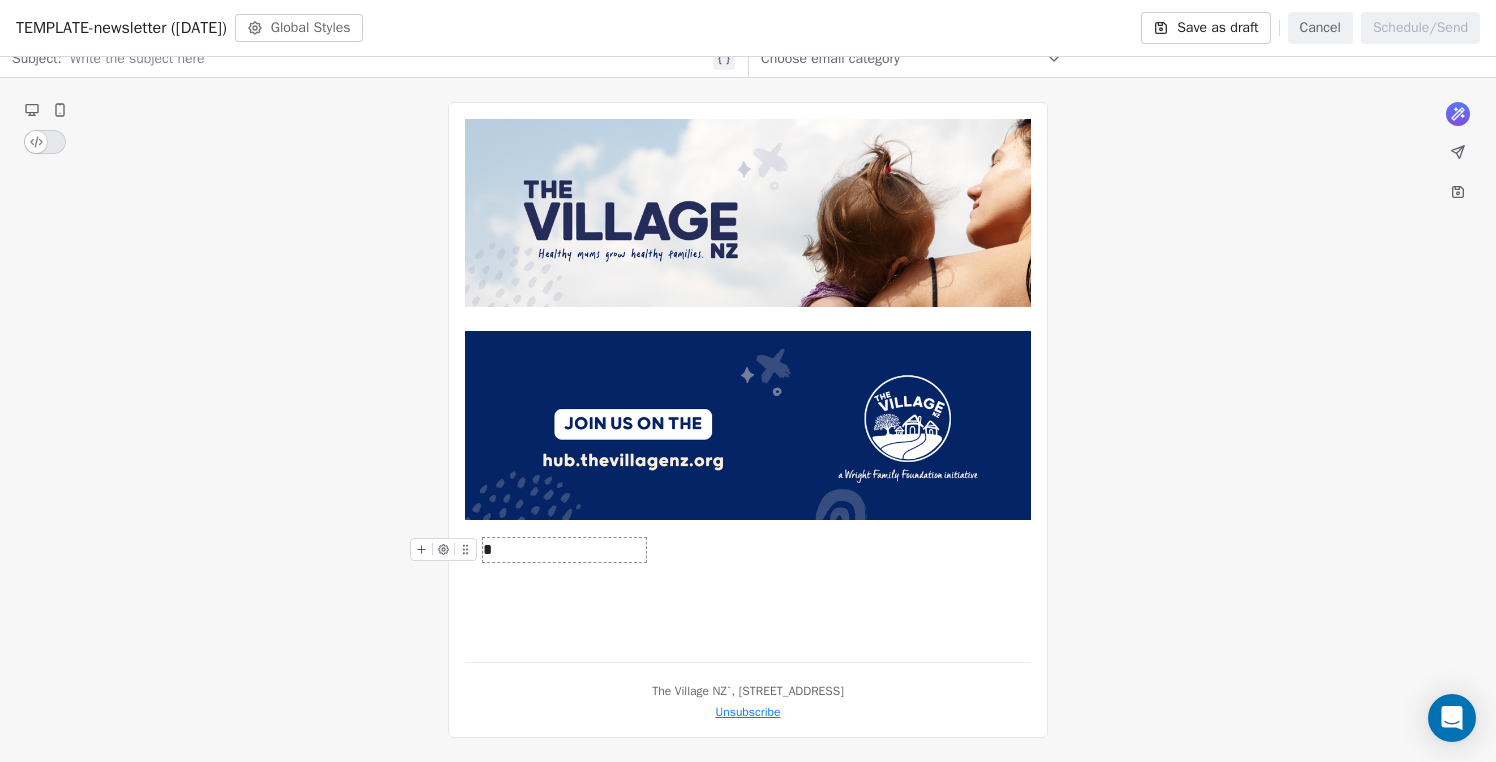 click on "*" at bounding box center [564, 550] 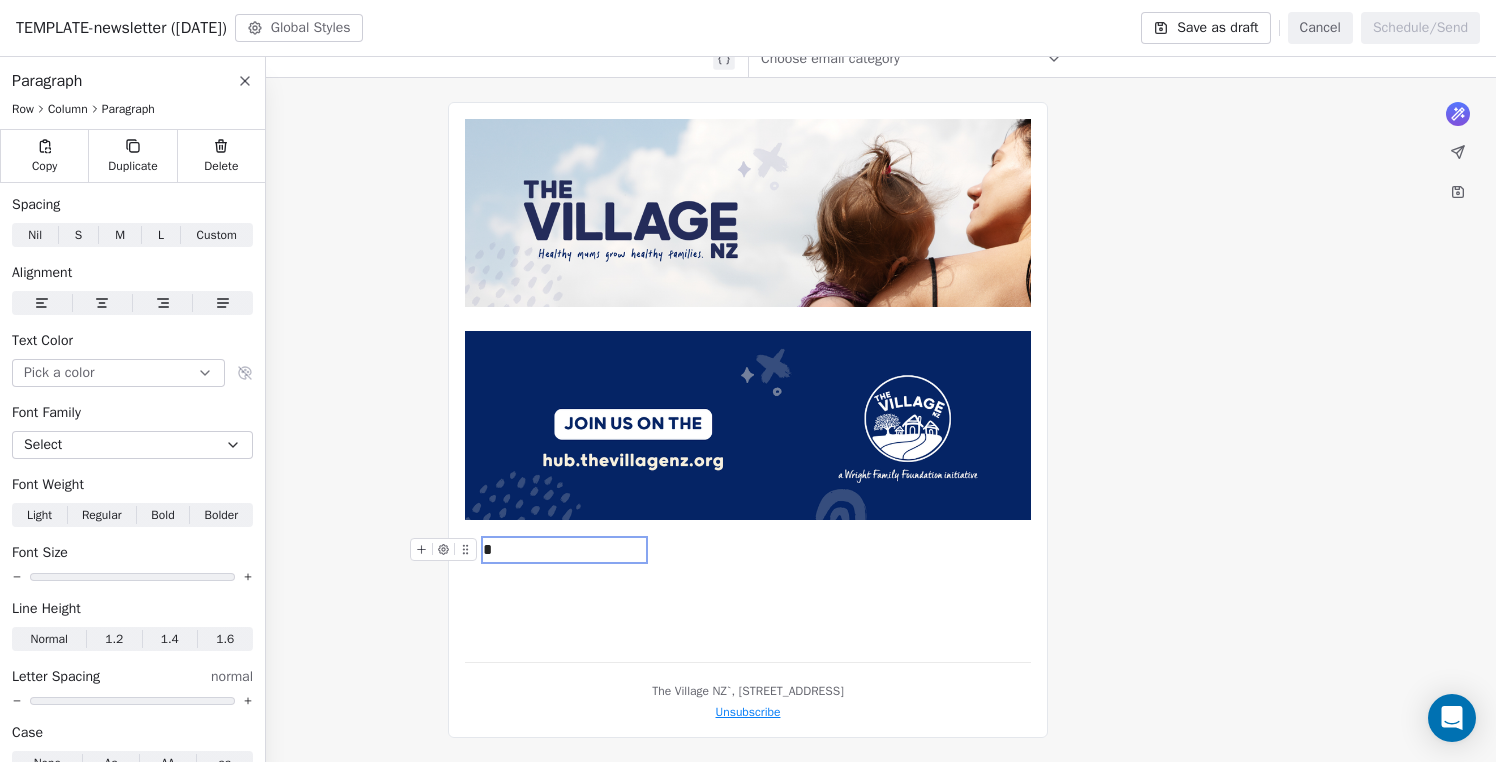 type 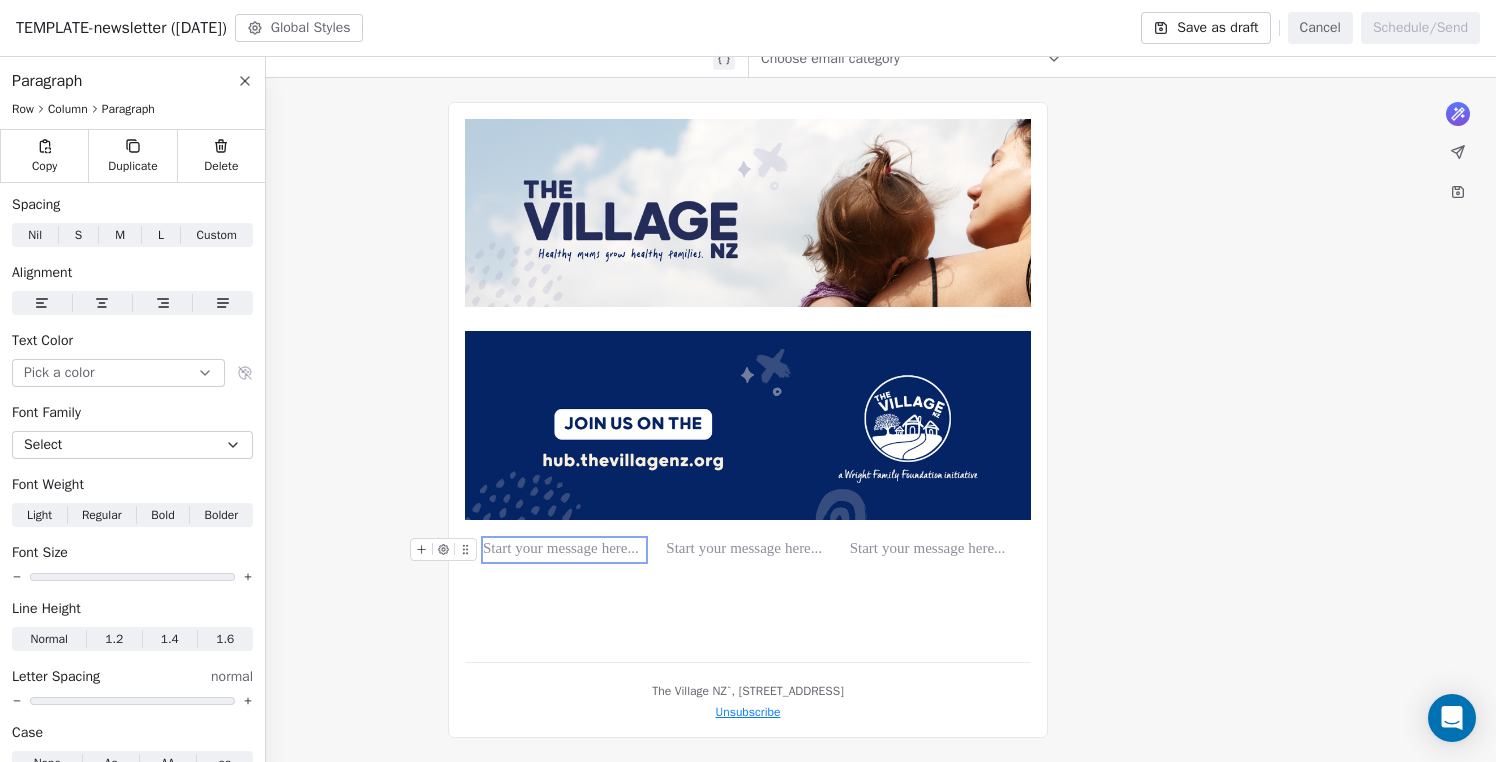 click 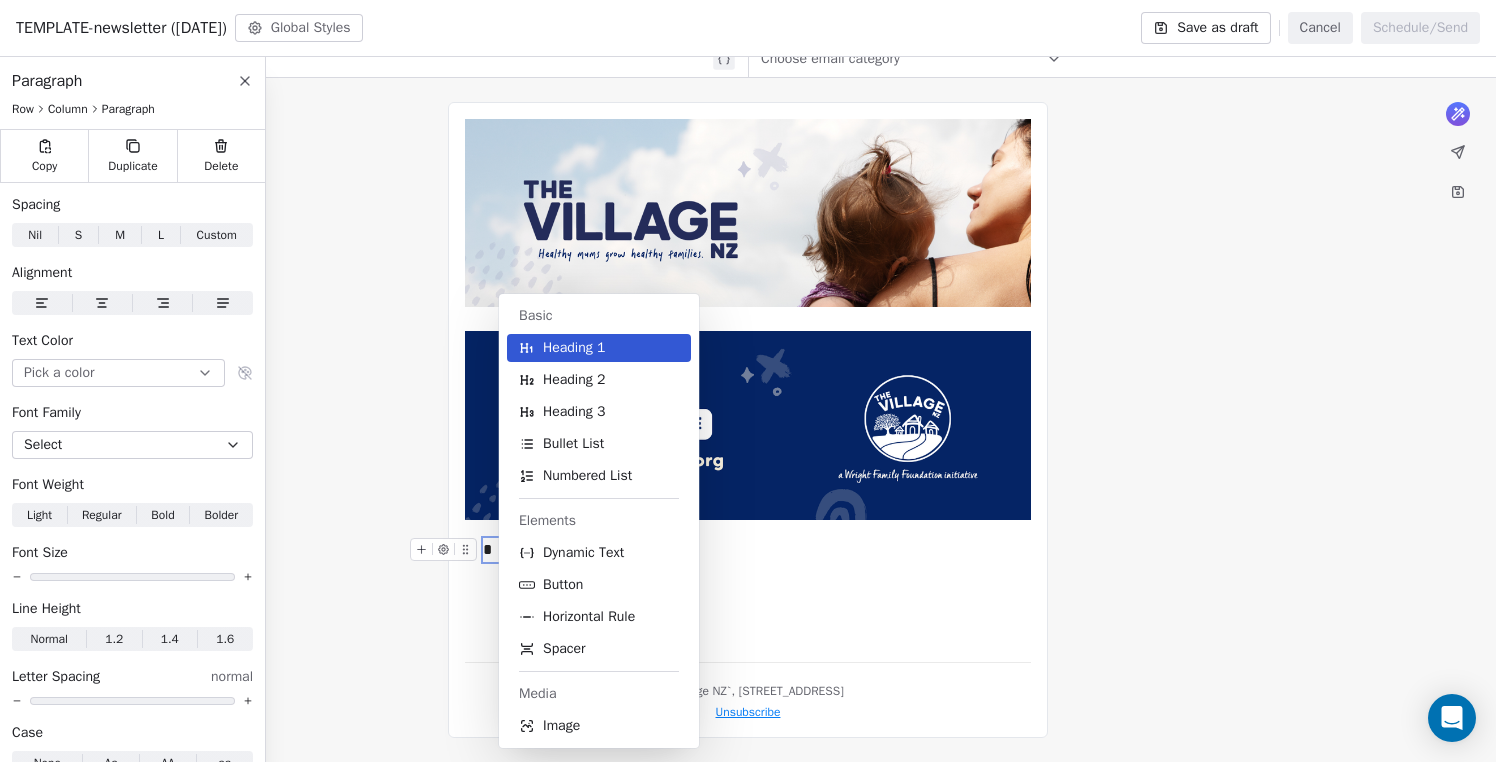 click on "Elements" at bounding box center [599, 521] 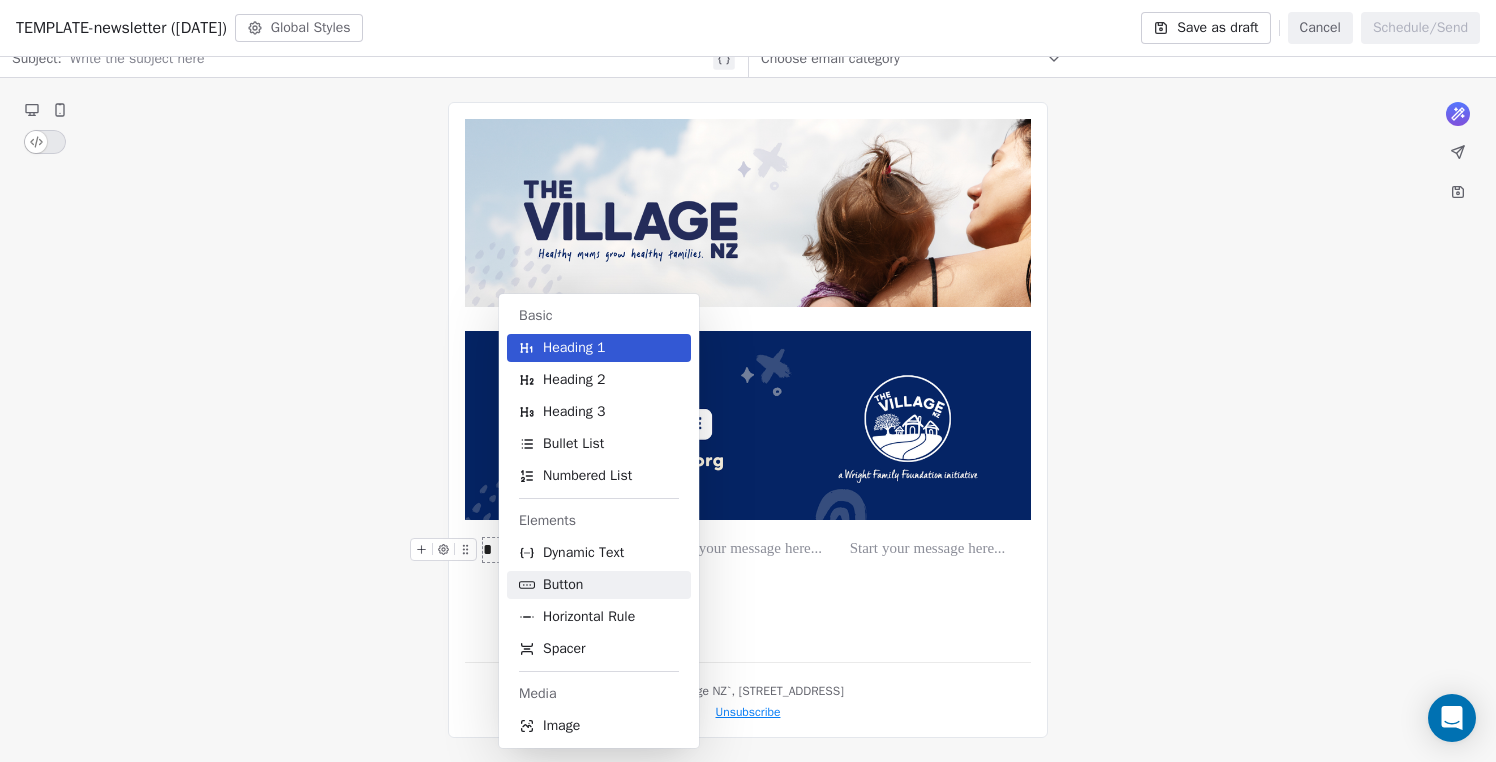 click on "Button" at bounding box center [563, 585] 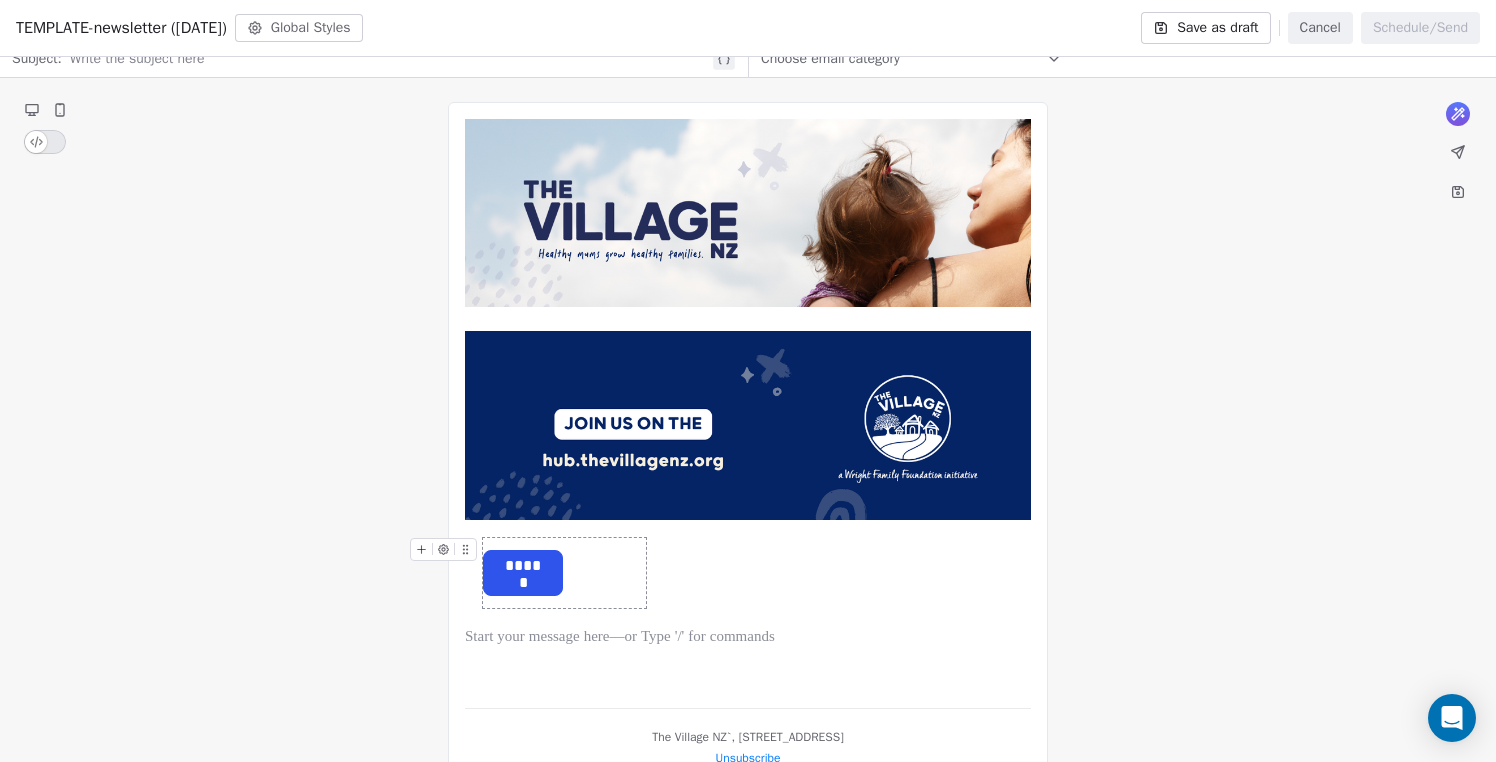 click on "******" at bounding box center [523, 566] 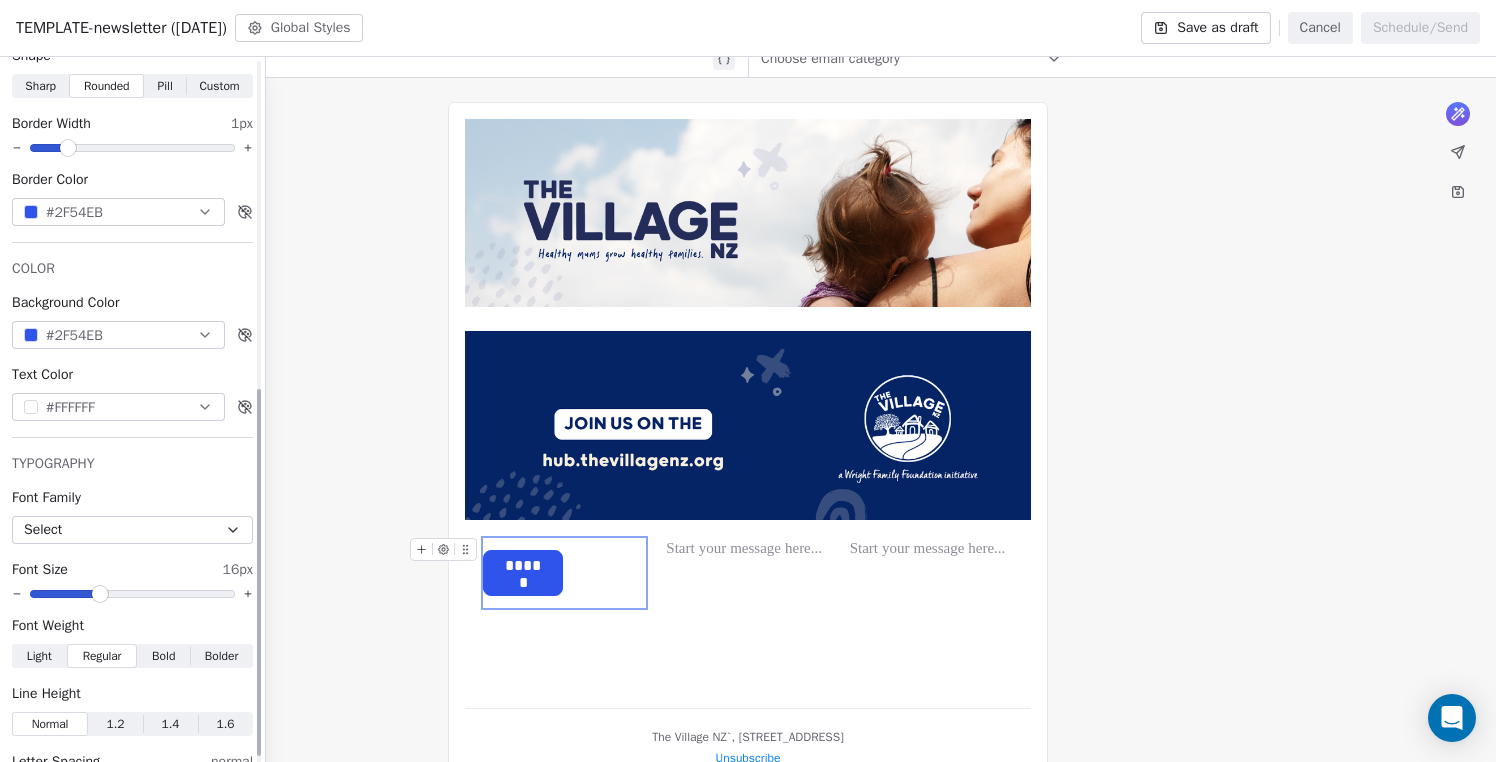 scroll, scrollTop: 655, scrollLeft: 0, axis: vertical 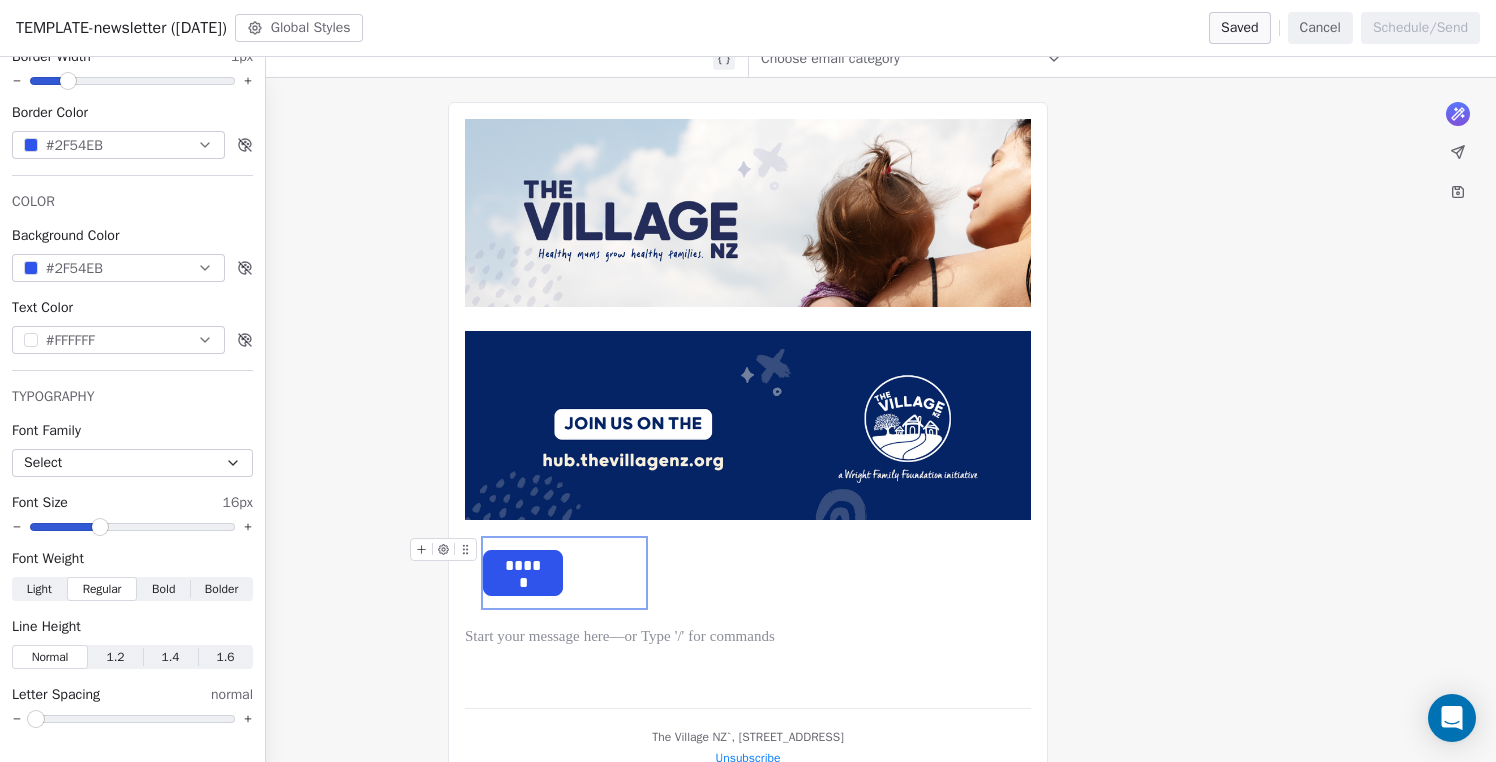 click on "******" at bounding box center (564, 573) 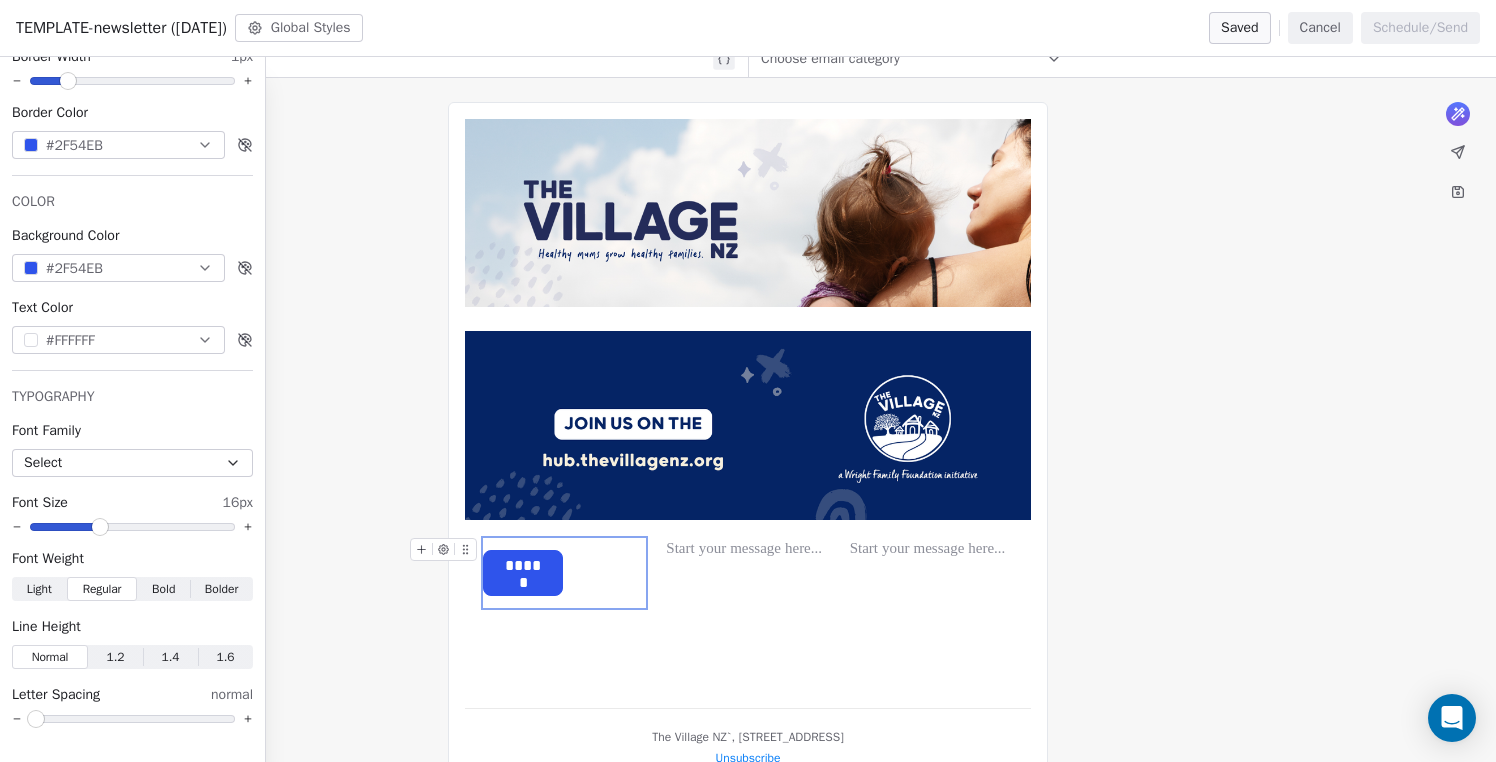 click on "******" at bounding box center (523, 566) 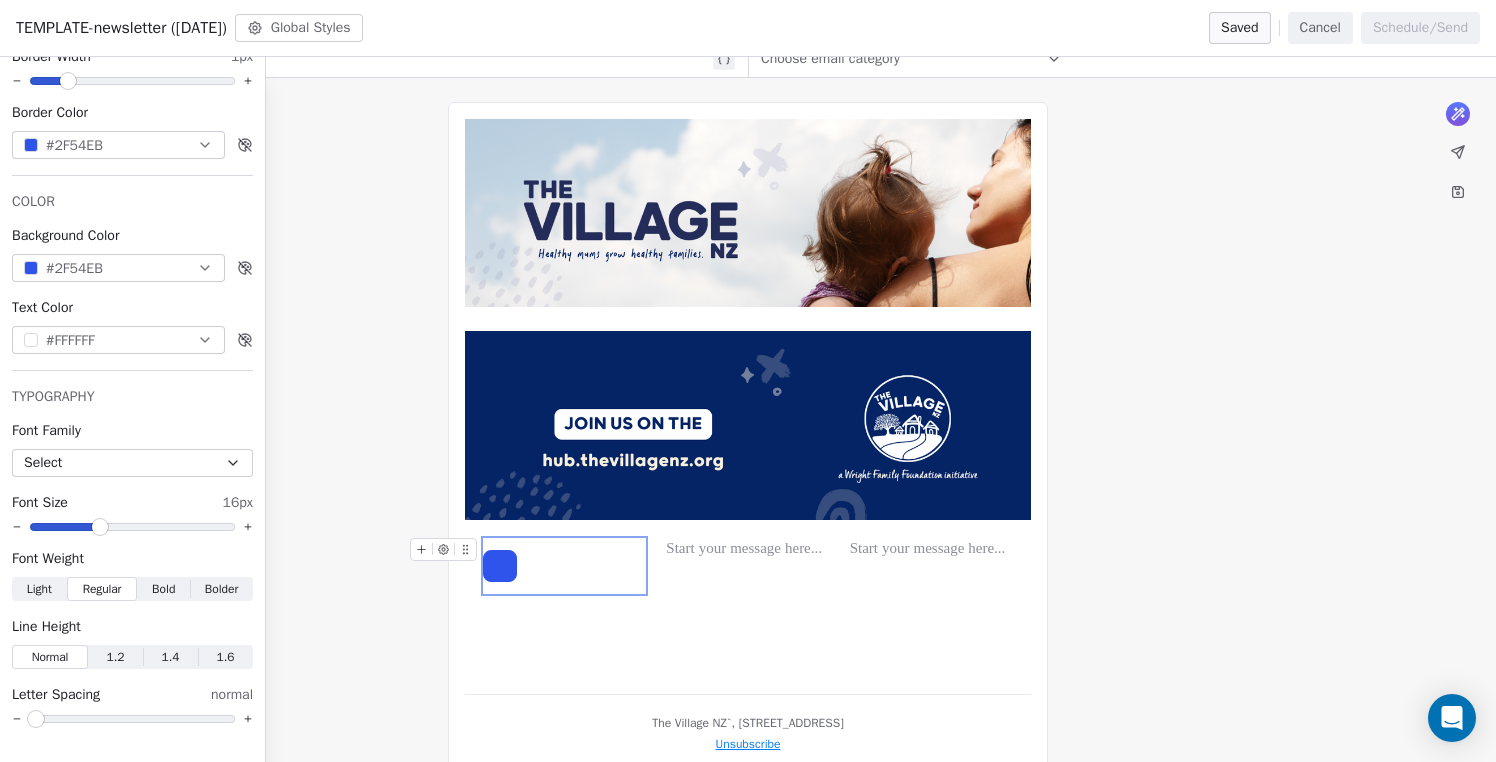click at bounding box center [564, 566] 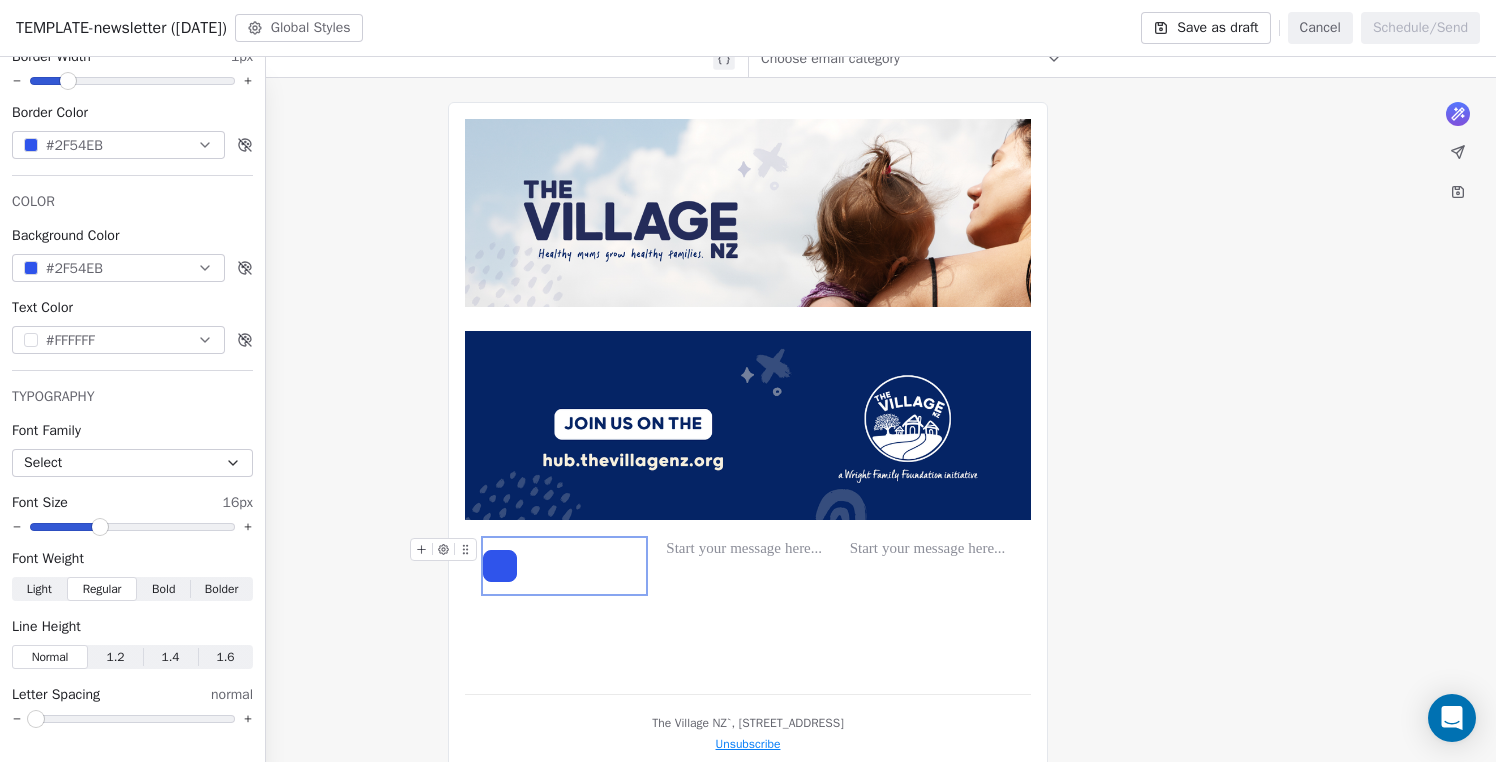 click at bounding box center (500, 566) 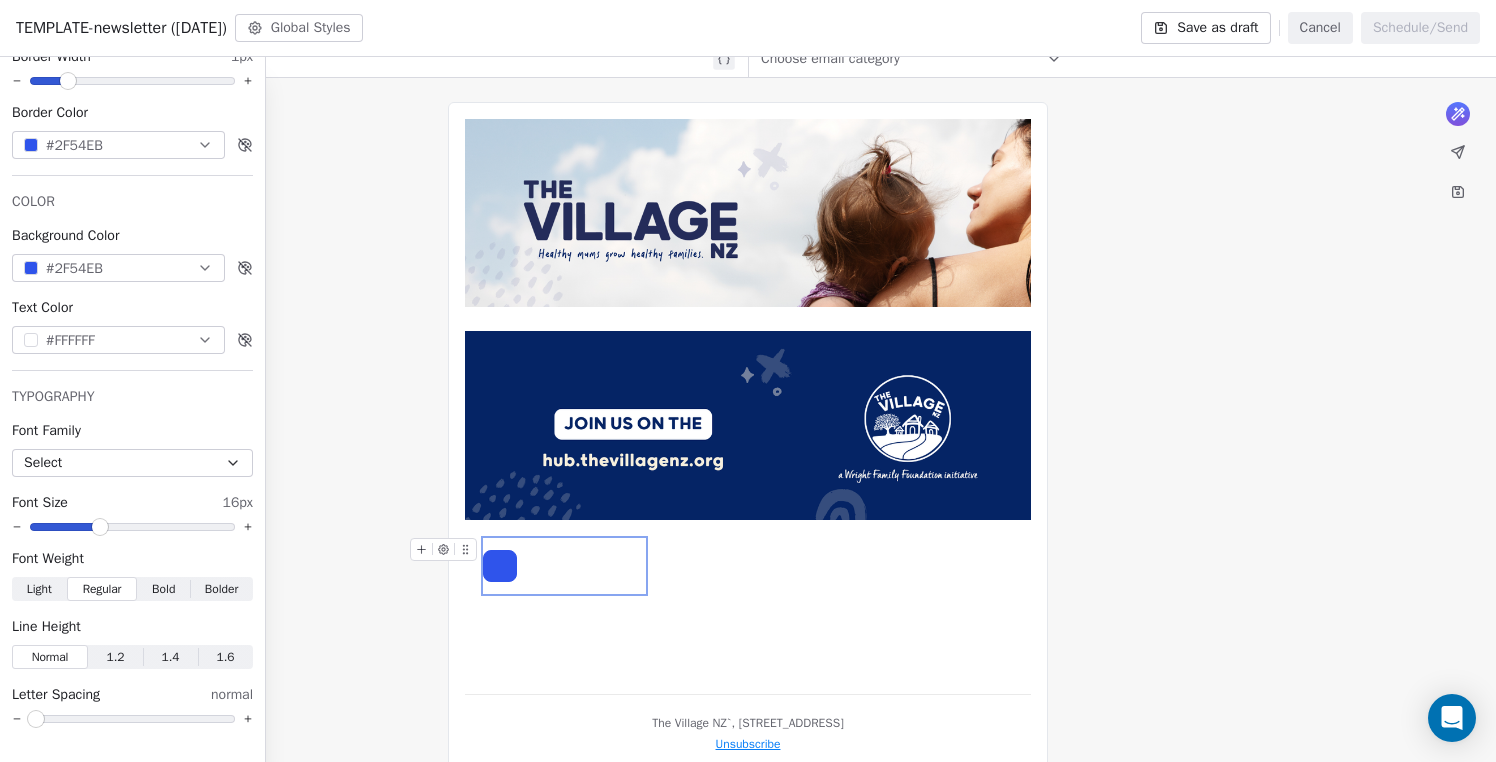 click at bounding box center (564, 566) 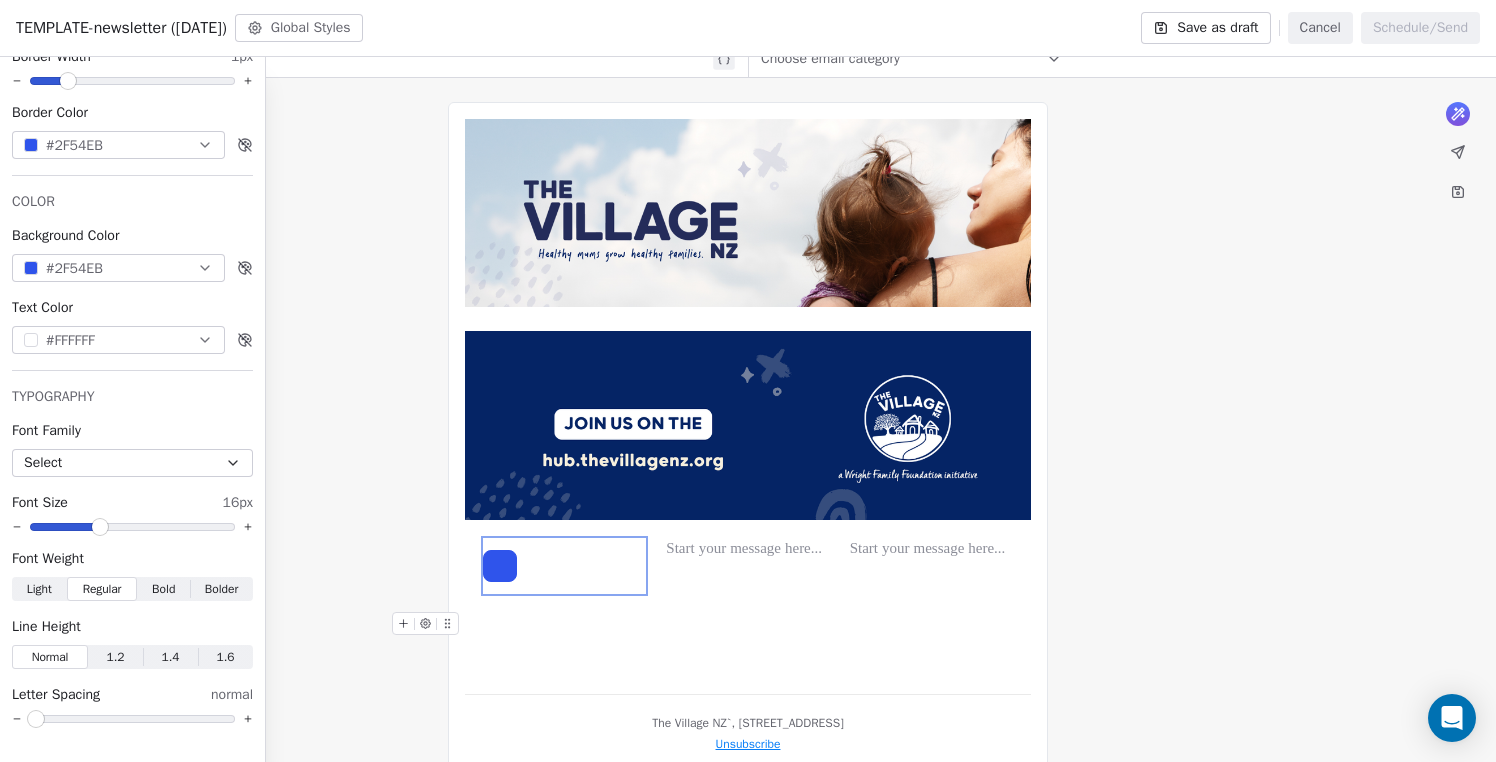 click at bounding box center (748, 624) 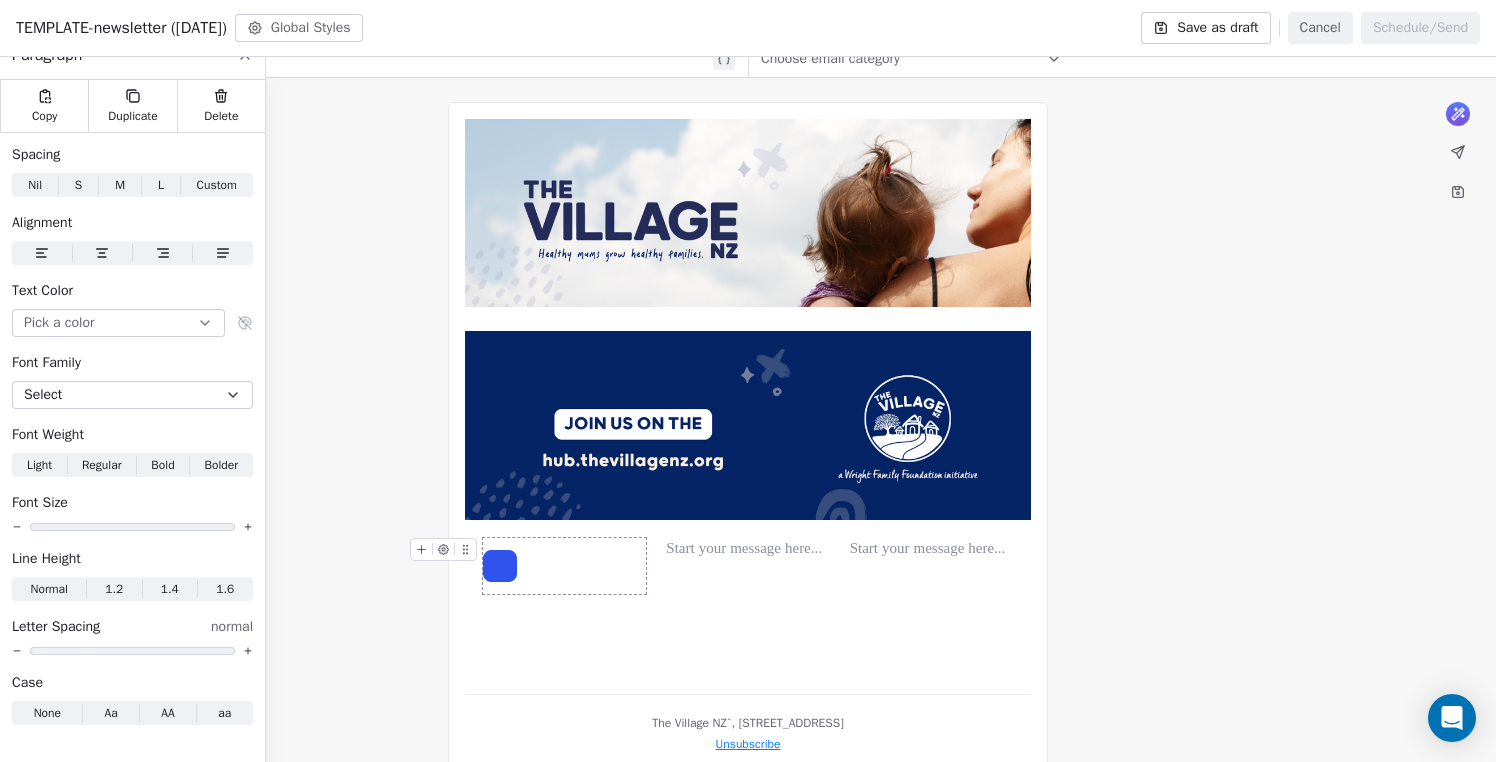 click at bounding box center [500, 566] 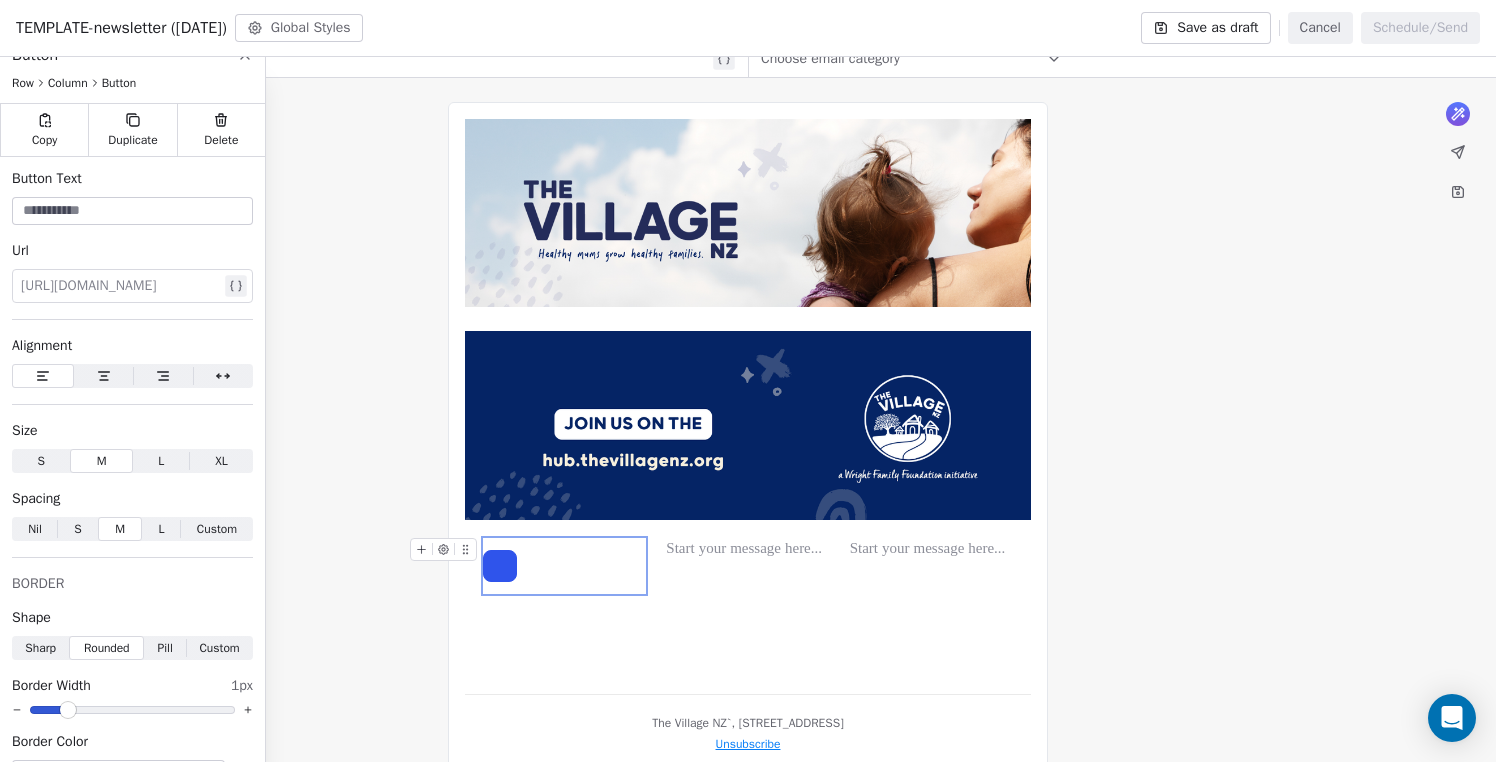 scroll, scrollTop: 655, scrollLeft: 0, axis: vertical 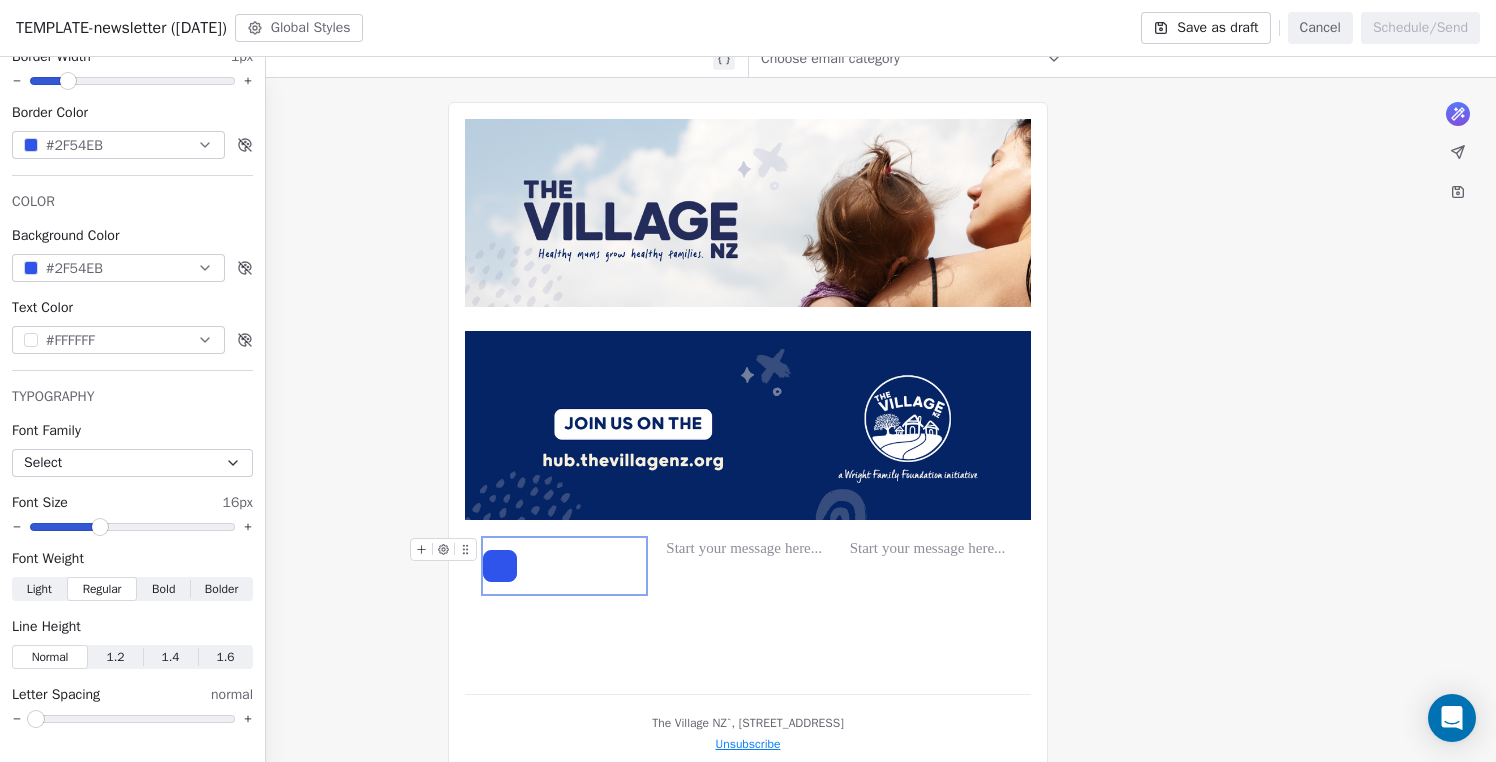 click at bounding box center (500, 566) 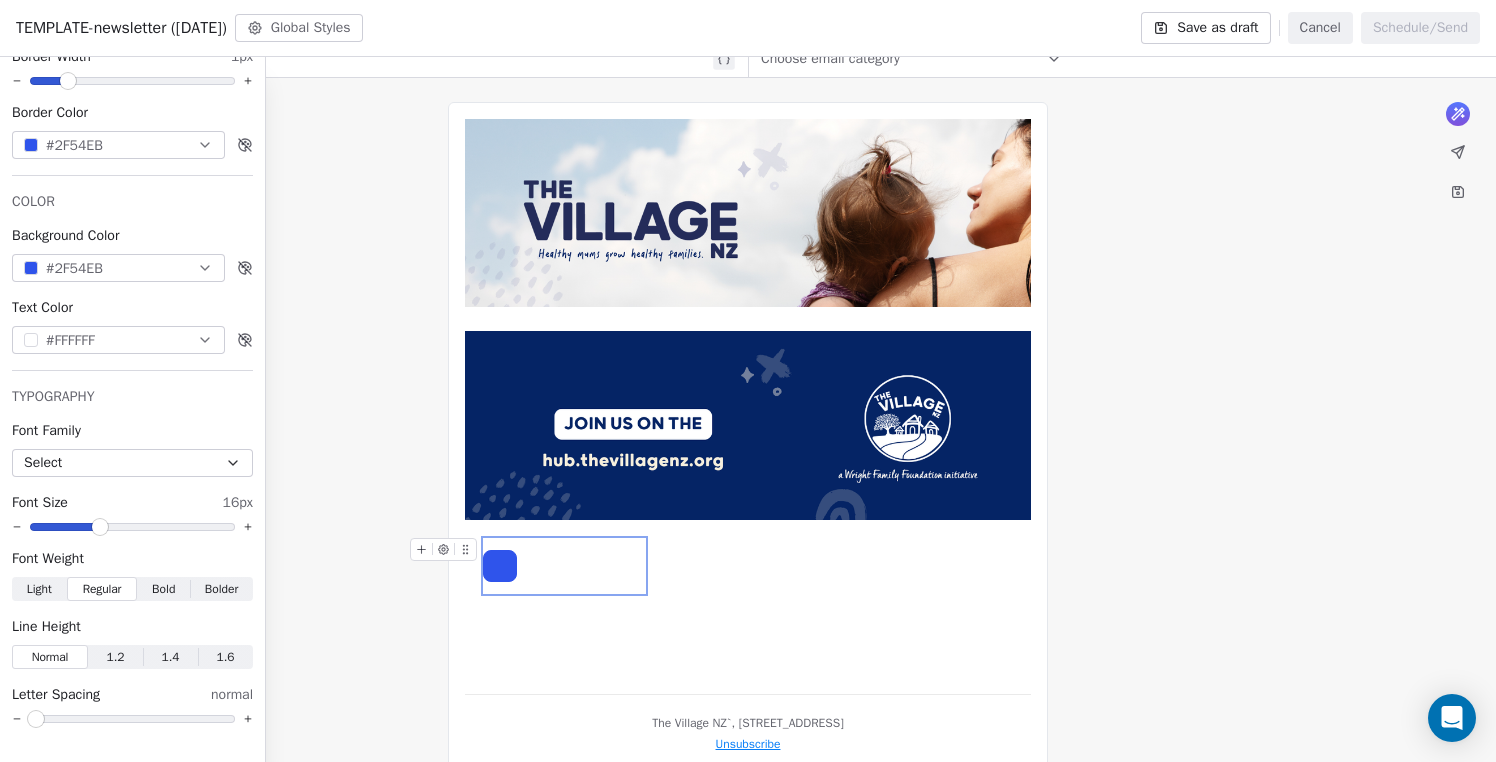 drag, startPoint x: 528, startPoint y: 568, endPoint x: 522, endPoint y: 596, distance: 28.635643 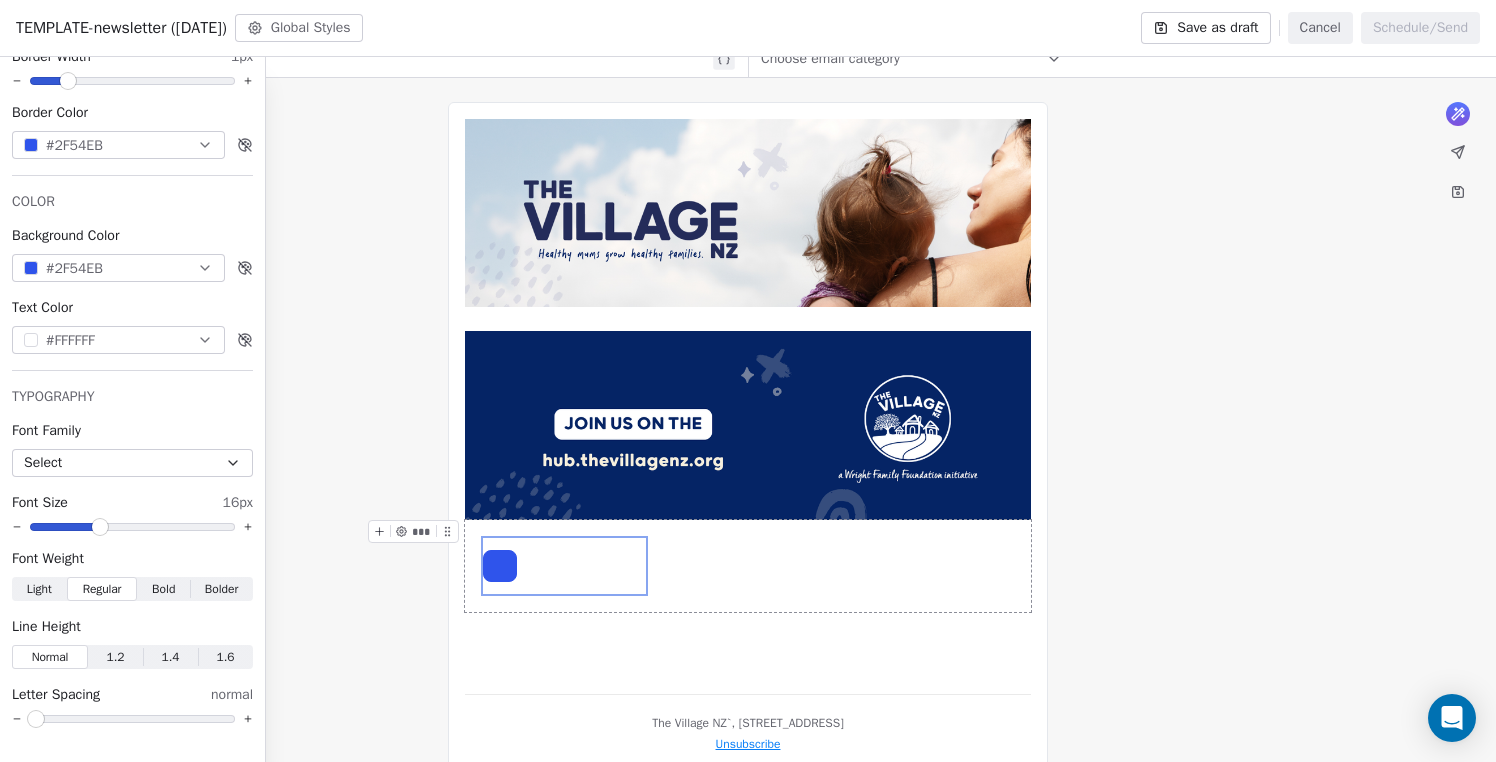 click on "*** *** ***" at bounding box center [748, 566] 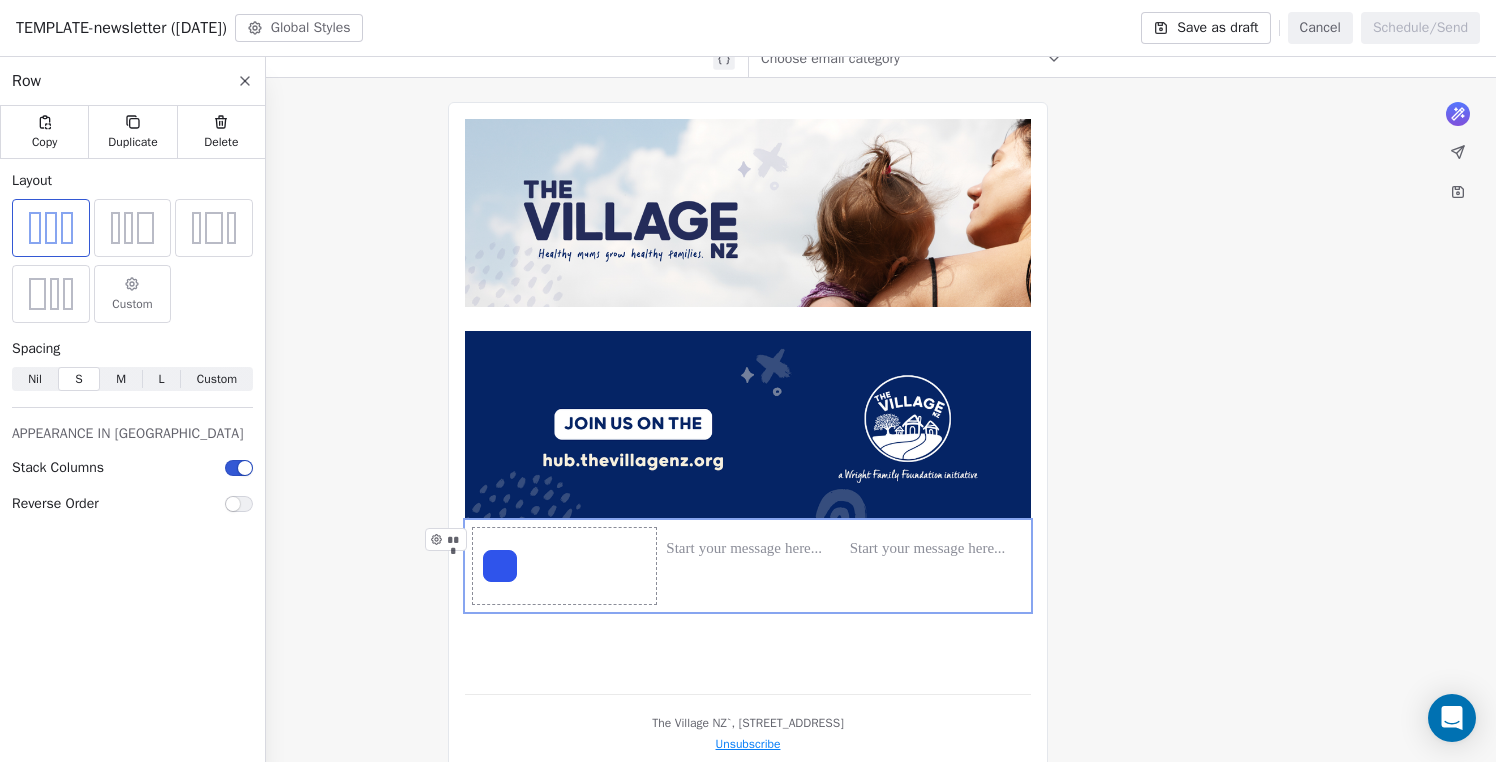 click on "Custom" at bounding box center [132, 304] 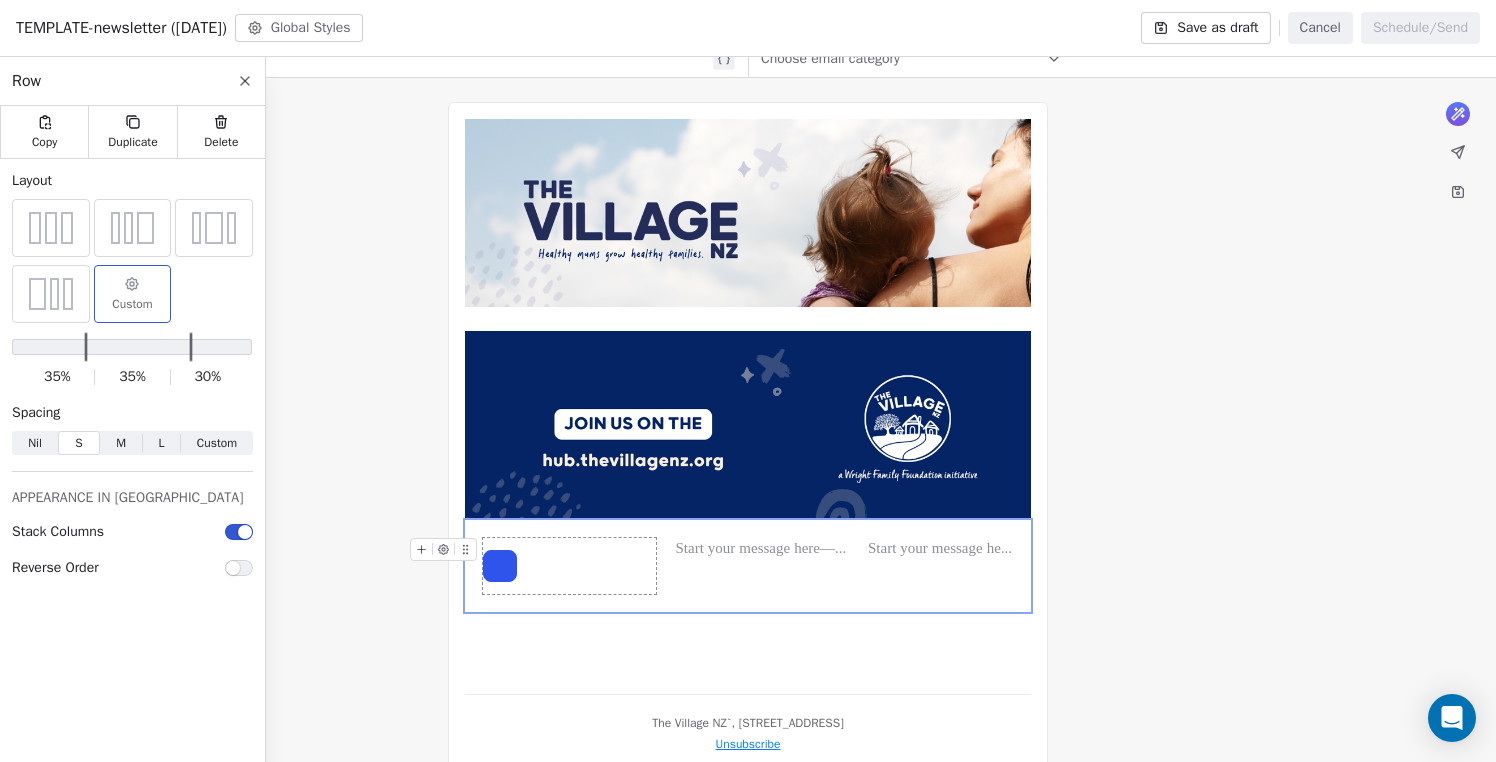 click at bounding box center (500, 566) 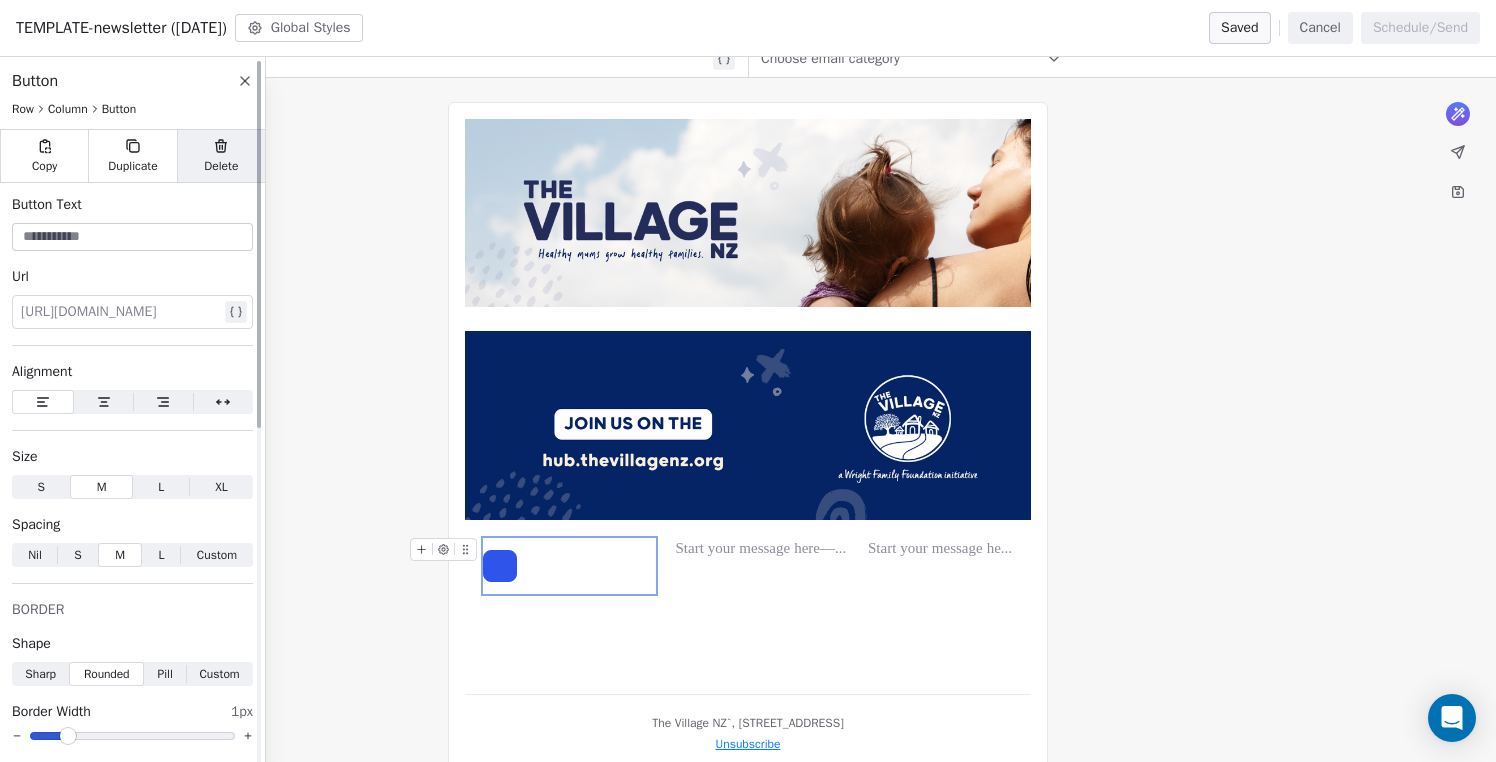 click on "Delete" at bounding box center [221, 166] 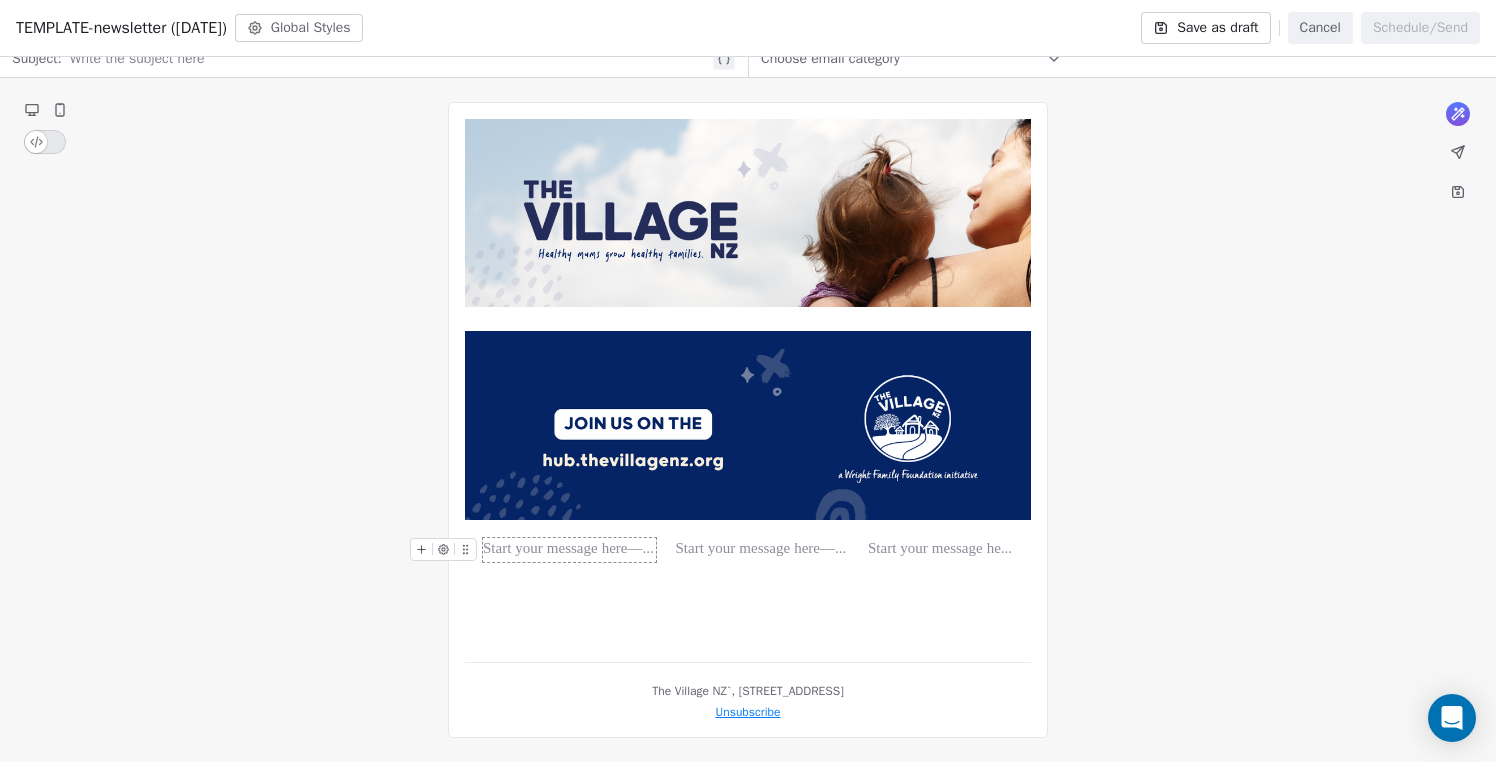 click at bounding box center (569, 550) 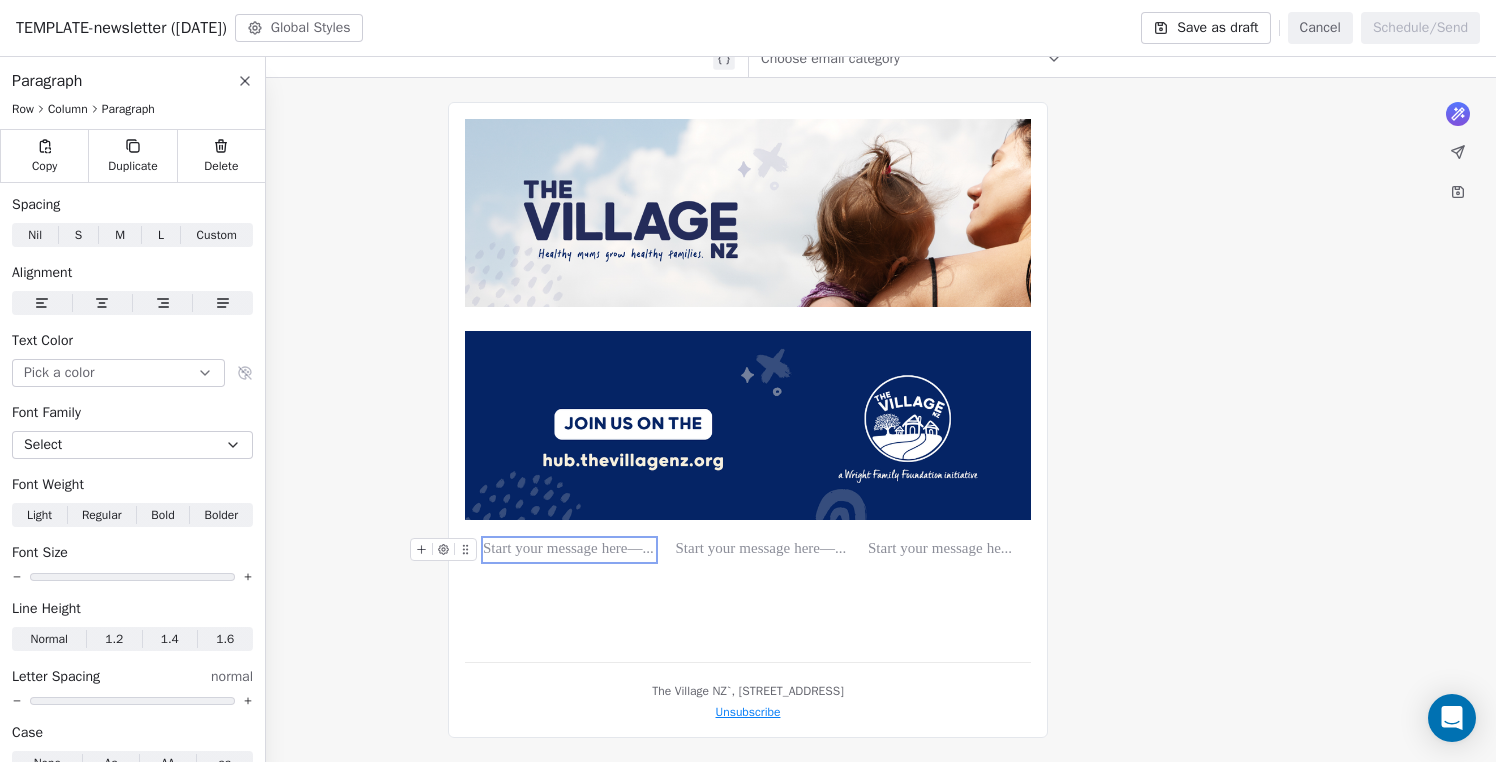 click at bounding box center (443, 549) 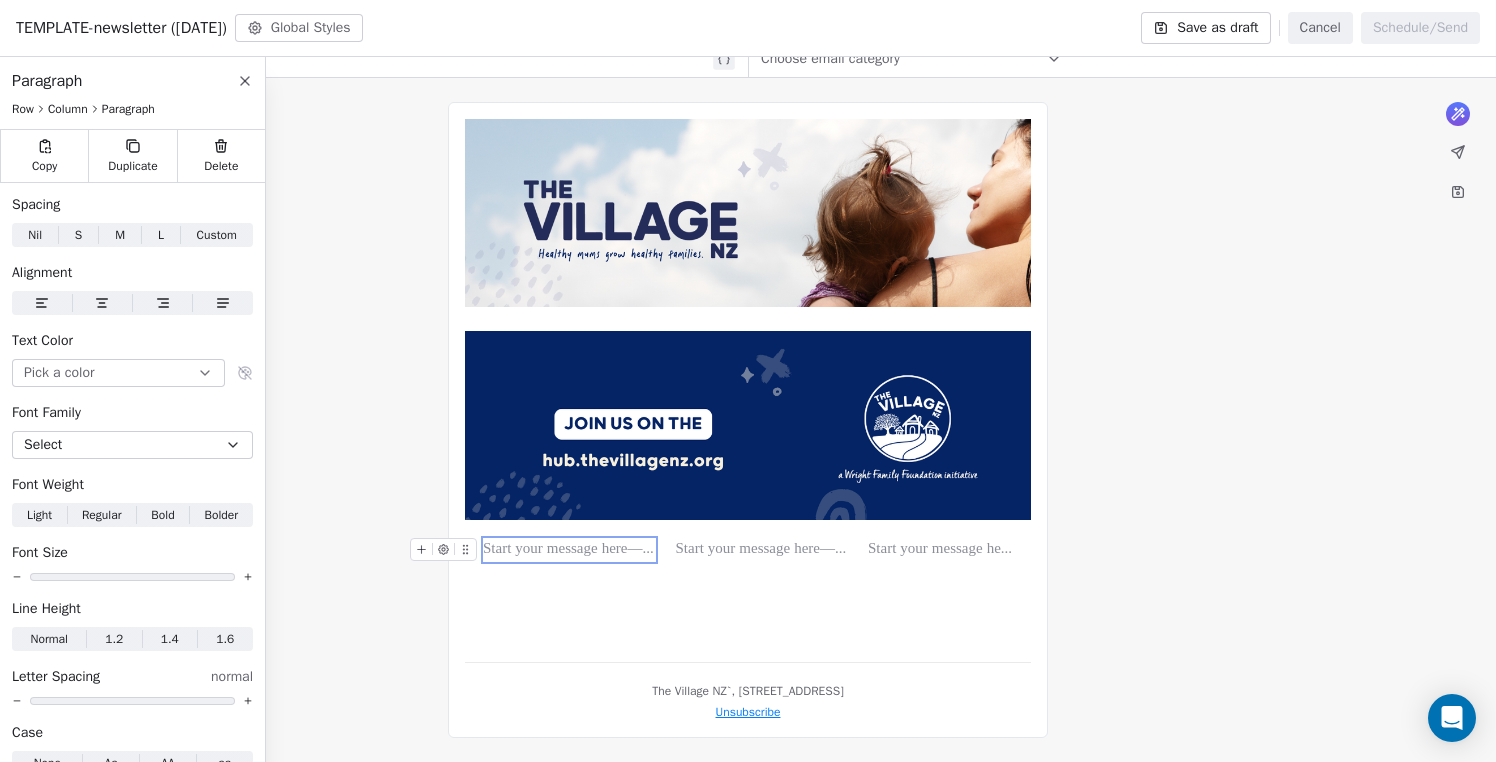 click 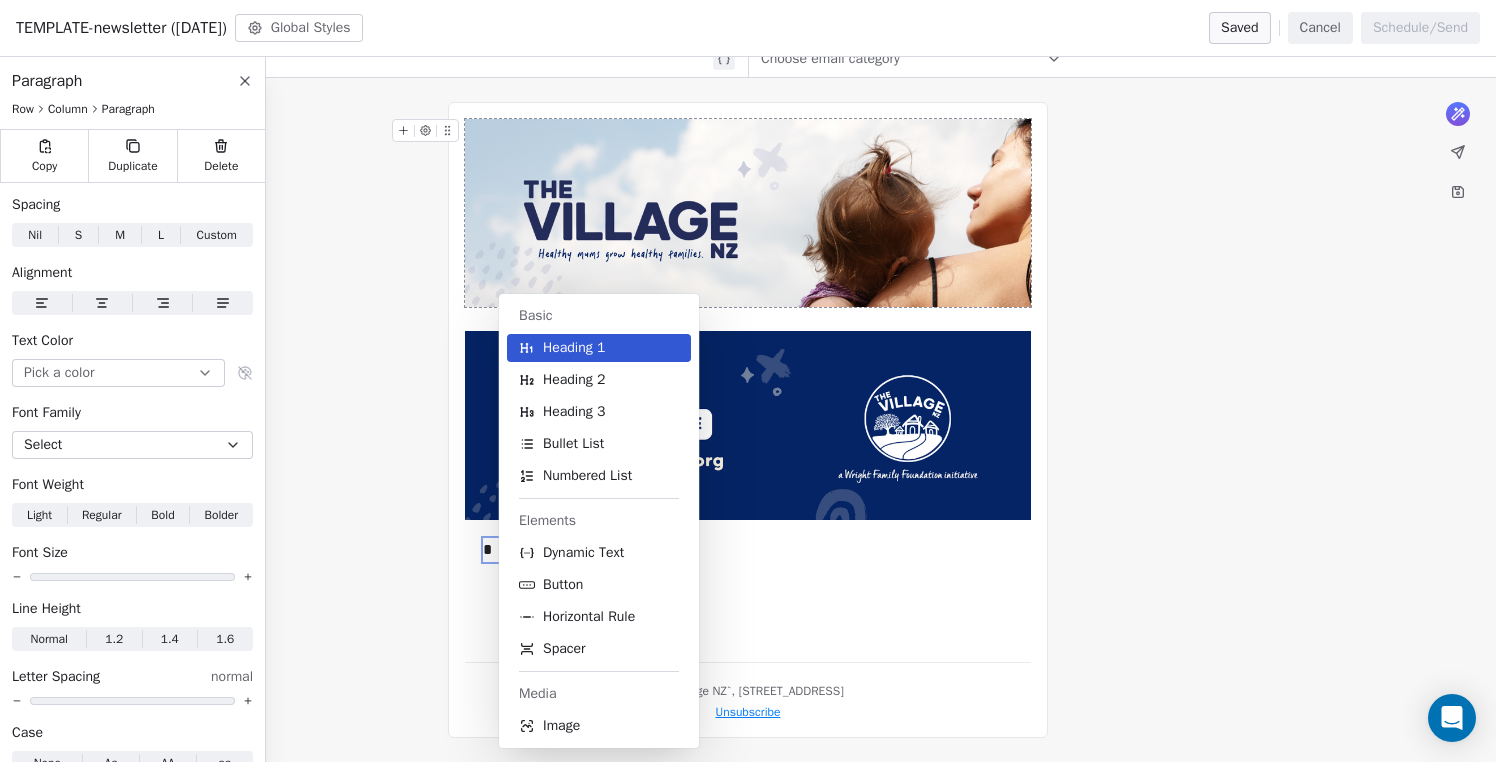 click on "What would you like to create email about? or * *** *** *** *** The Village [GEOGRAPHIC_DATA]`, [STREET_ADDRESS] Unsubscribe" at bounding box center [748, 420] 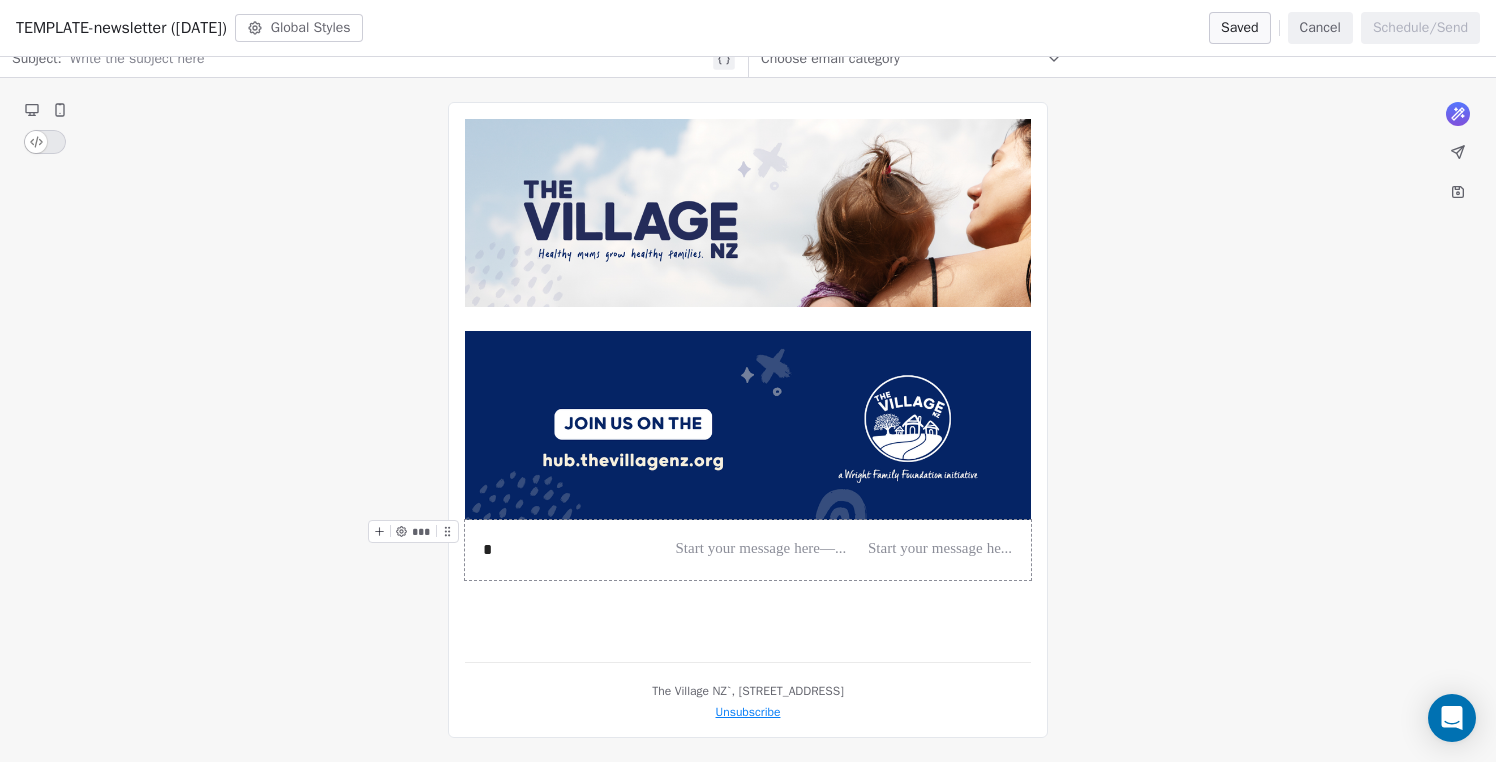 click on "* *** *** ***" at bounding box center (748, 550) 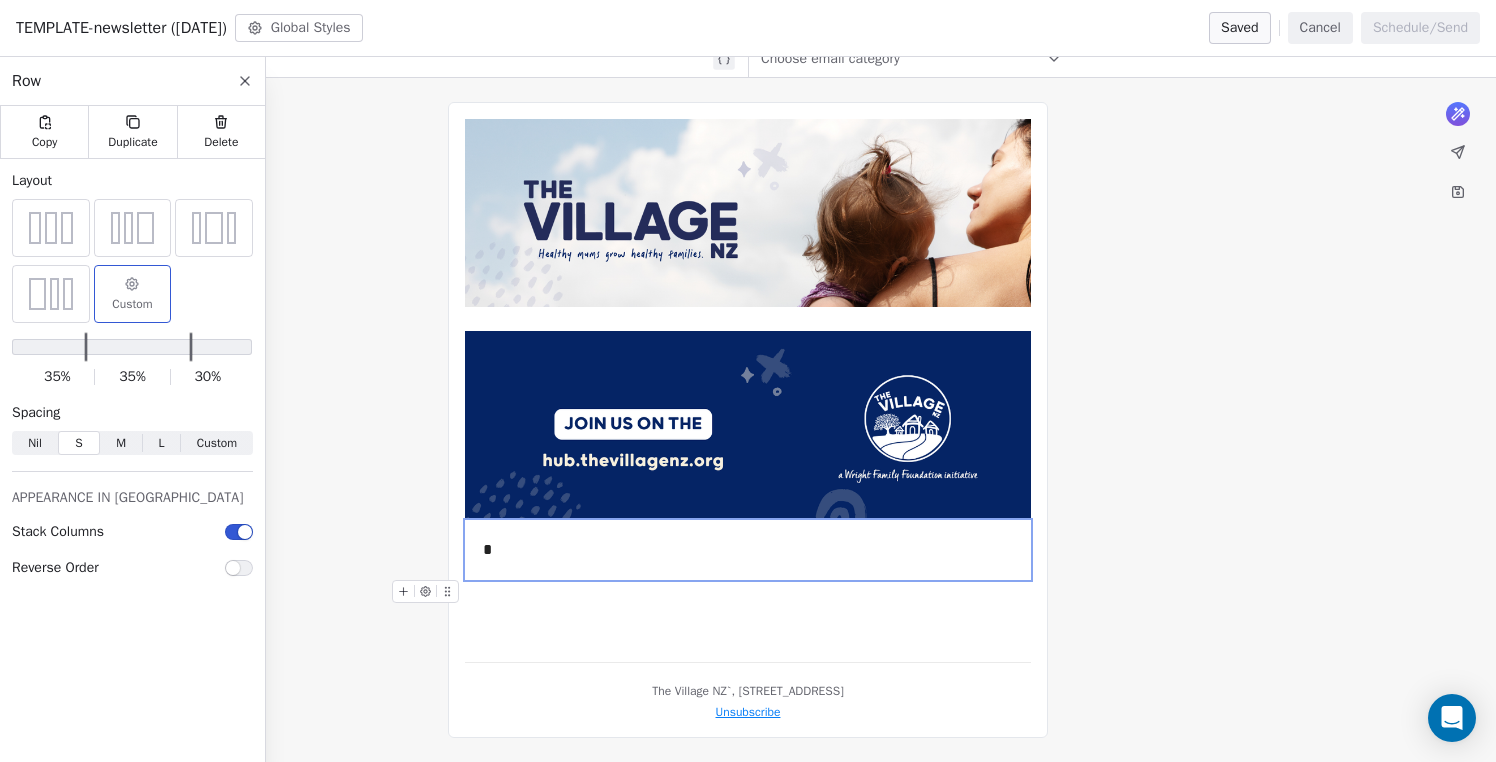 click at bounding box center [748, 592] 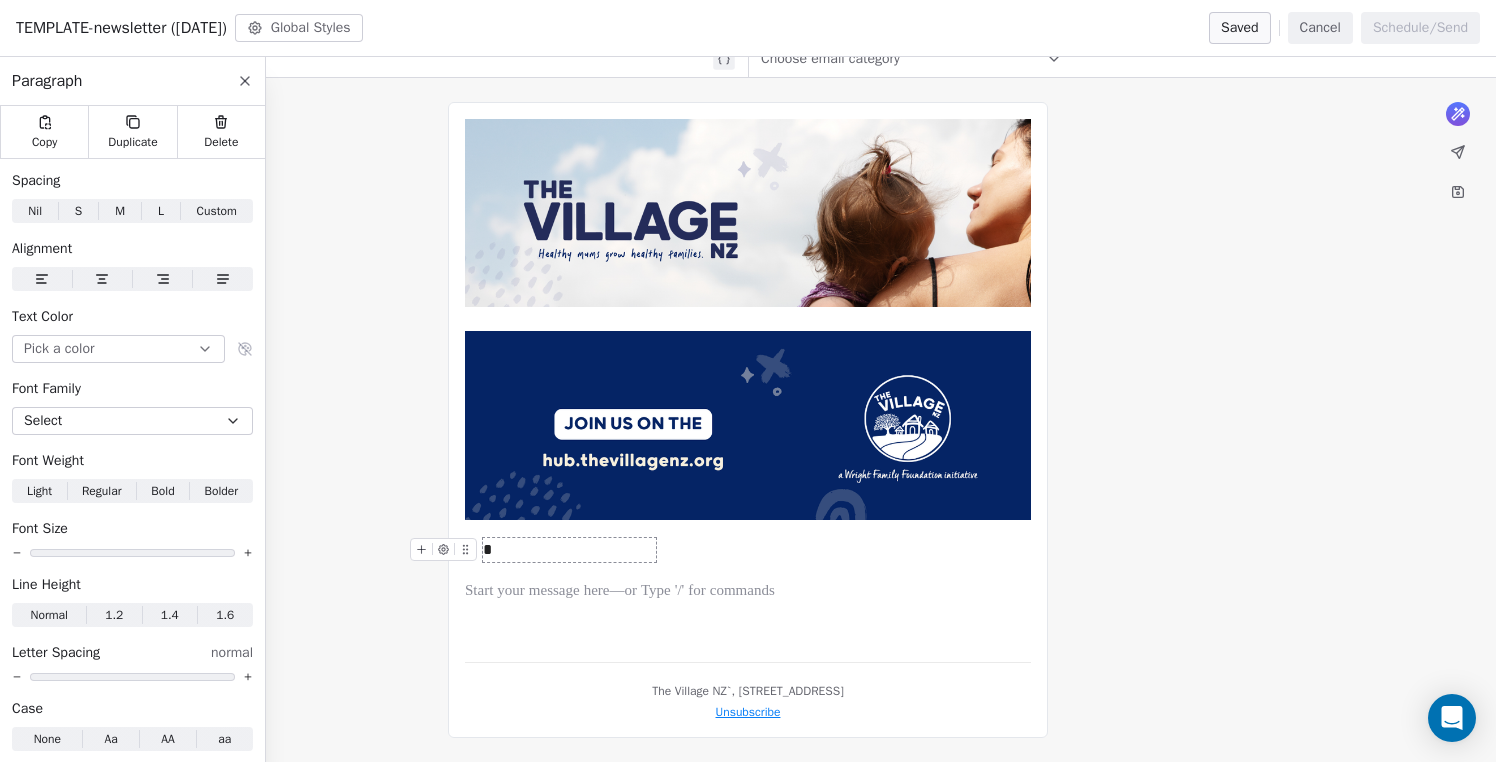 click on "*" at bounding box center [569, 550] 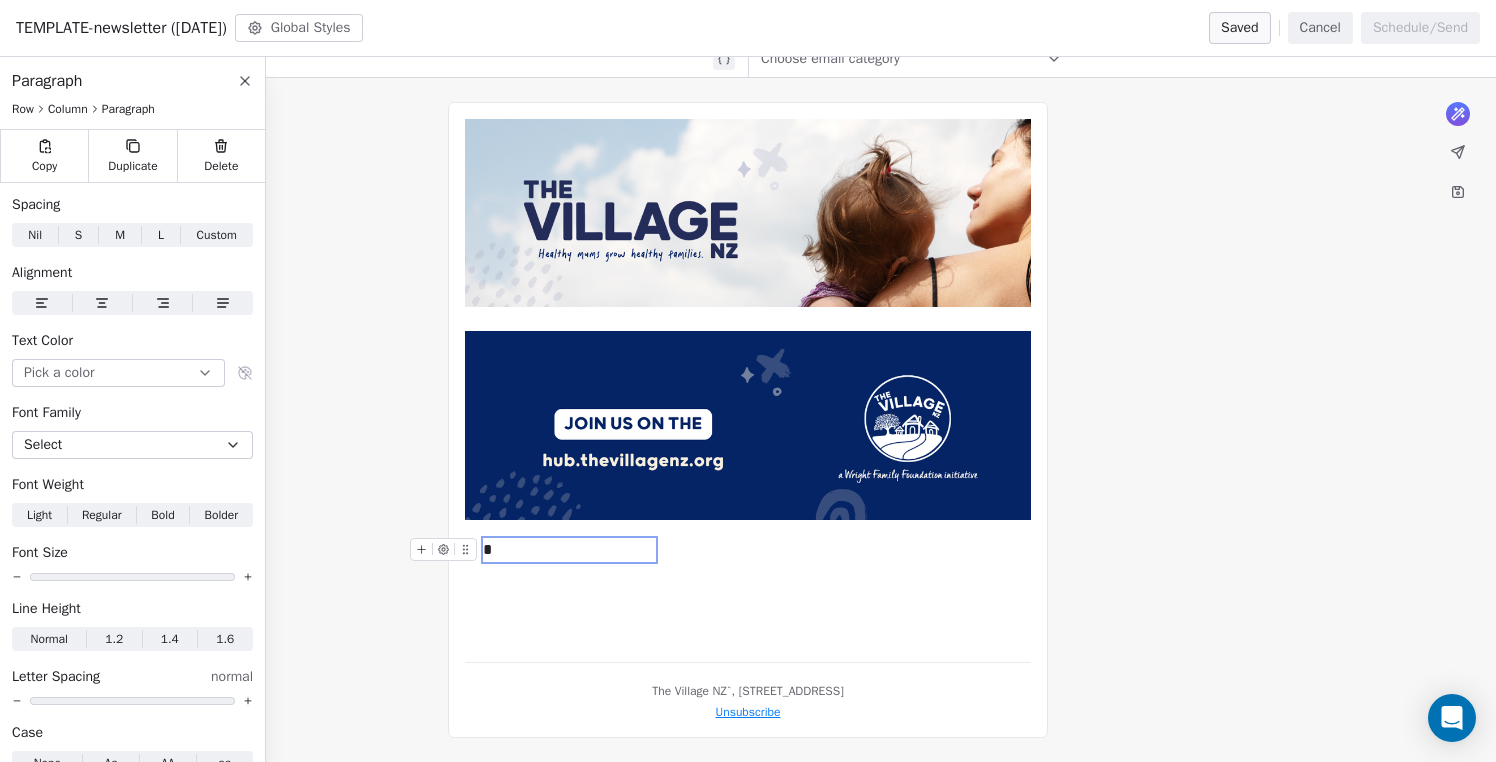 click on "*" at bounding box center [569, 550] 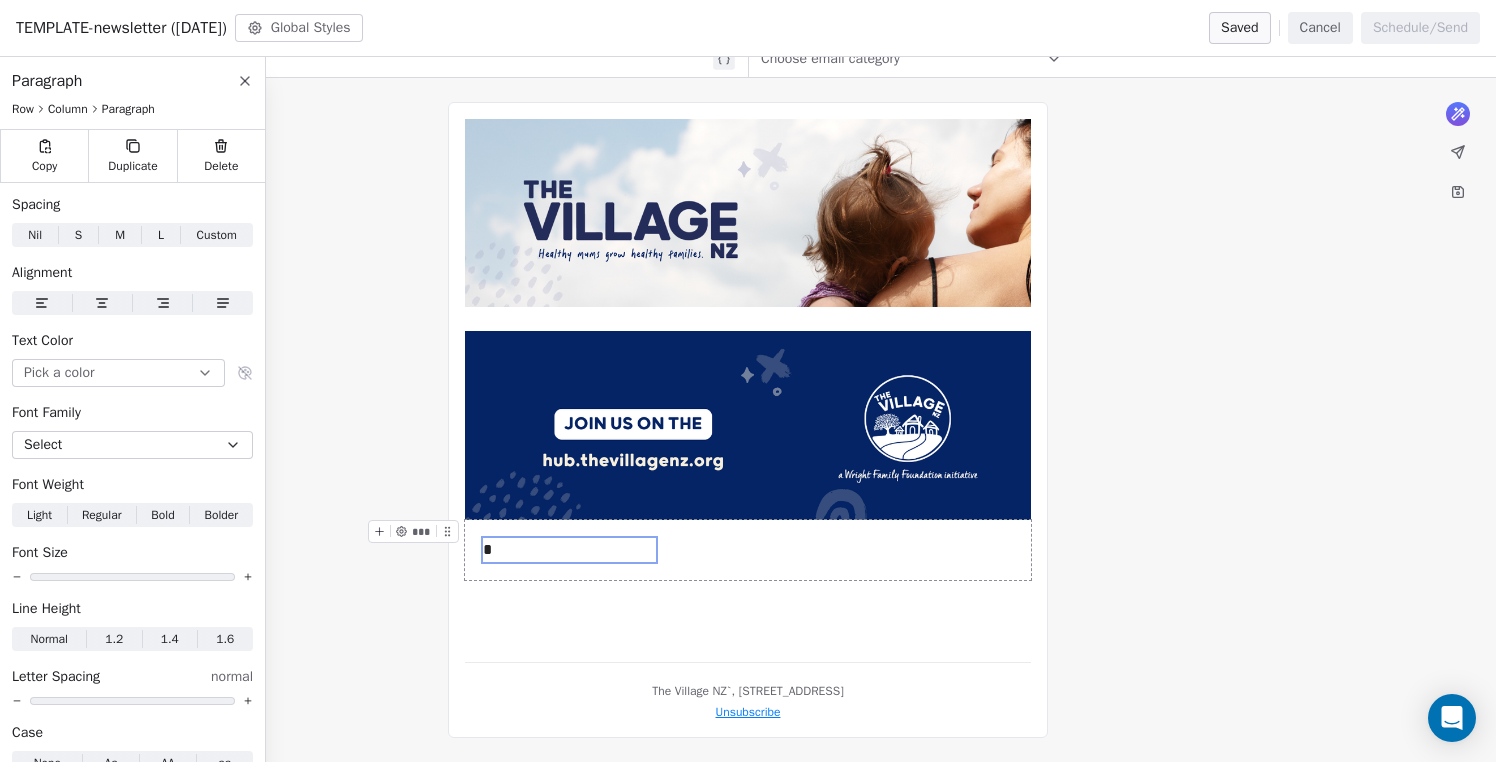 click on "* *** *** ***" at bounding box center [748, 550] 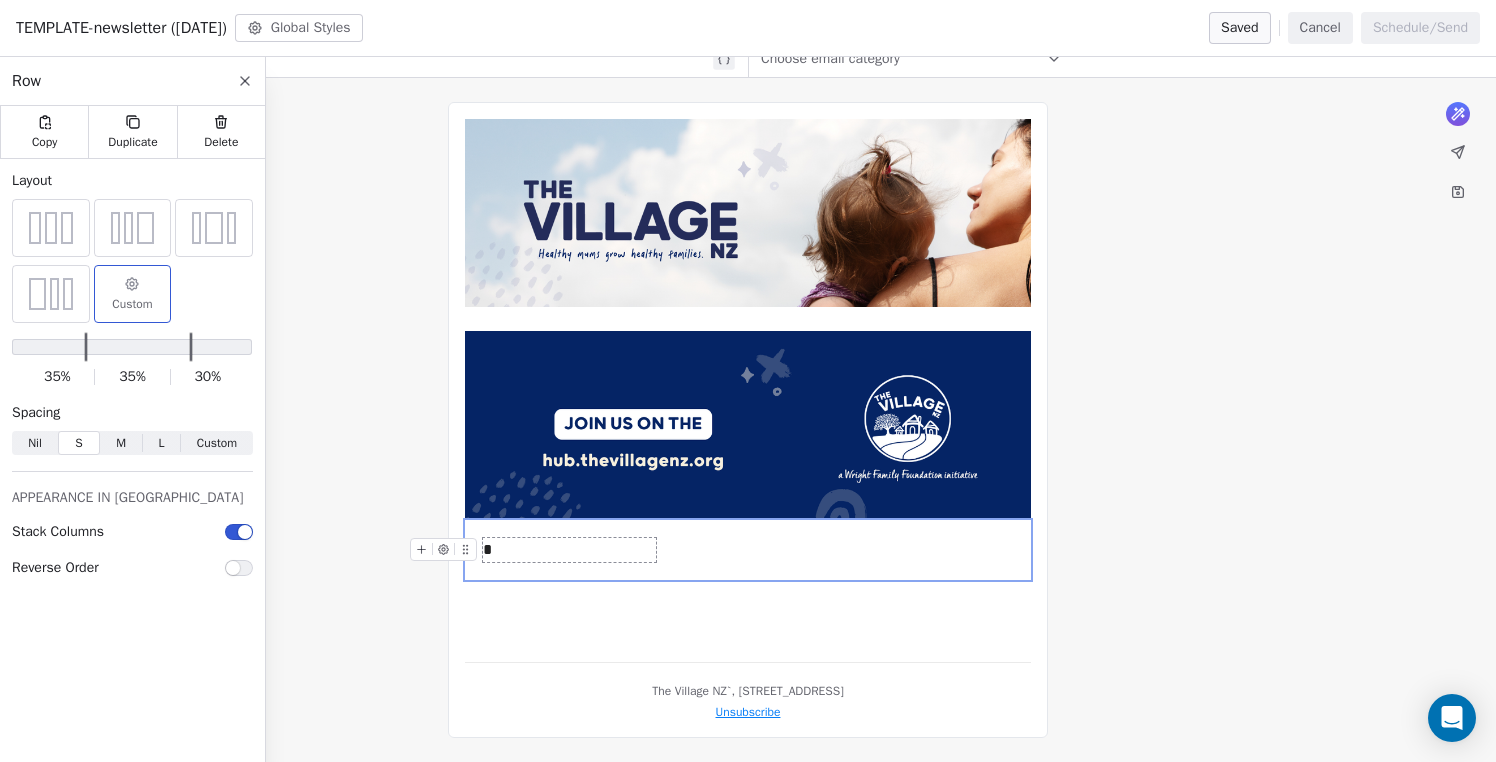 click on "*" at bounding box center [569, 550] 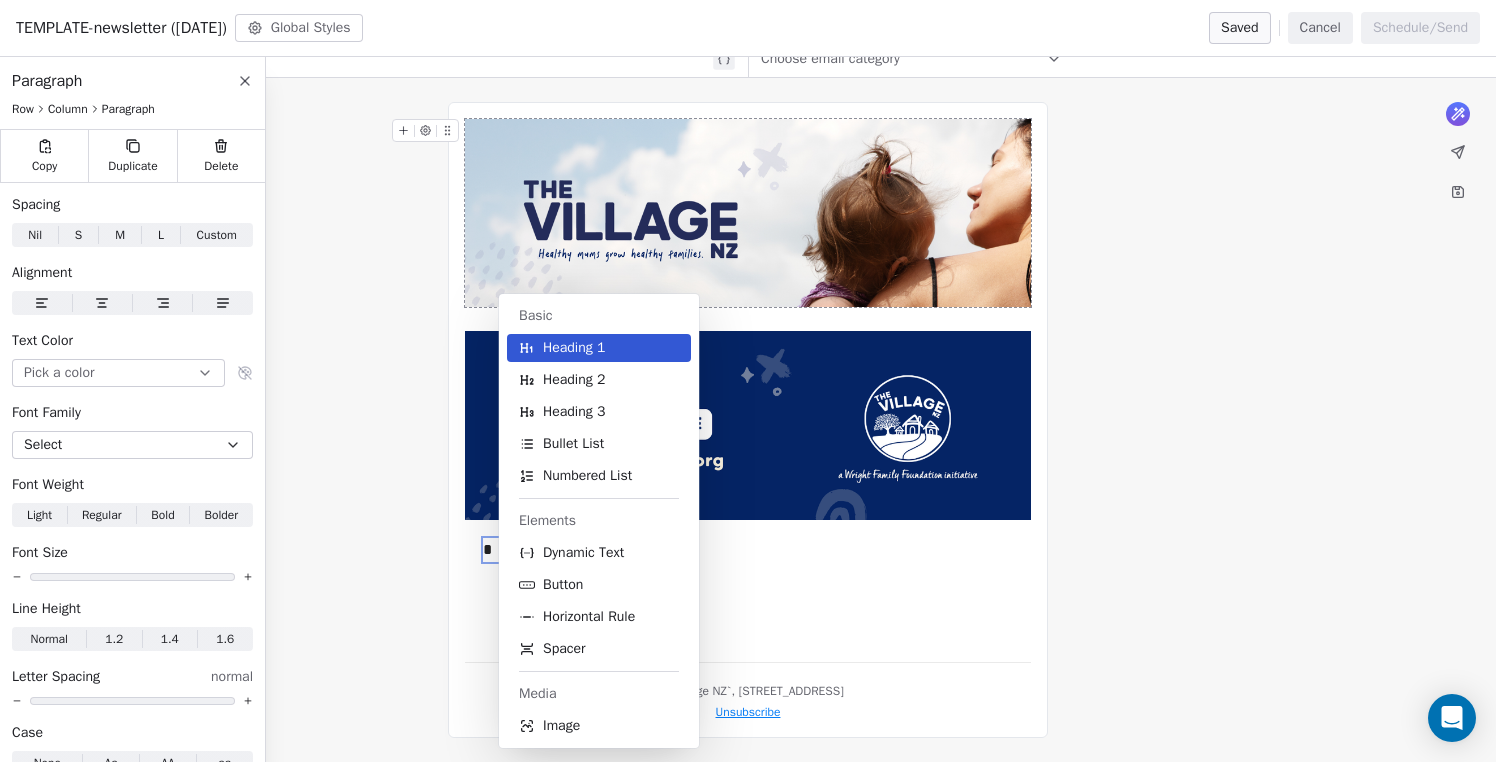 click on "What would you like to create email about? or * *** *** *** *** The Village [GEOGRAPHIC_DATA]`, [STREET_ADDRESS] Unsubscribe" at bounding box center (748, 420) 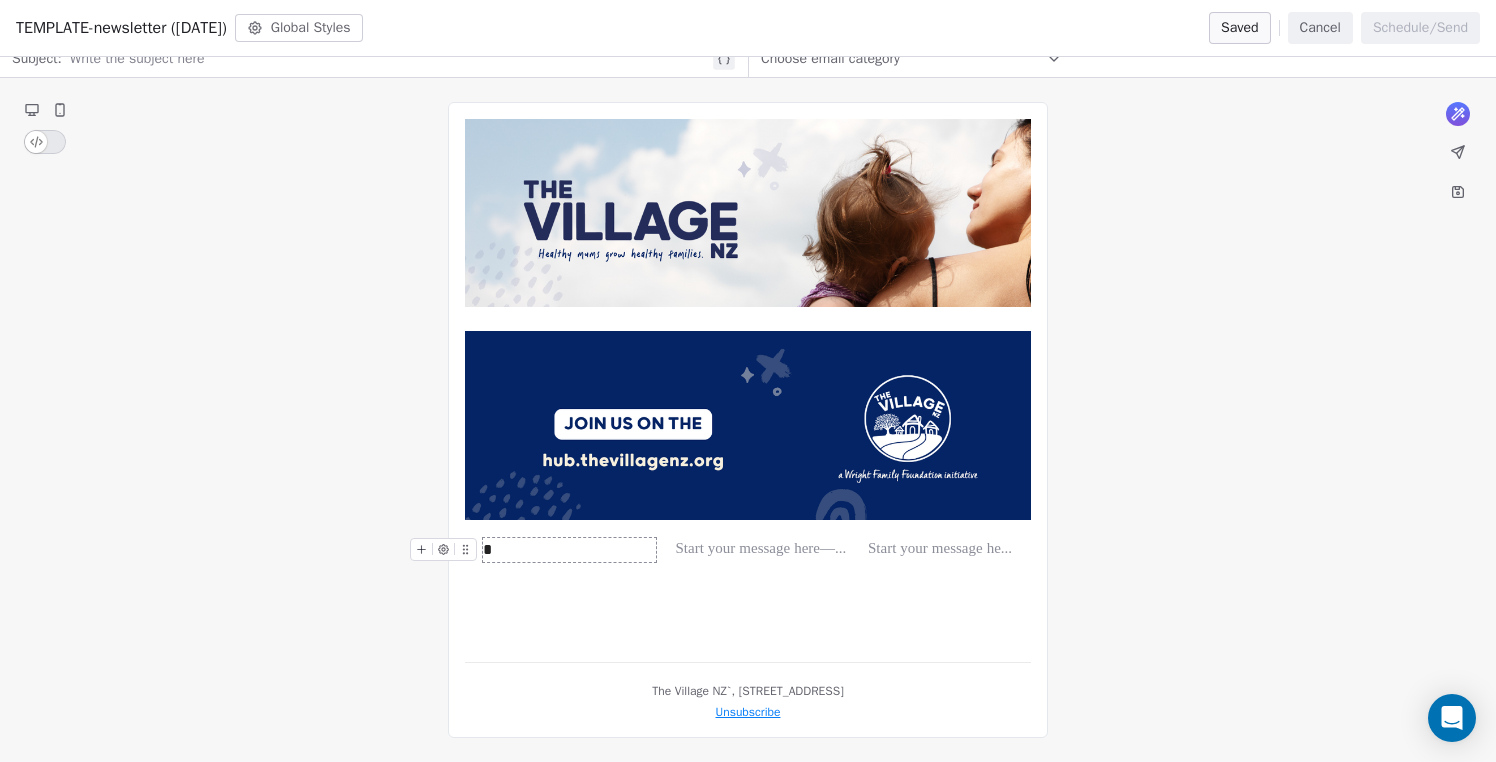 click on "*" at bounding box center (569, 550) 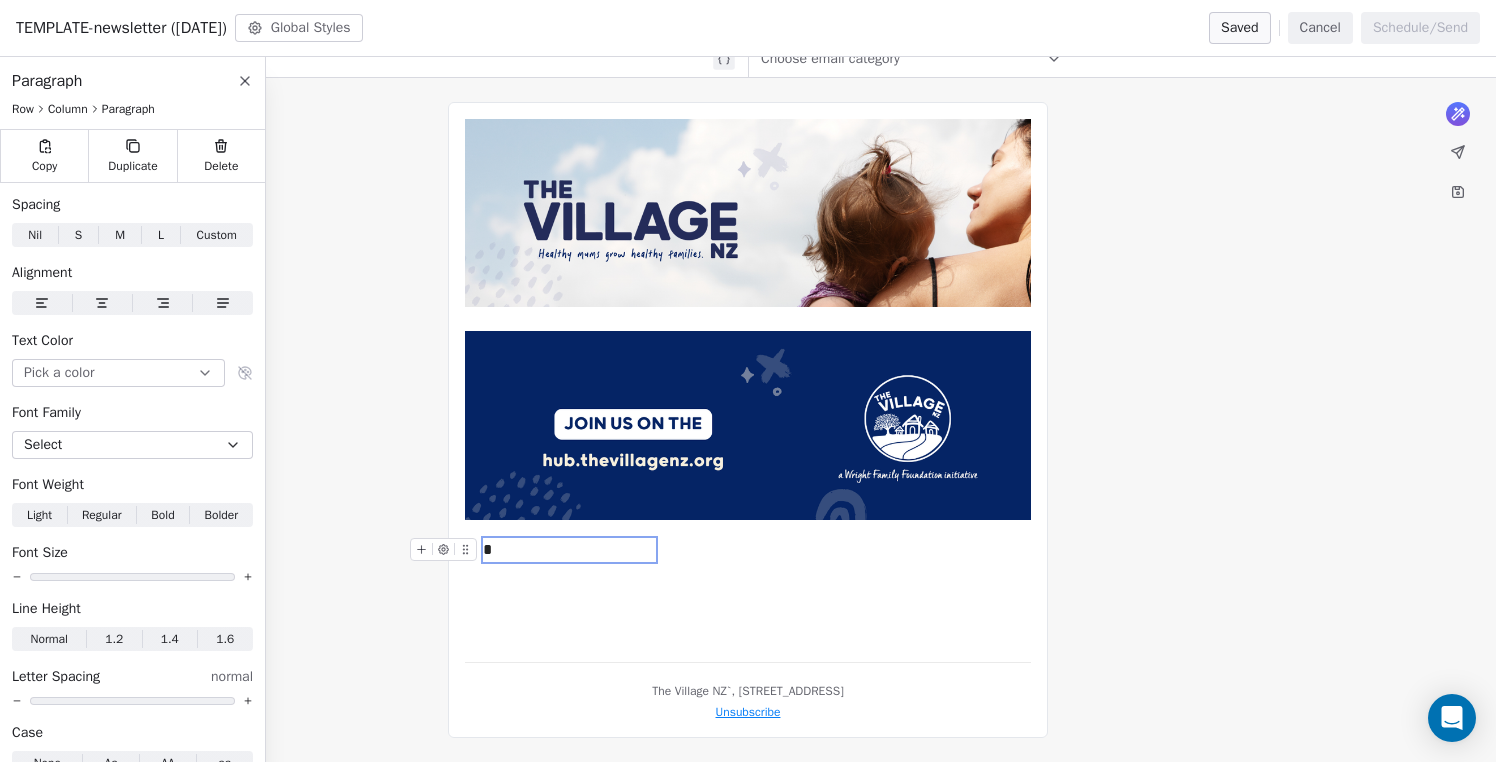 click 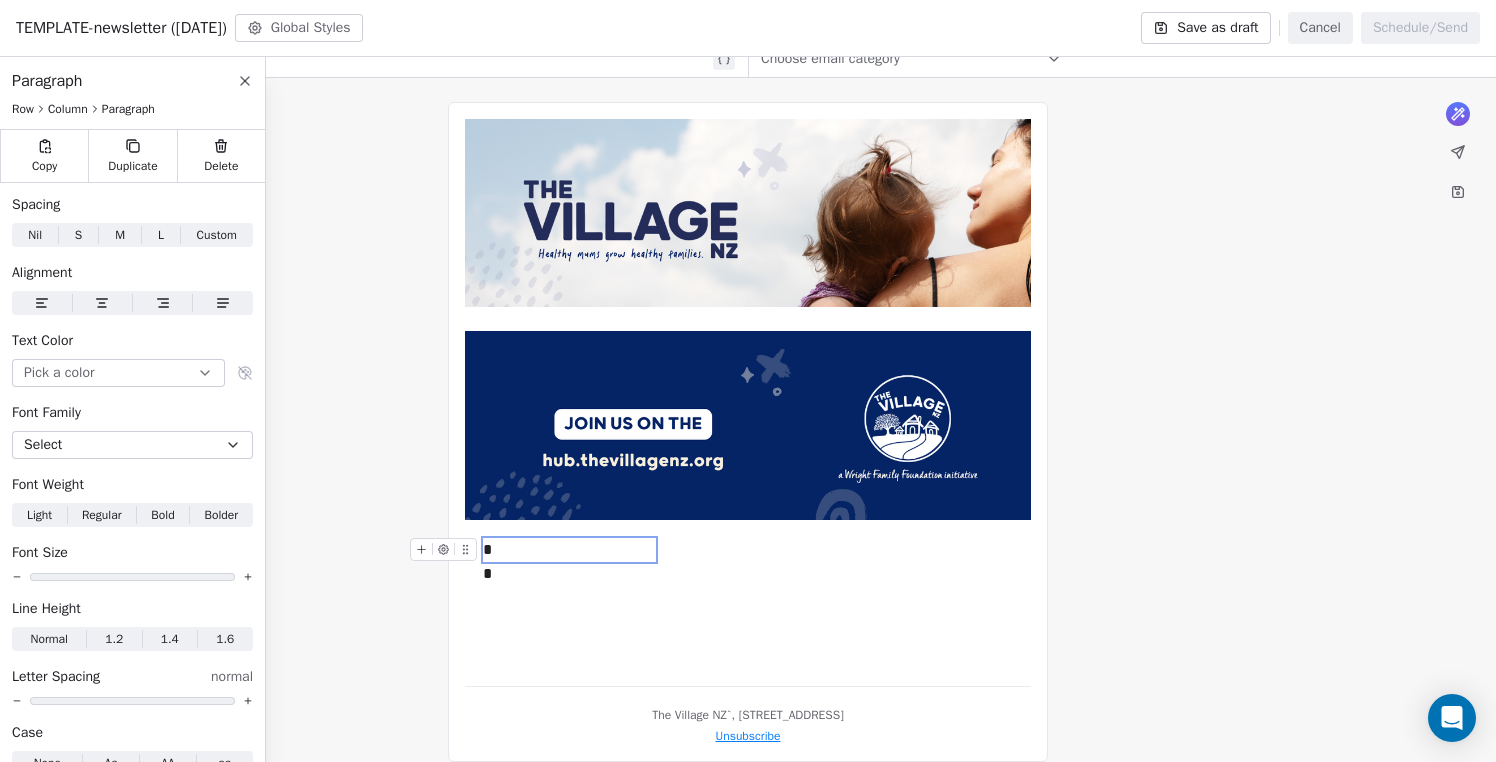 click on "*" at bounding box center [569, 550] 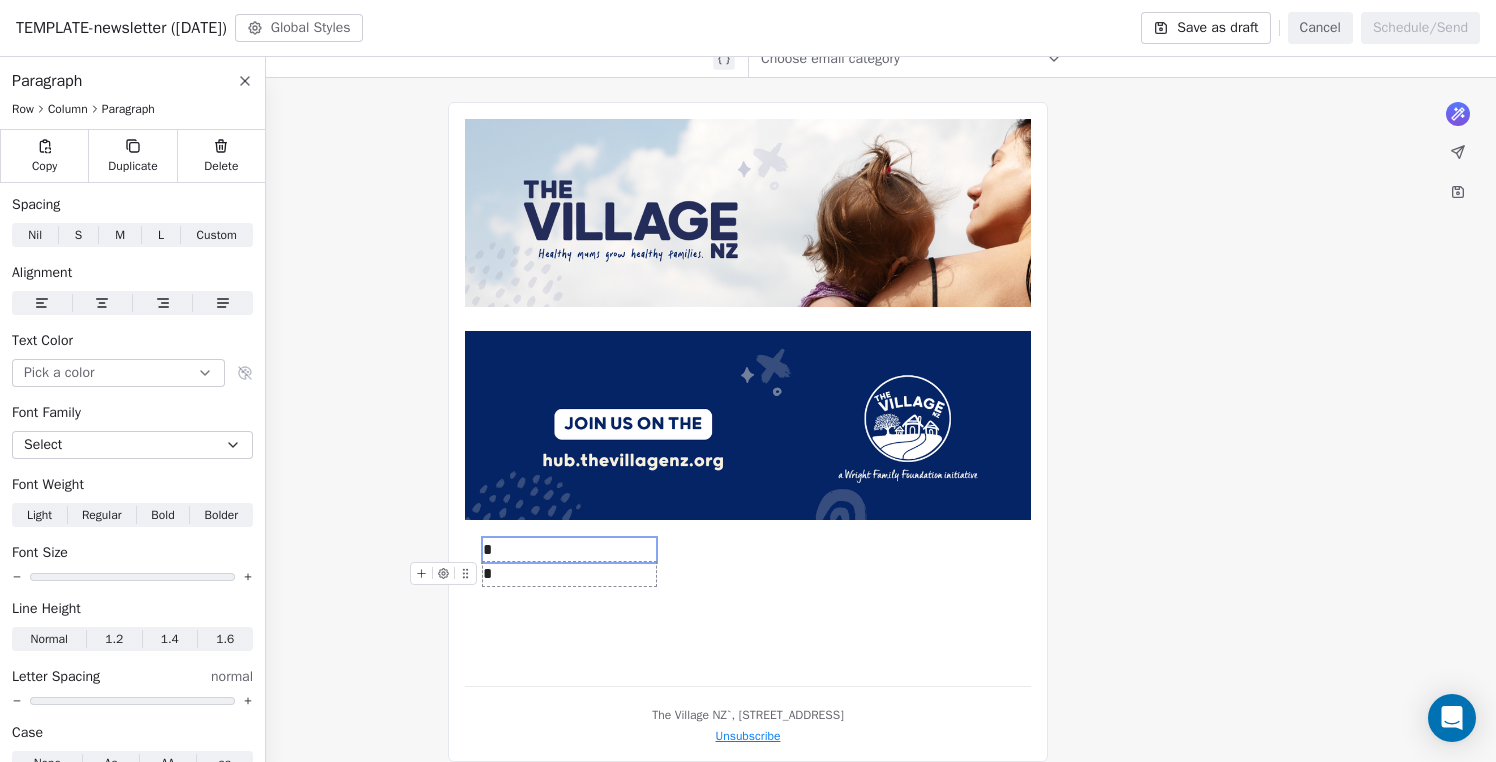 click on "*" at bounding box center [569, 574] 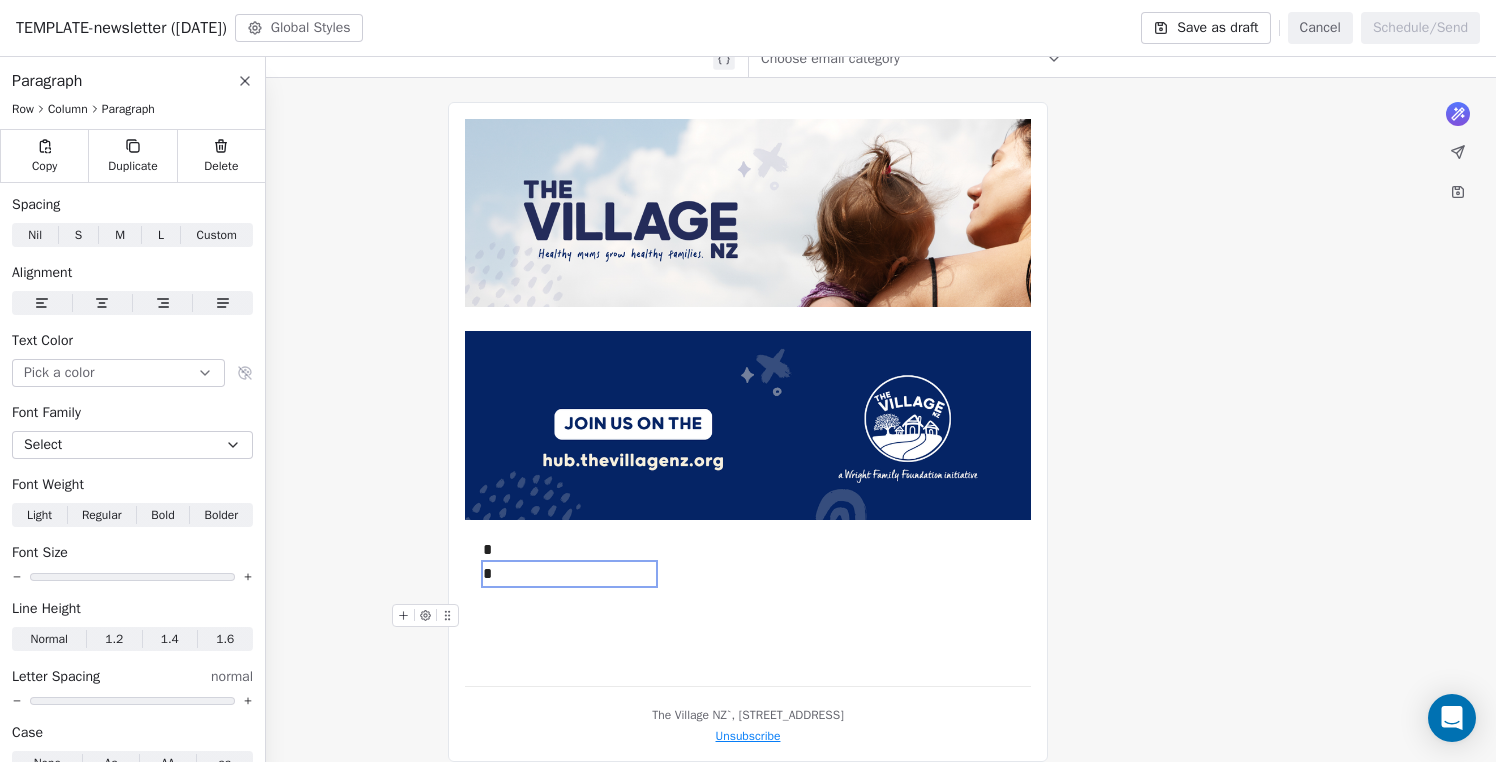 click on "* * *** *** *** ***" at bounding box center [748, 394] 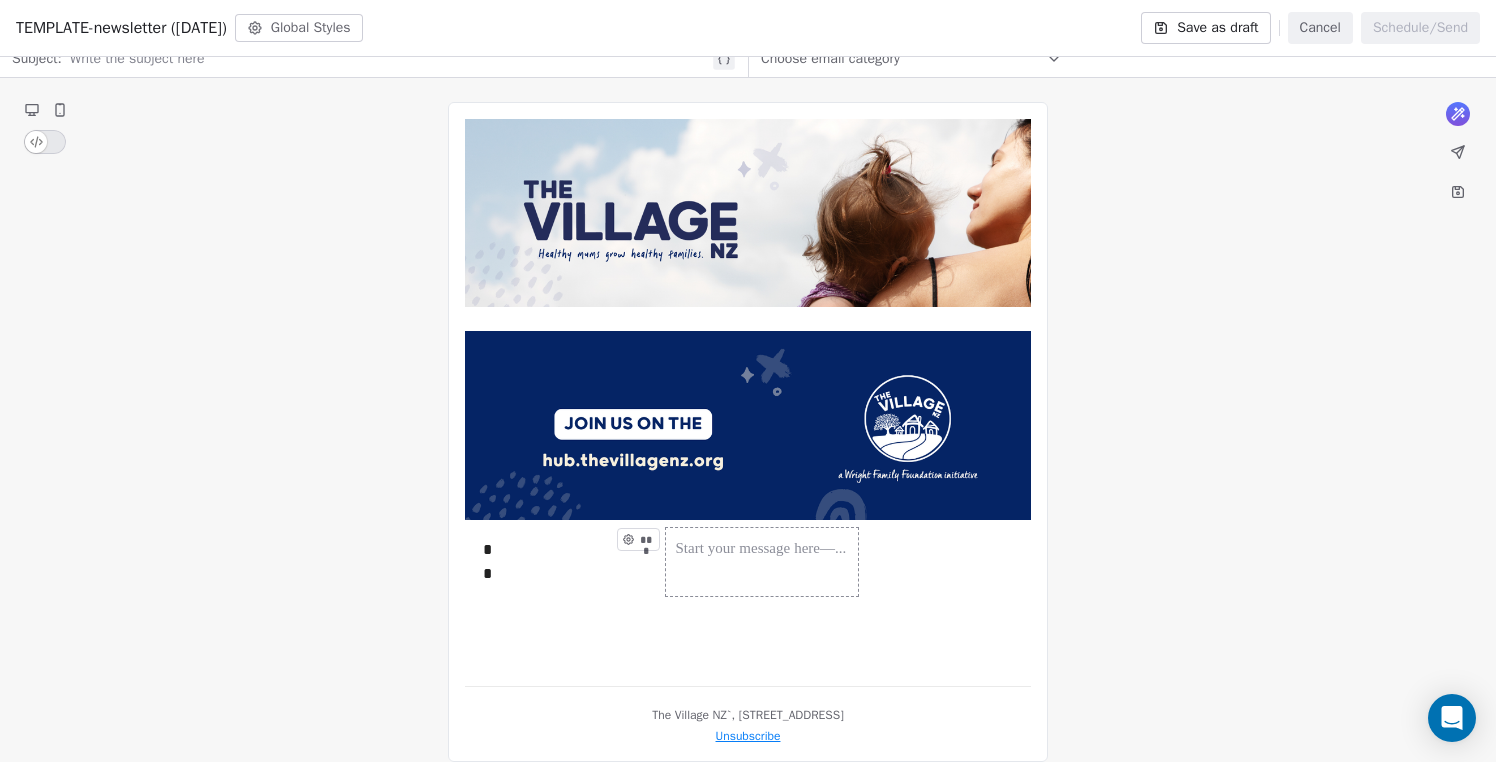 click on "***" at bounding box center (762, 562) 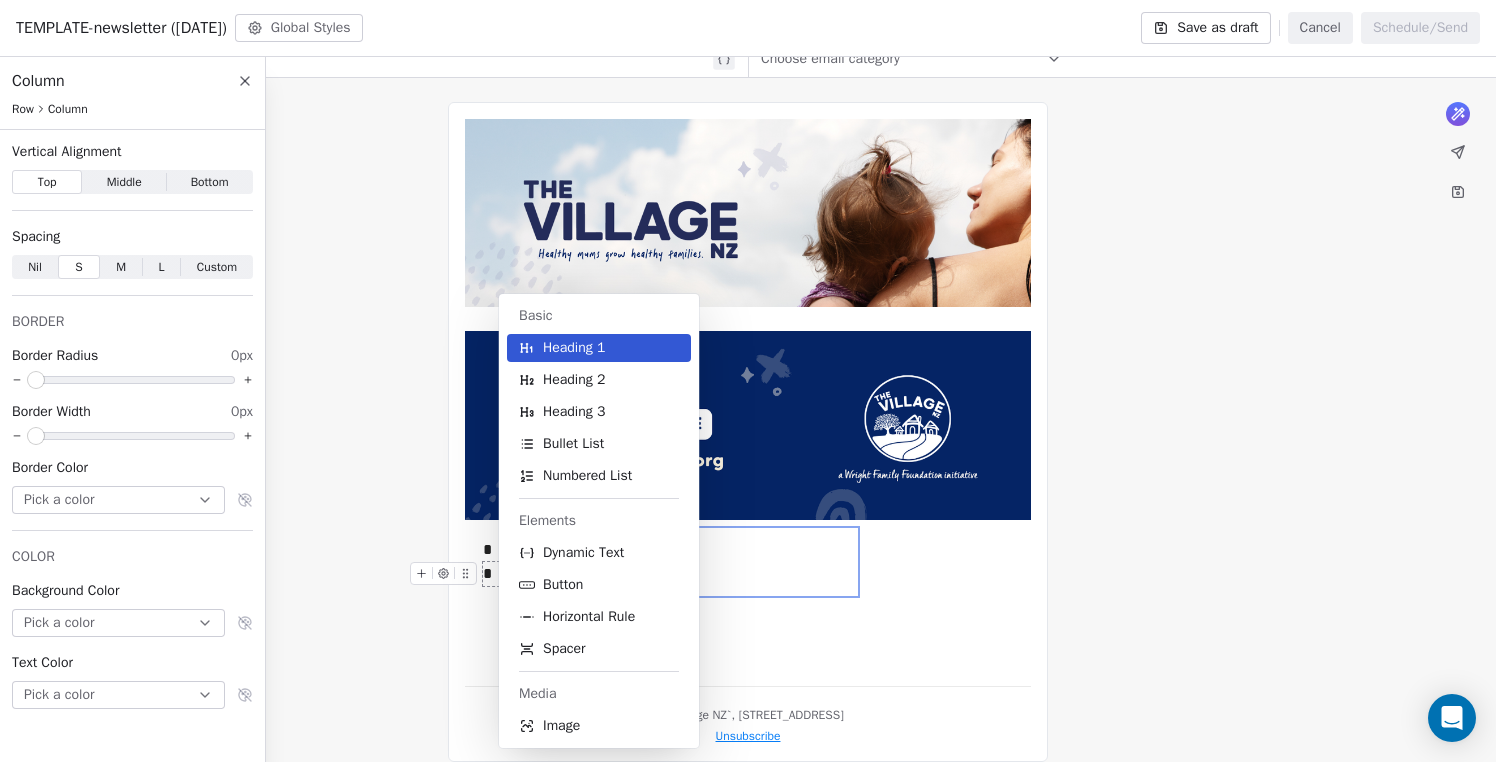 click on "The Village NZ` Contacts People Marketing Workflows Campaigns Sales Pipelines Sequences Beta Tools Apps AI Agents Help & Support Campaigns  Create new campaign All ( 3 ) All ( 3 ) Drafts ( 1 ) Drafts ( 1 ) In Progress ( 0 ) In Progress ( 0 ) Scheduled ( 0 ) Scheduled ( 0 ) Sent ( 2 ) Sent ( 2 ) Name Status Analytics Actions TEMPLATE-newsletter ([DATE]) To: No segment selected Created on [DATE] 2:03 PM Draft - Open Rate - Click Rate - Unsubscribe Toolbox - warm leads invite To: Toolbox Leads  Sent on [DATE] 6:15 PM Sent 16 / 16 56.25% Open Rate 37.5% Click Rate - Unsubscribe TEST To: No segment selected Sent on [DATE] 10:38 AM Sent 1 / 1 - Open Rate - Click Rate - Unsubscribe Showing  1  to  3  of  3  campaigns Previous Page  1  of  1 Next TEMPLATE-newsletter ([DATE])  Global Styles Save as draft Cancel Schedule/Send Column Row Column Vertical Alignment Top Top Middle Middle Bottom Bottom Spacing Nil Nil S S M M L L Custom Custom BORDER Border Radius 0px Border Width 0px Border Color *" at bounding box center [748, 381] 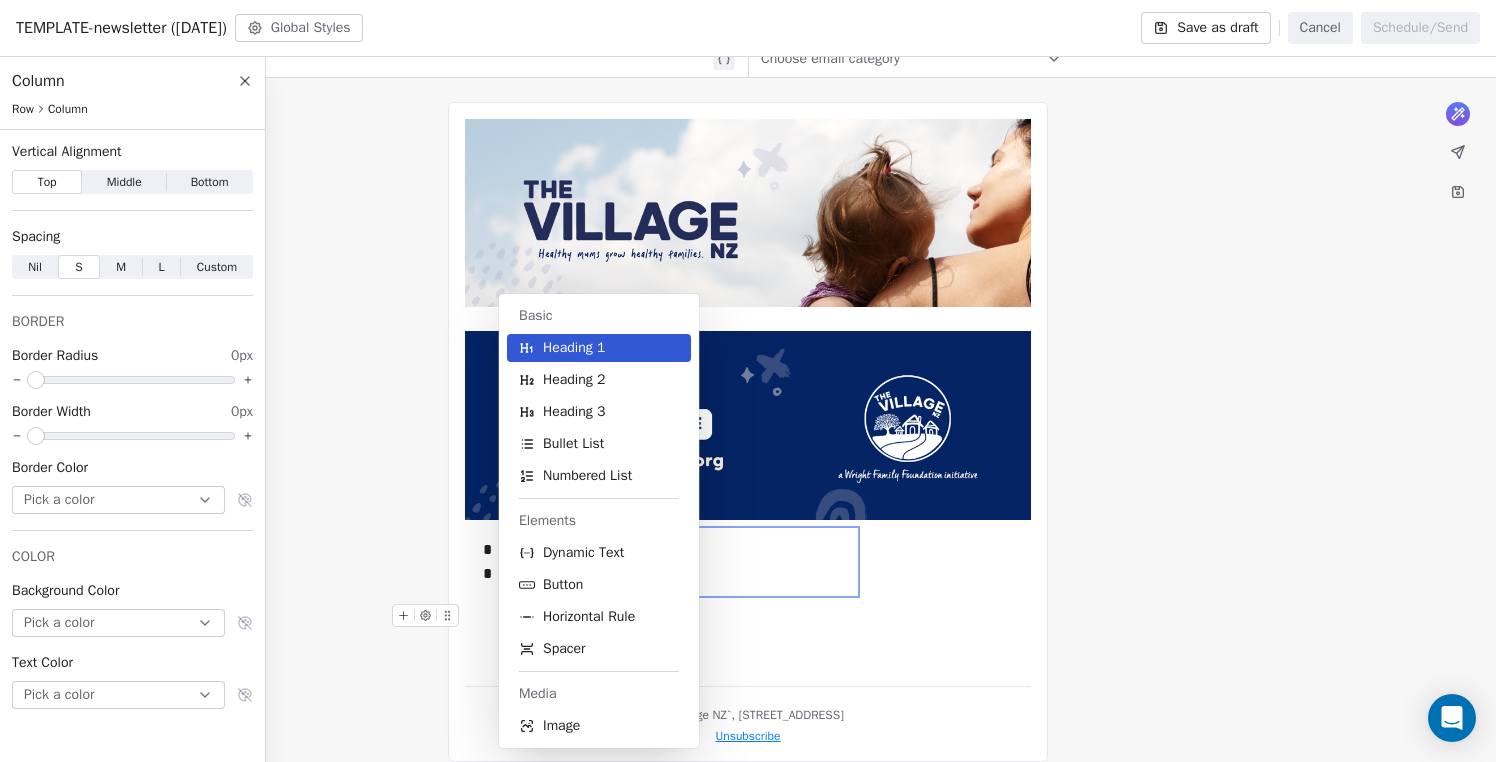 click at bounding box center [429, 621] 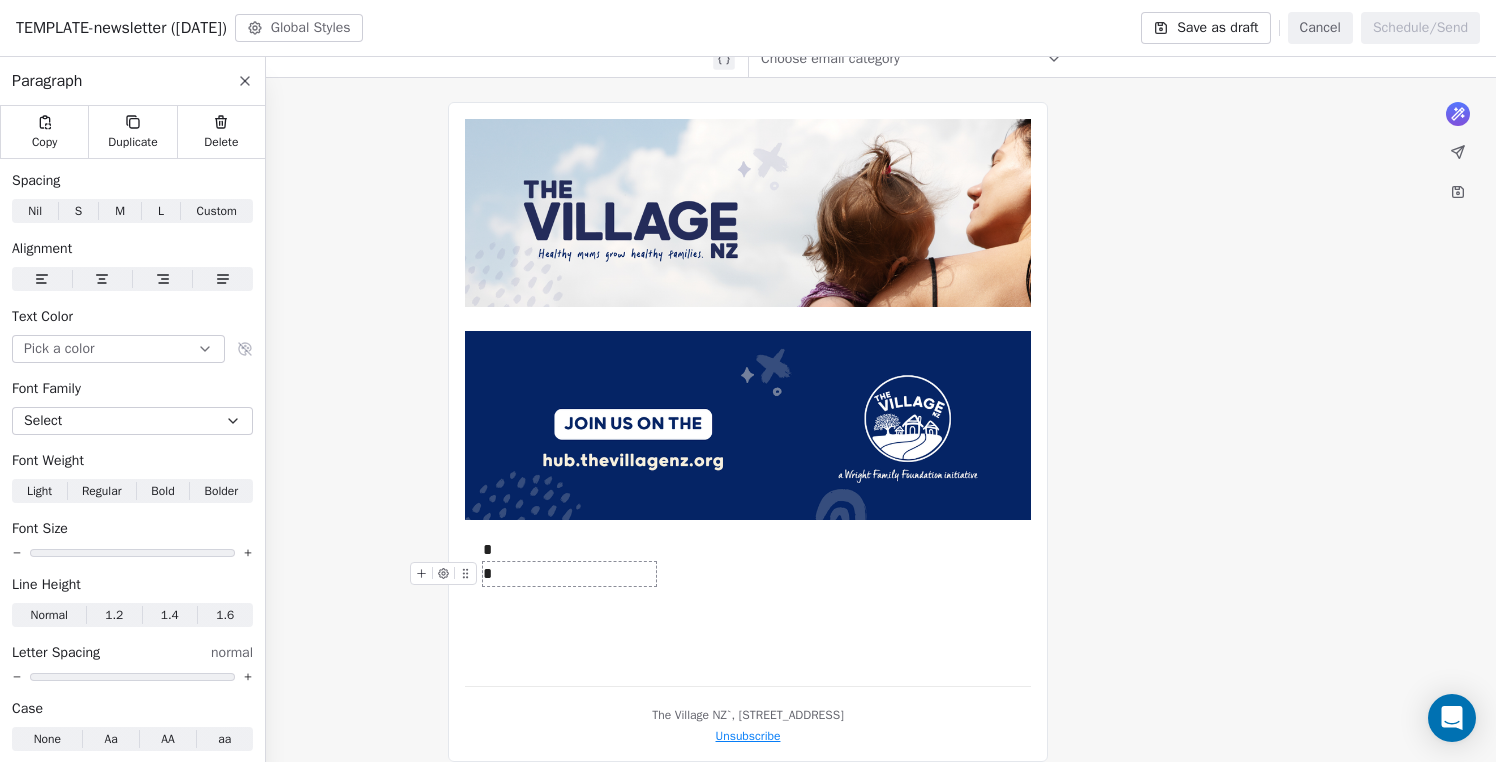 click on "*" at bounding box center [569, 574] 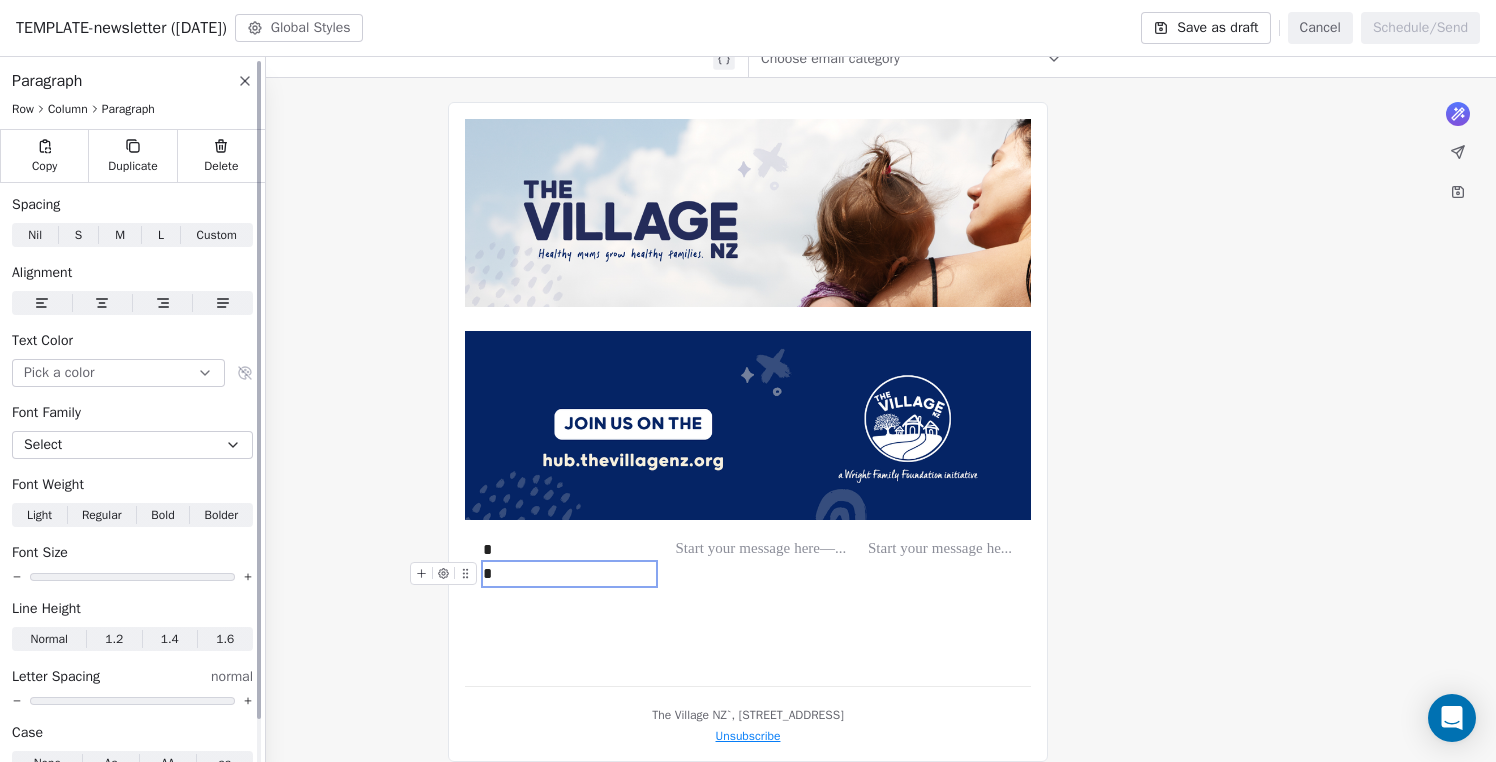 click on "Delete" at bounding box center (221, 156) 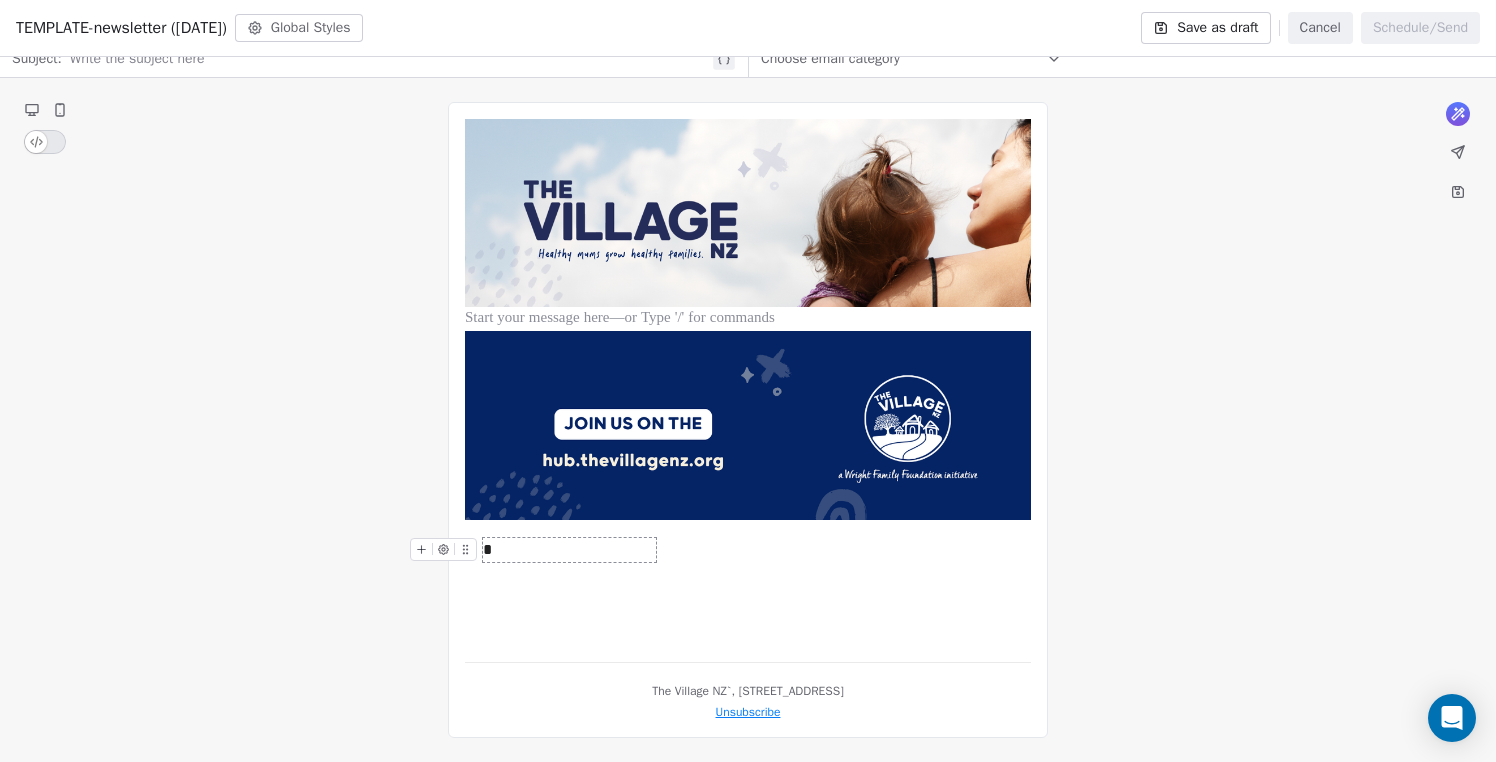 click on "*" at bounding box center (569, 550) 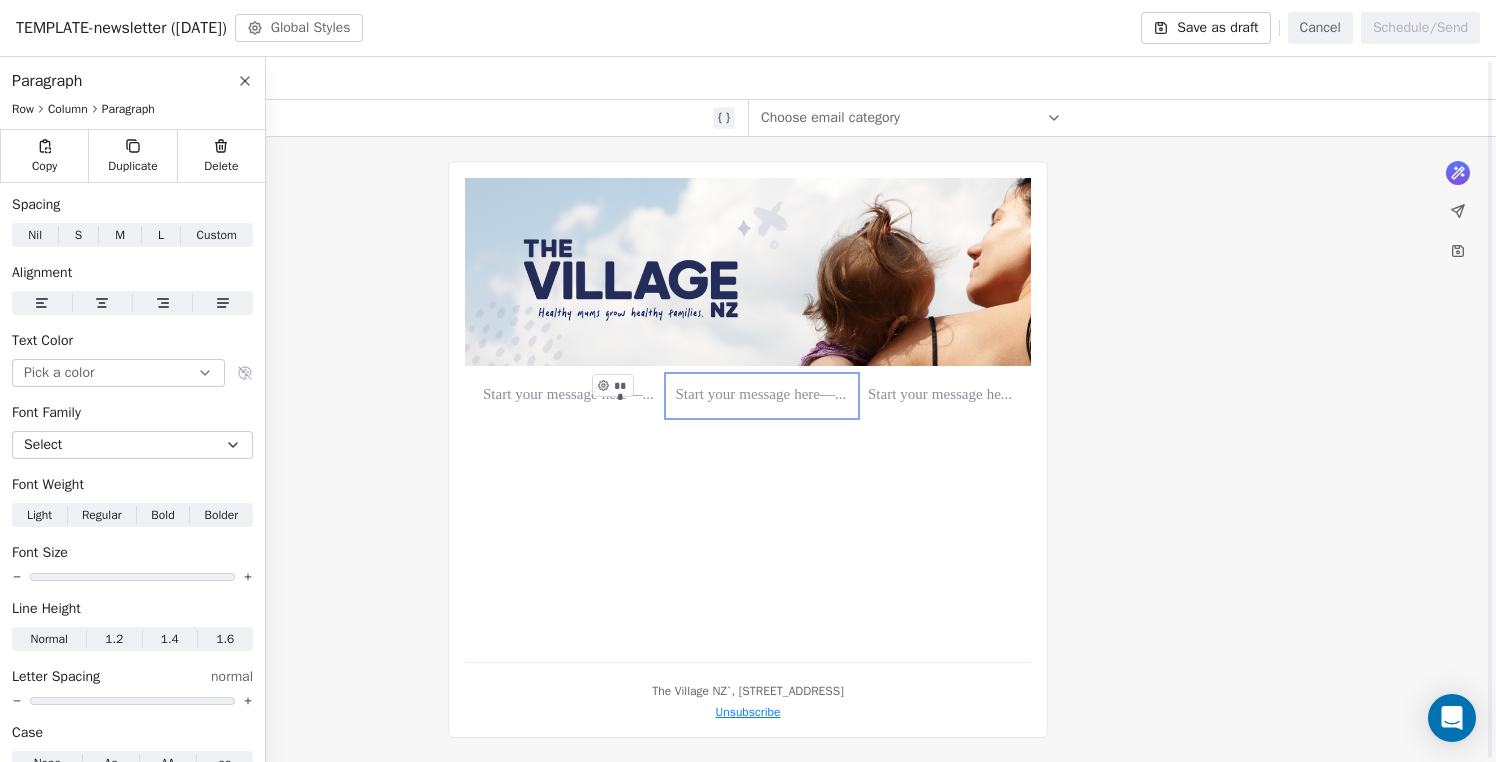 scroll, scrollTop: 42, scrollLeft: 0, axis: vertical 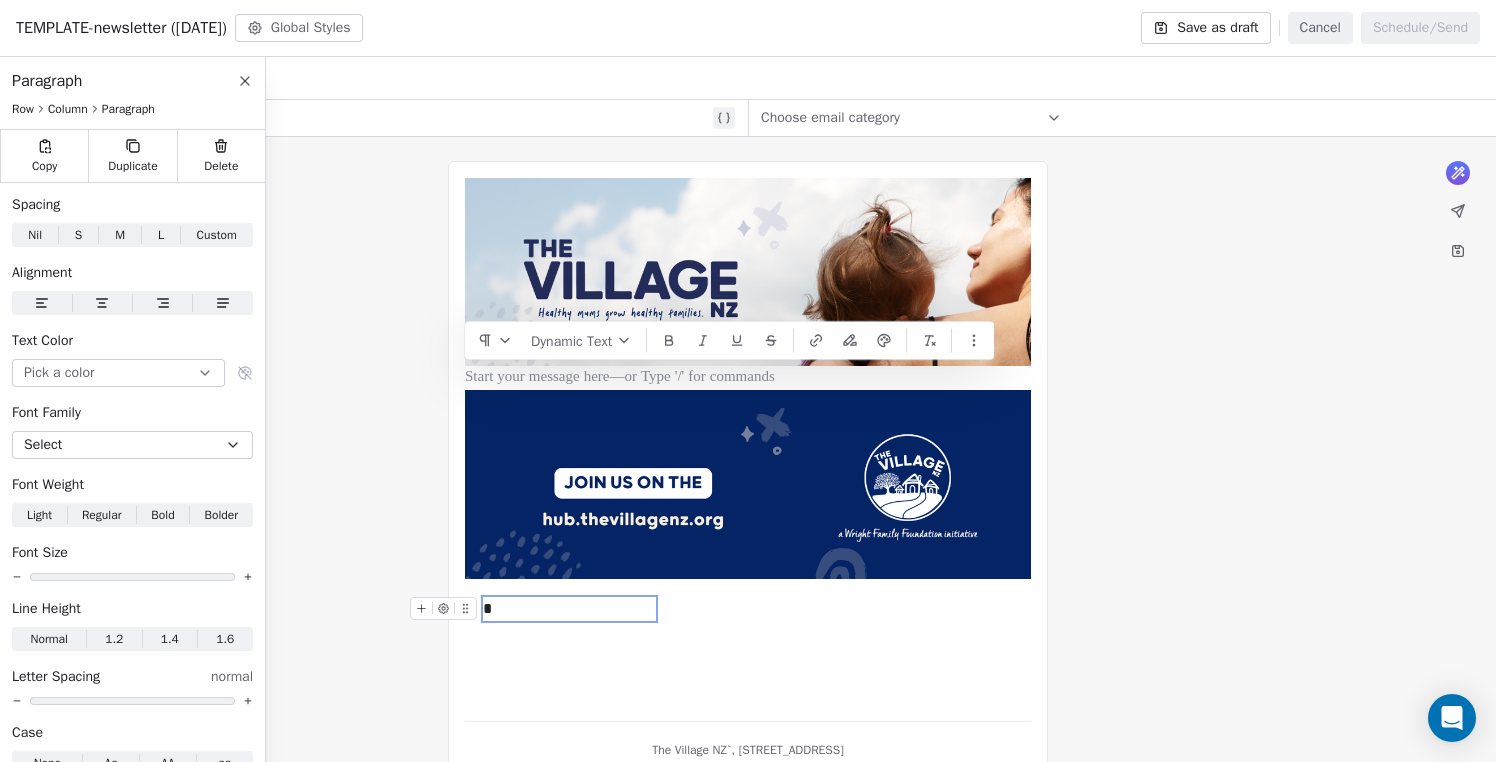 click on "*" at bounding box center (569, 609) 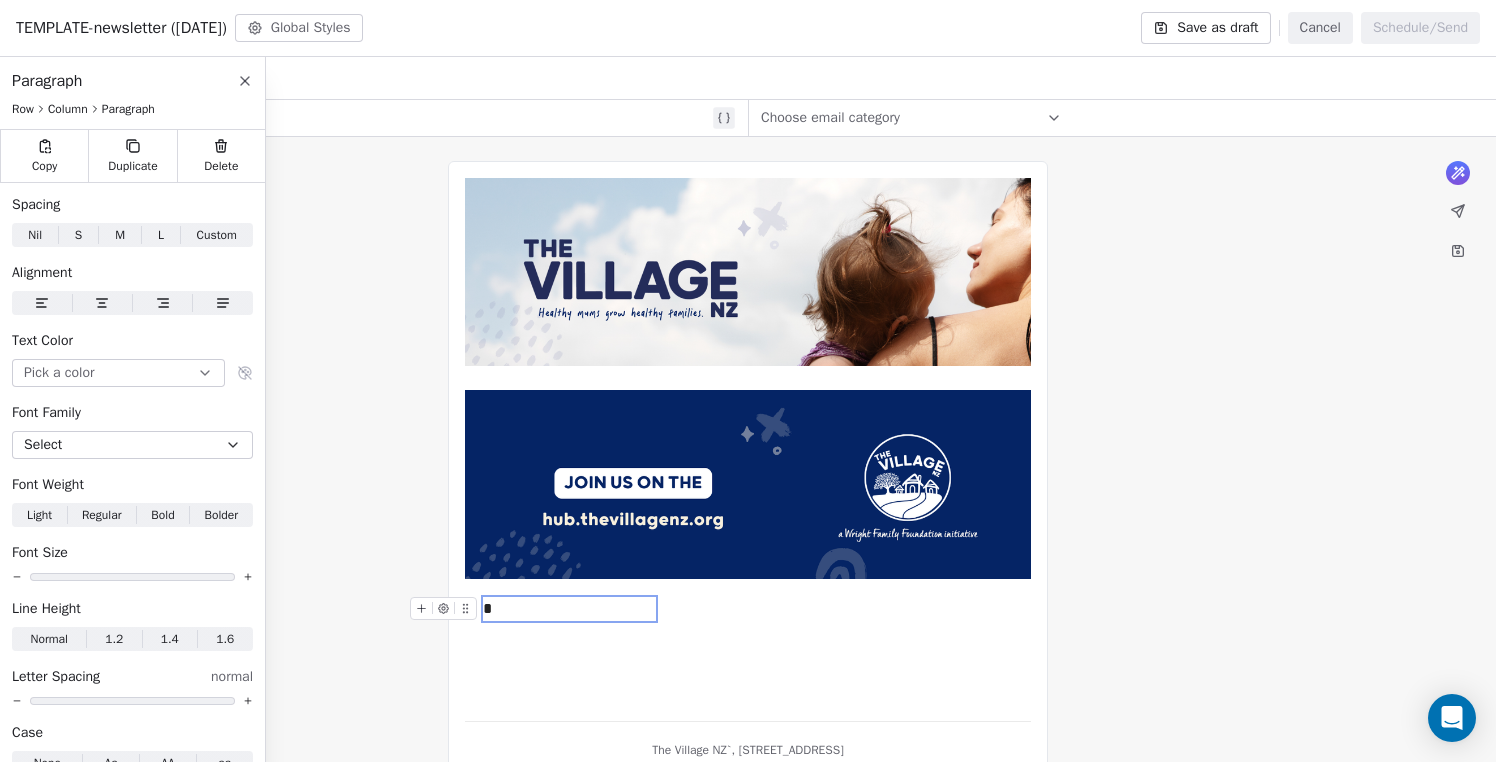 click at bounding box center [447, 614] 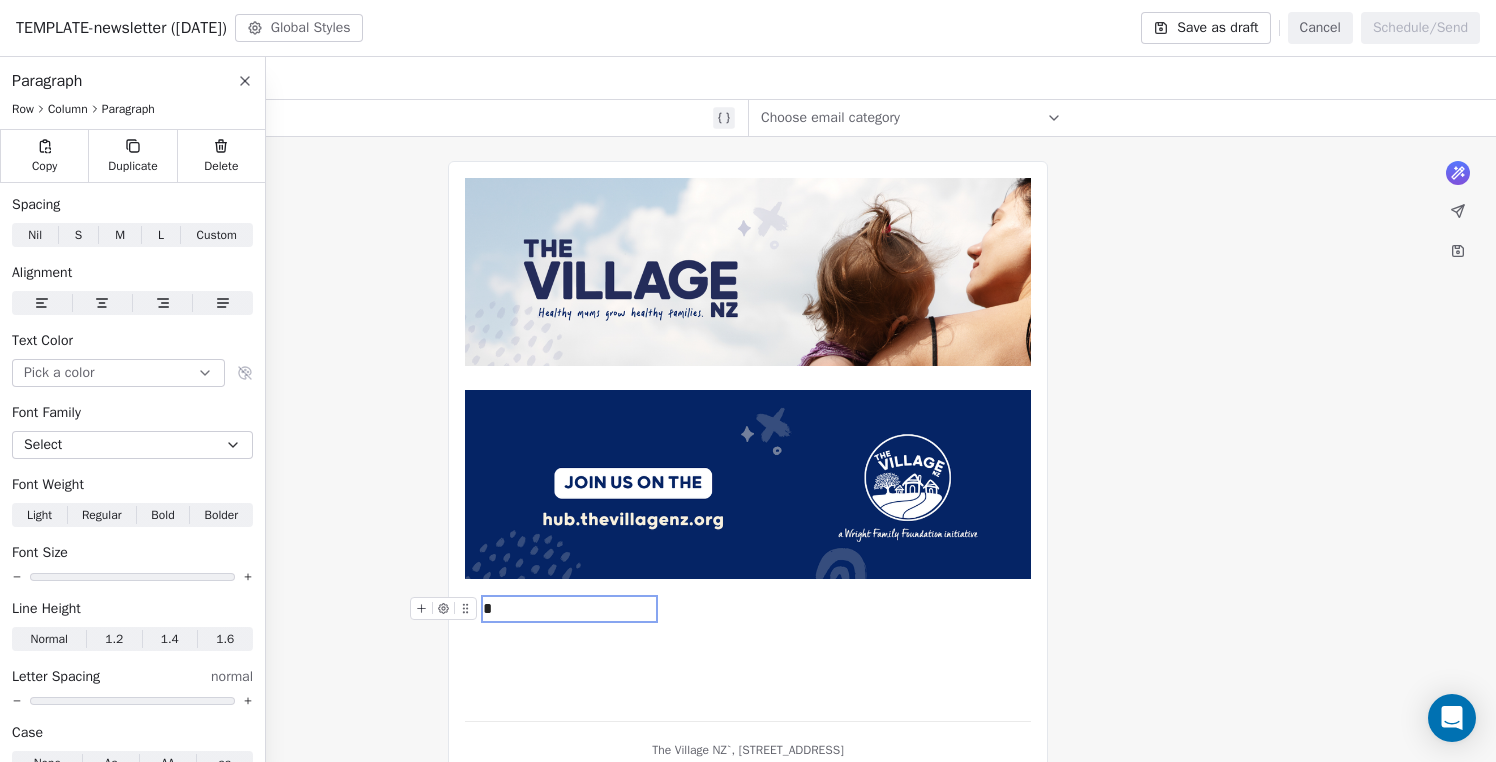 drag, startPoint x: 495, startPoint y: 606, endPoint x: 479, endPoint y: 605, distance: 16.03122 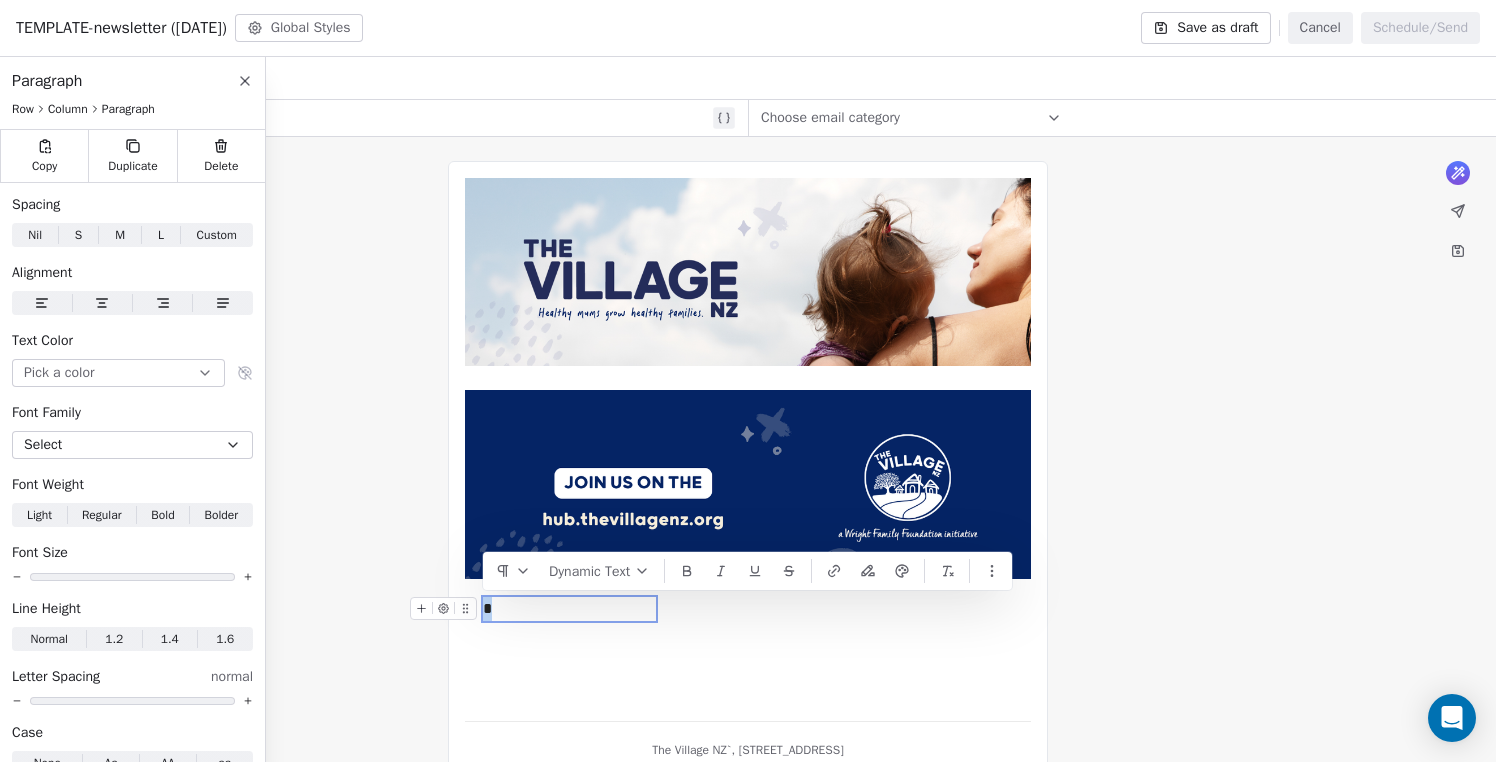 drag, startPoint x: 498, startPoint y: 608, endPoint x: 482, endPoint y: 608, distance: 16 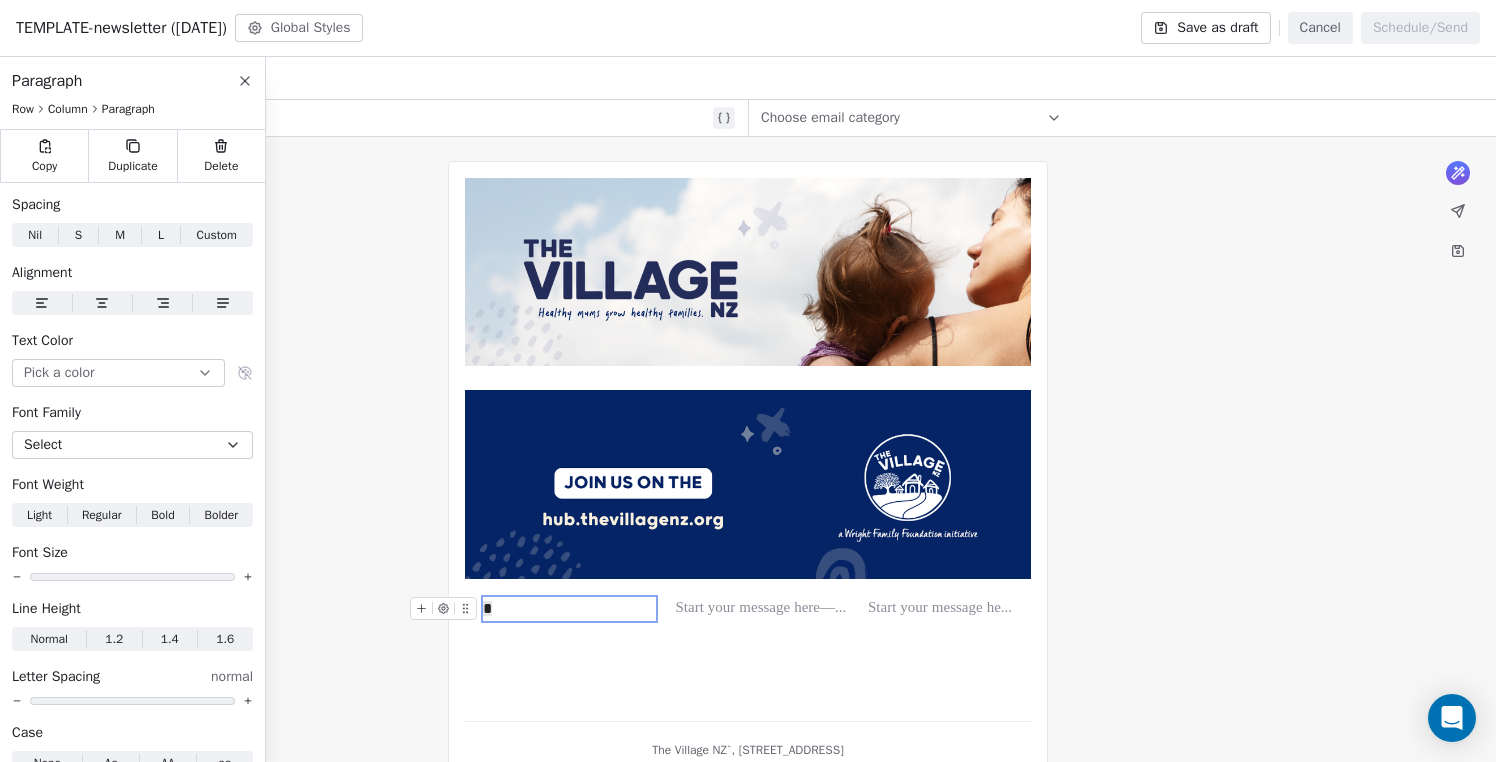click 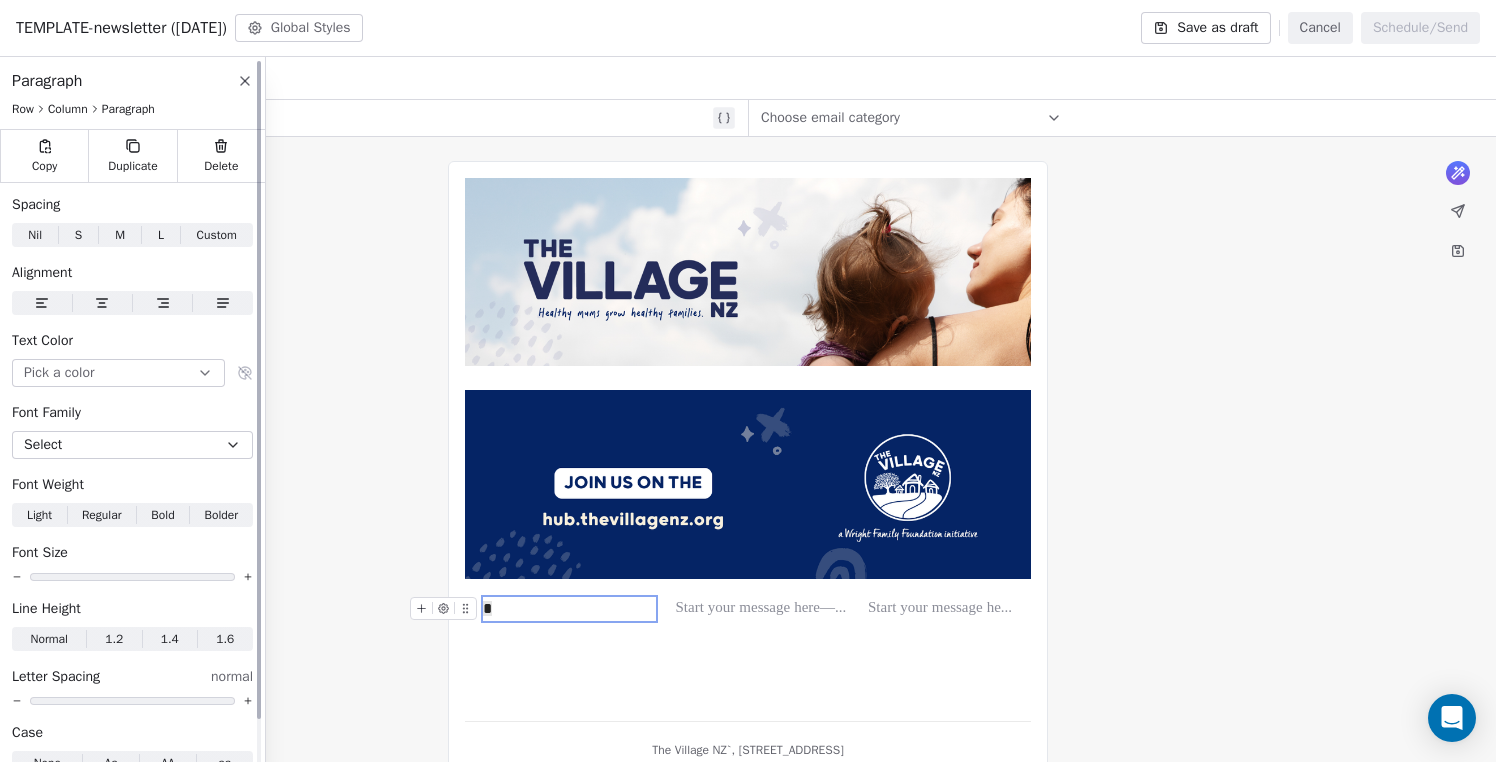 scroll, scrollTop: 50, scrollLeft: 0, axis: vertical 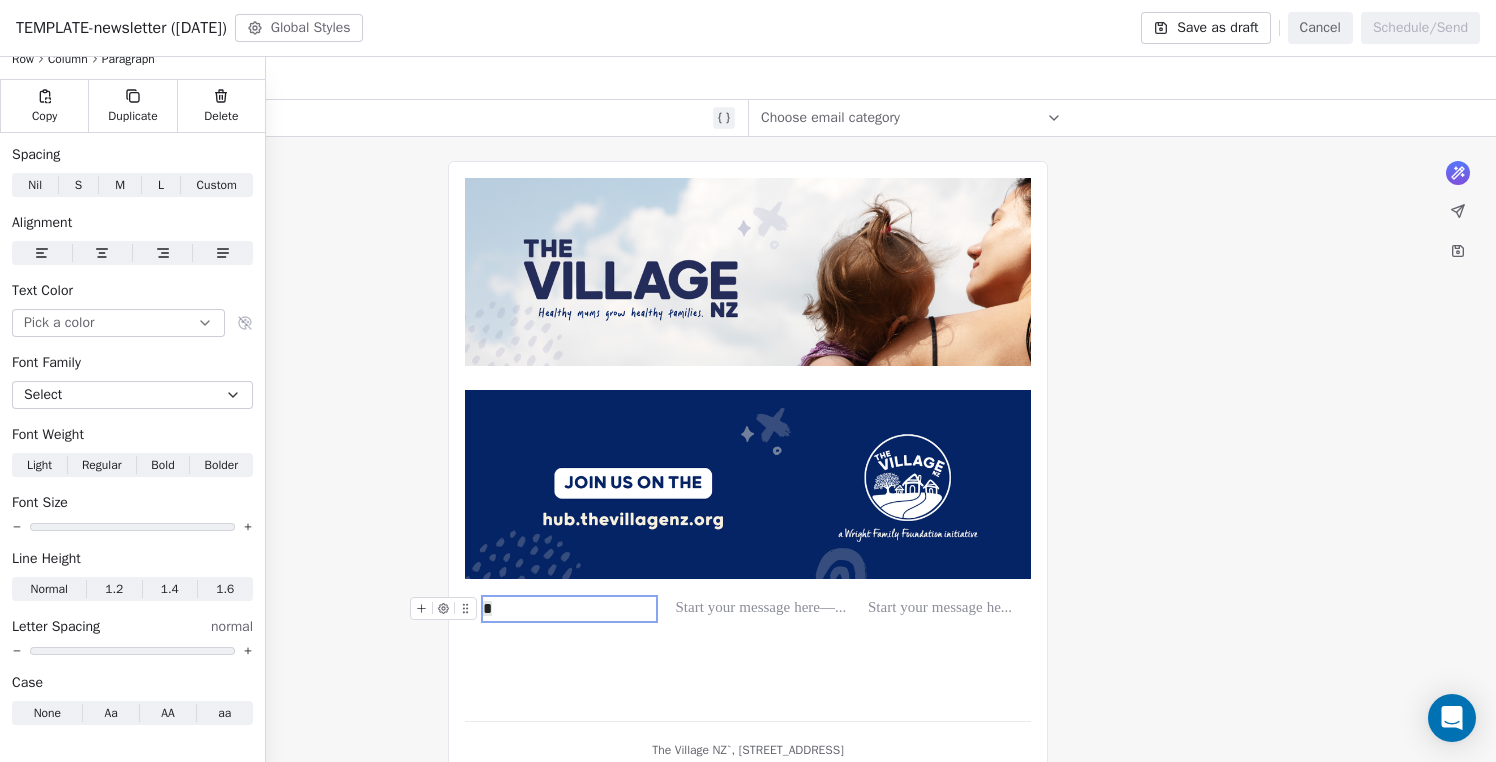 click 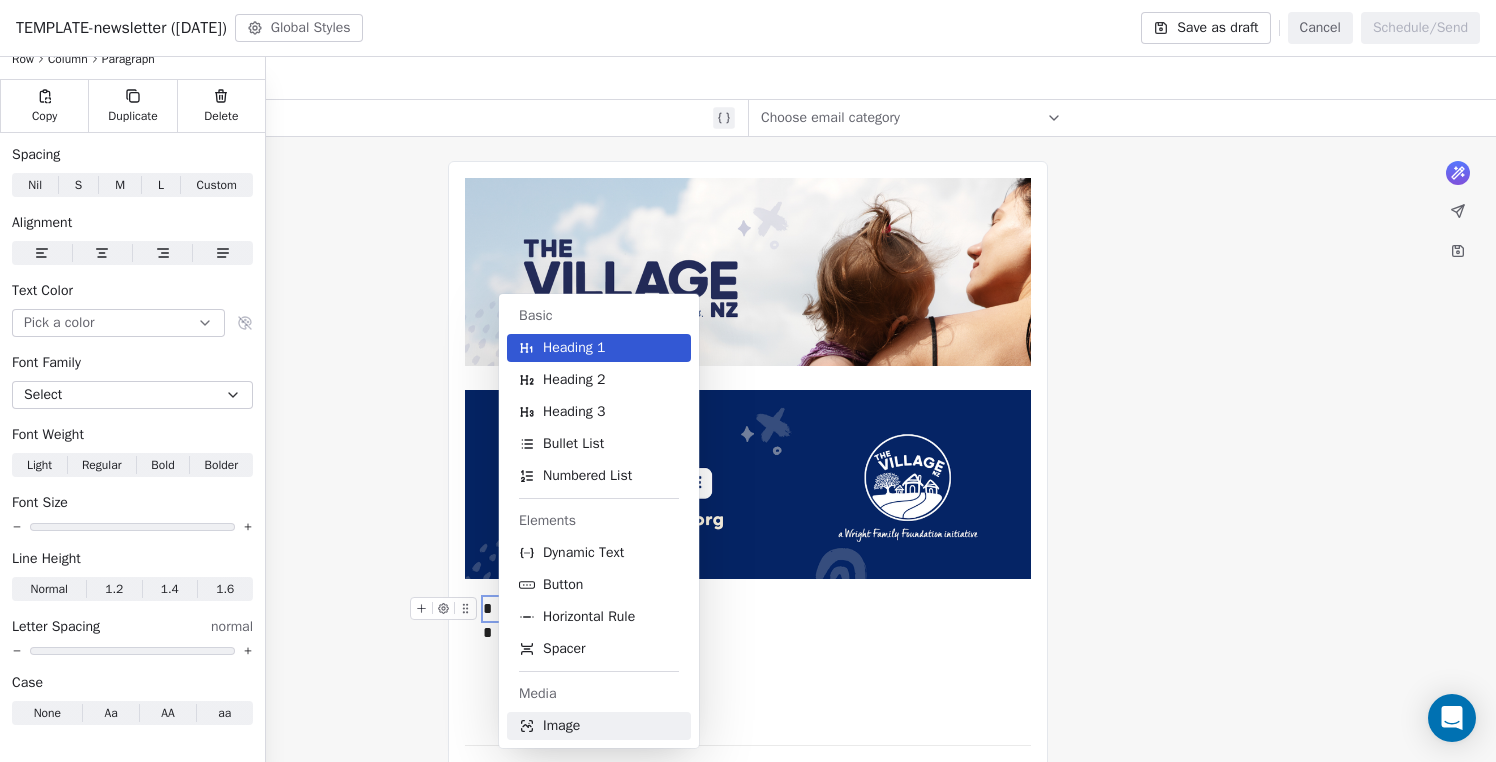 click on "Image" at bounding box center (599, 726) 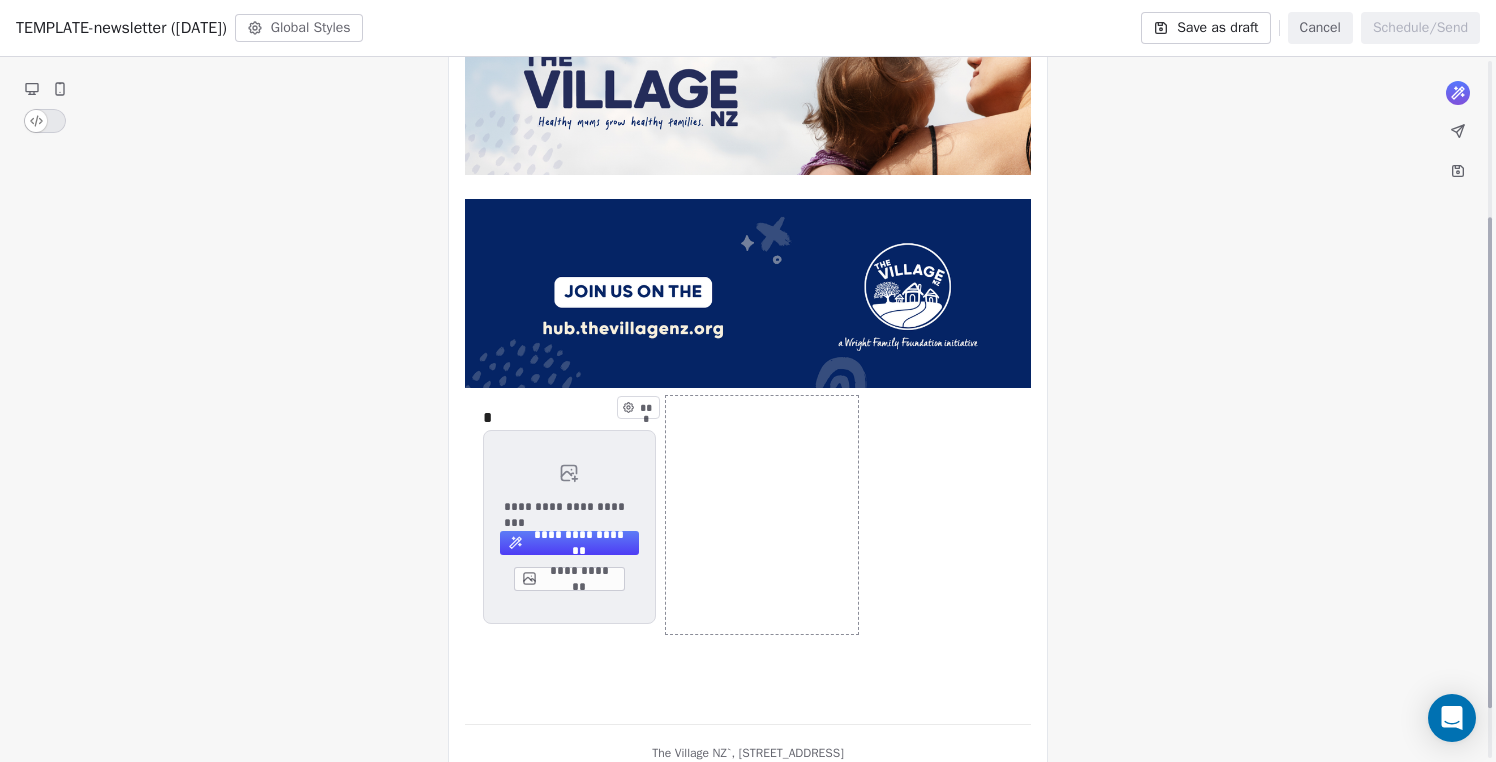 scroll, scrollTop: 244, scrollLeft: 0, axis: vertical 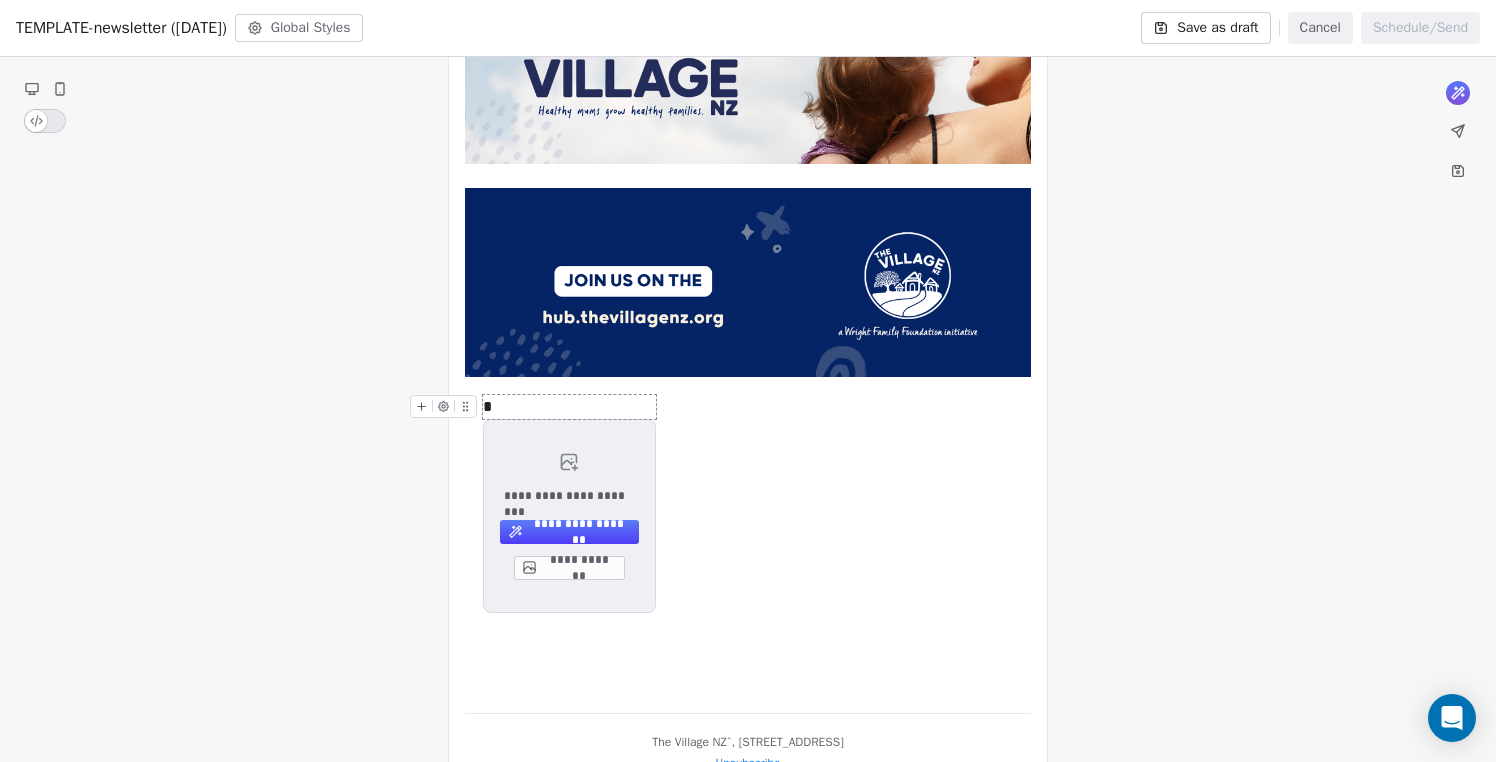 click on "*" at bounding box center (569, 407) 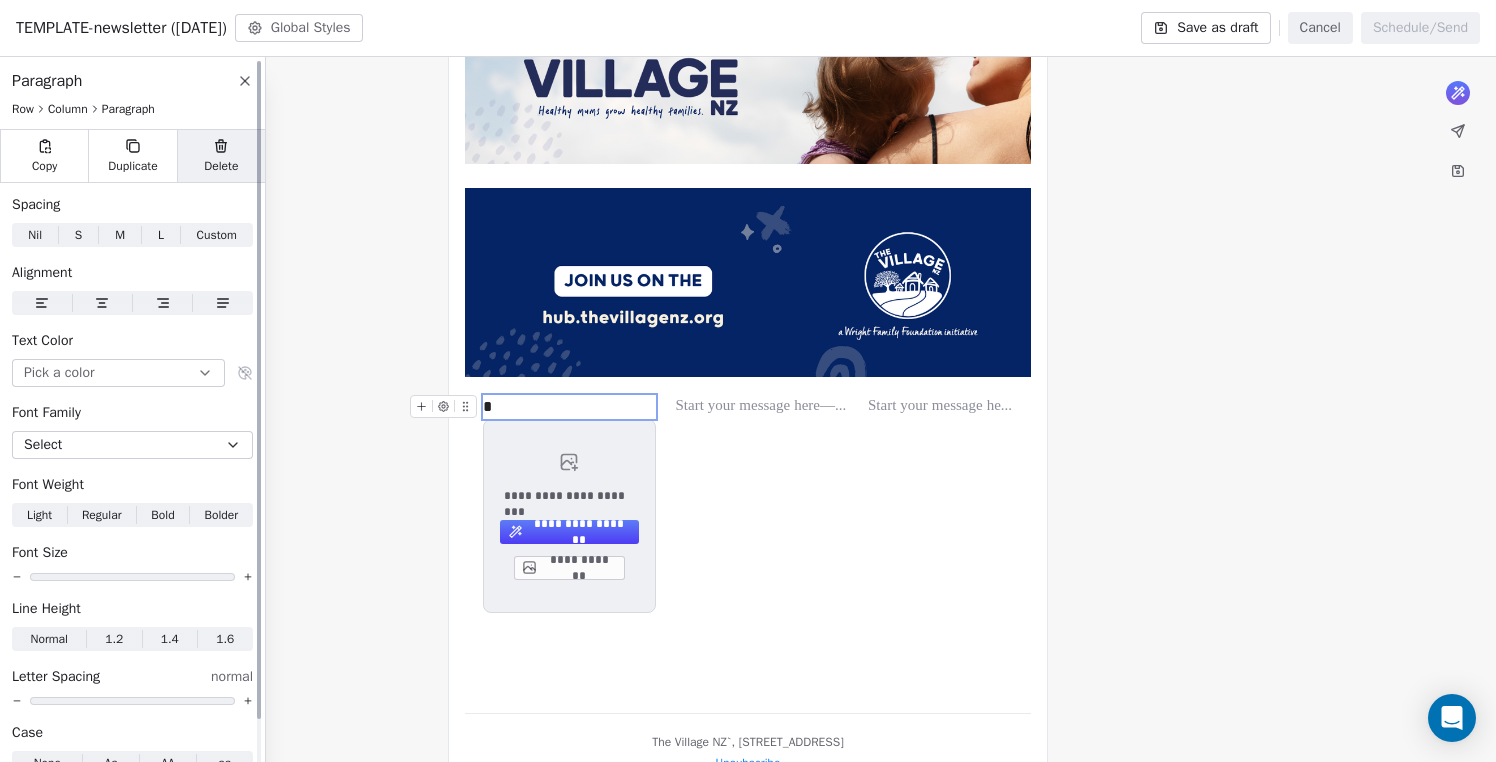 click on "Delete" at bounding box center [221, 166] 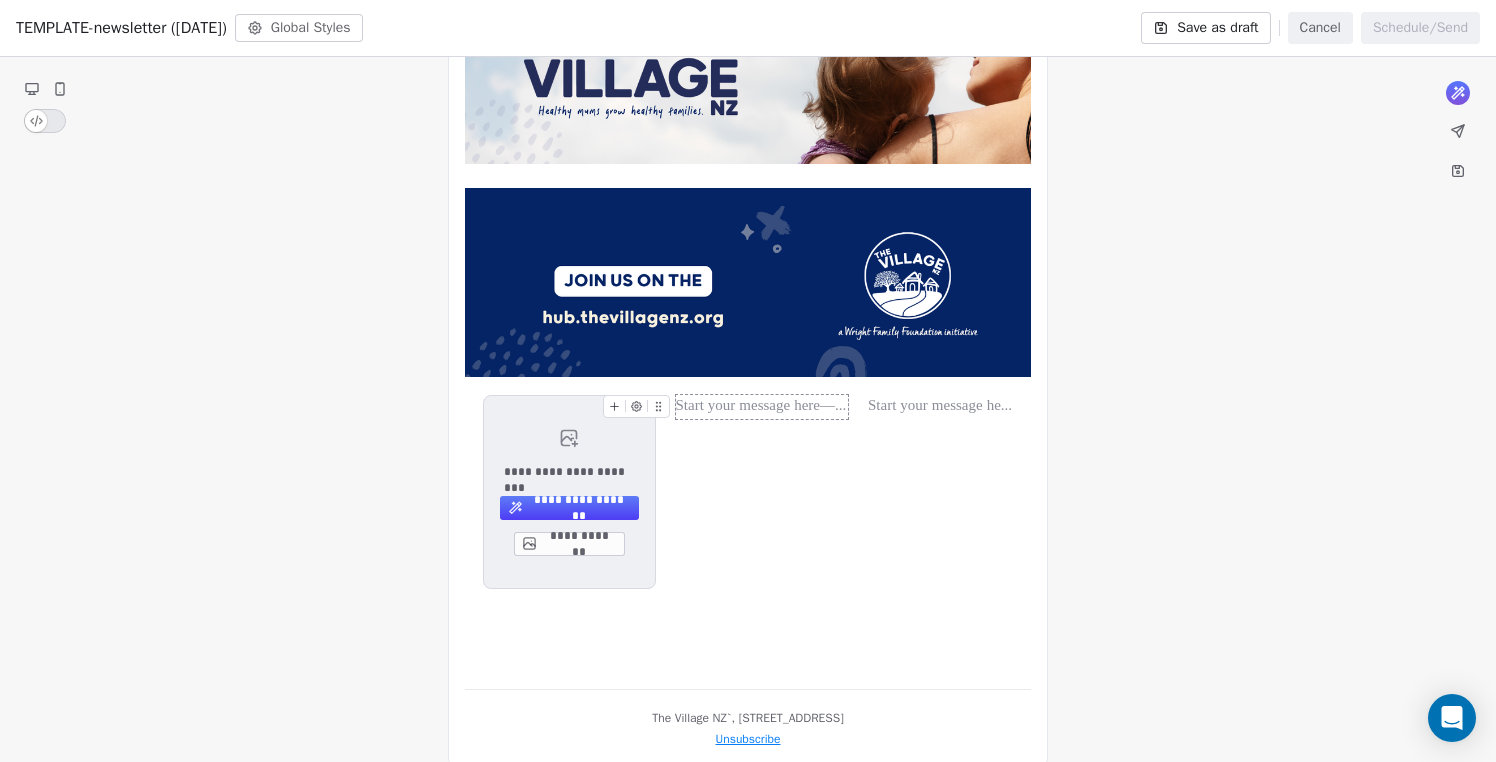 click at bounding box center [762, 407] 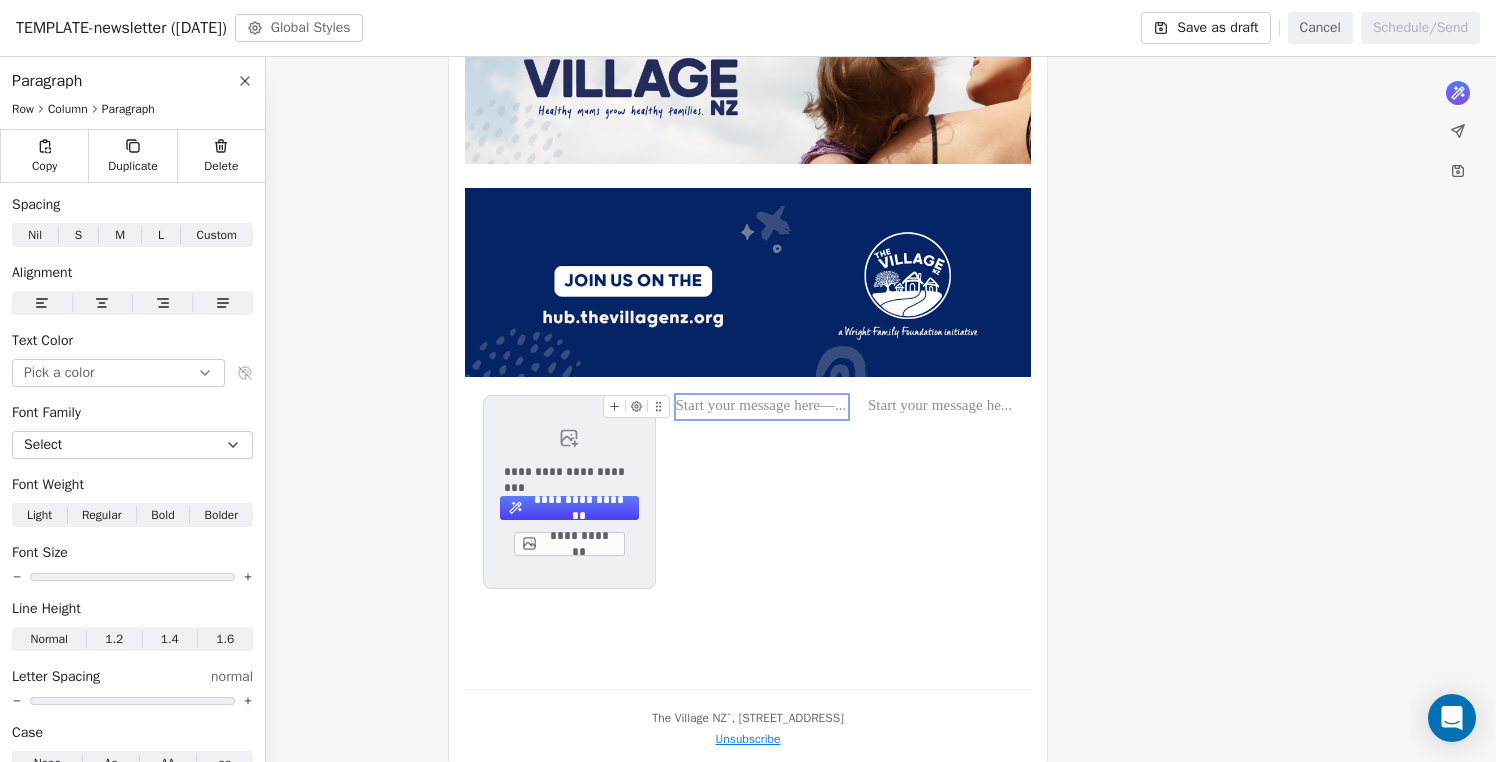 click 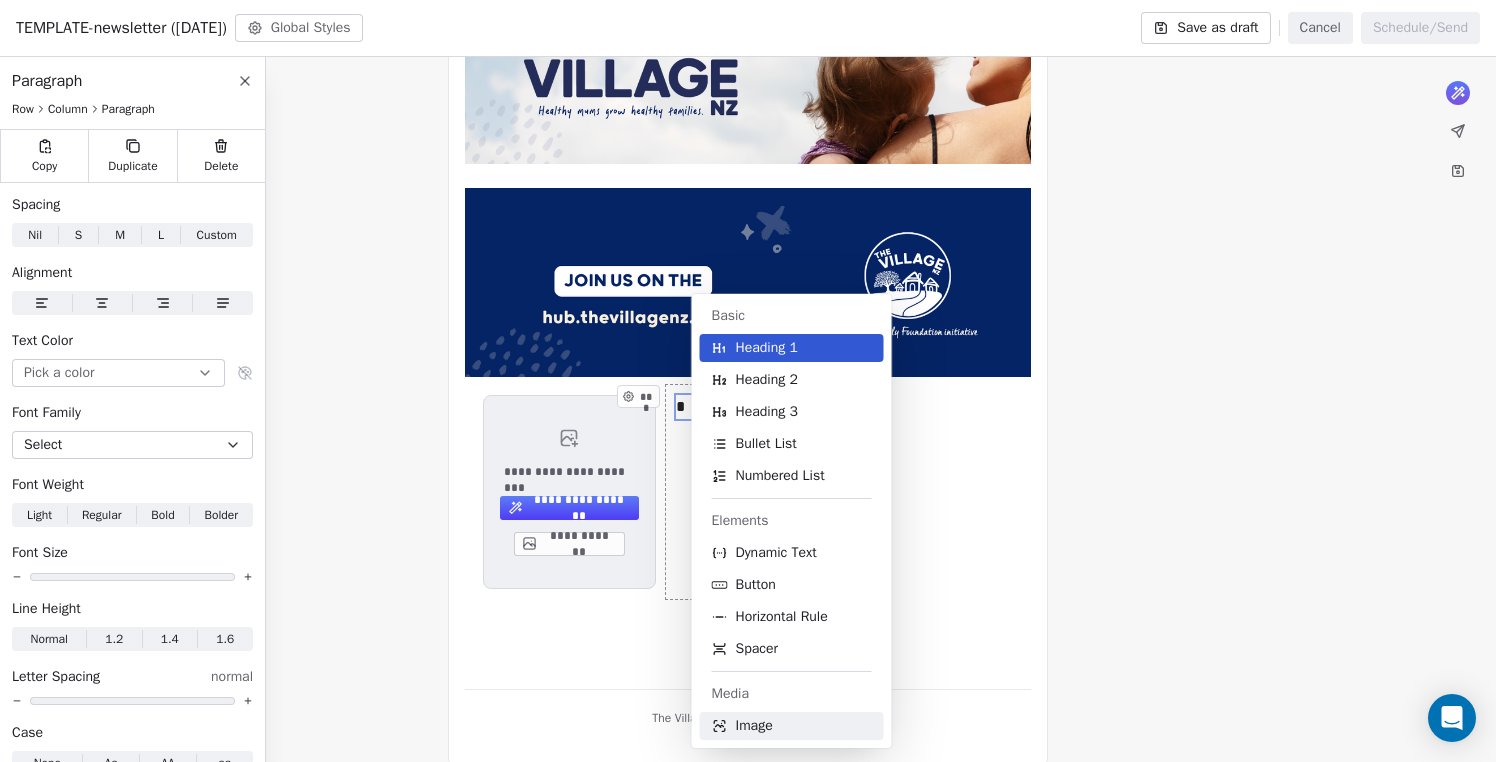 click on "Image" at bounding box center [754, 726] 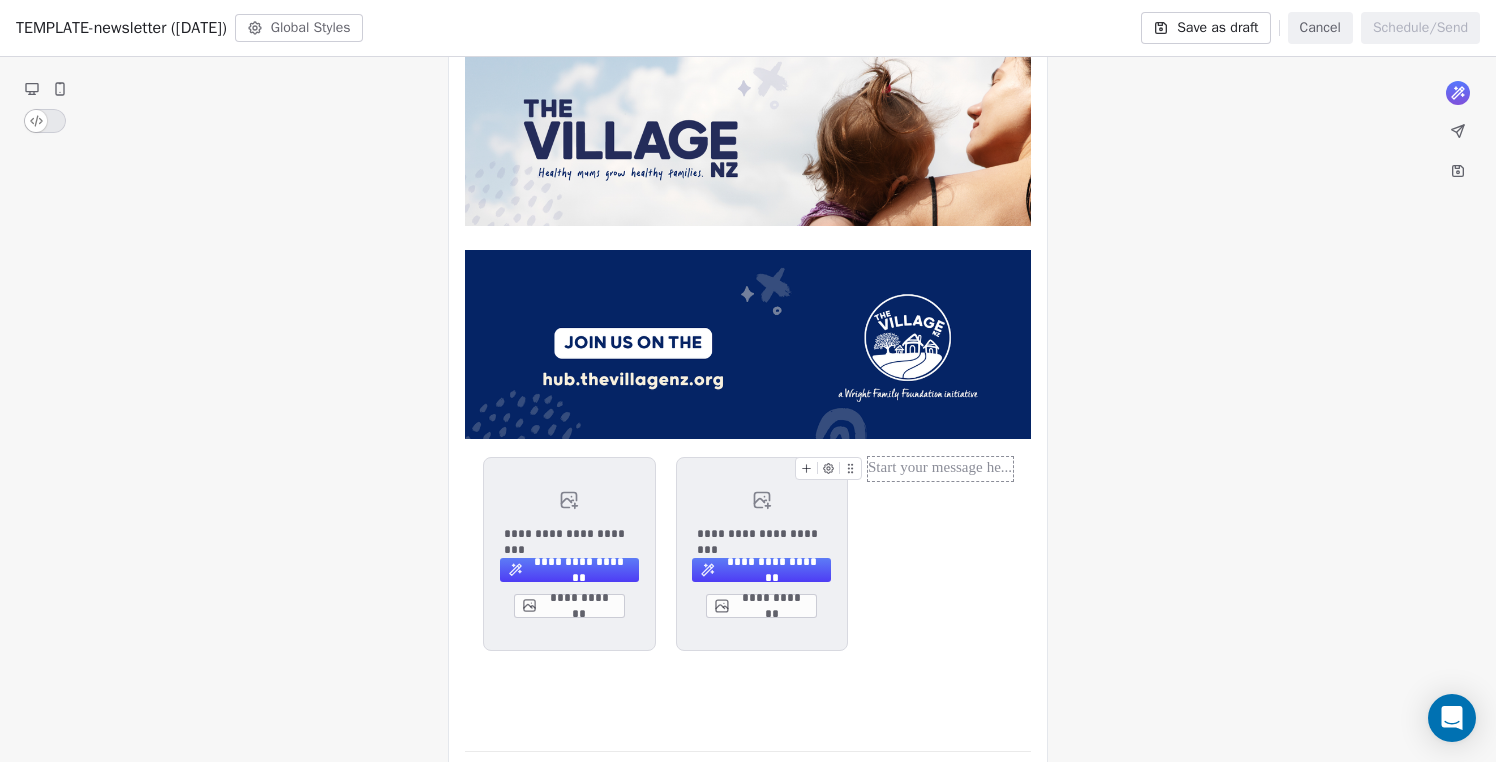 click at bounding box center [940, 469] 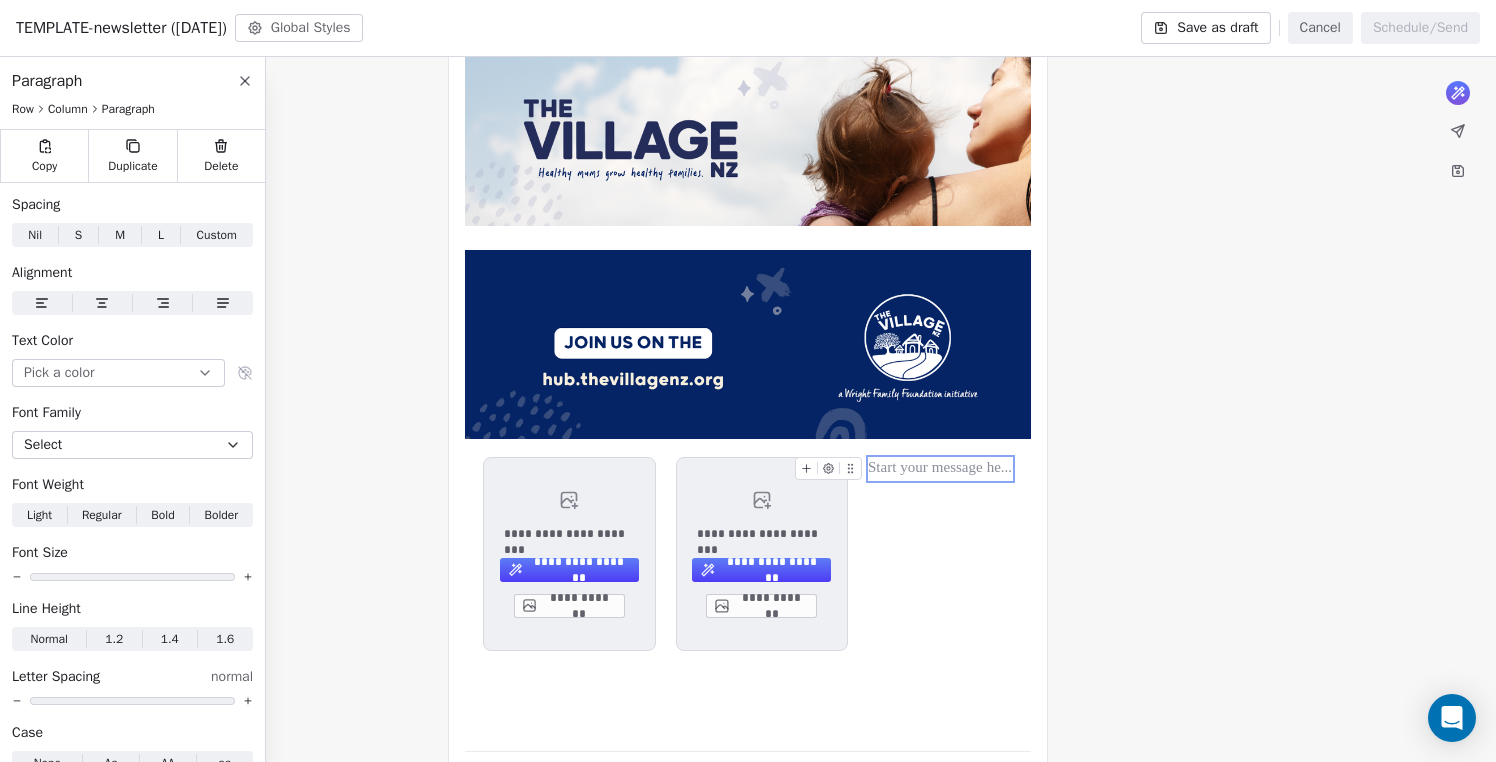 click 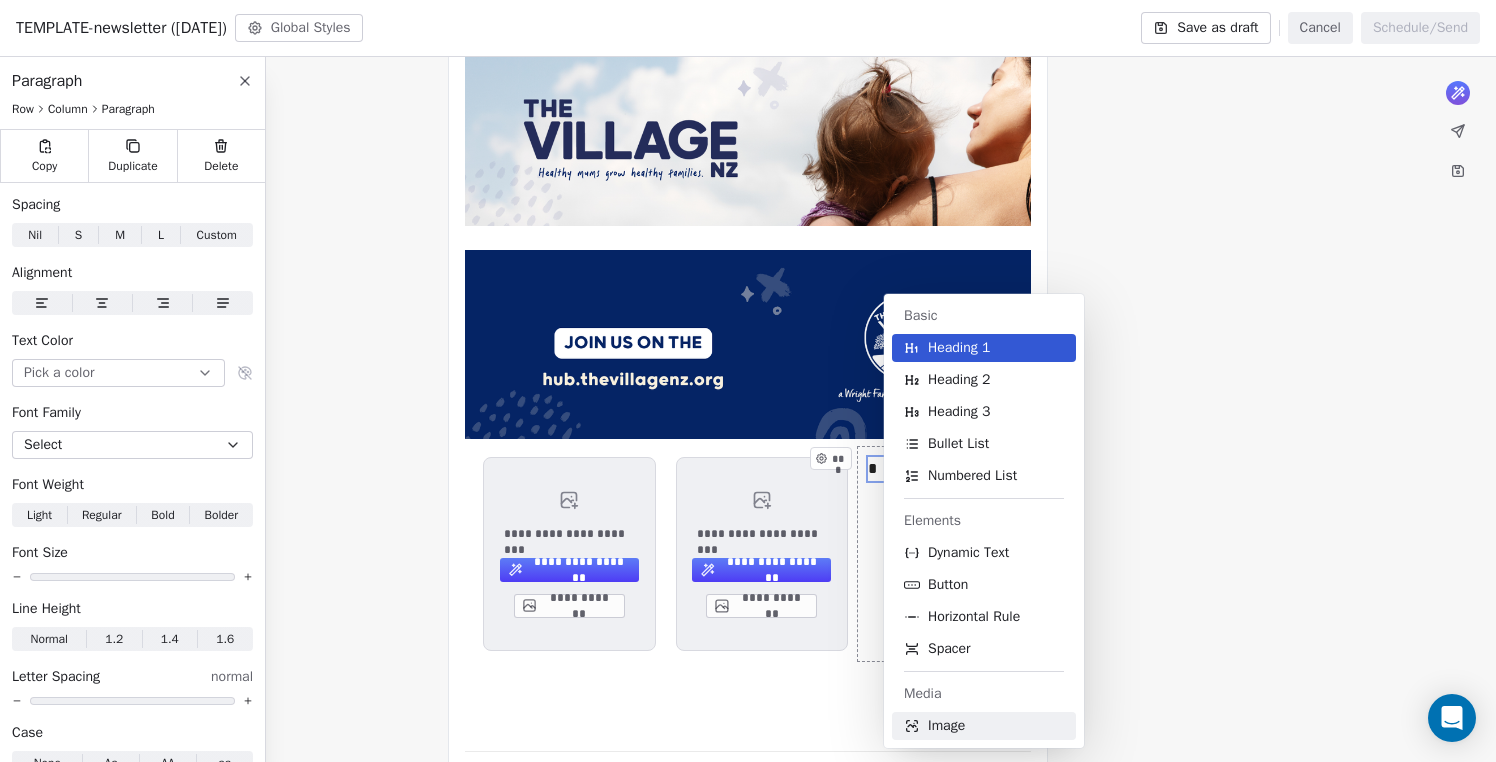 click 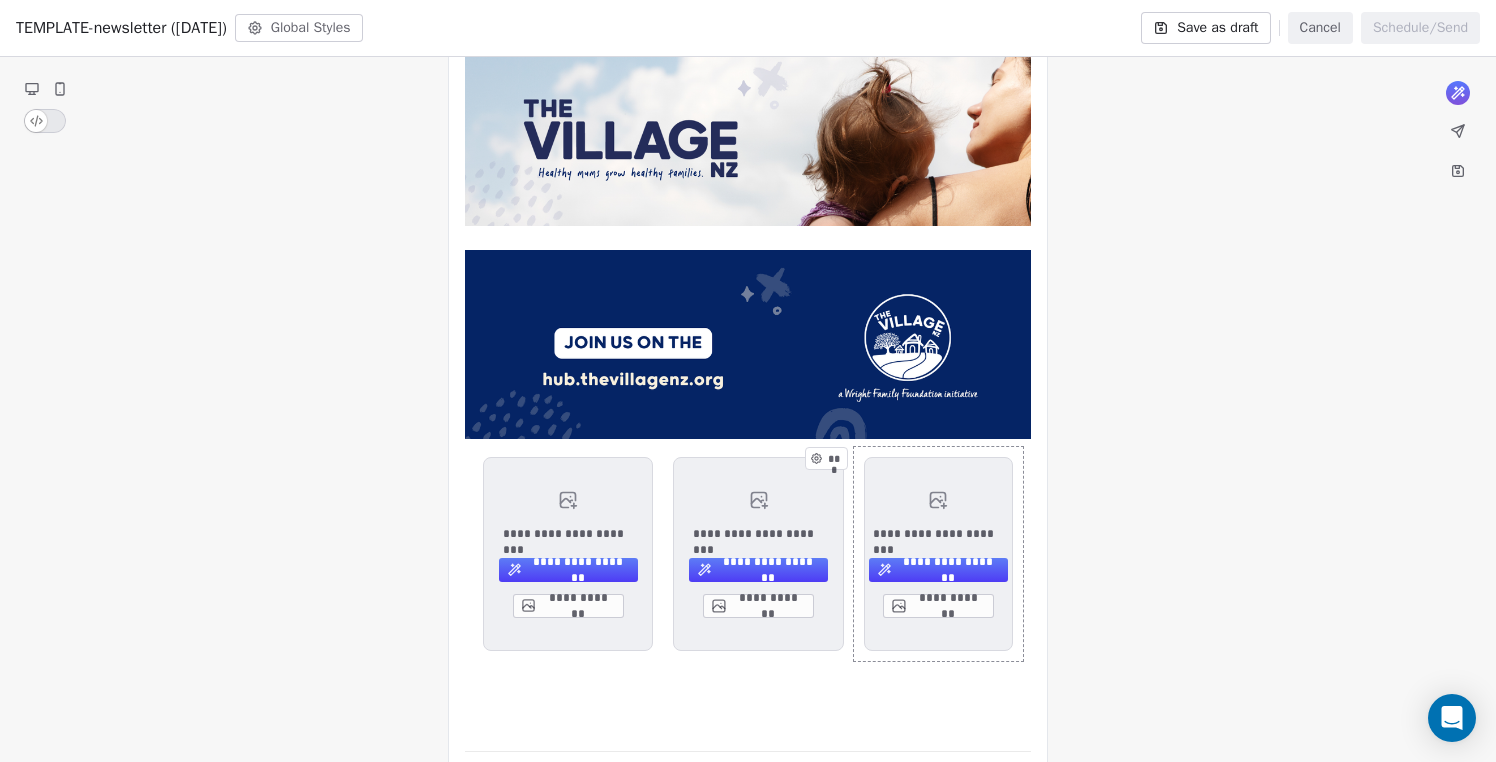 scroll, scrollTop: 120, scrollLeft: 0, axis: vertical 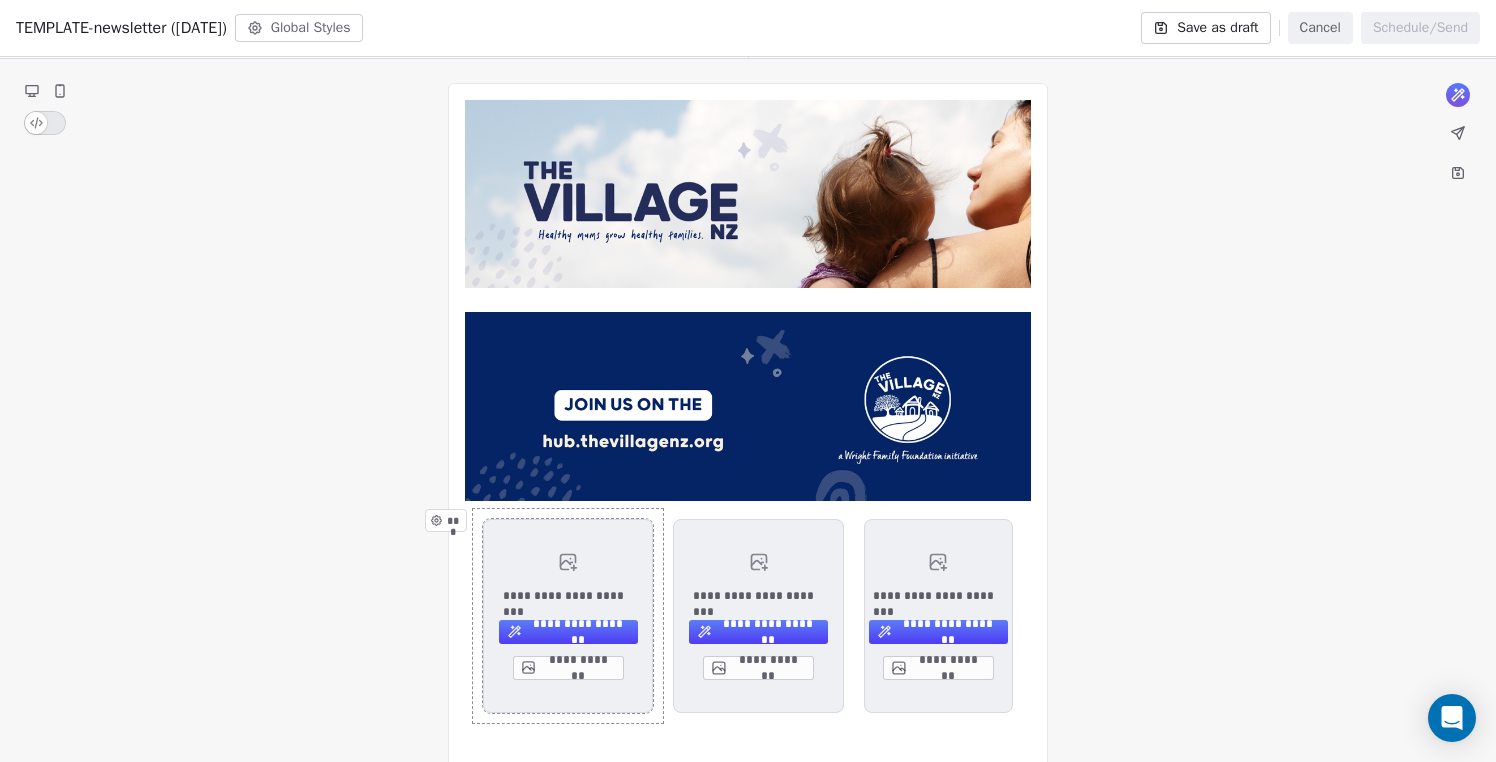 click on "**********" at bounding box center [568, 668] 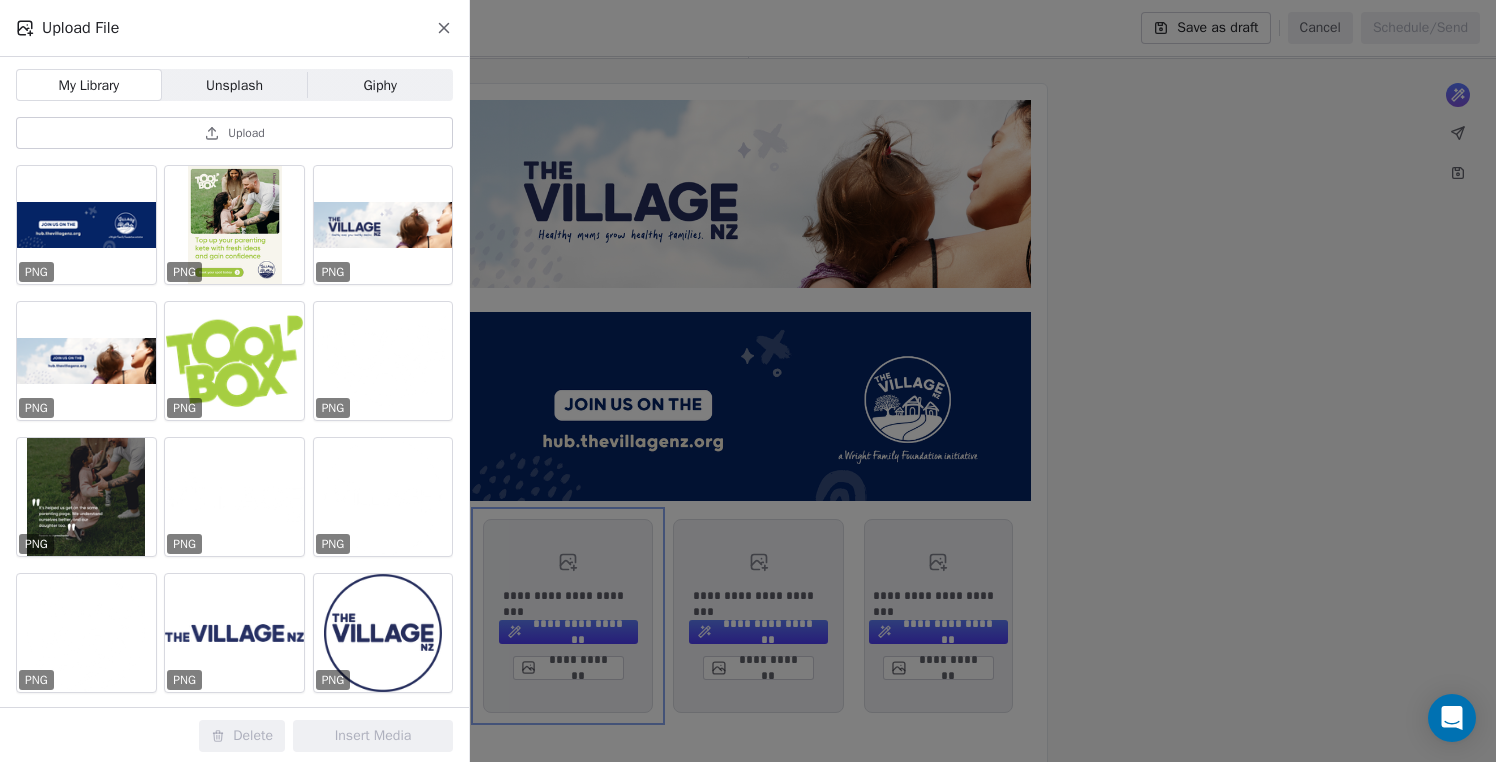 click on "Upload" at bounding box center [246, 133] 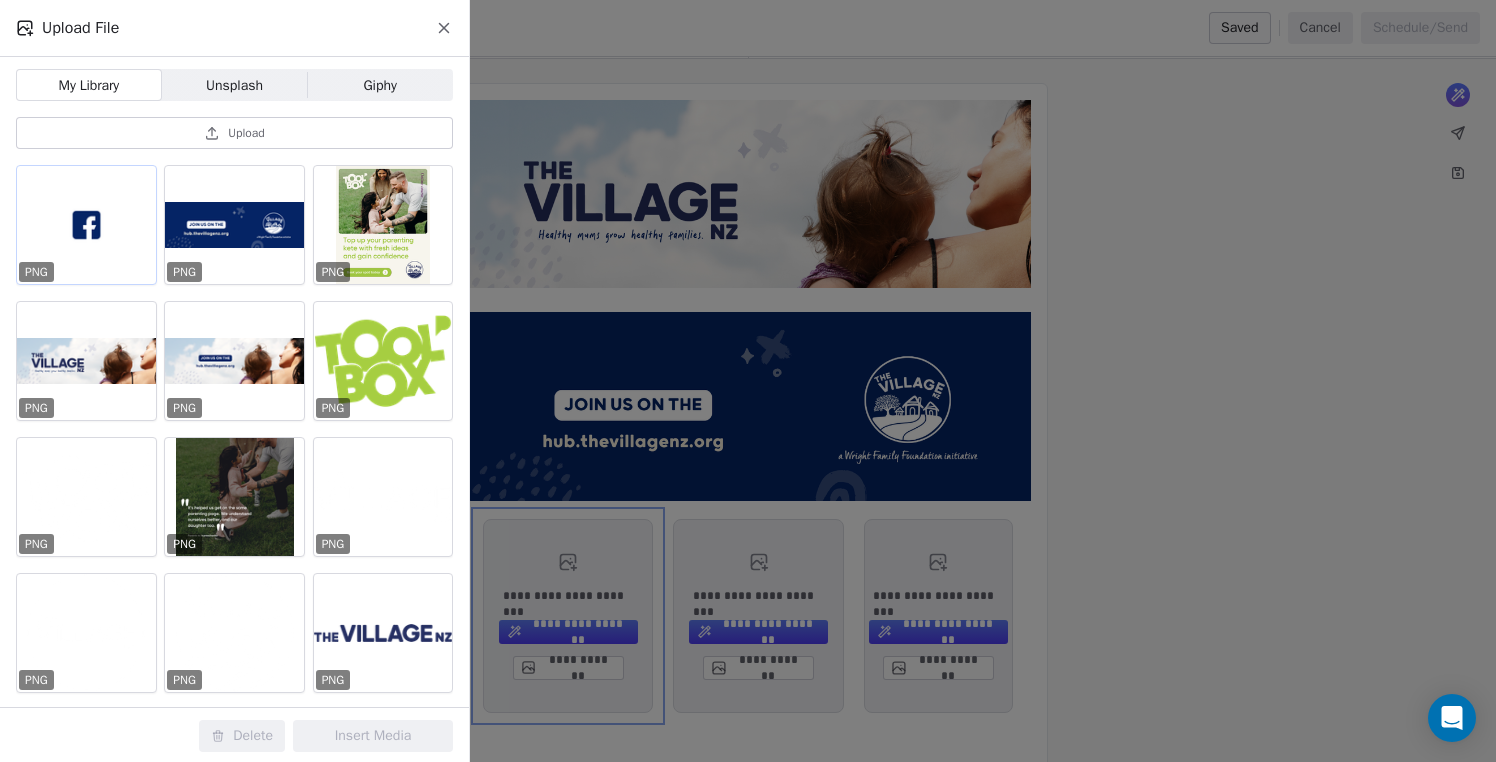 click at bounding box center [86, 225] 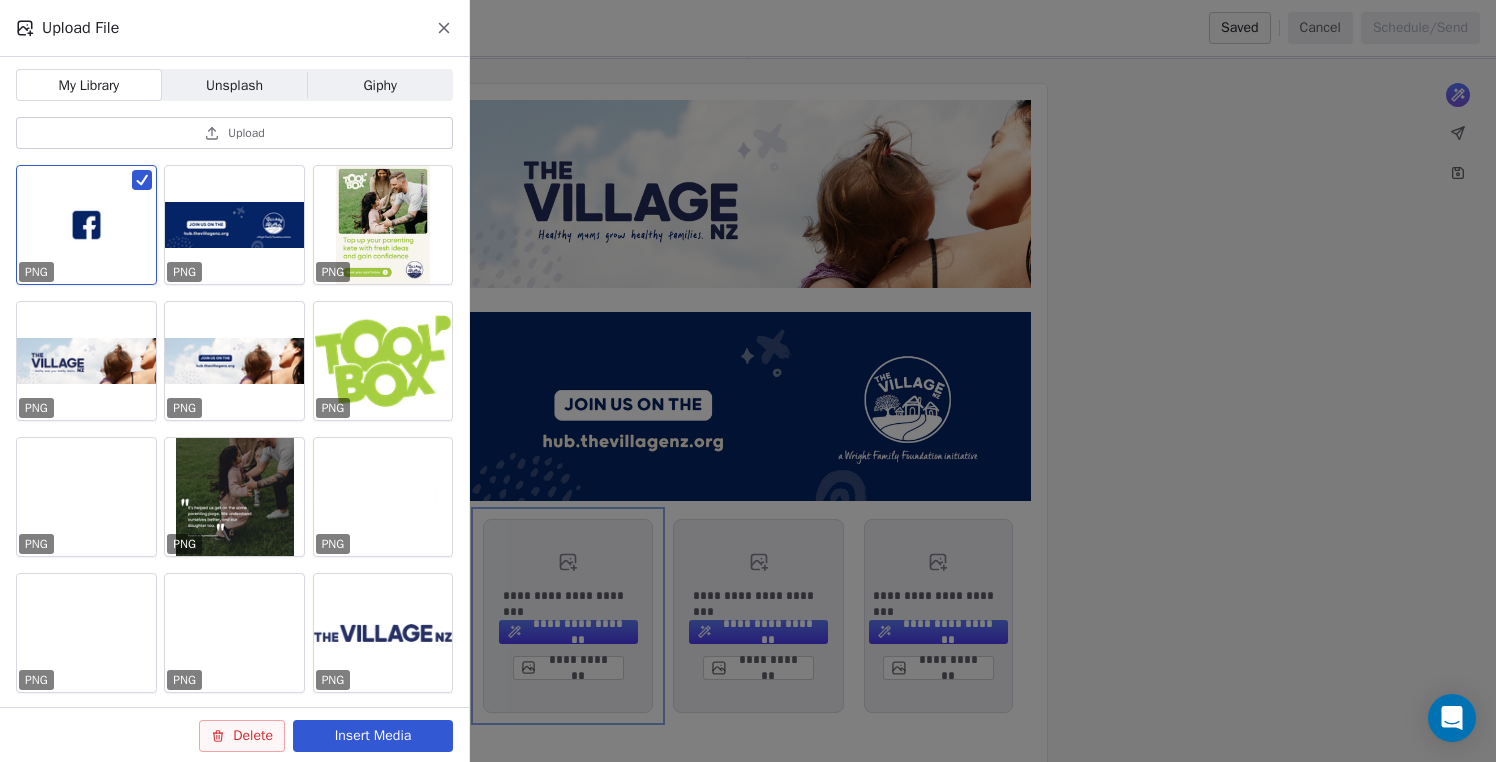 click on "Insert Media" at bounding box center (373, 736) 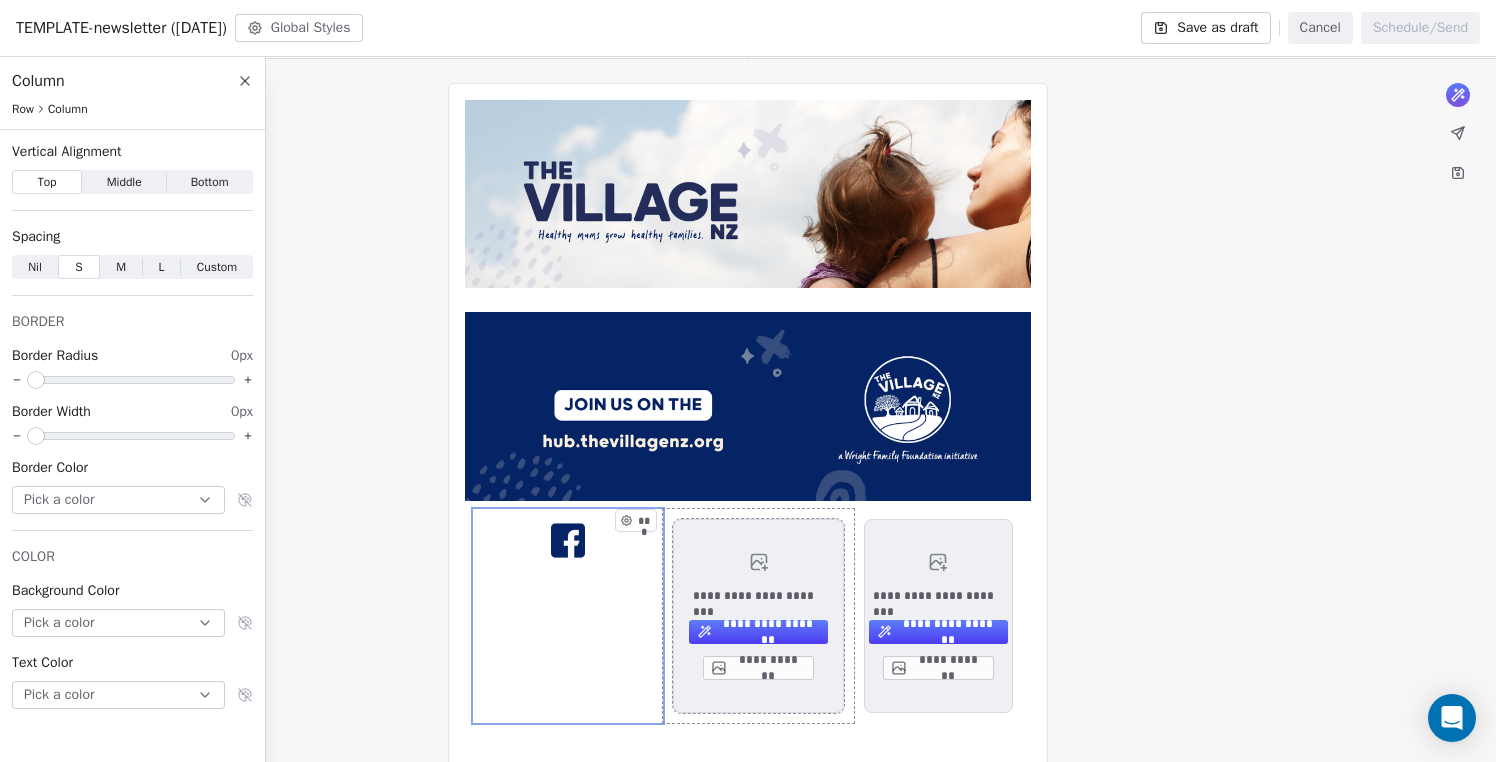 click on "**********" at bounding box center [758, 616] 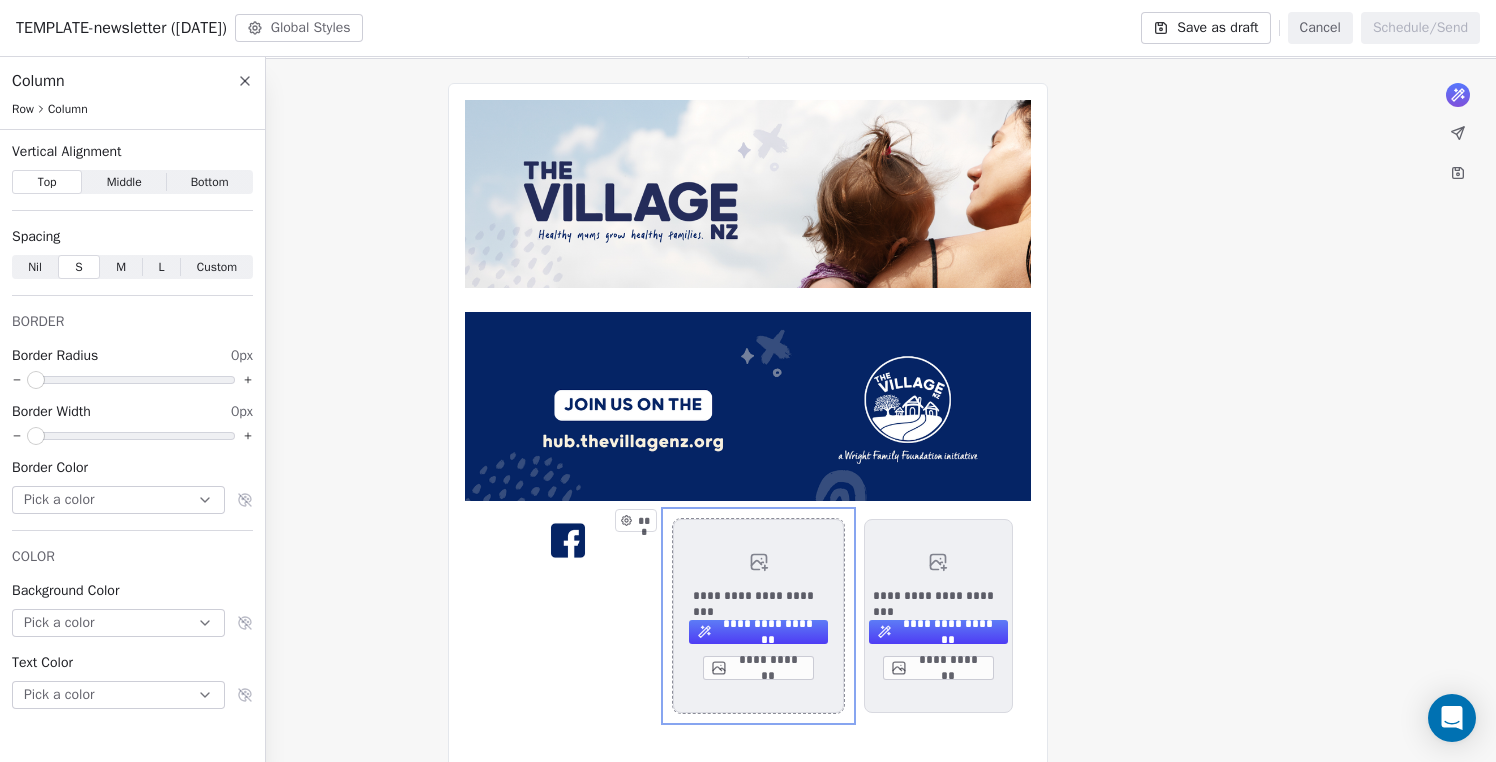 click on "**********" at bounding box center (758, 668) 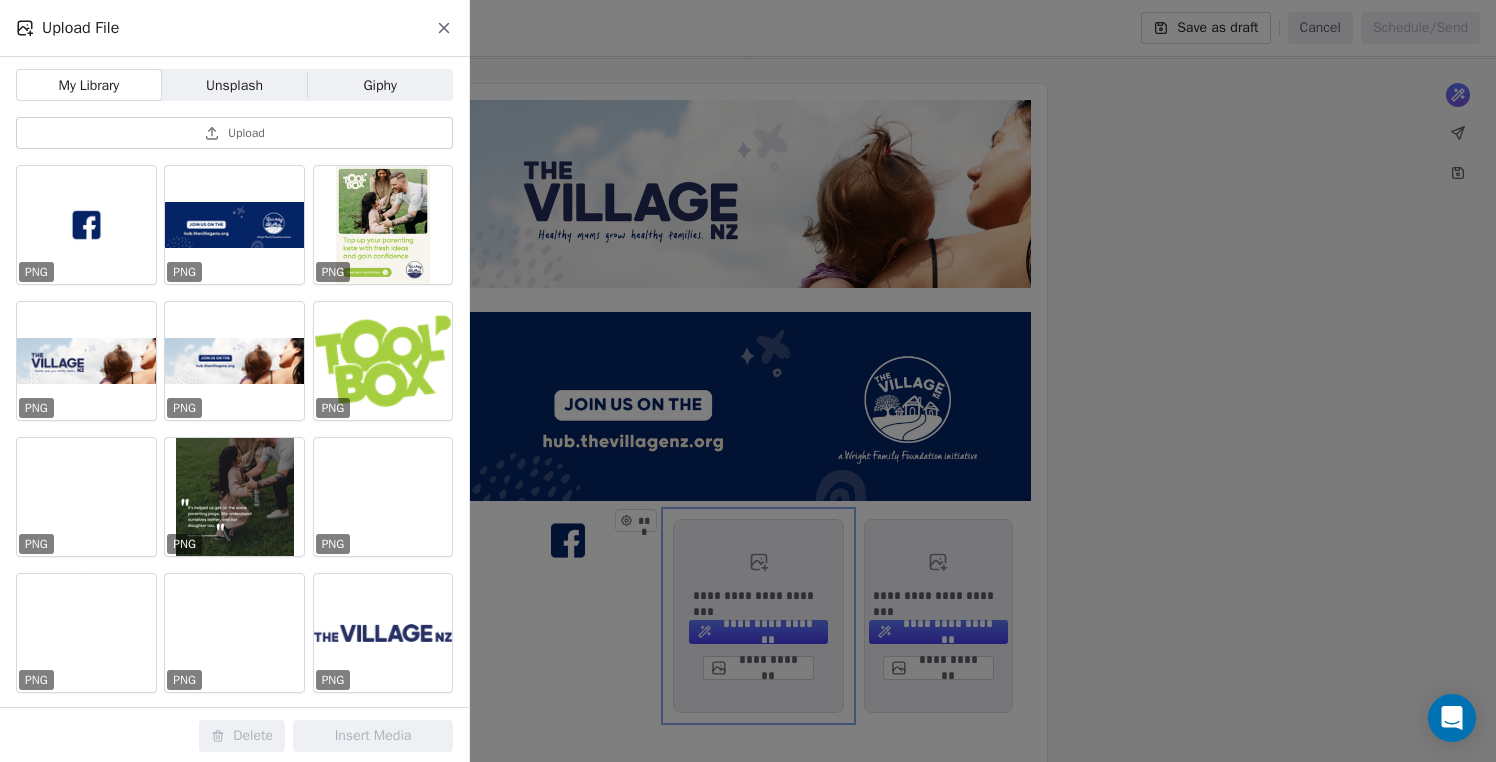 click on "Upload" at bounding box center (234, 133) 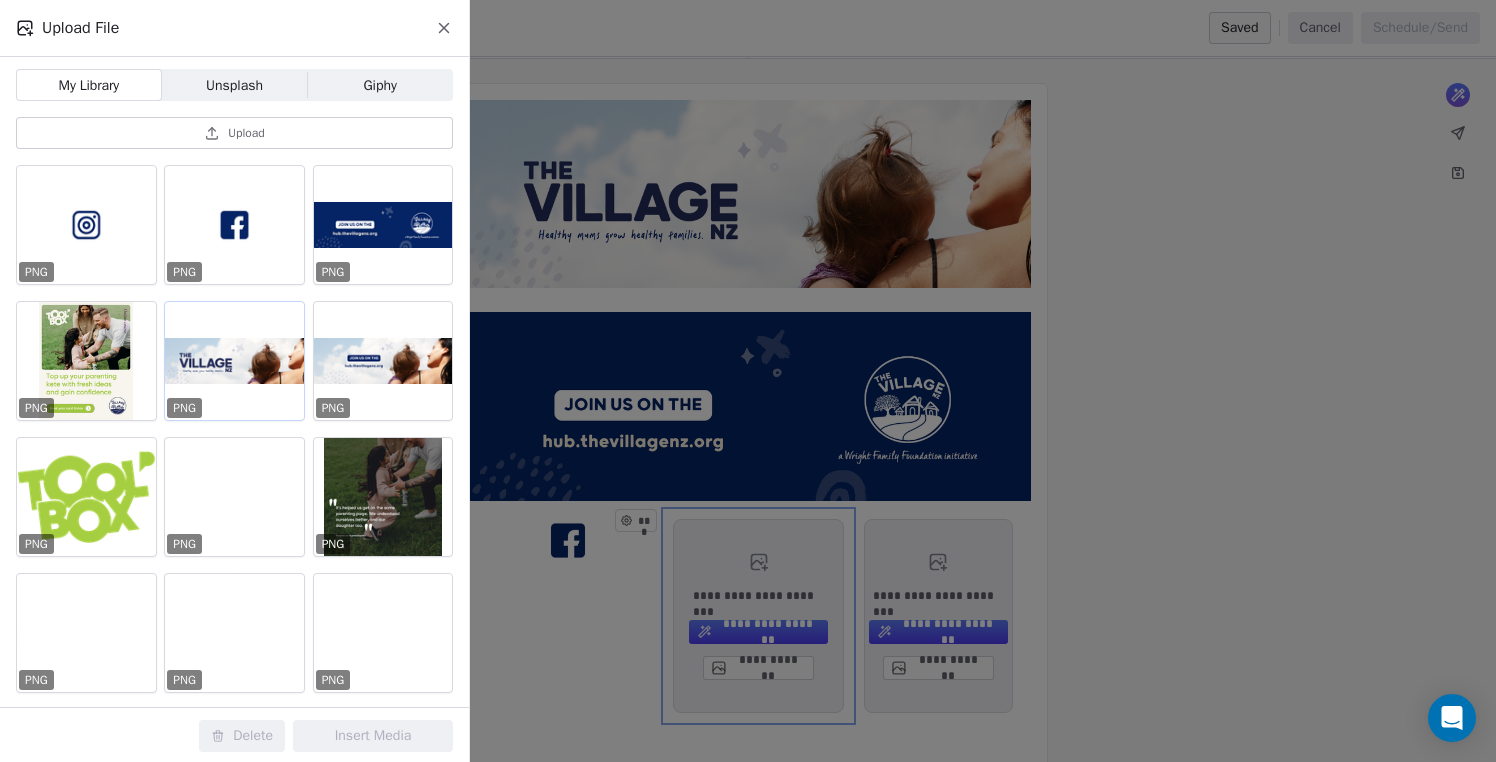 scroll, scrollTop: 0, scrollLeft: 0, axis: both 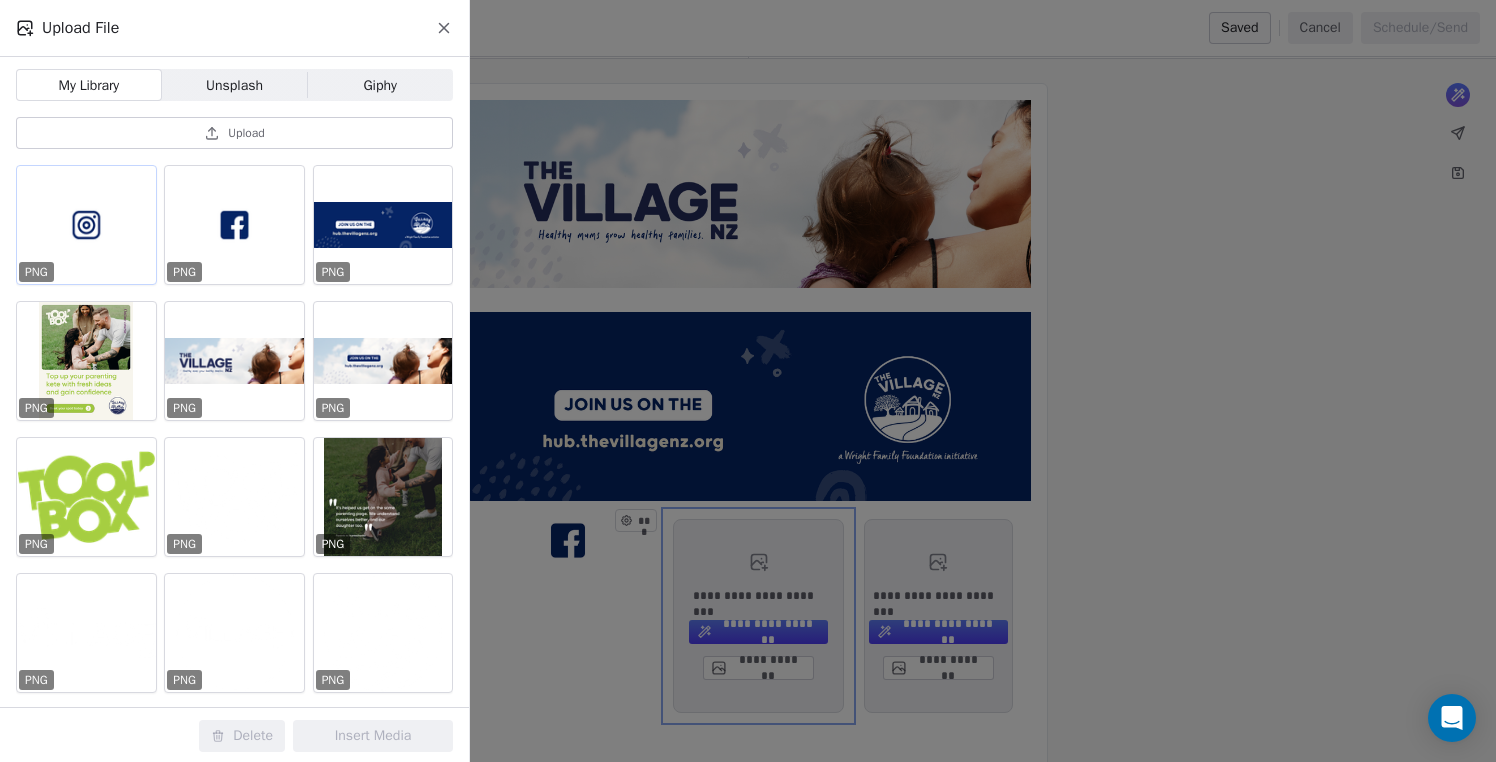 click at bounding box center [86, 225] 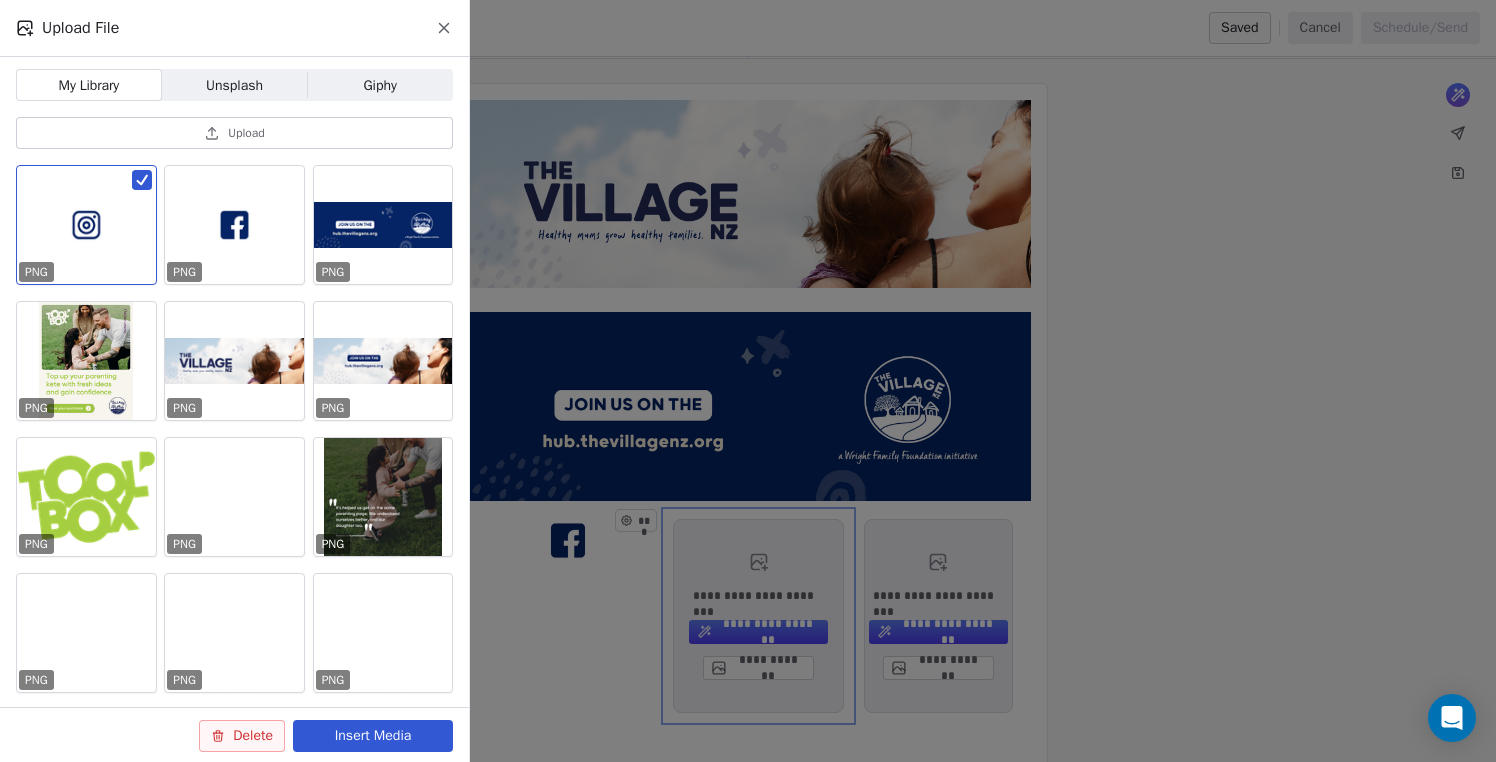 click on "Insert Media" at bounding box center [373, 736] 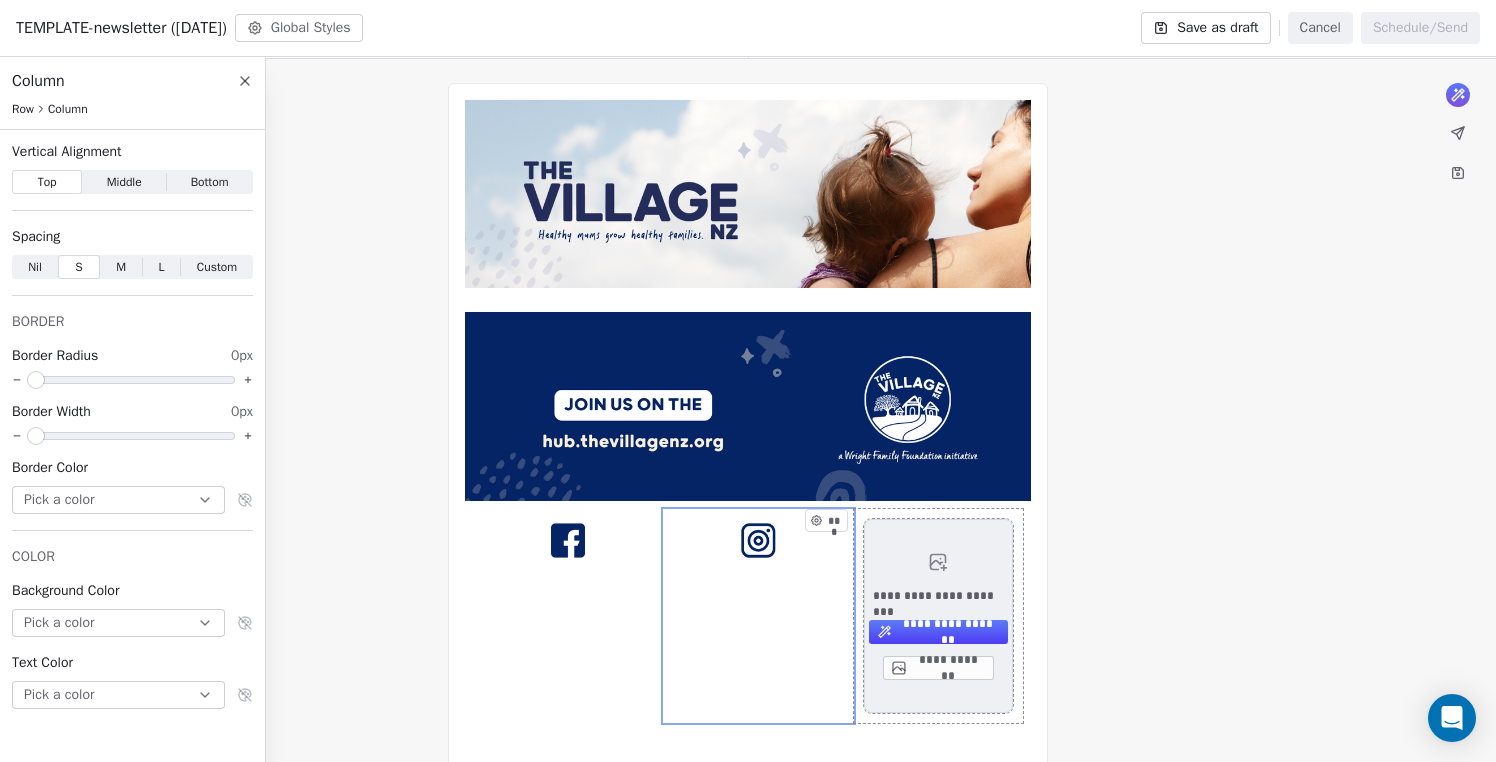 click 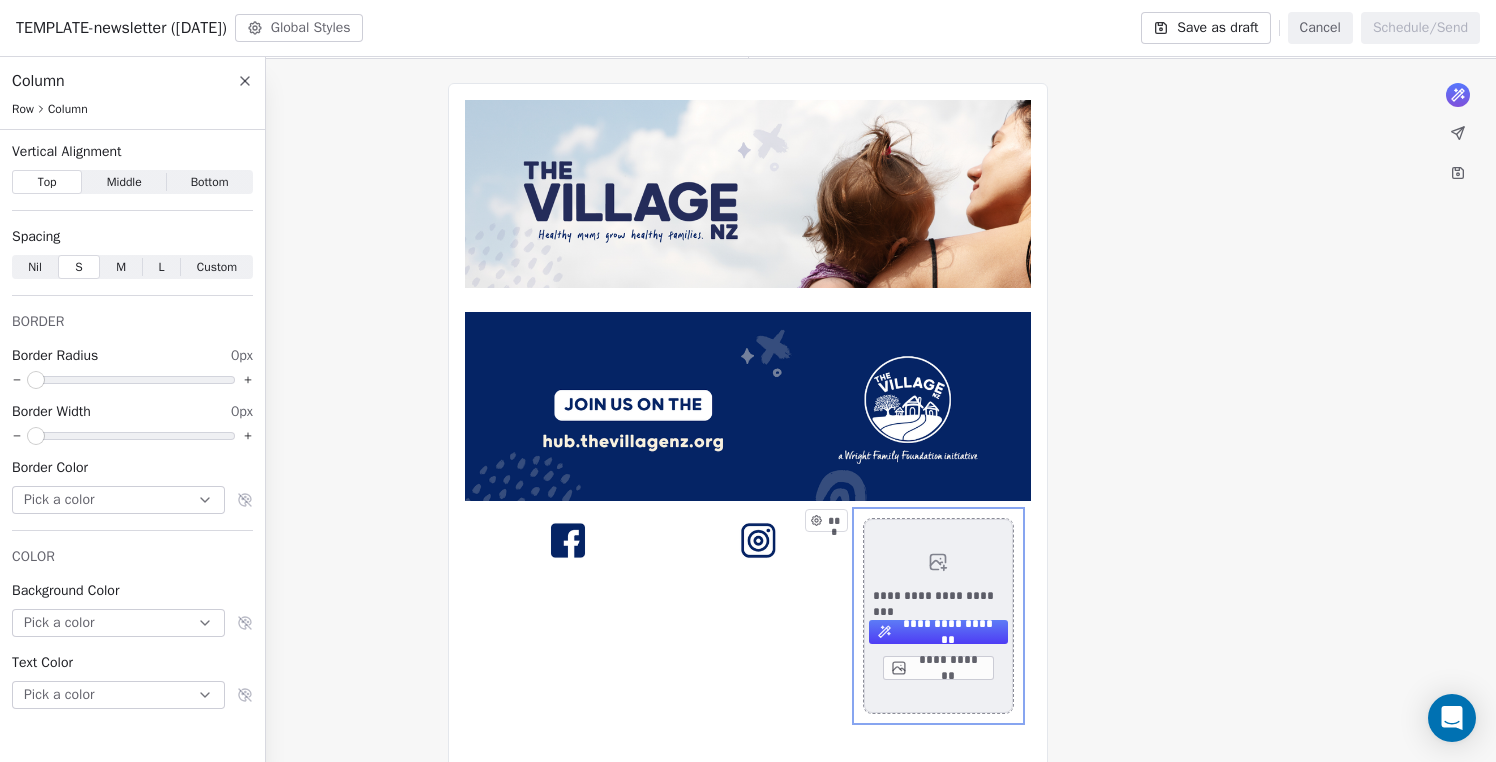 click on "**********" at bounding box center (938, 668) 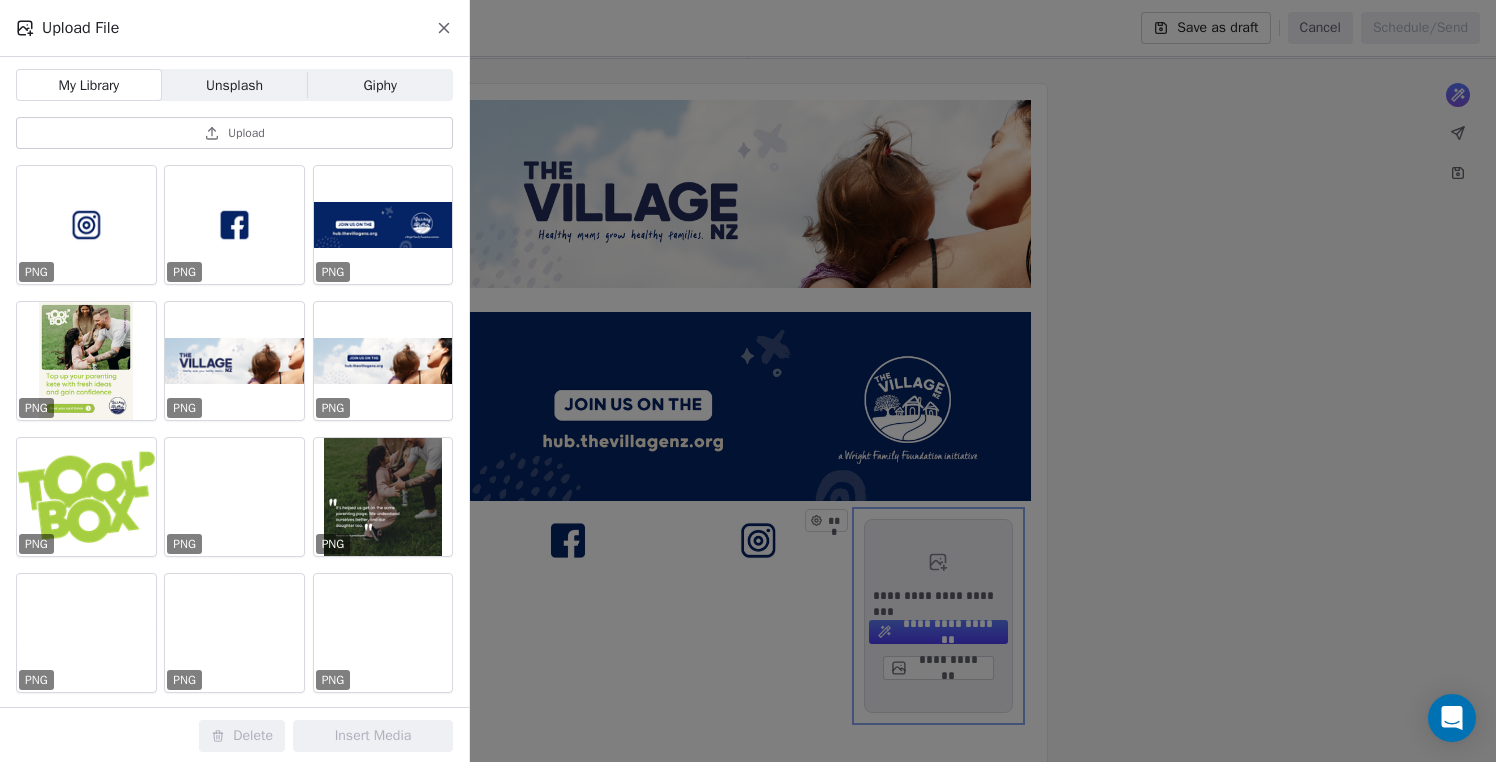 click on "Upload" at bounding box center [246, 133] 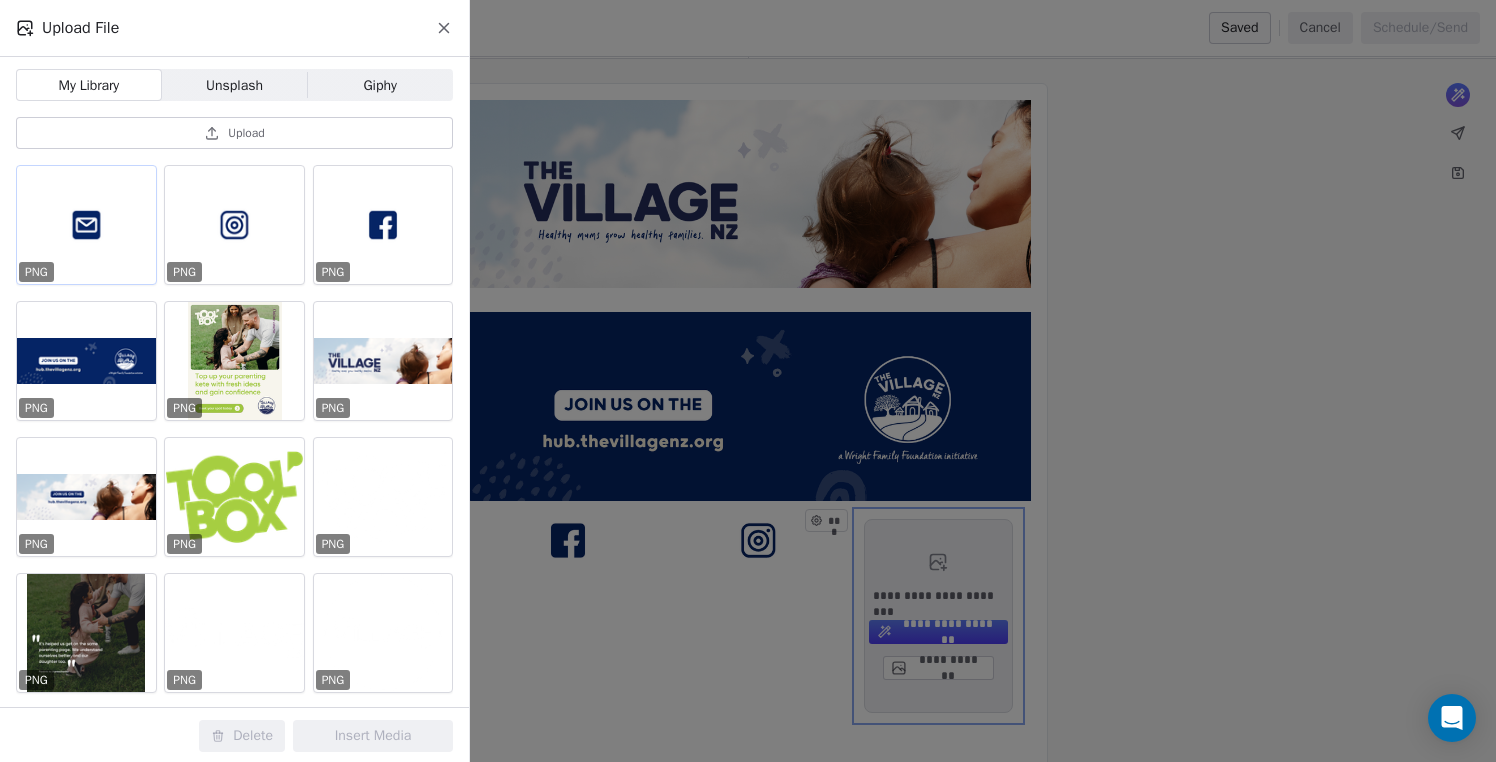 click at bounding box center (86, 225) 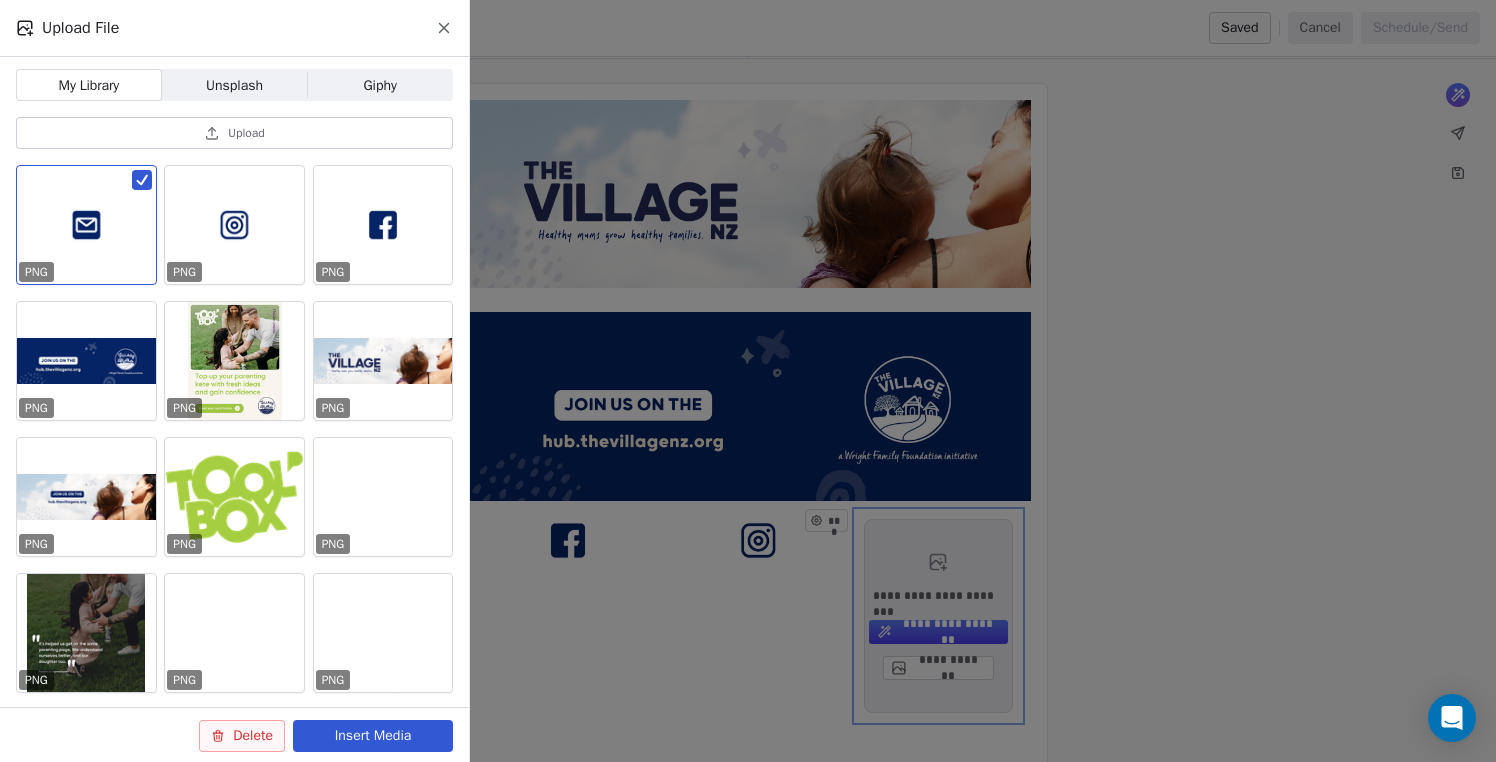 click on "Insert Media" at bounding box center (373, 736) 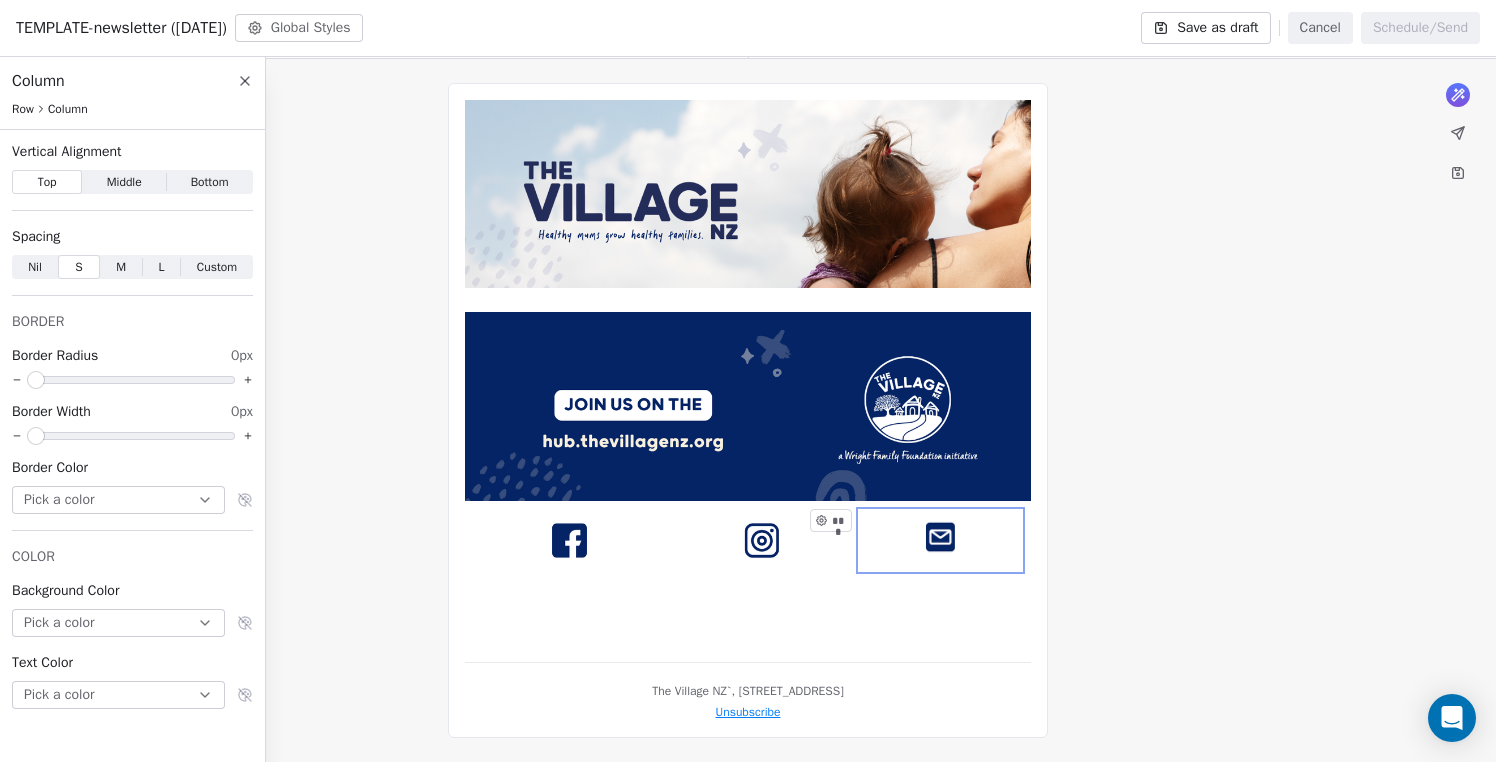 click on "What would you like to create email about? or *** *** *** *** The Village [GEOGRAPHIC_DATA]`, [STREET_ADDRESS] Unsubscribe" at bounding box center [748, 410] 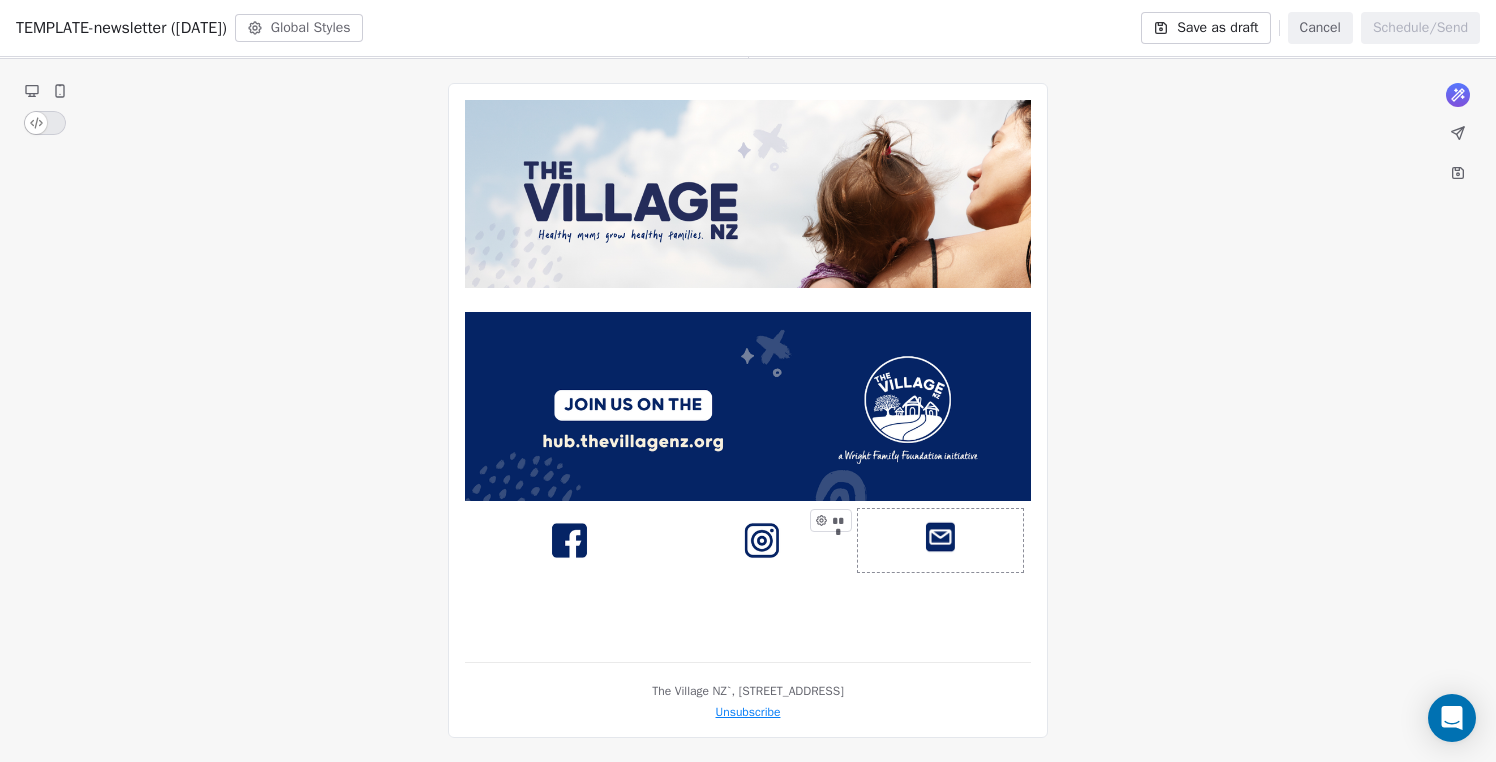 click on "What would you like to create email about? or *** *** *** *** The Village [GEOGRAPHIC_DATA]`, [STREET_ADDRESS] Unsubscribe" at bounding box center (748, 410) 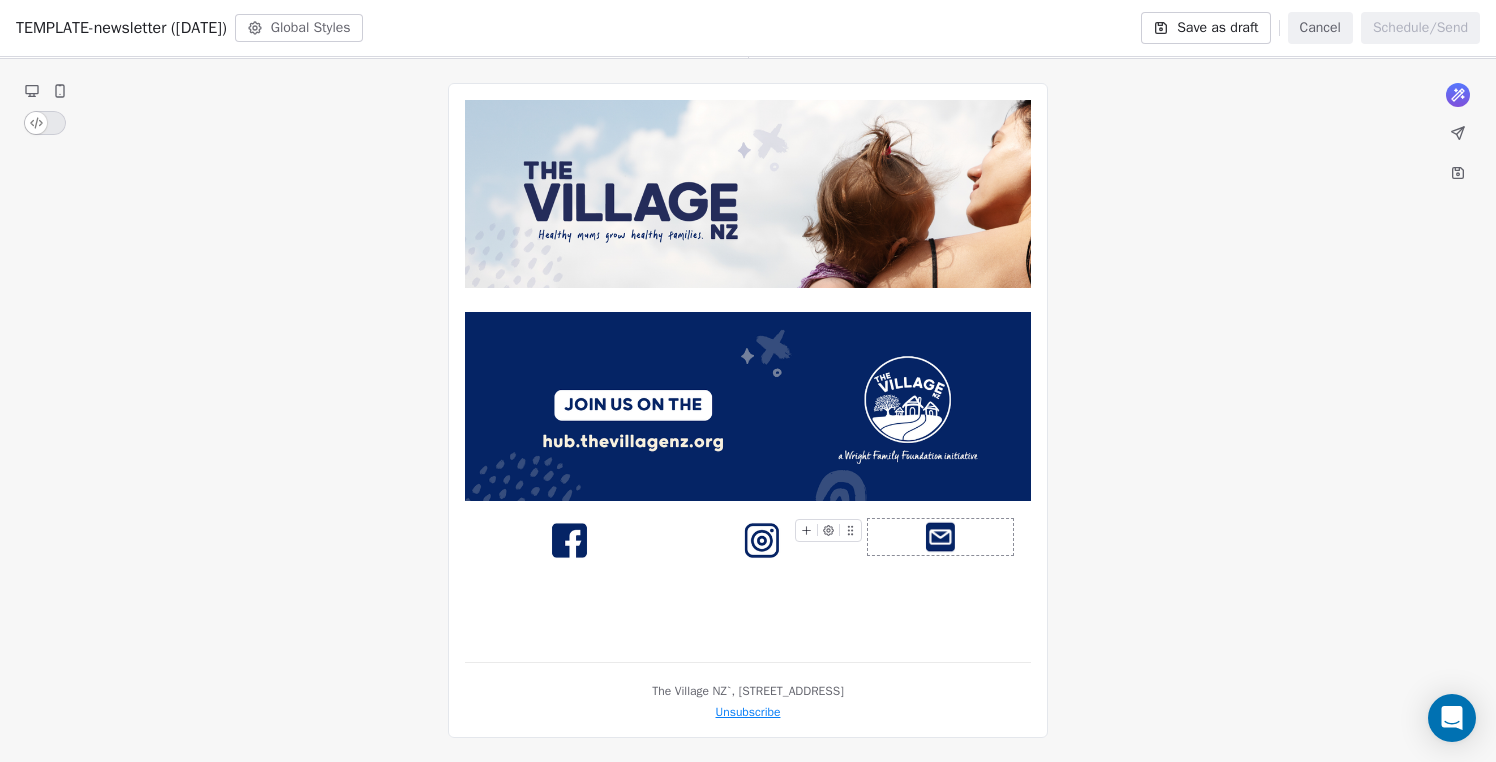 click at bounding box center [940, 537] 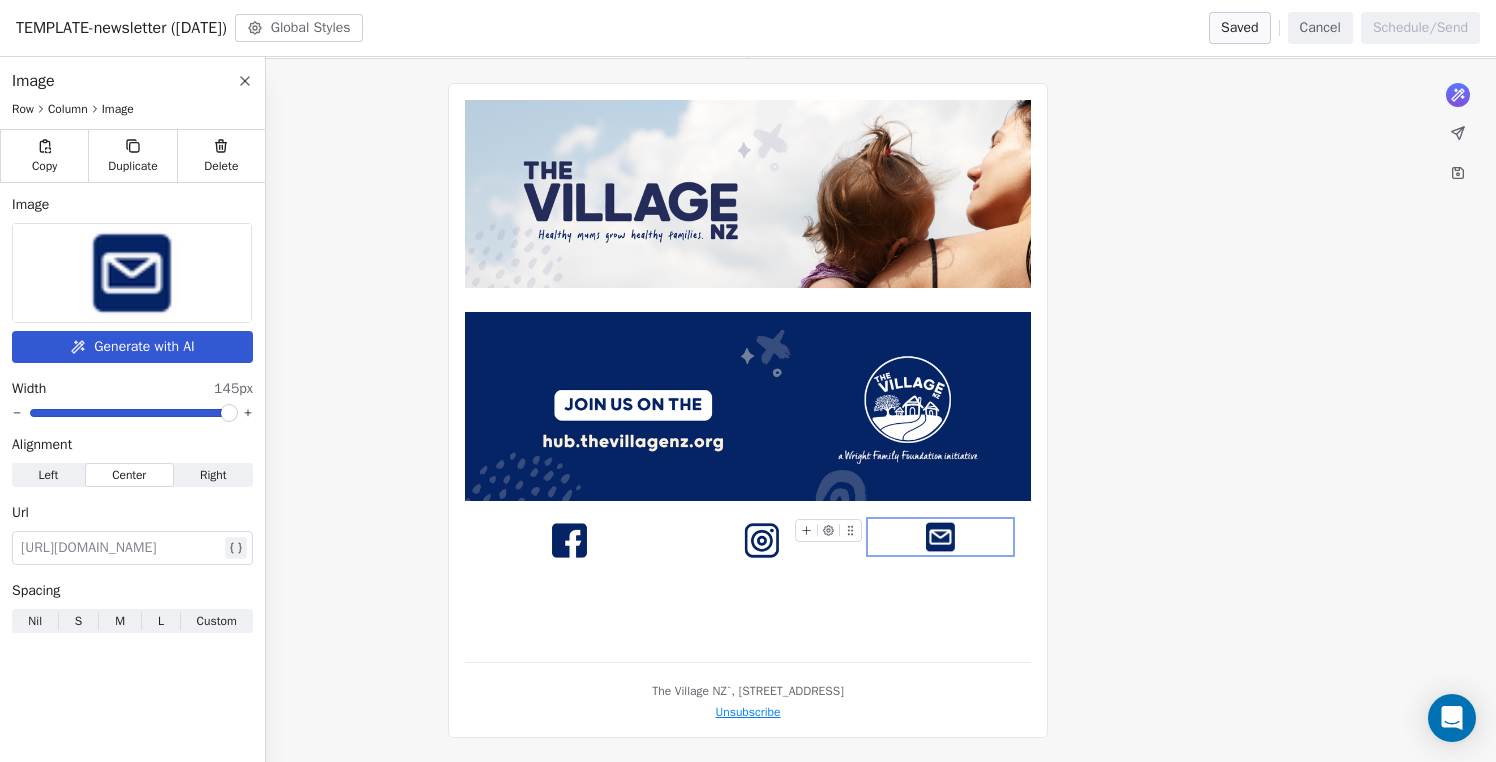 click at bounding box center [940, 537] 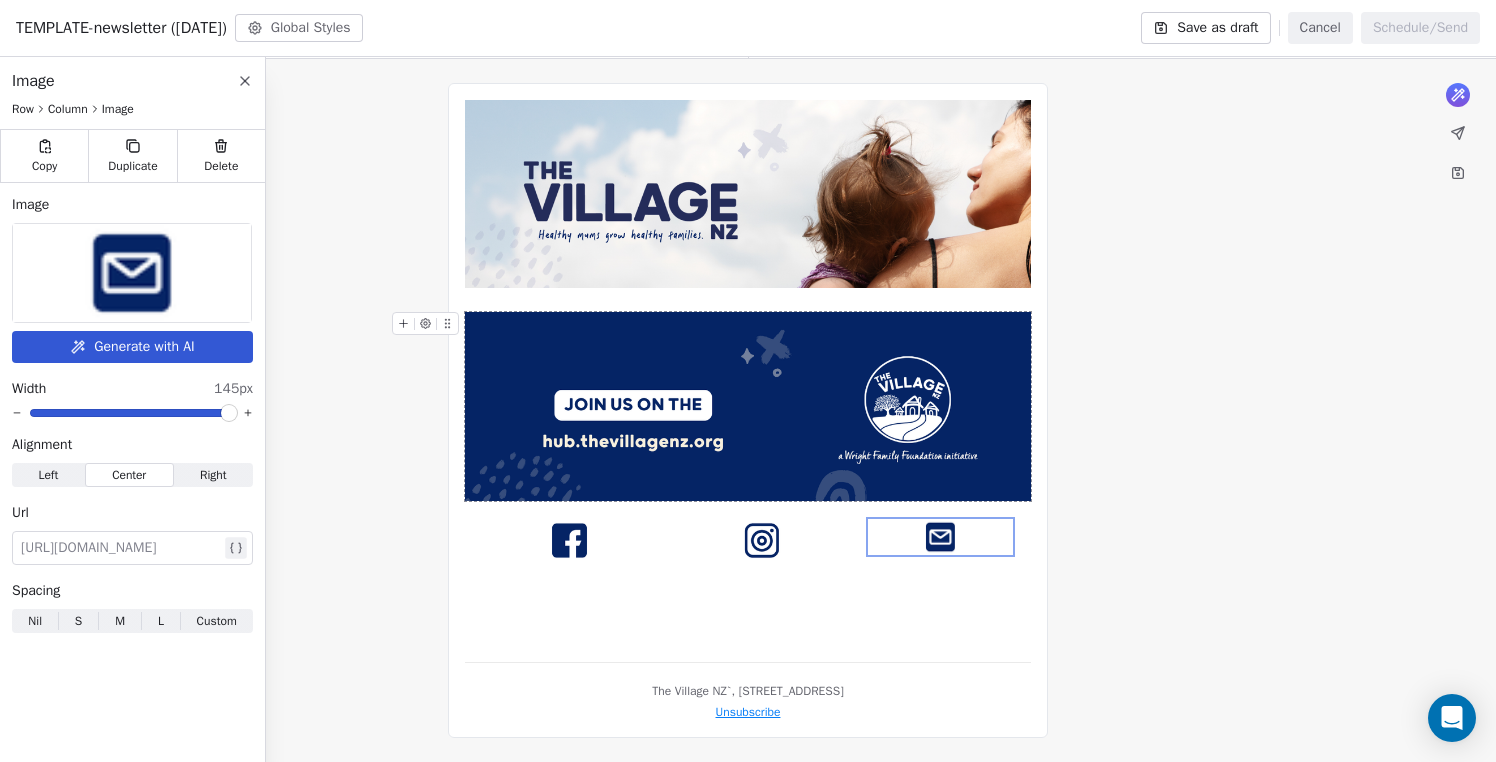 click at bounding box center (229, 413) 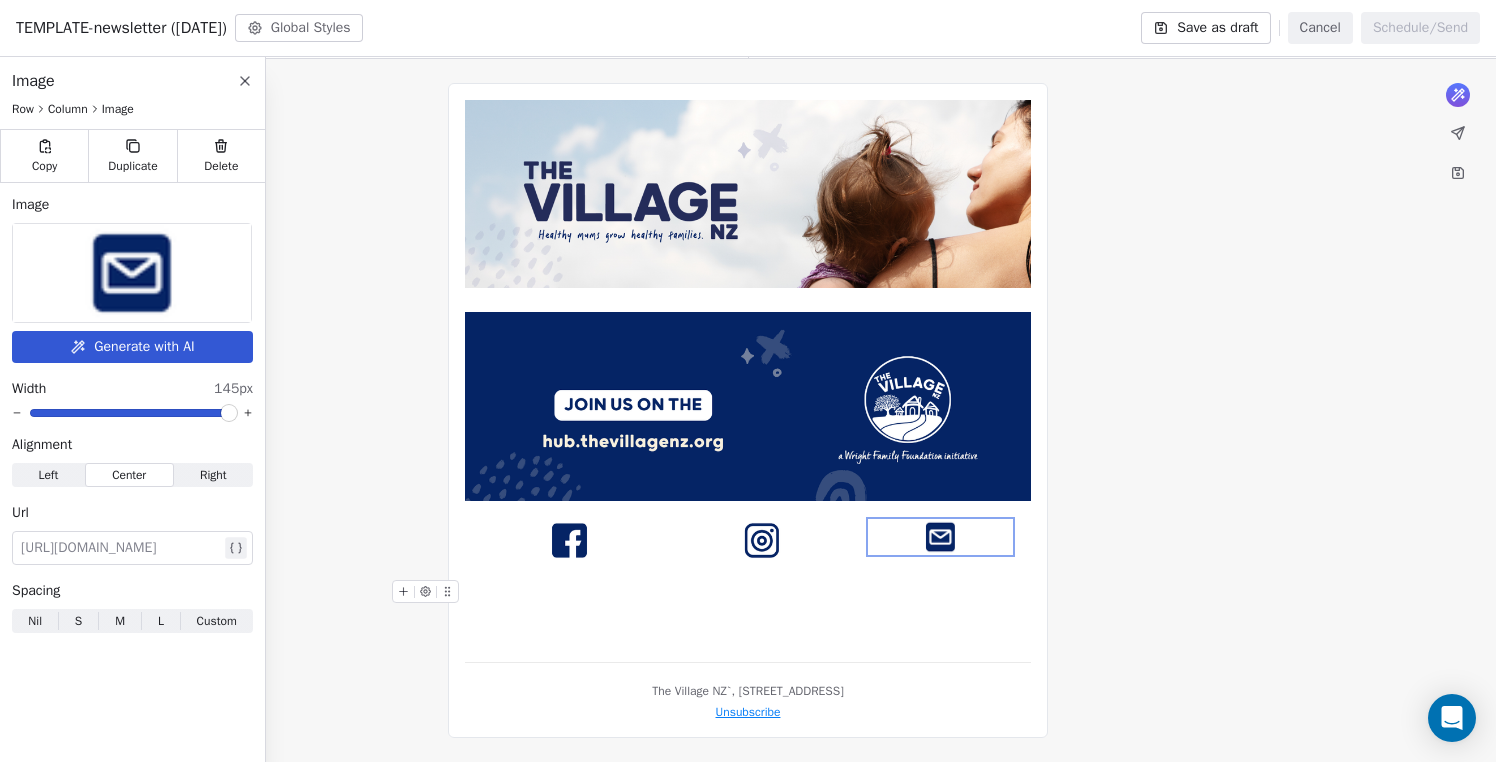 click on "*** *** *** ***" at bounding box center (748, 373) 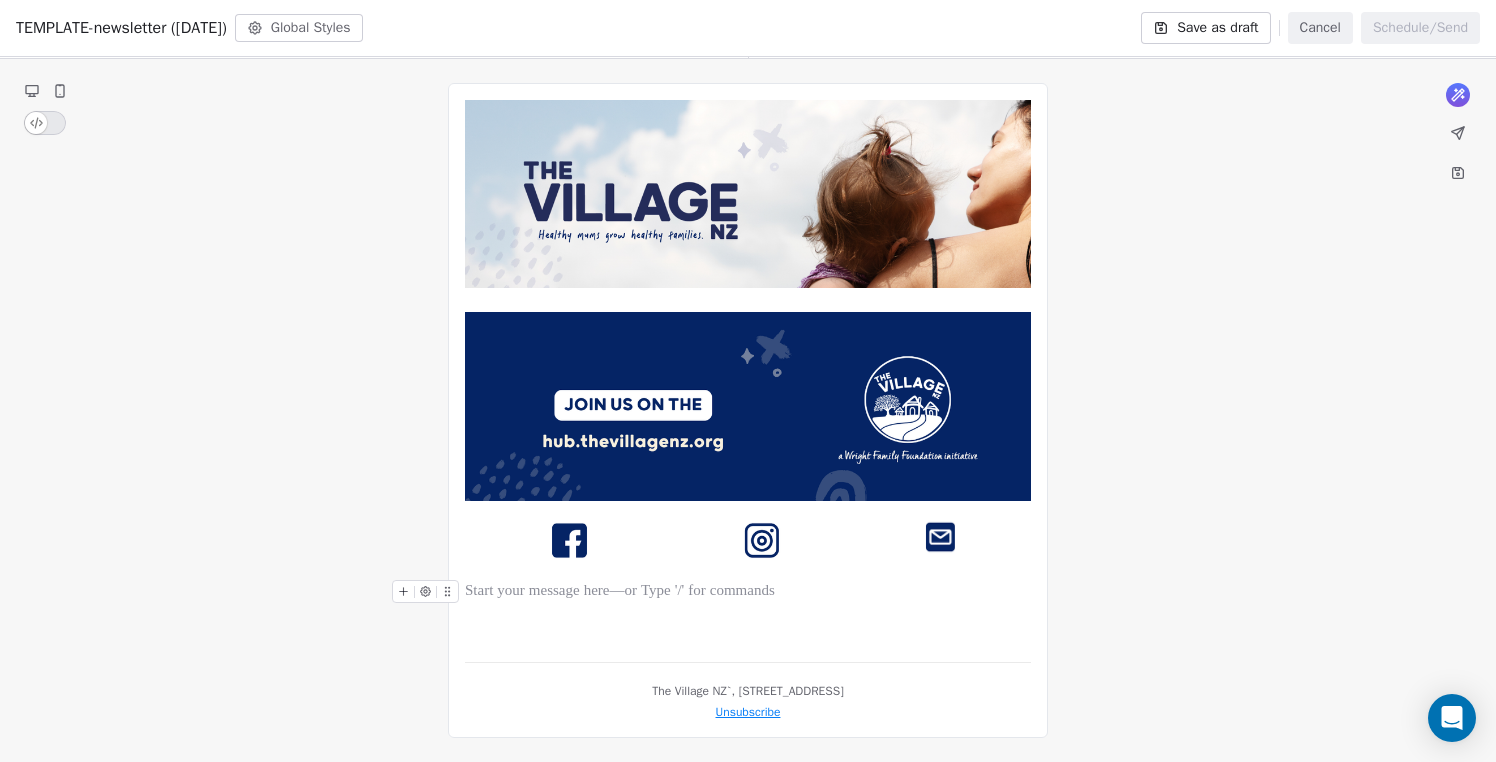 click on "What would you like to create email about? or *** *** *** *** The Village [GEOGRAPHIC_DATA]`, [STREET_ADDRESS] Unsubscribe" at bounding box center [748, 410] 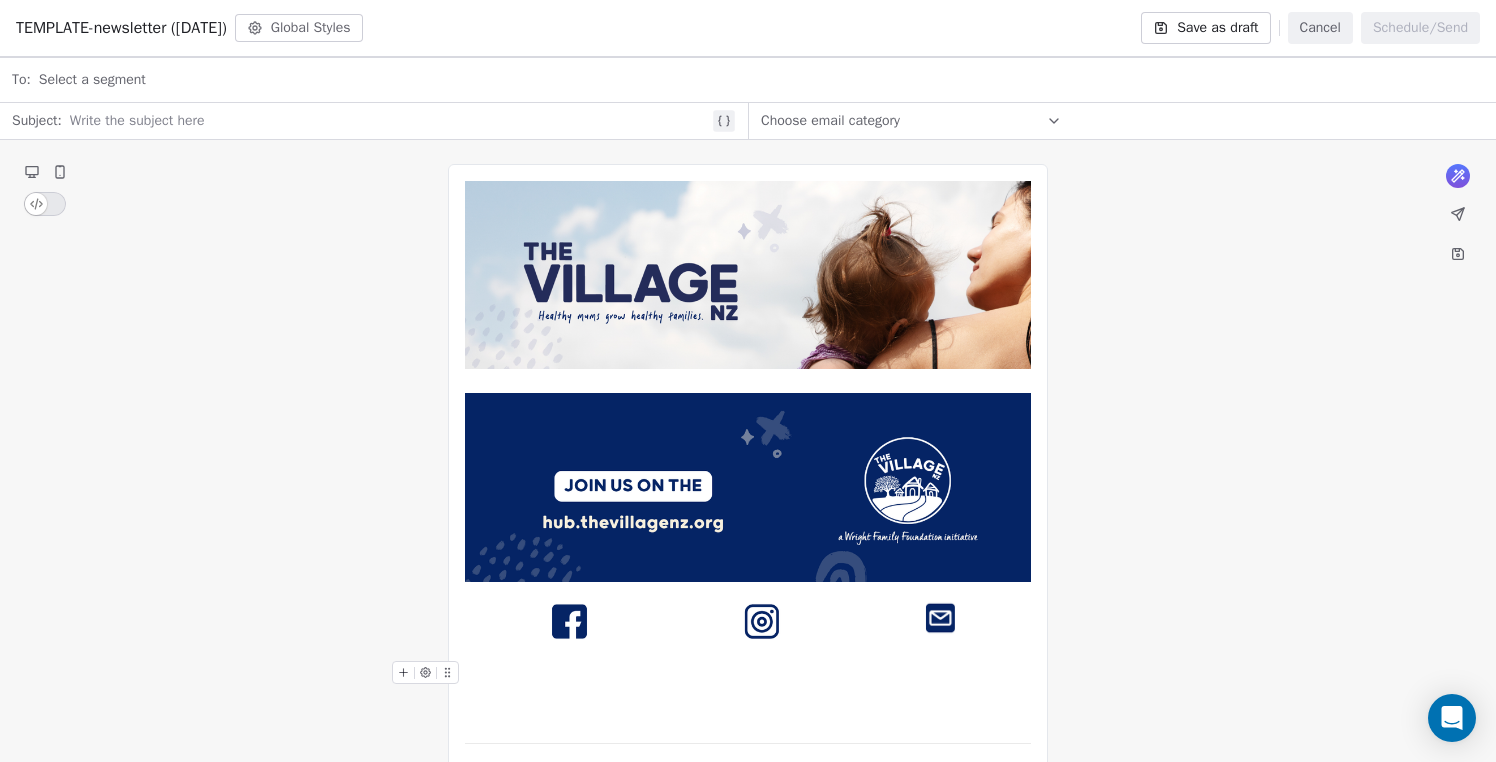 scroll, scrollTop: 120, scrollLeft: 0, axis: vertical 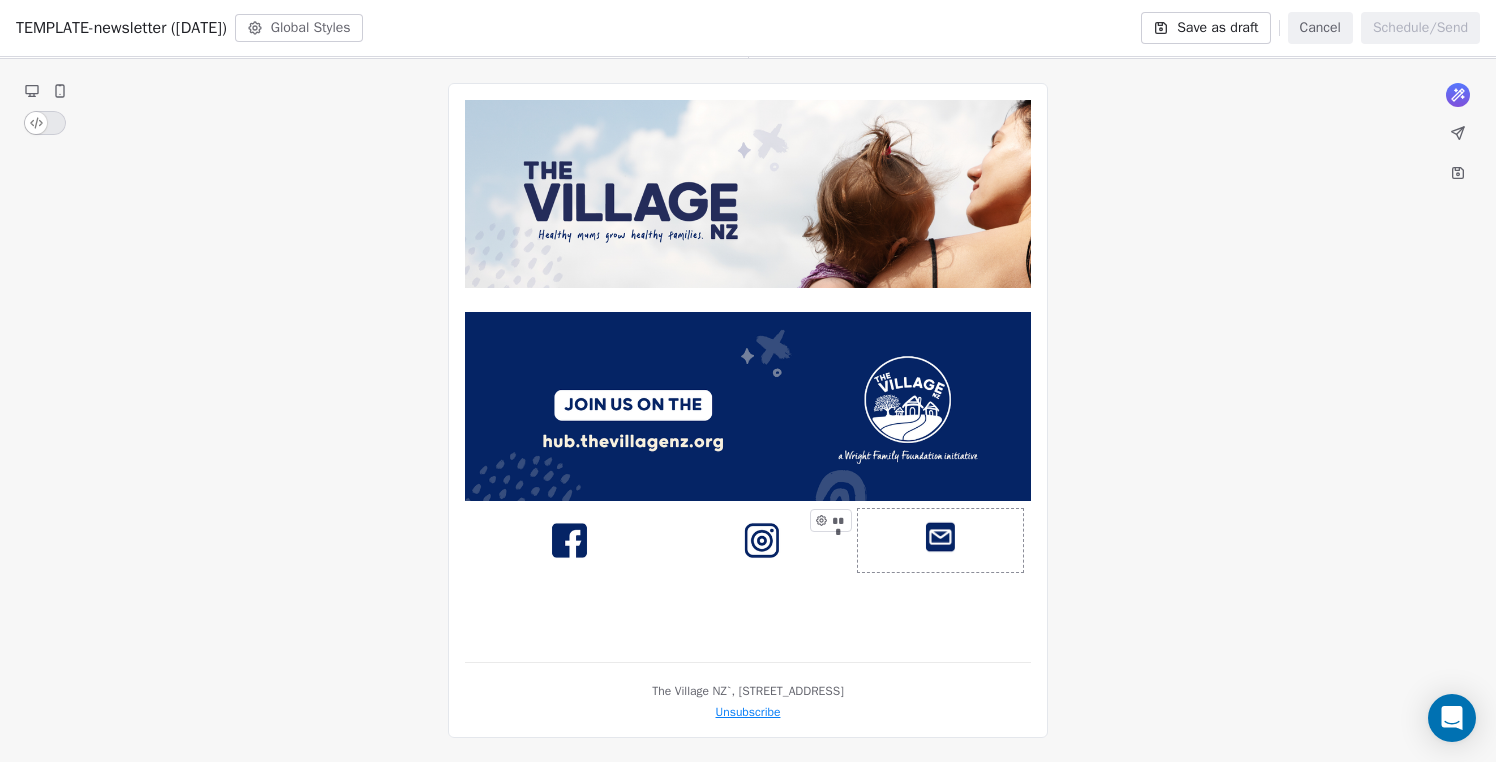click on "***" at bounding box center [940, 540] 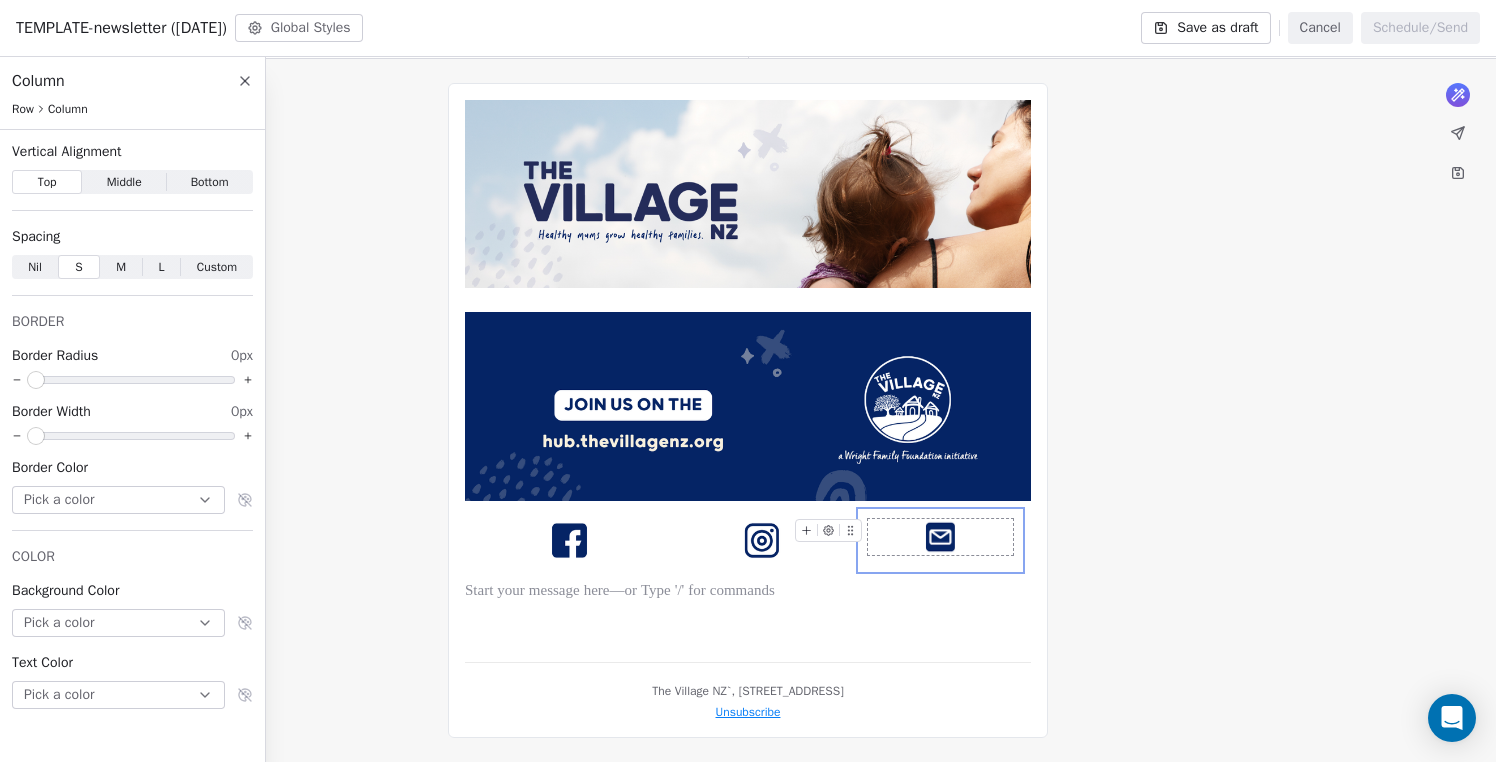 click at bounding box center [940, 537] 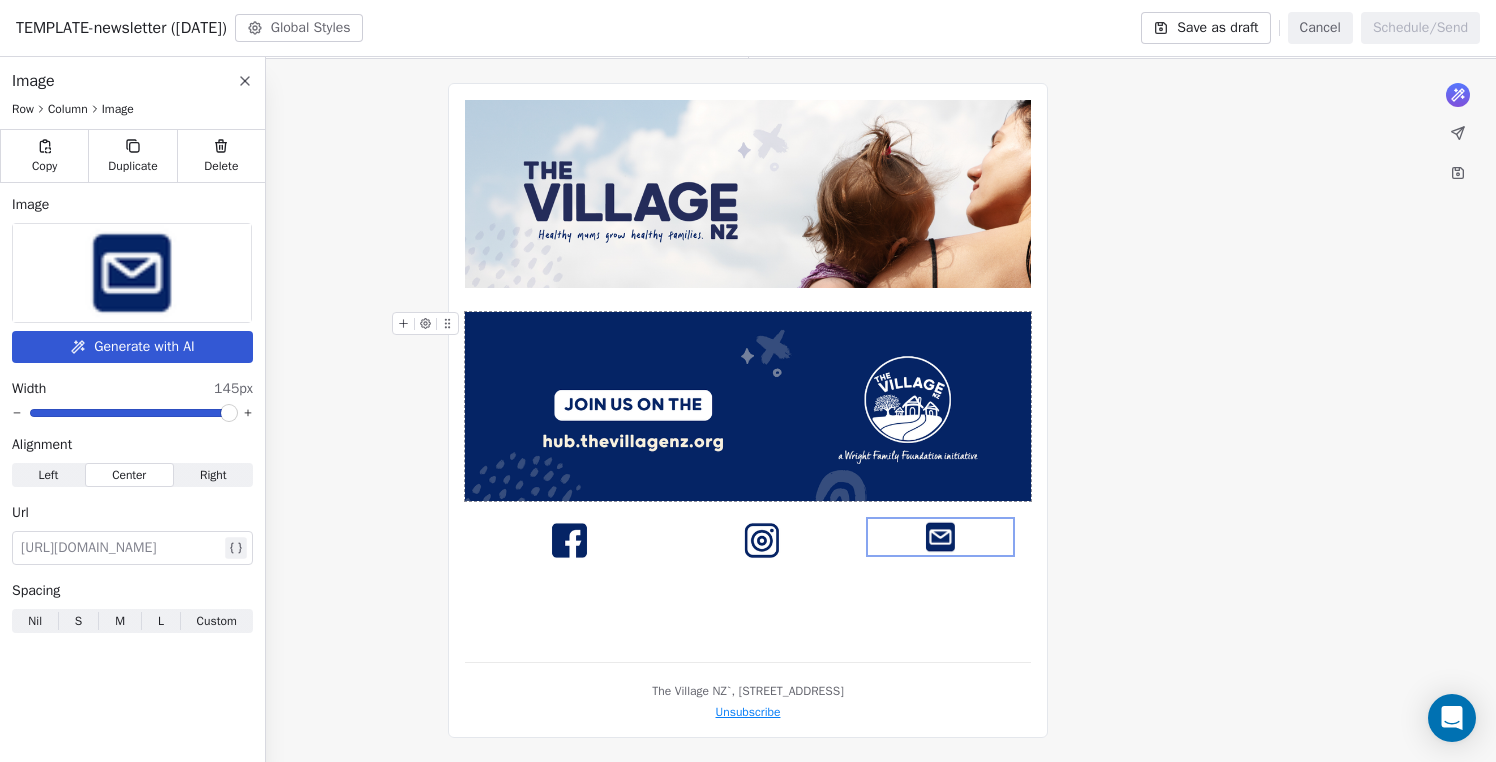 click on "Left" at bounding box center [48, 475] 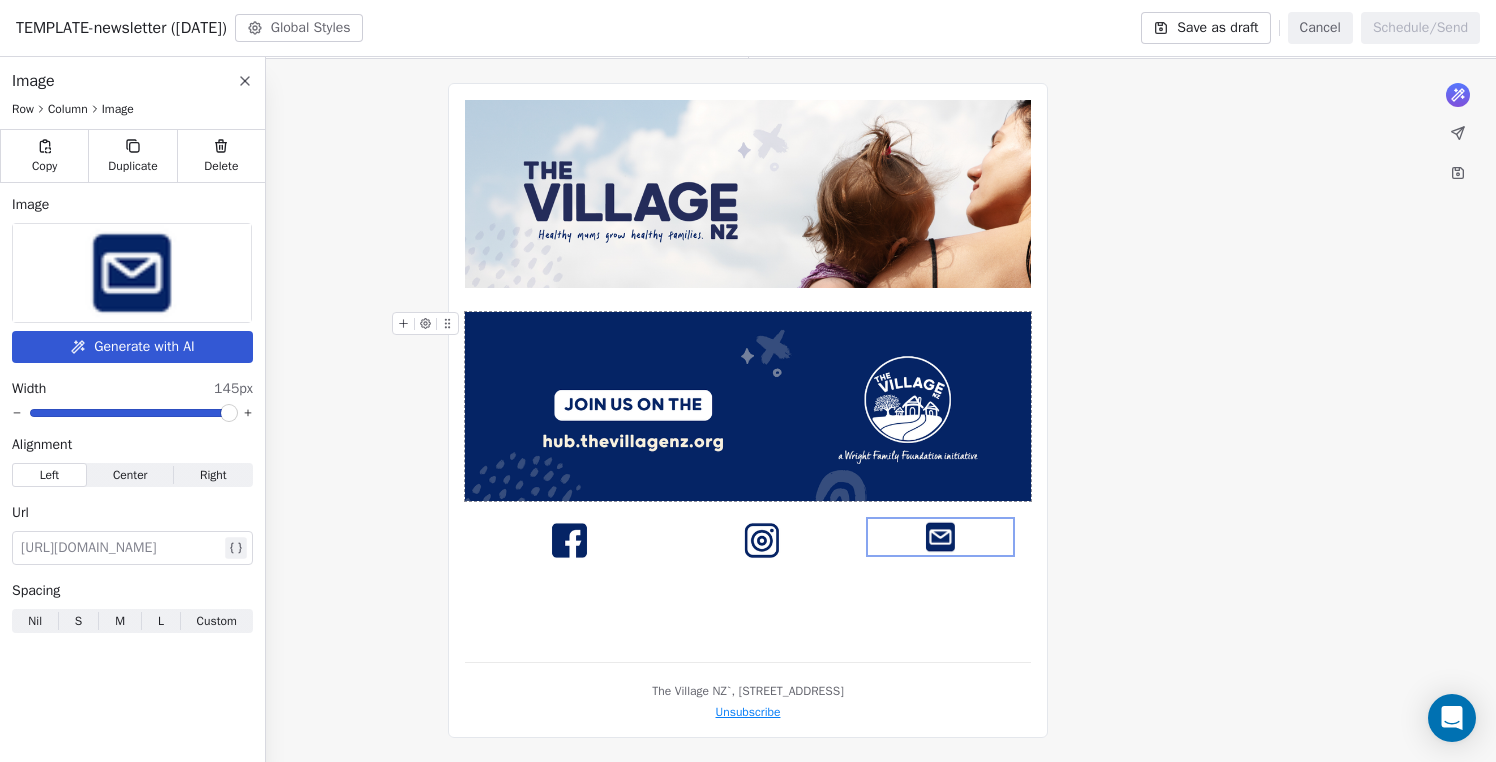 click on "Center Center" at bounding box center [130, 475] 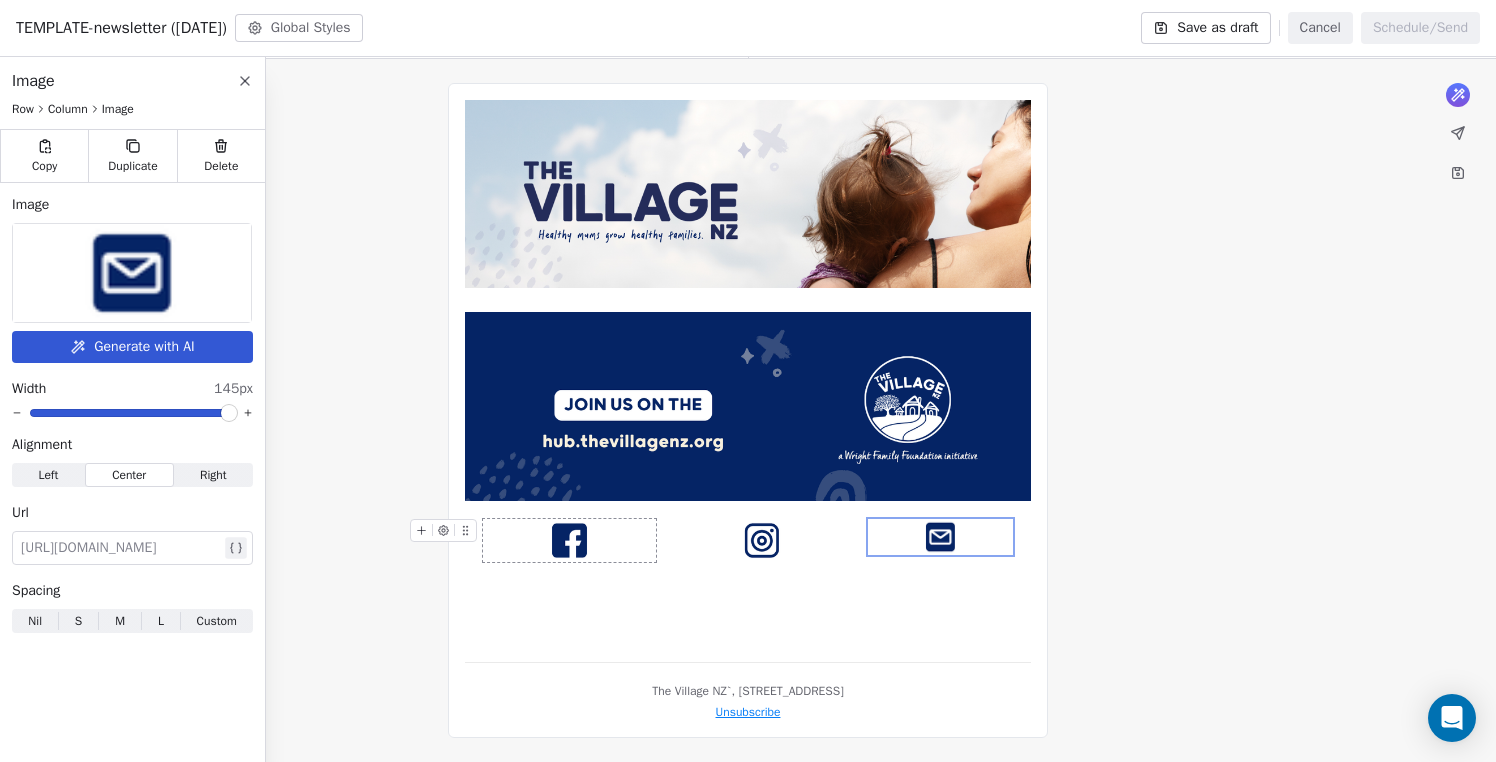 click at bounding box center [569, 540] 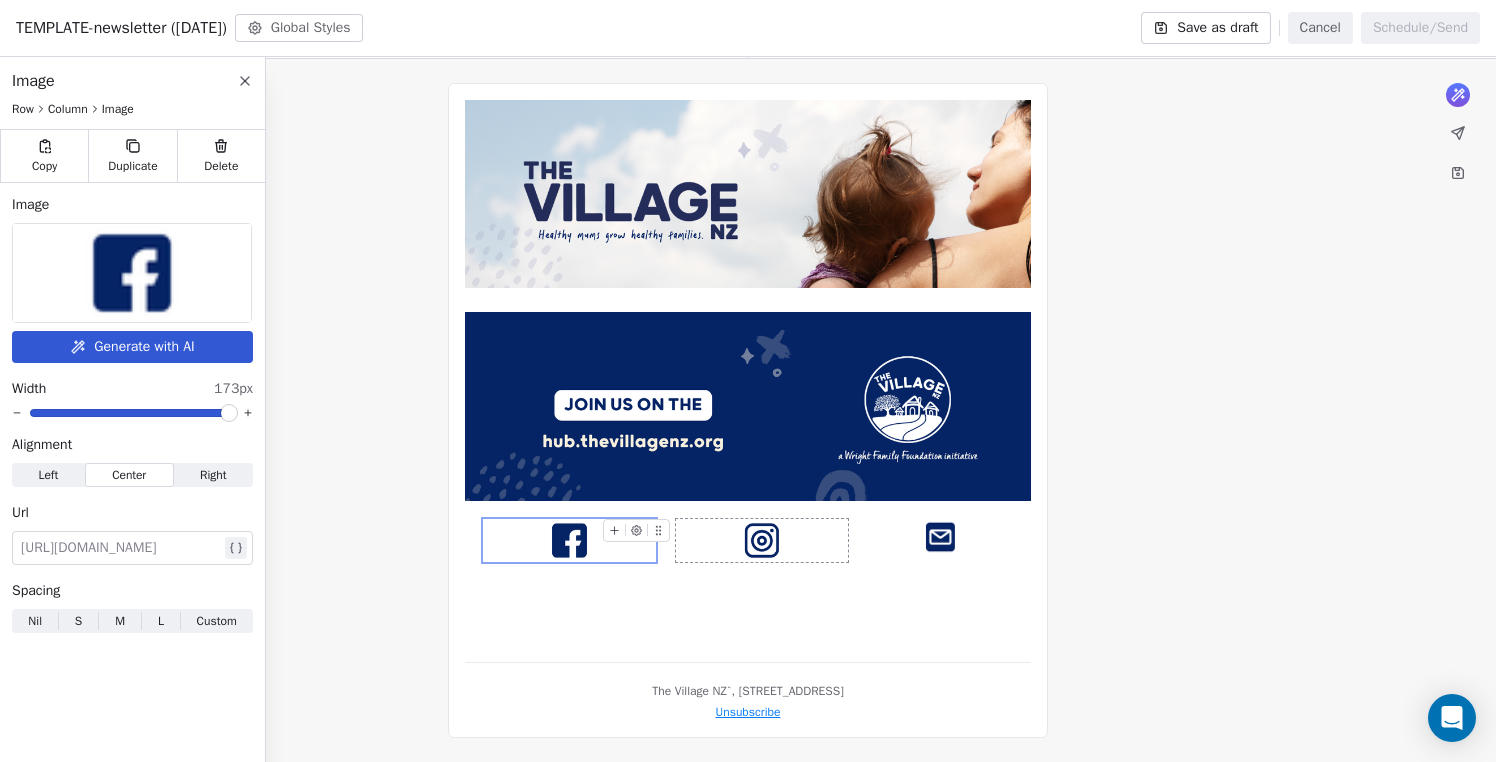 click at bounding box center (762, 540) 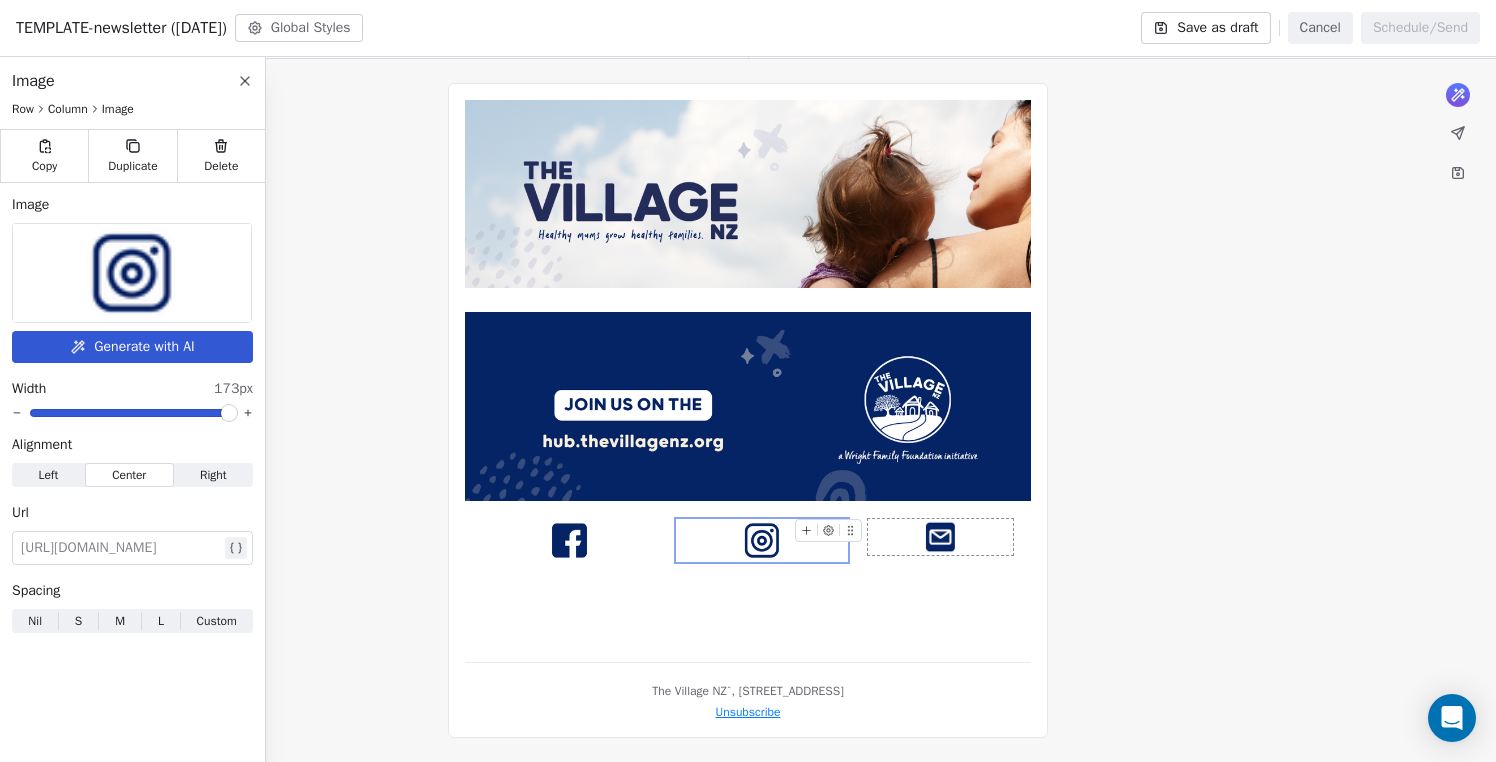 click at bounding box center (940, 537) 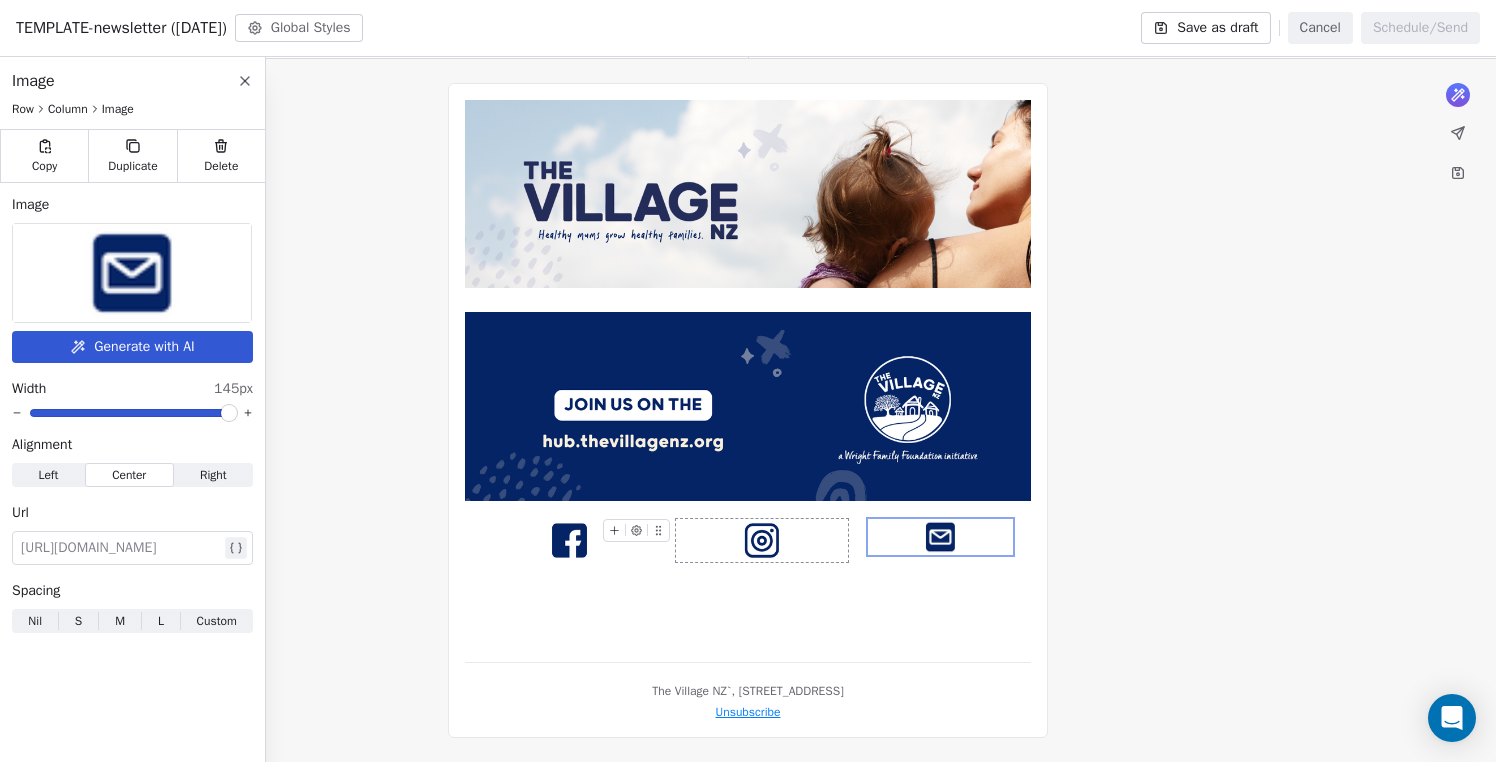 click at bounding box center (762, 540) 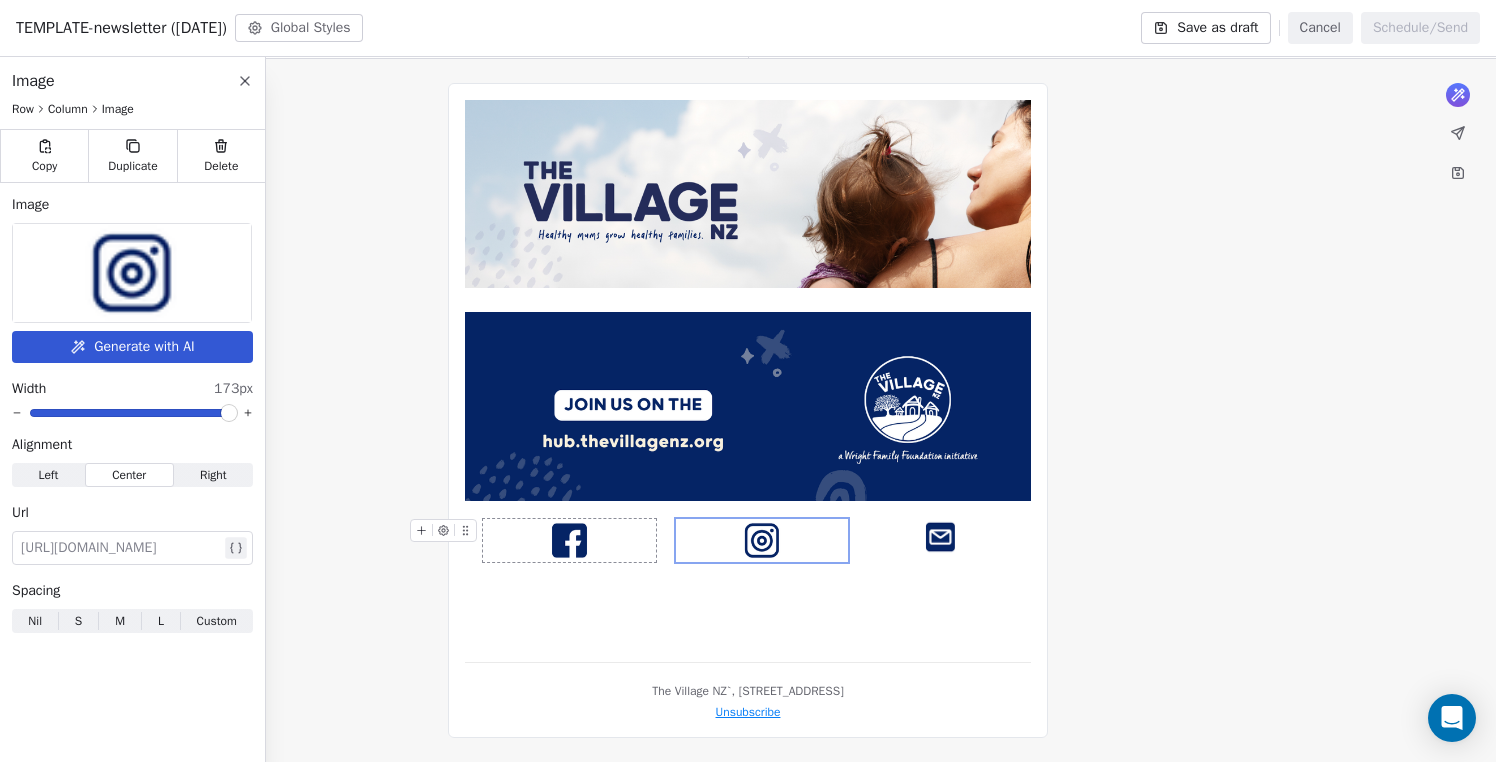 click at bounding box center (569, 540) 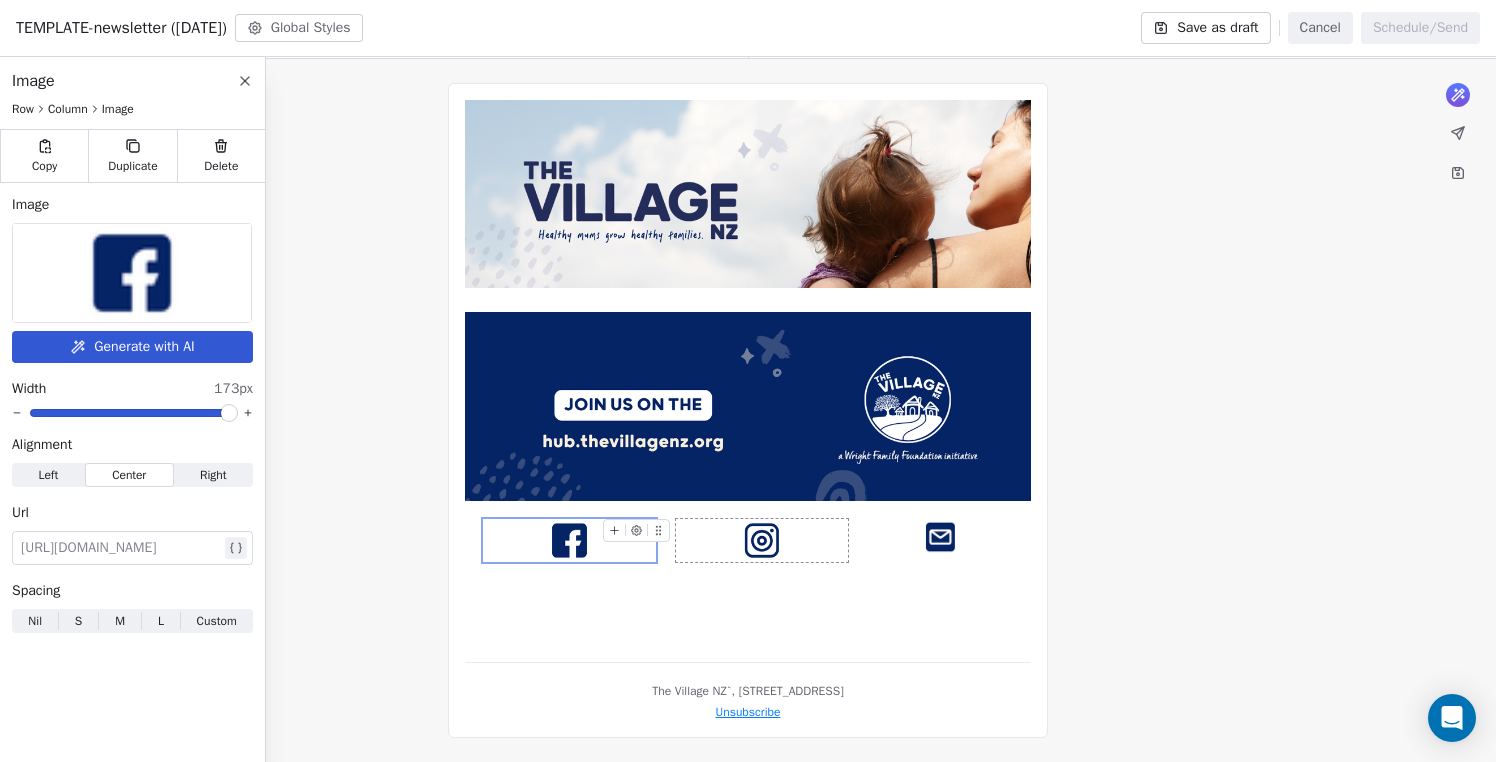 click at bounding box center (762, 540) 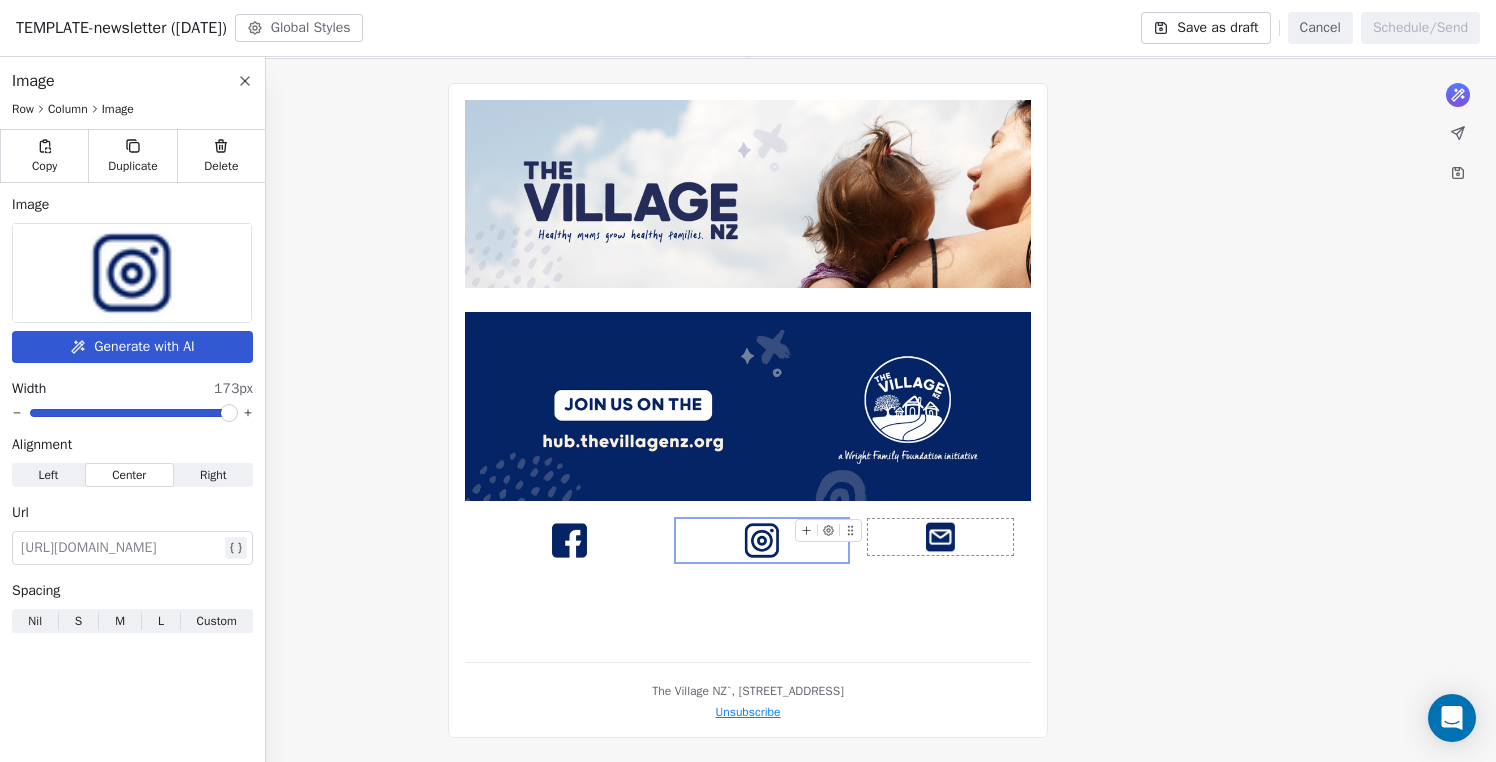 click at bounding box center (940, 537) 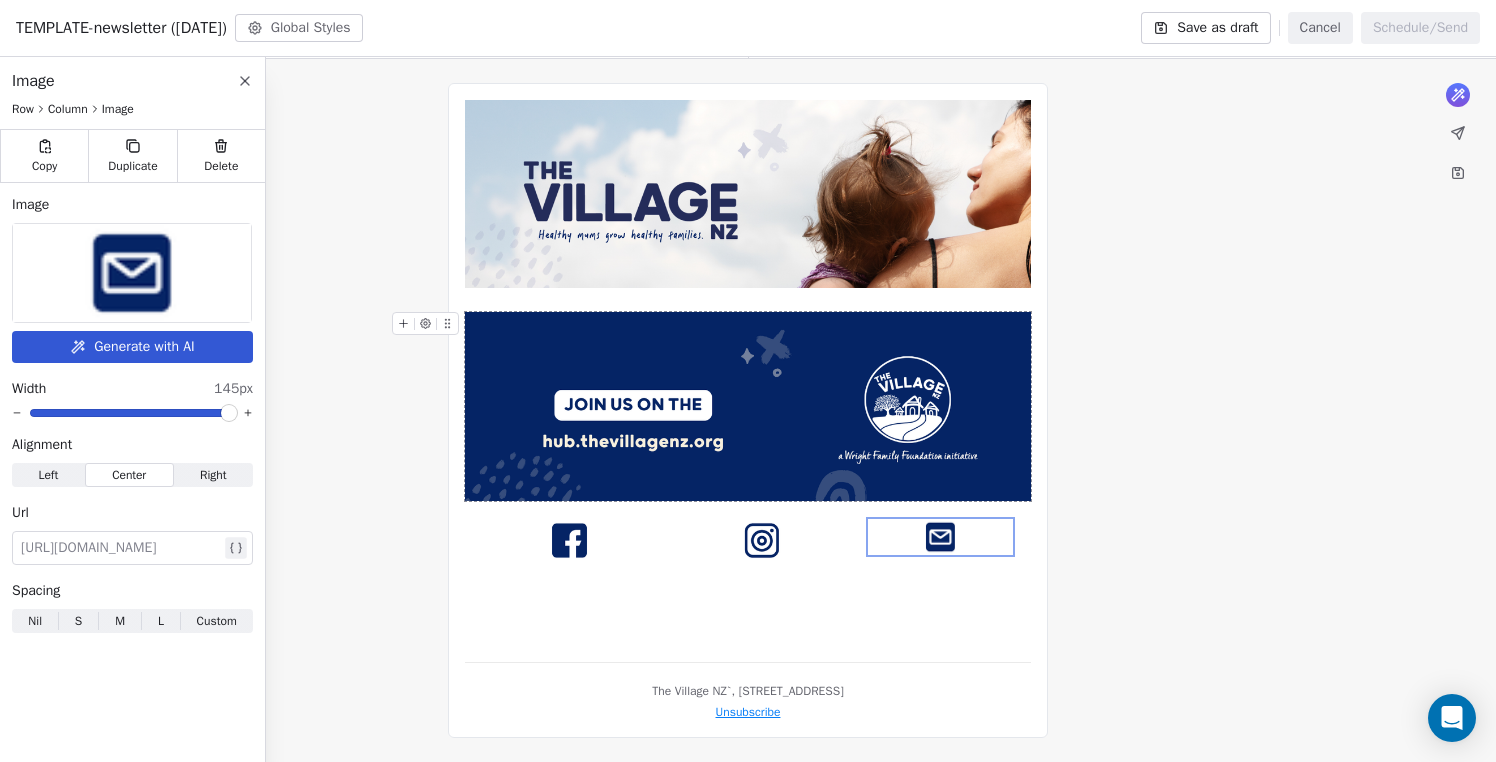 click 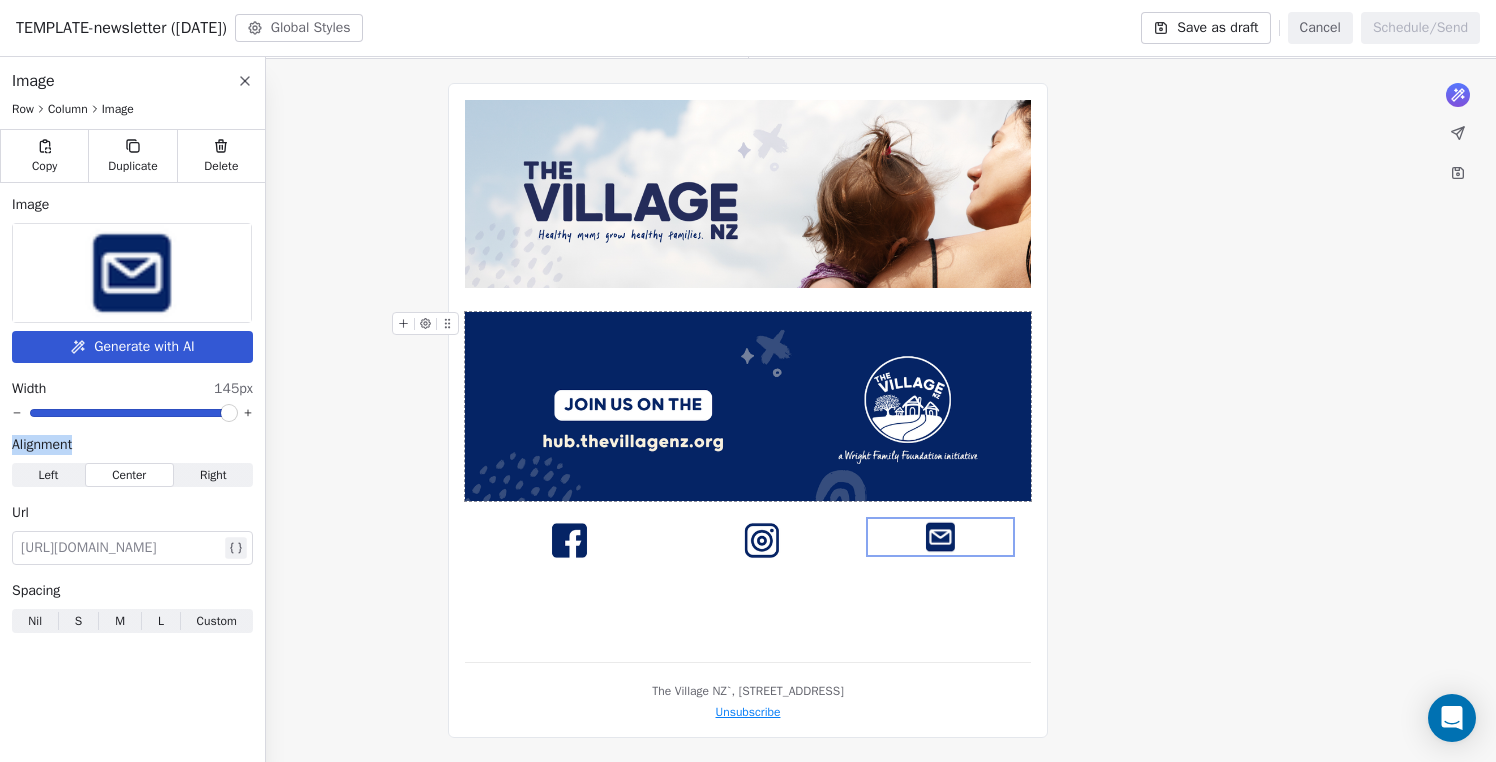 click 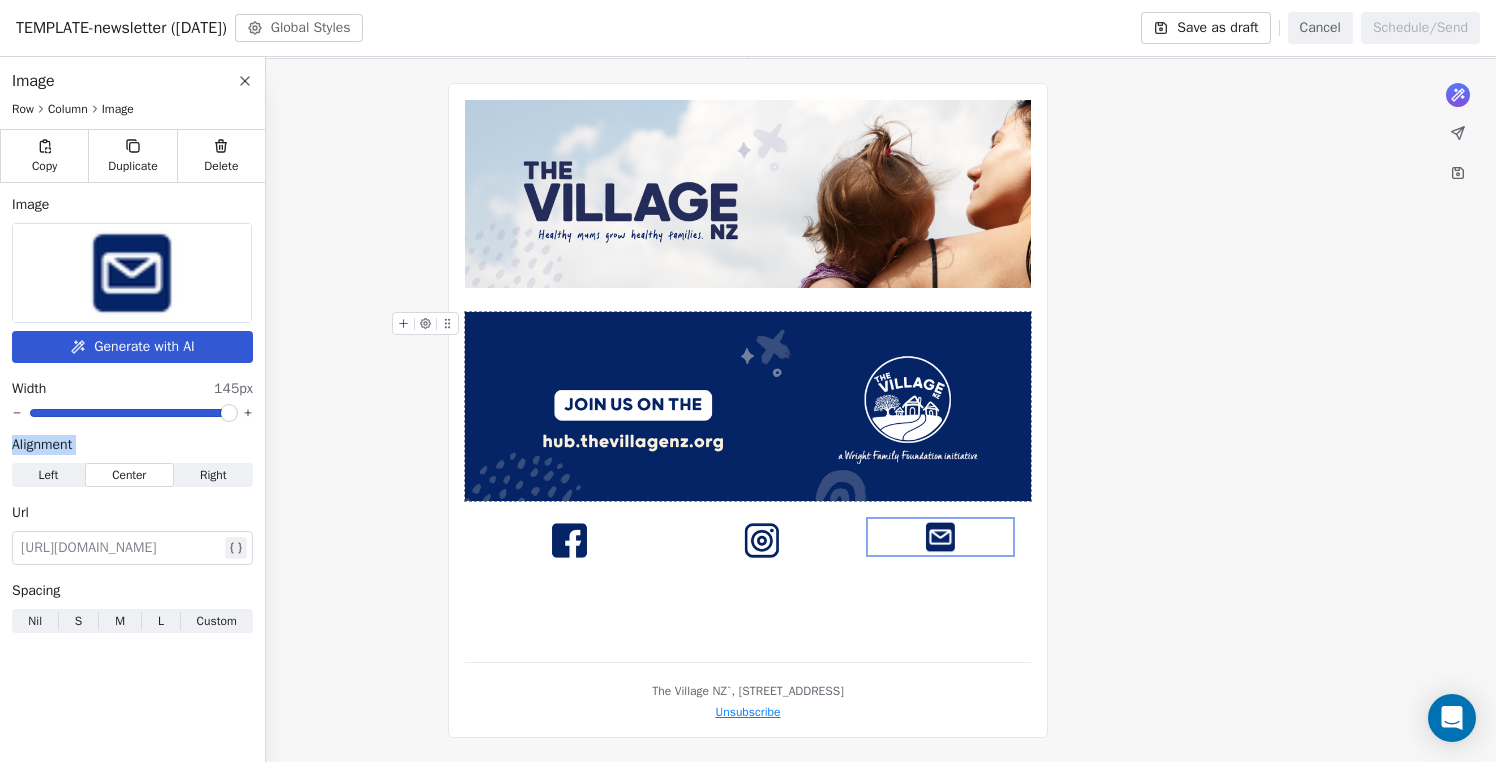 click 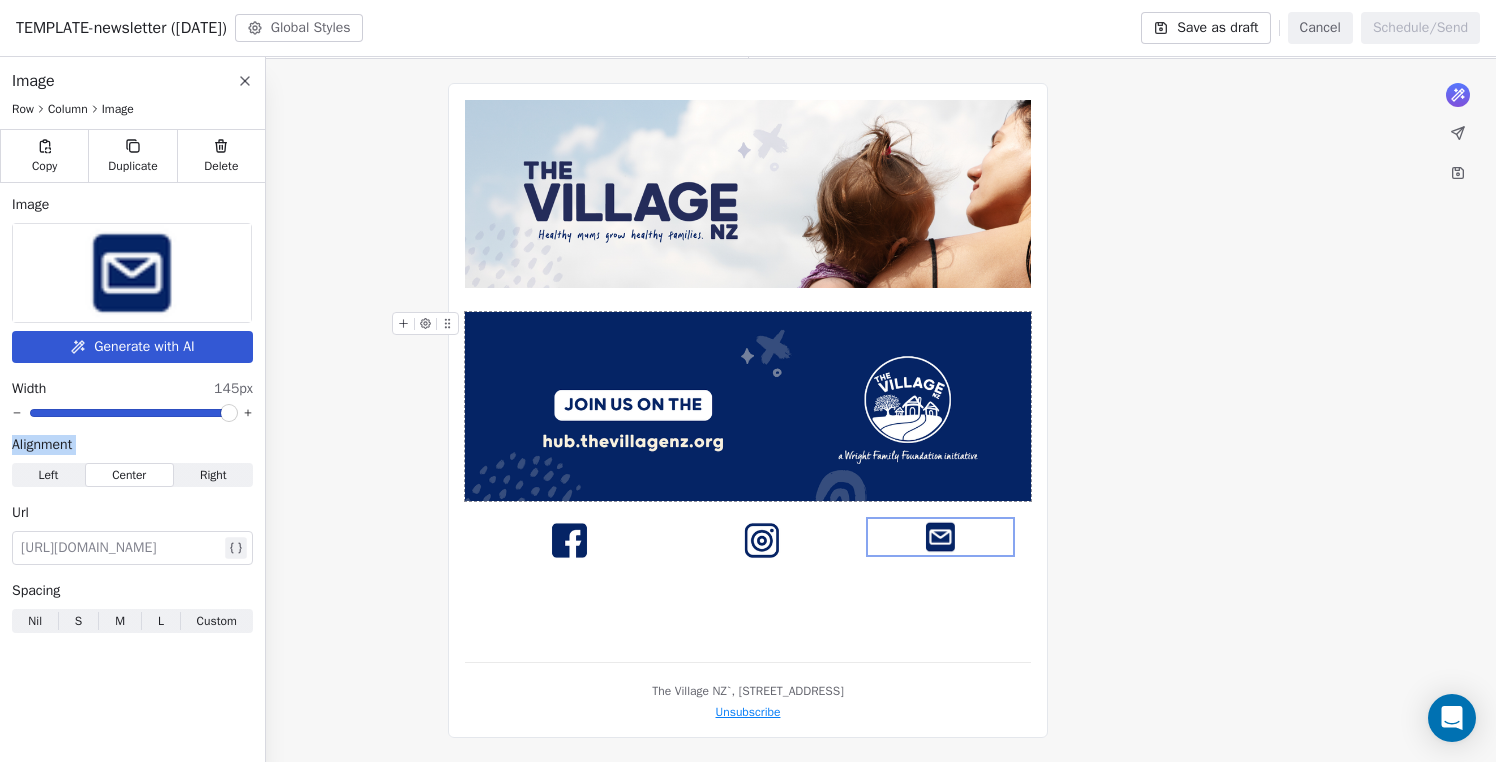 click at bounding box center (229, 413) 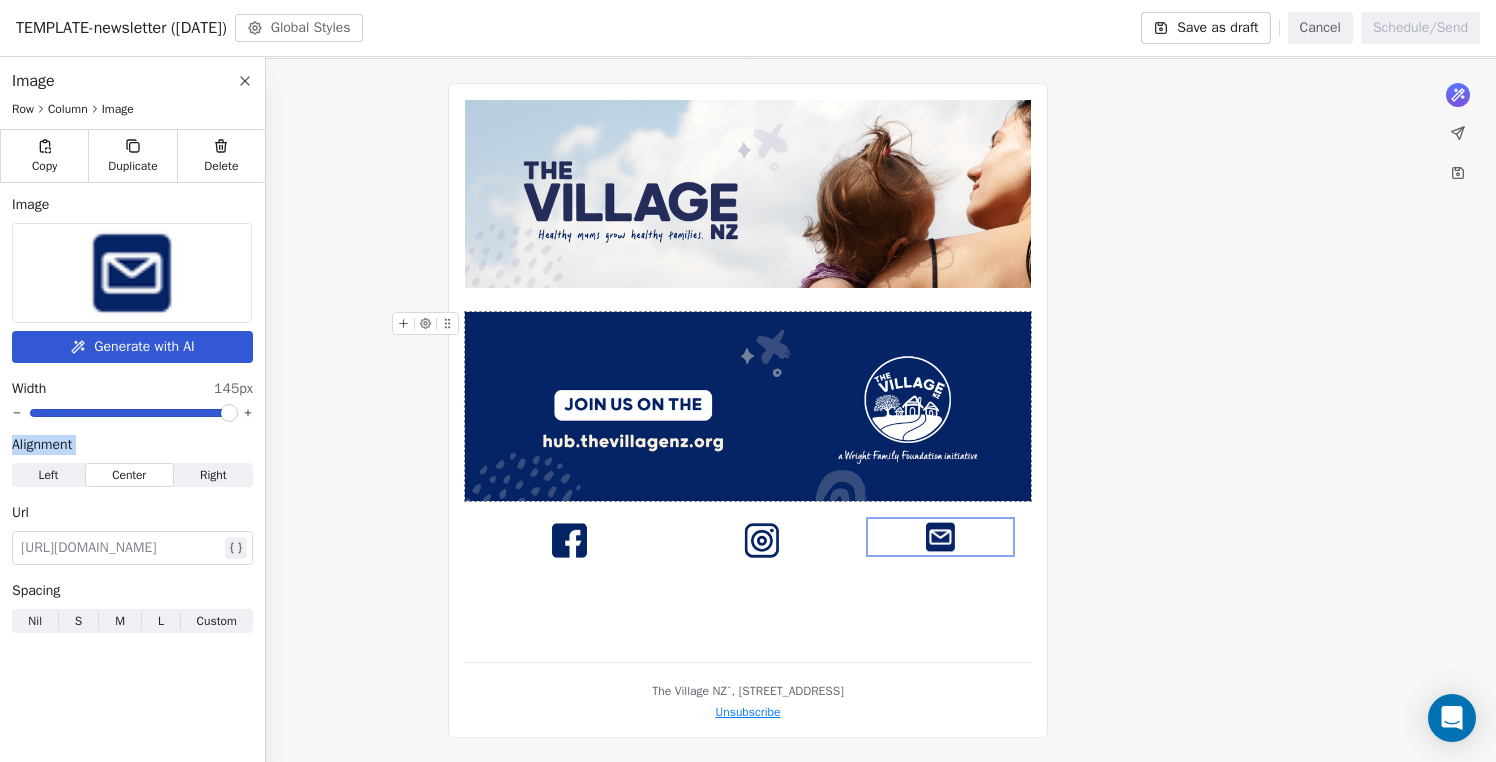 click on "Image Row Column Image Copy Duplicate Delete Image Generate with AI Width 145px Alignment Left Left Center Center Right Right Url [URL][DOMAIN_NAME] Spacing Nil Nil S S M M L L Custom Custom From name: From email: Select Your Verified Domain To: Select a segment Subject: Write the subject here Choose email category What would you like to create email about? or *** *** *** *** The Village NZ`, [STREET_ADDRESS] Unsubscribe" at bounding box center (748, 409) 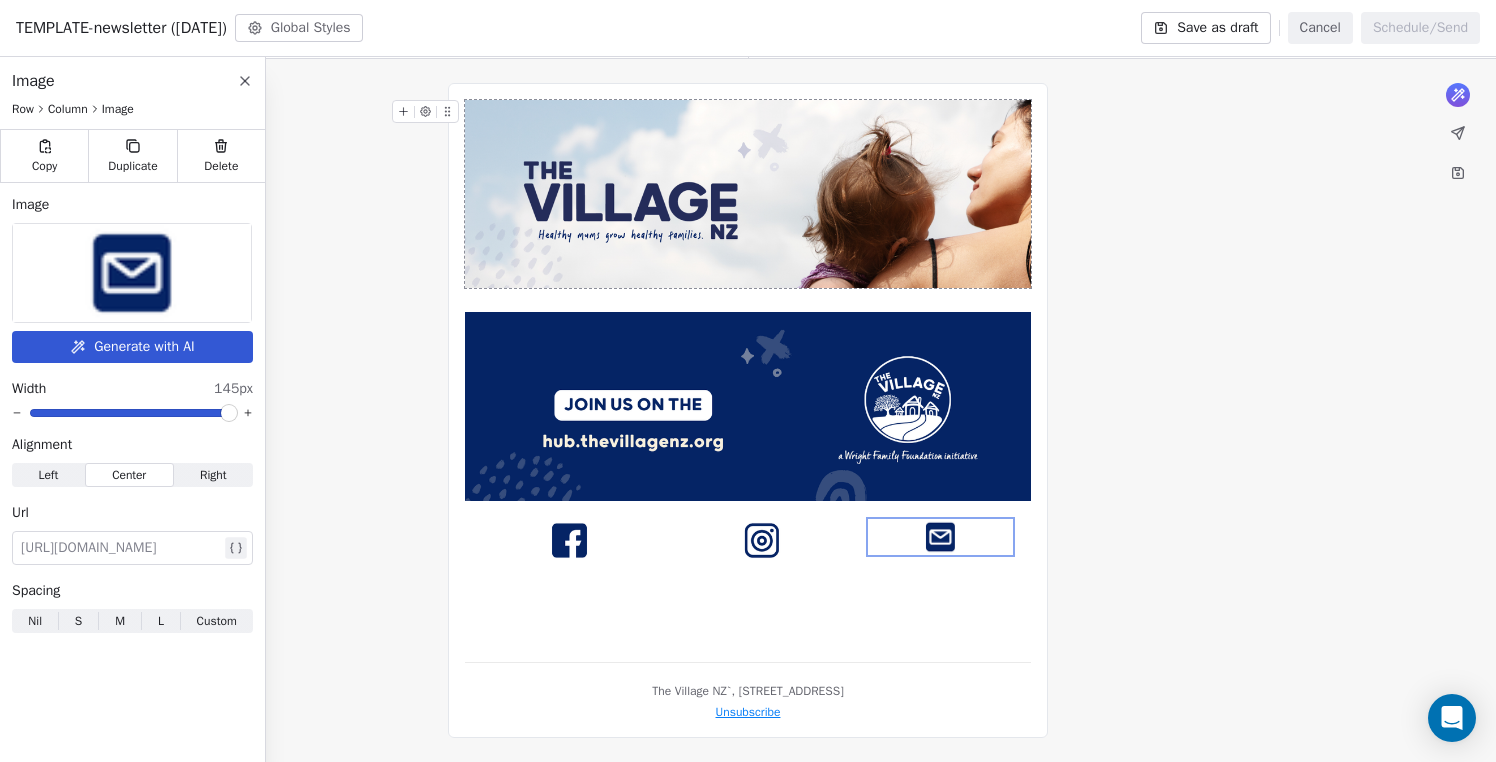 click on "What would you like to create email about? or *** *** *** *** The Village [GEOGRAPHIC_DATA]`, [STREET_ADDRESS] Unsubscribe" at bounding box center (748, 410) 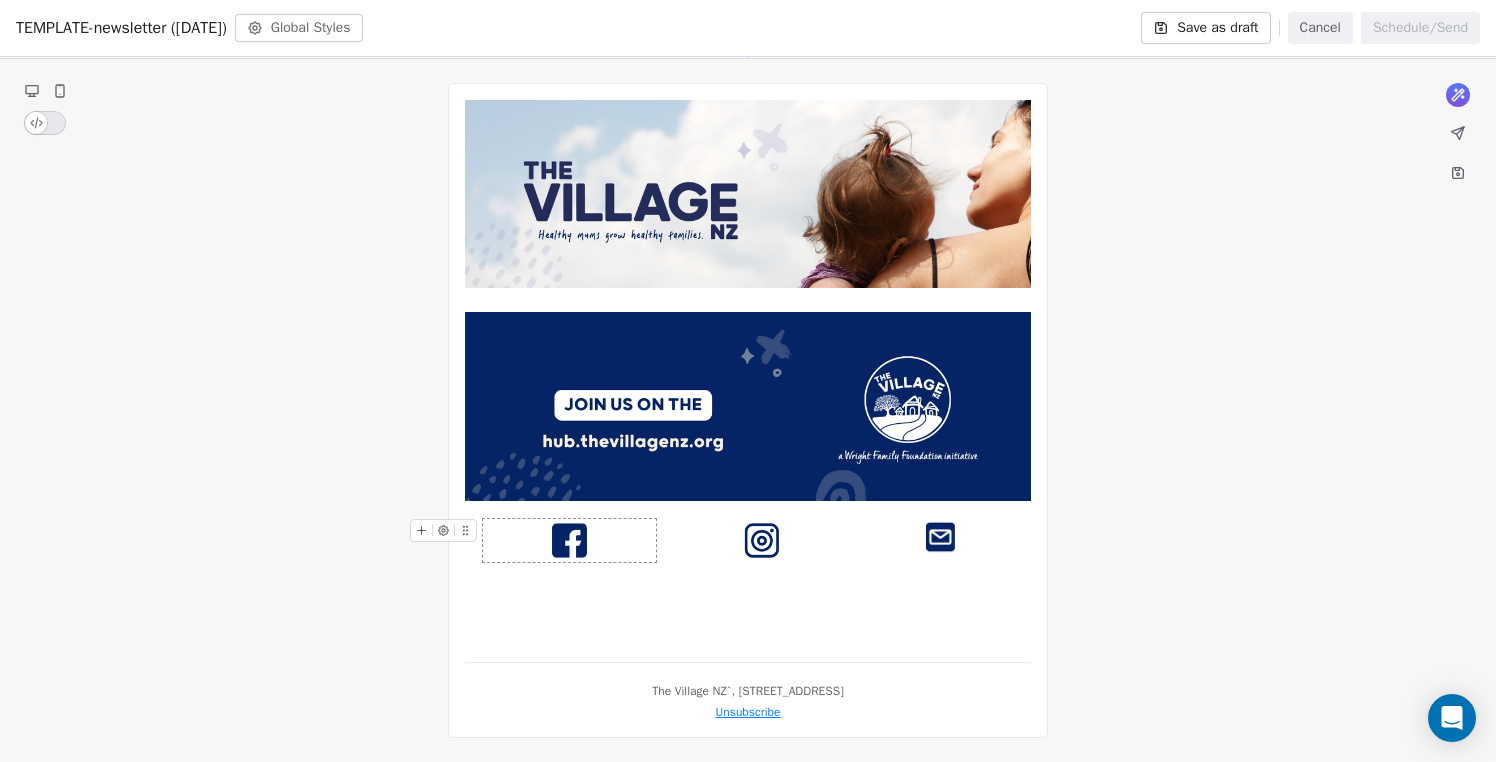 click at bounding box center [569, 540] 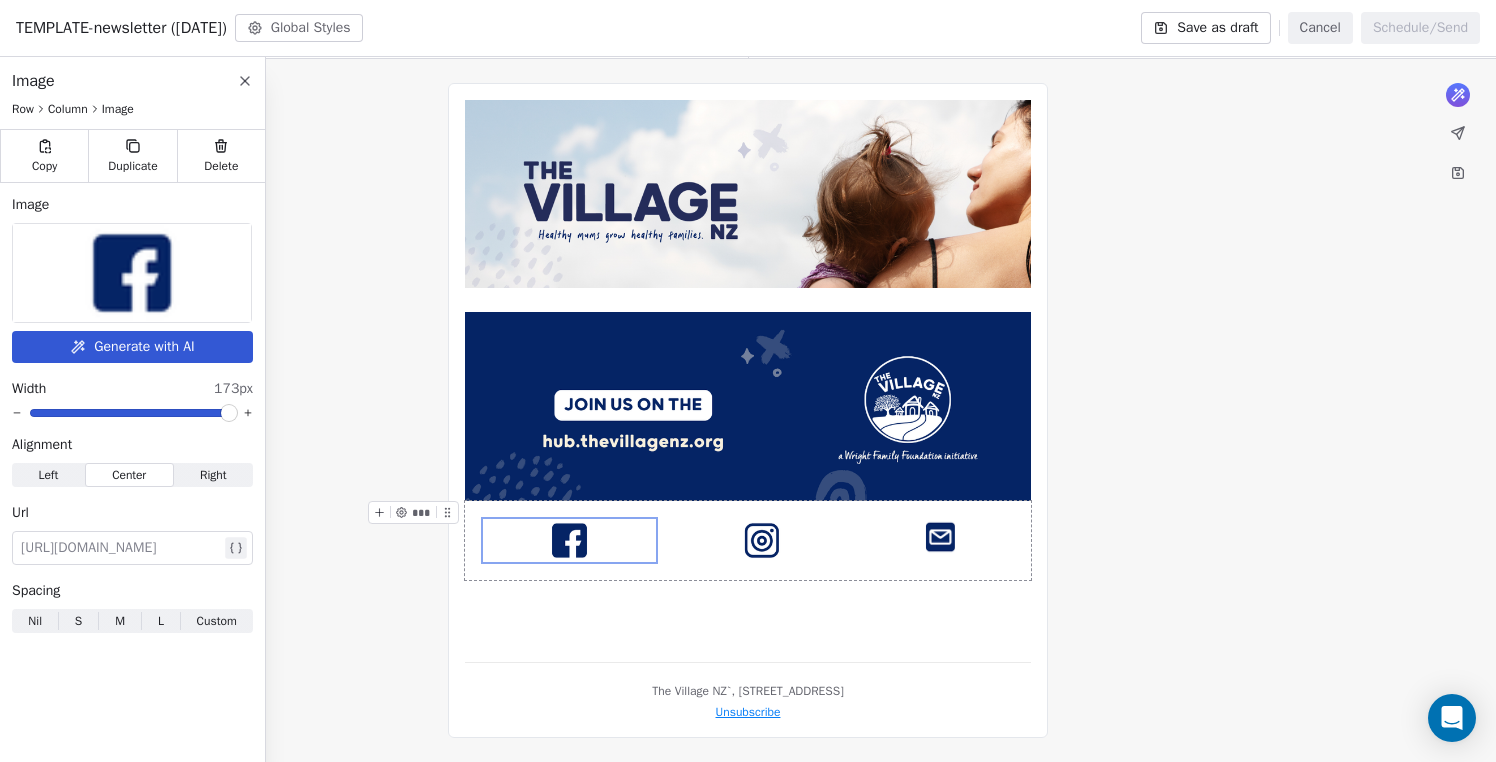 click at bounding box center [120, 548] 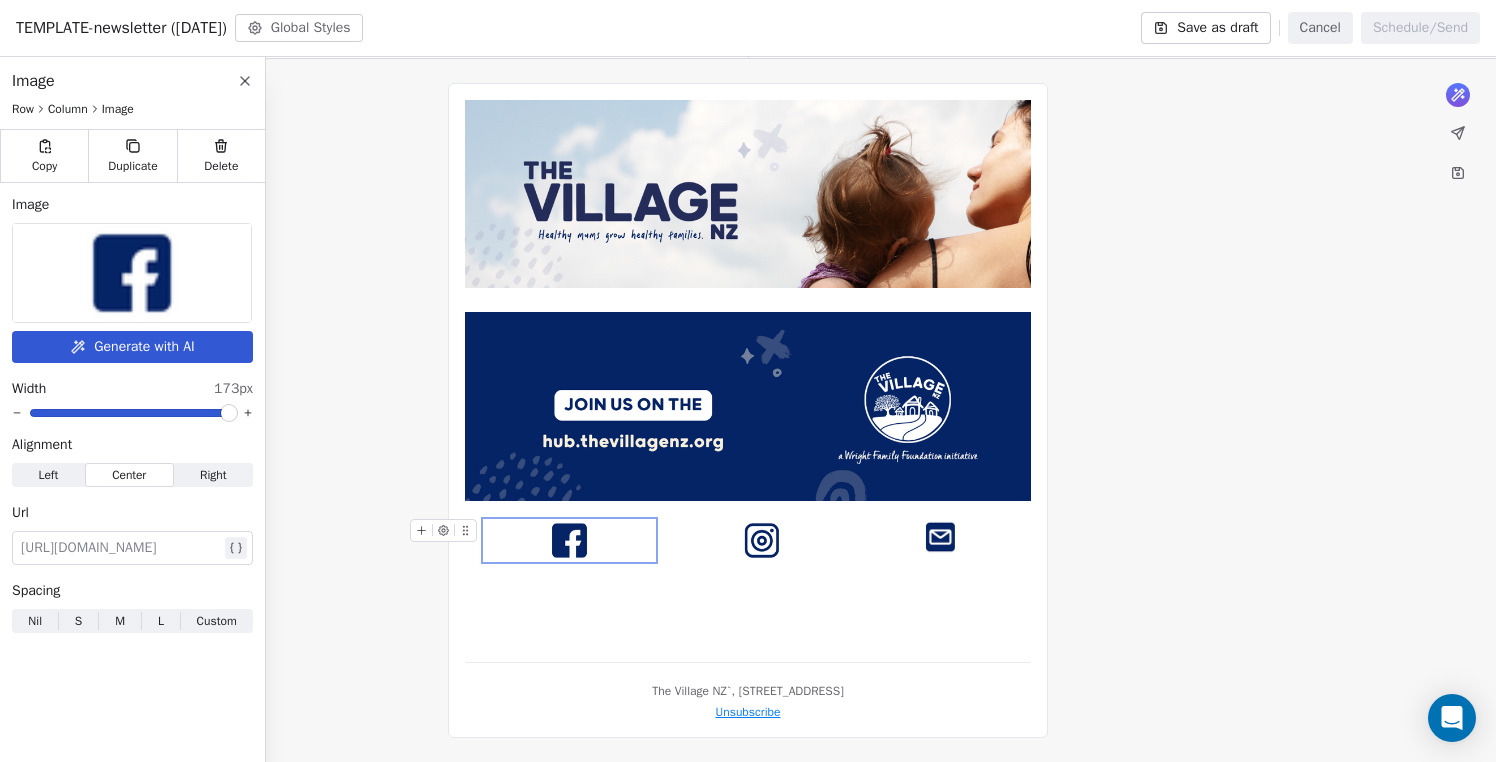 click on "[URL][DOMAIN_NAME]" at bounding box center (134, 548) 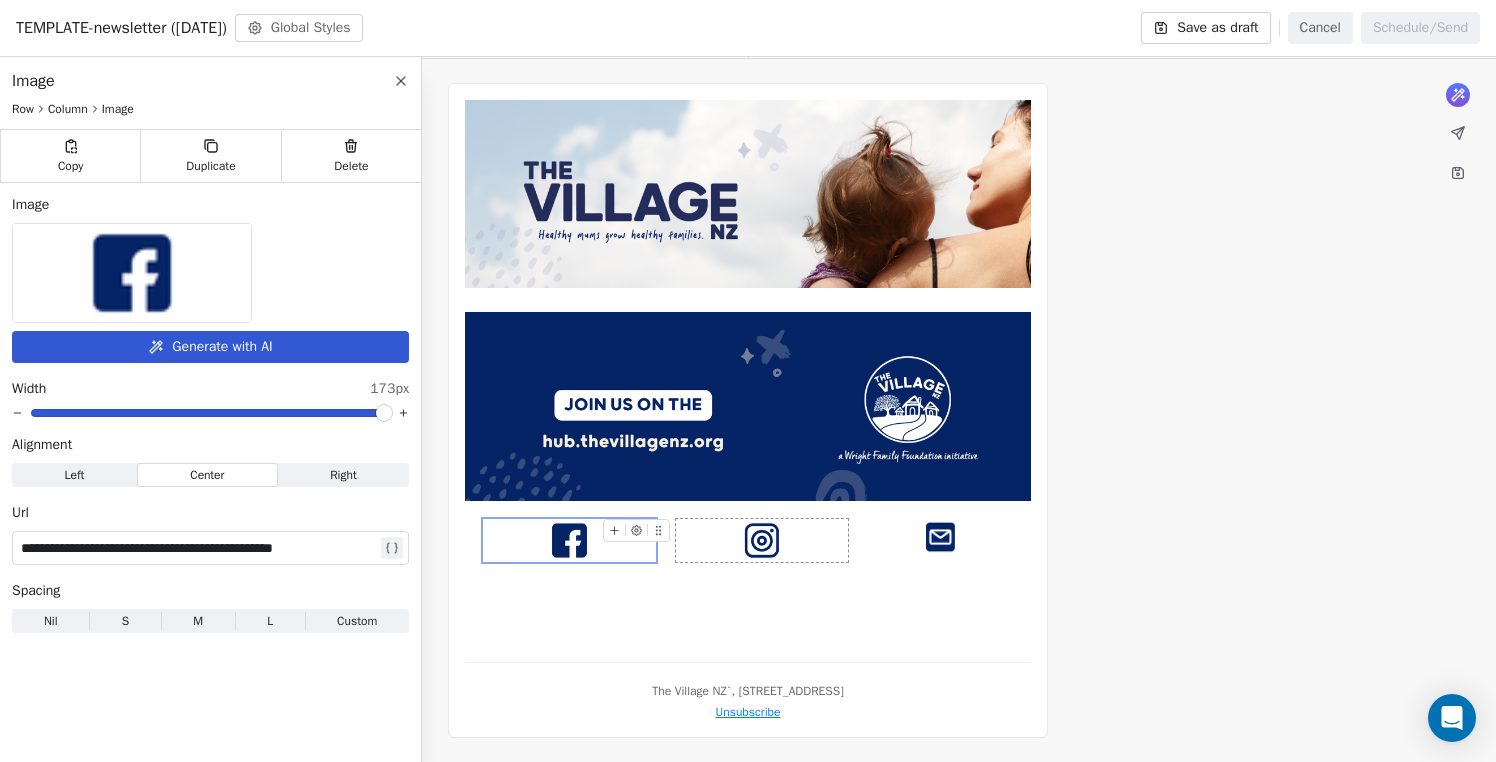 click at bounding box center [762, 540] 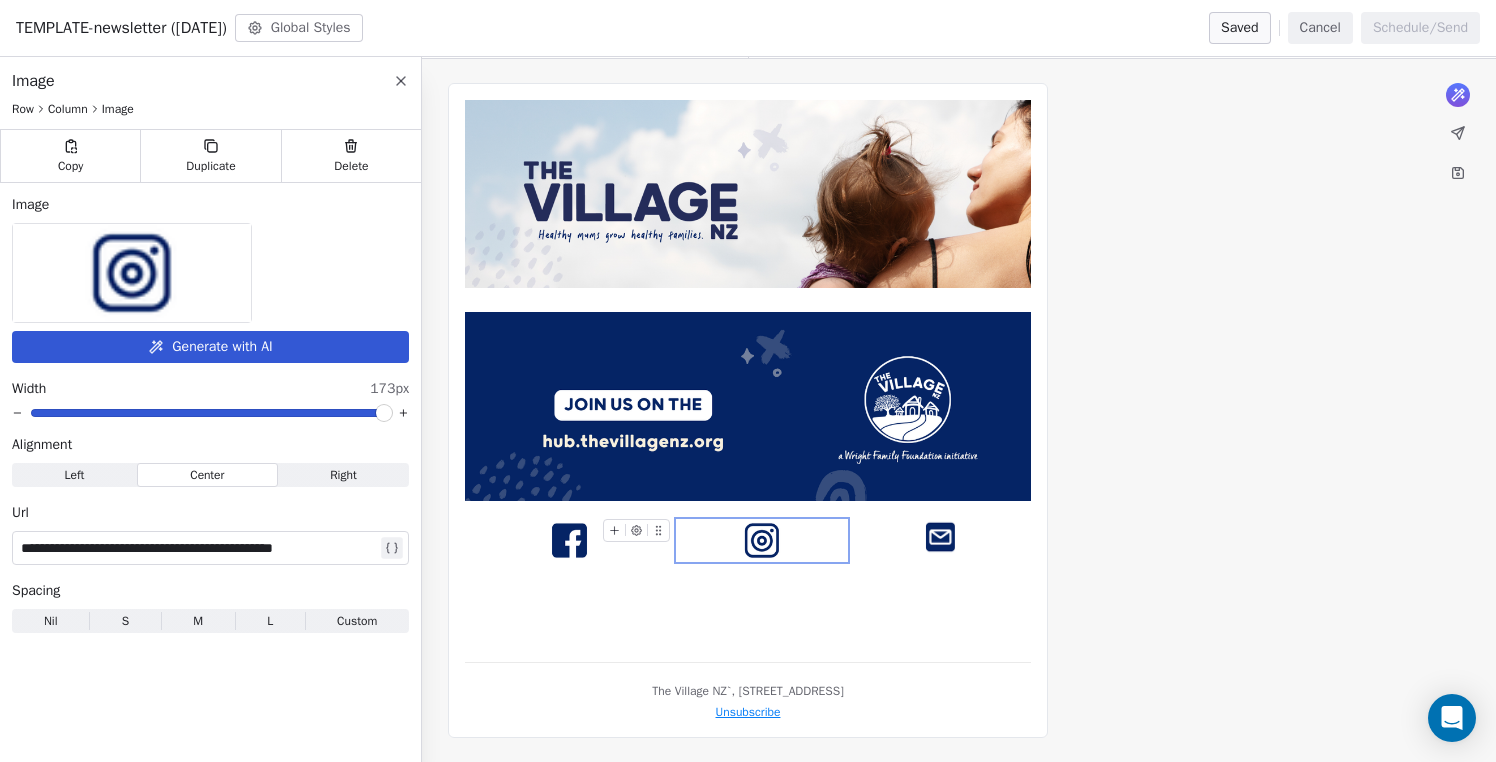 click at bounding box center (762, 540) 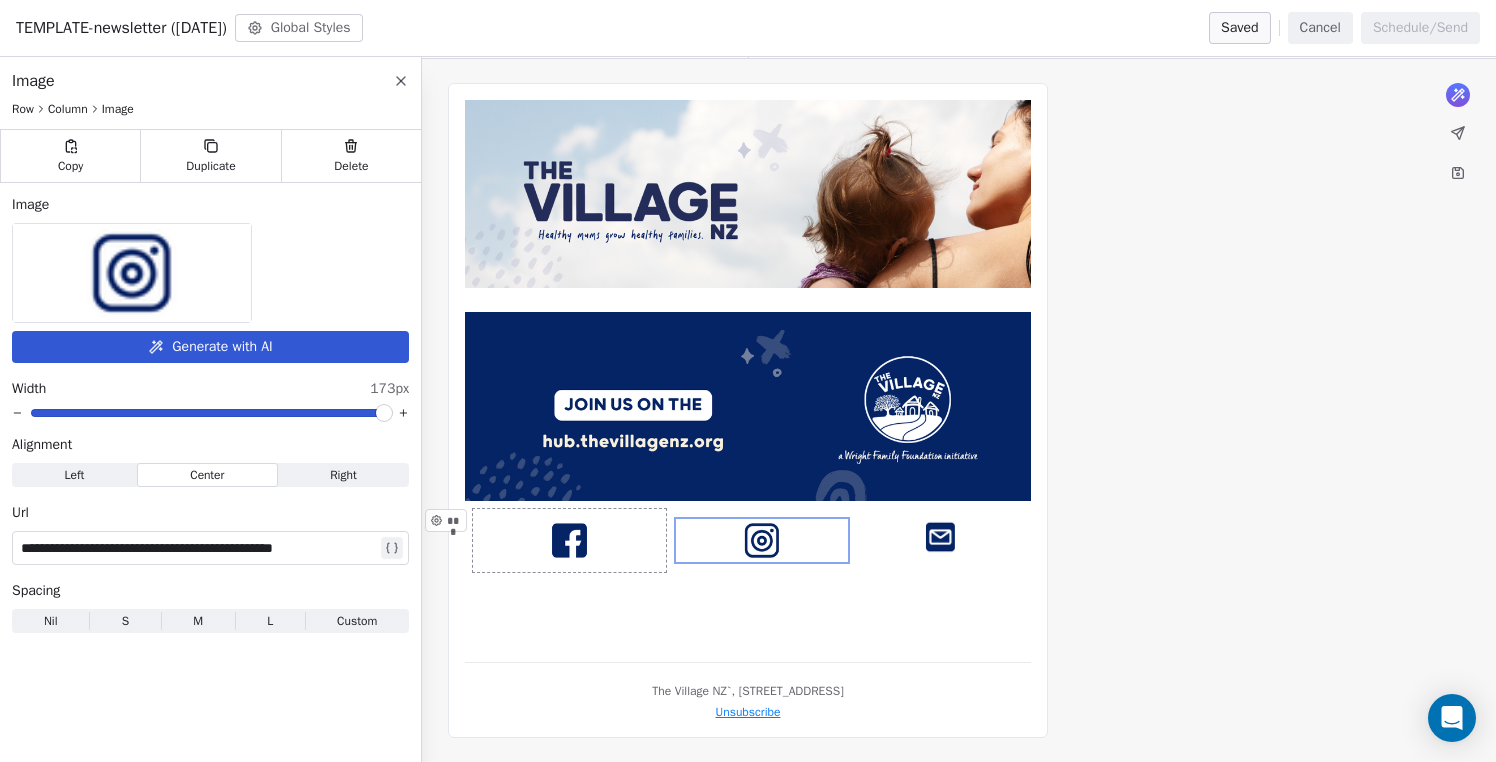 click on "**********" at bounding box center [198, 548] 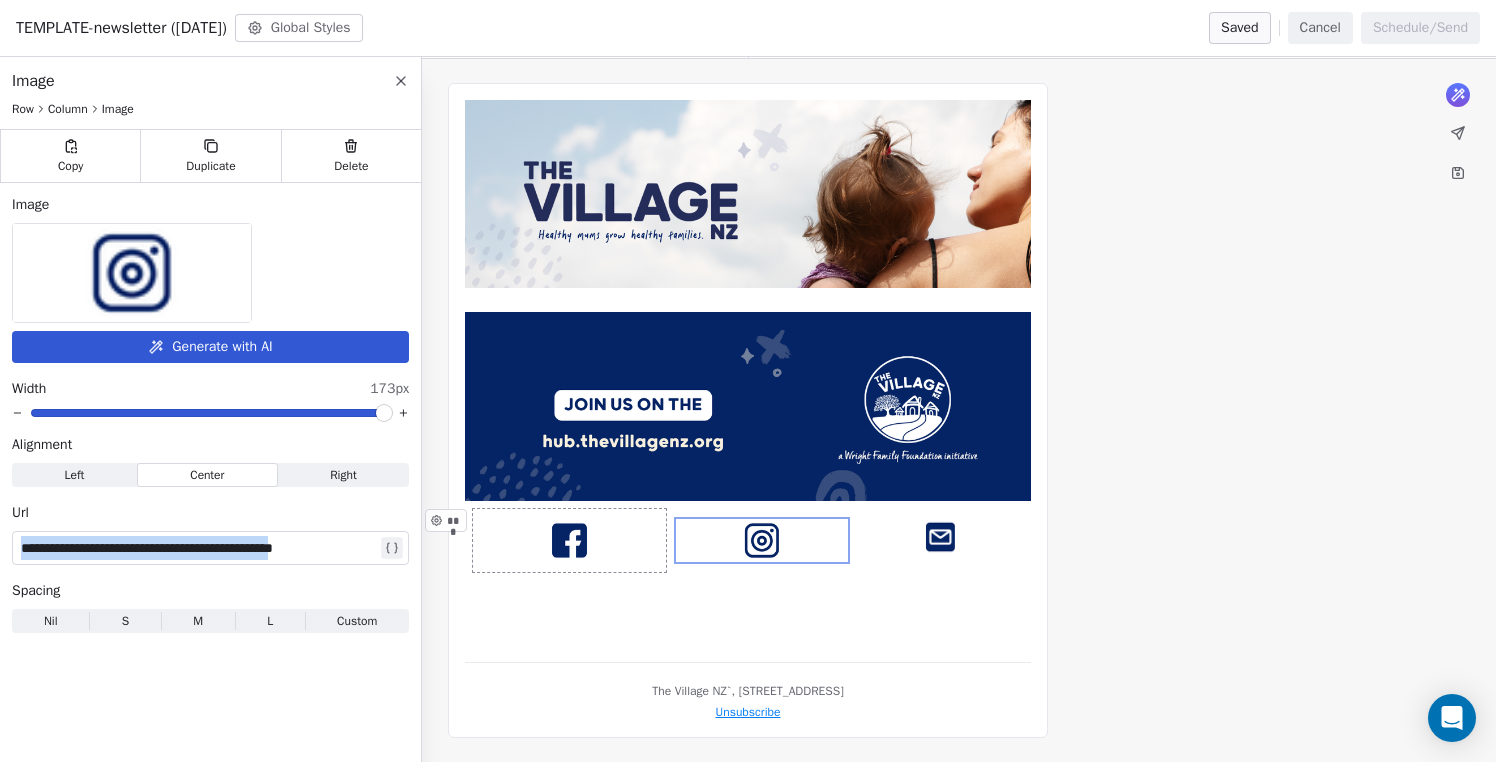 drag, startPoint x: 370, startPoint y: 551, endPoint x: -16, endPoint y: 544, distance: 386.06348 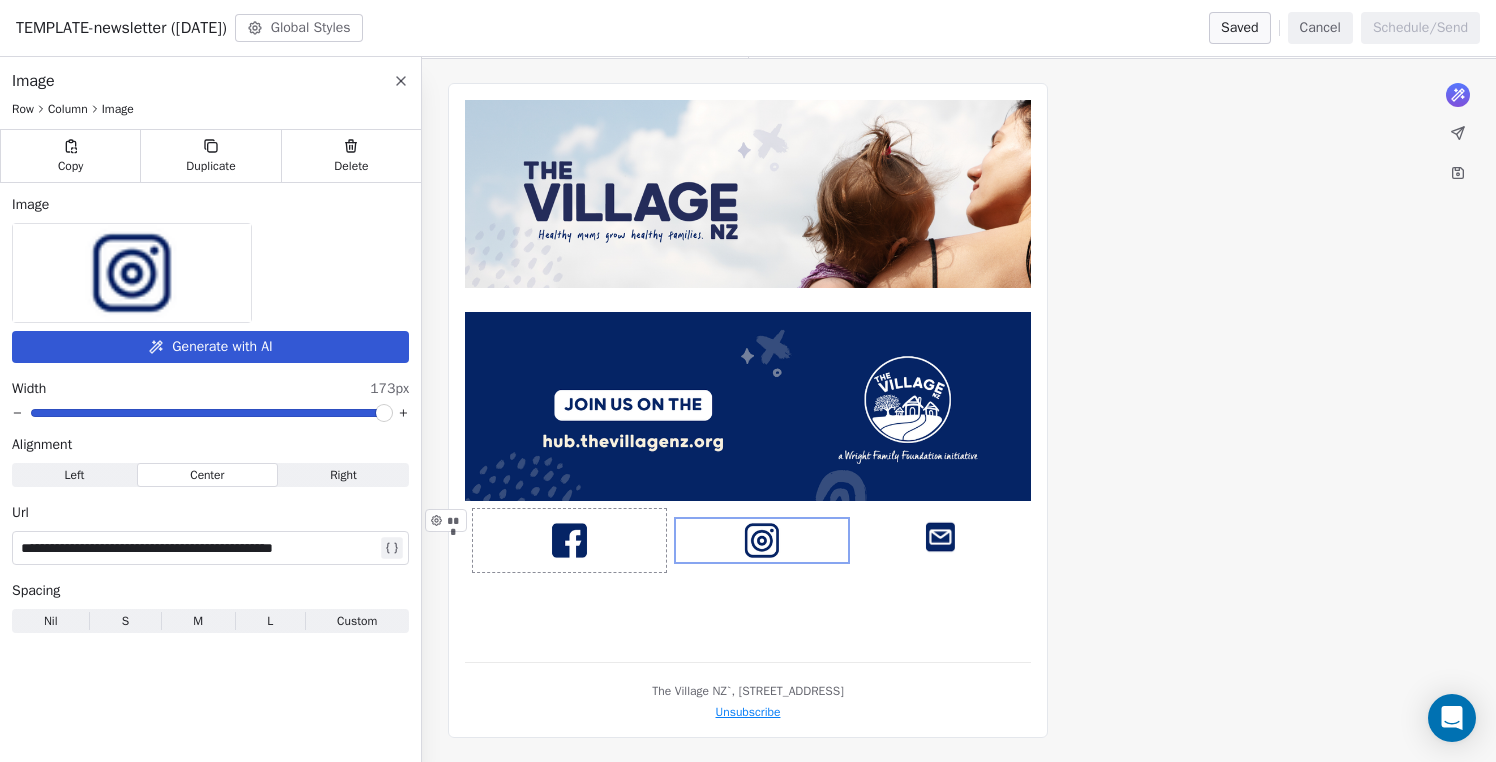 click on "**********" at bounding box center (198, 548) 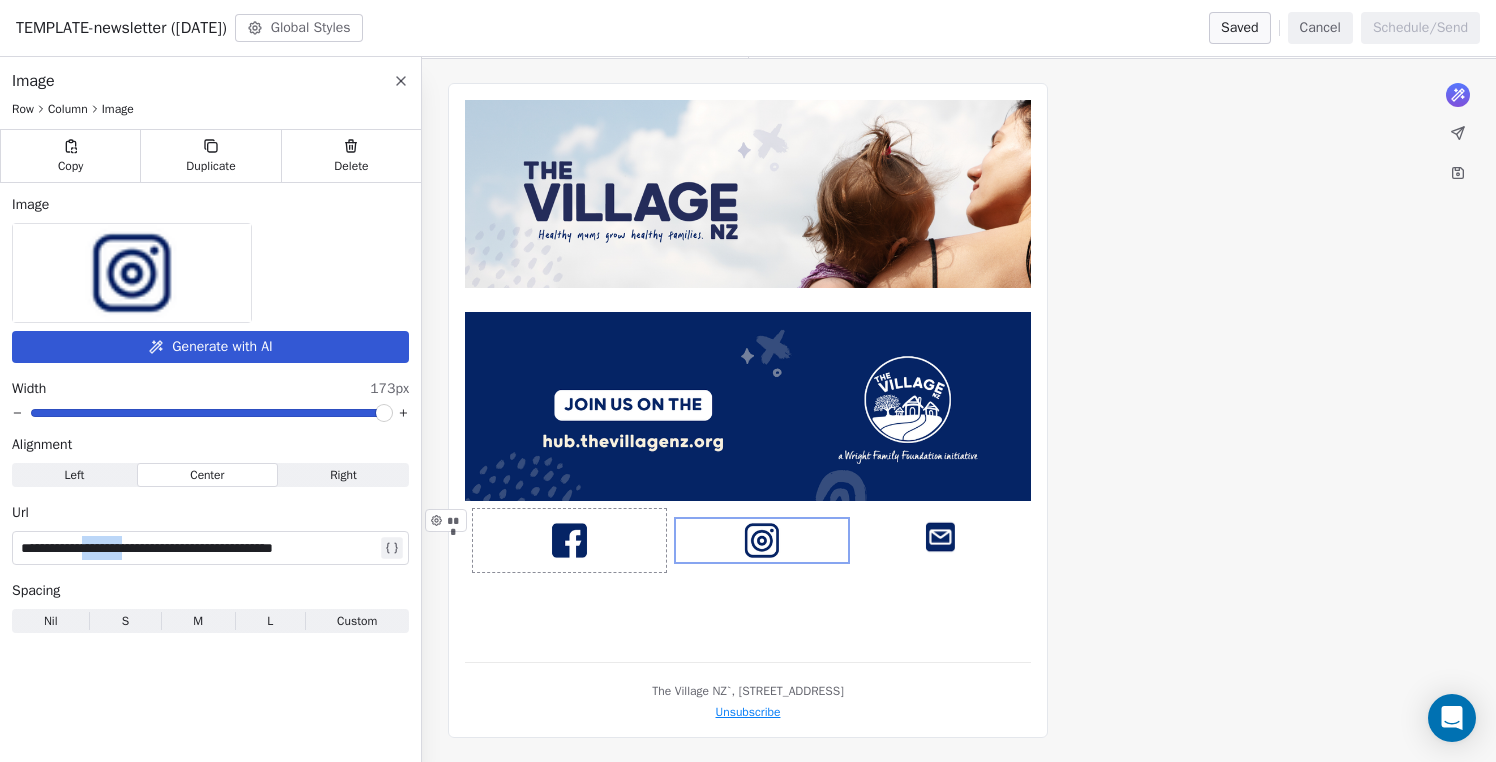 drag, startPoint x: 159, startPoint y: 548, endPoint x: 101, endPoint y: 548, distance: 58 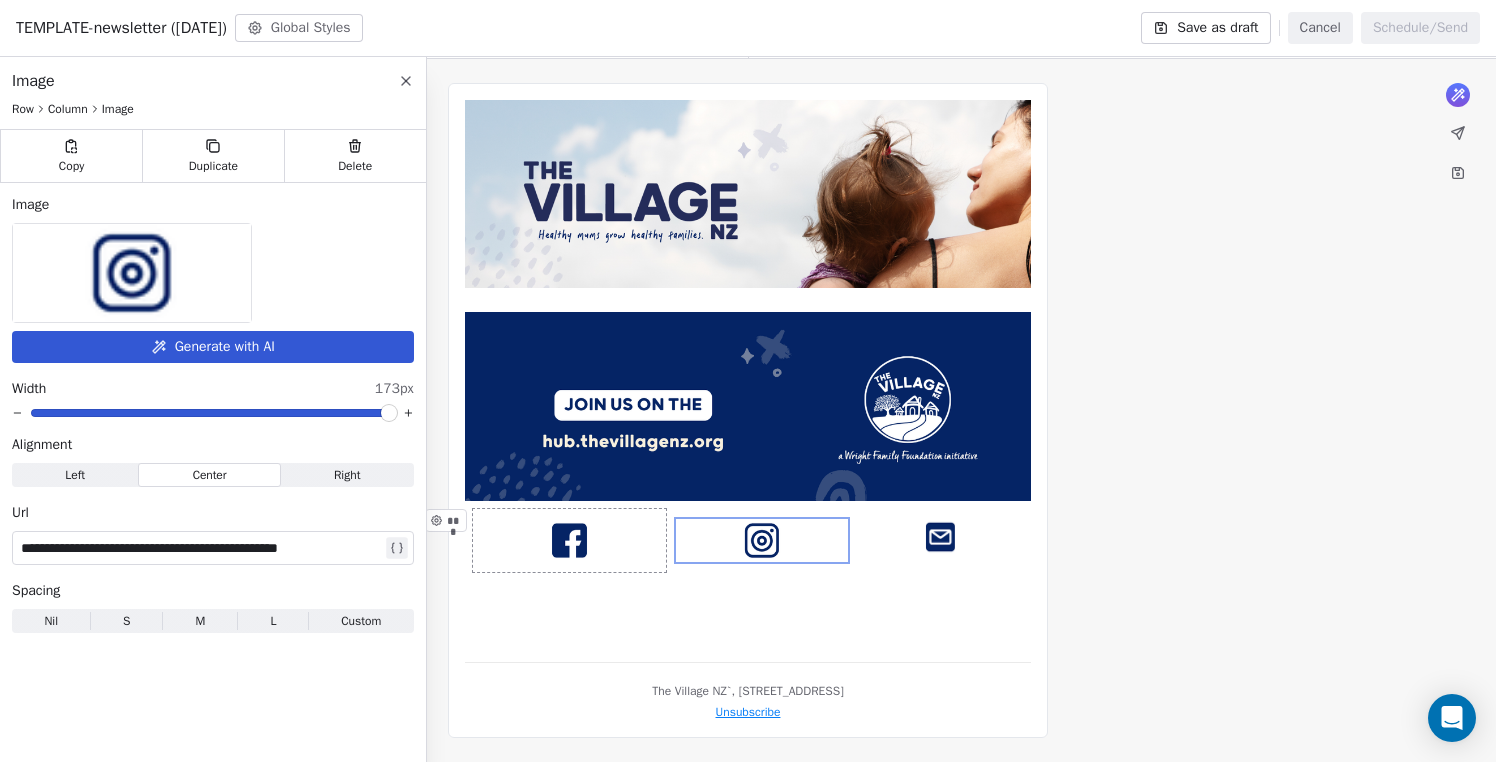 click on "**********" at bounding box center [213, 414] 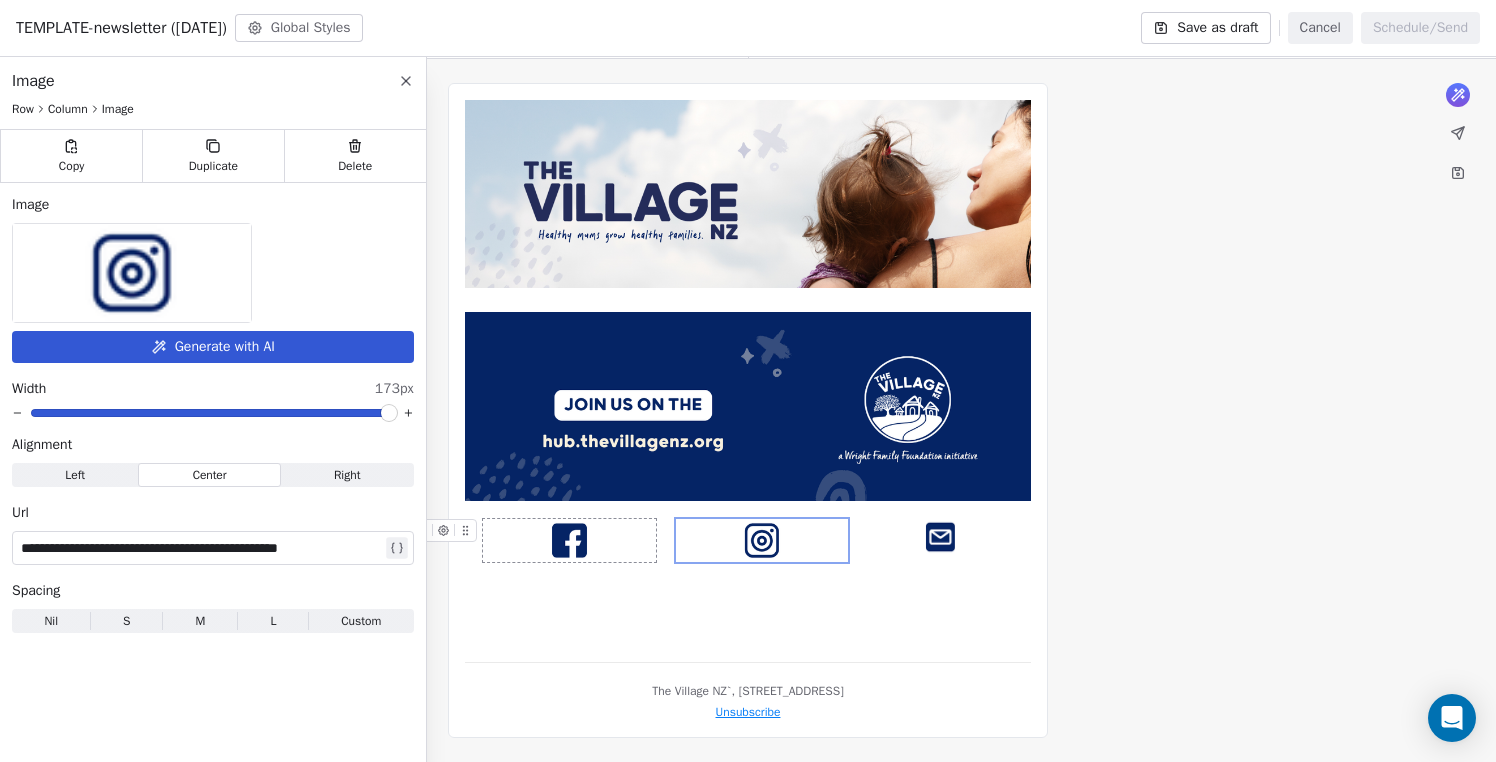 click at bounding box center [569, 540] 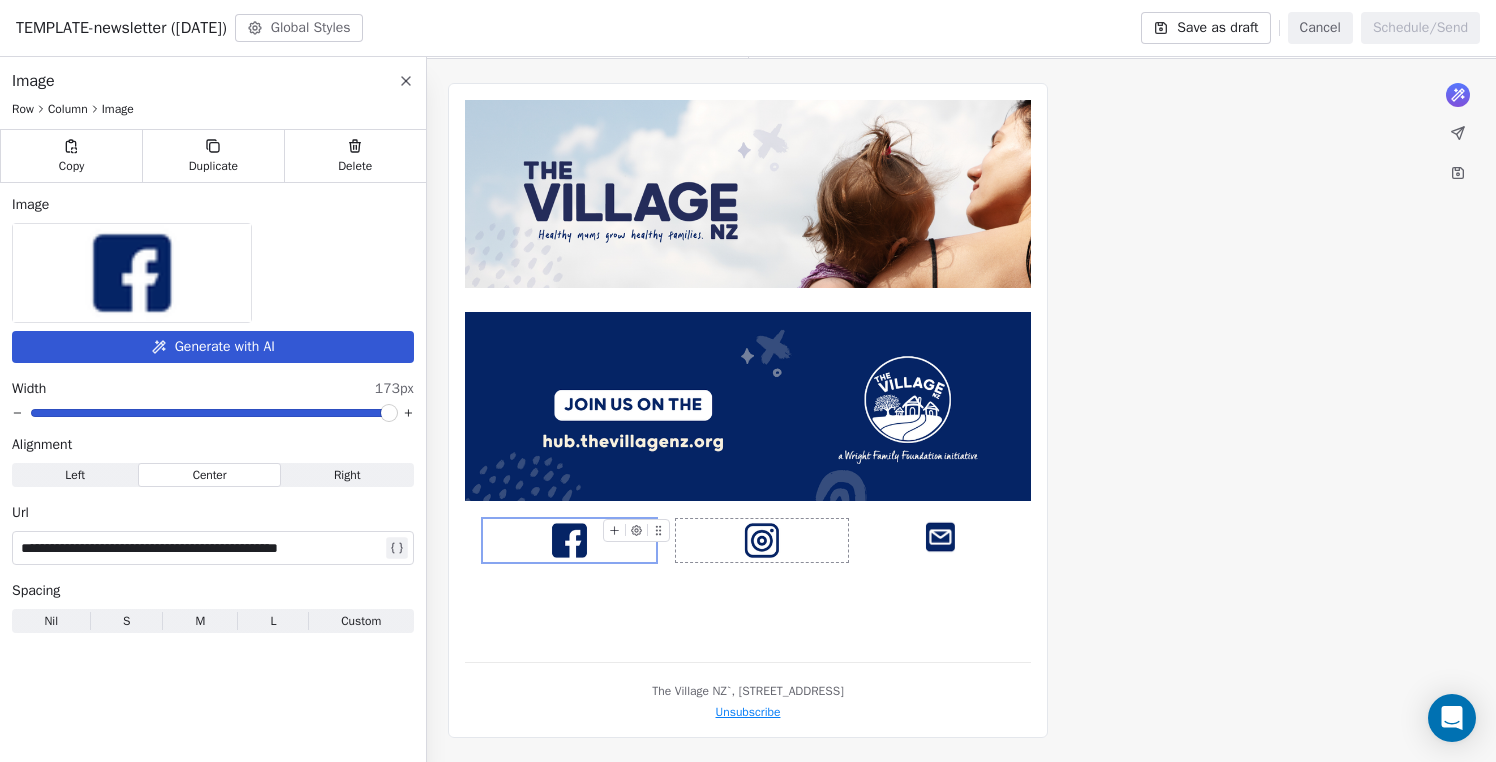 click at bounding box center [762, 540] 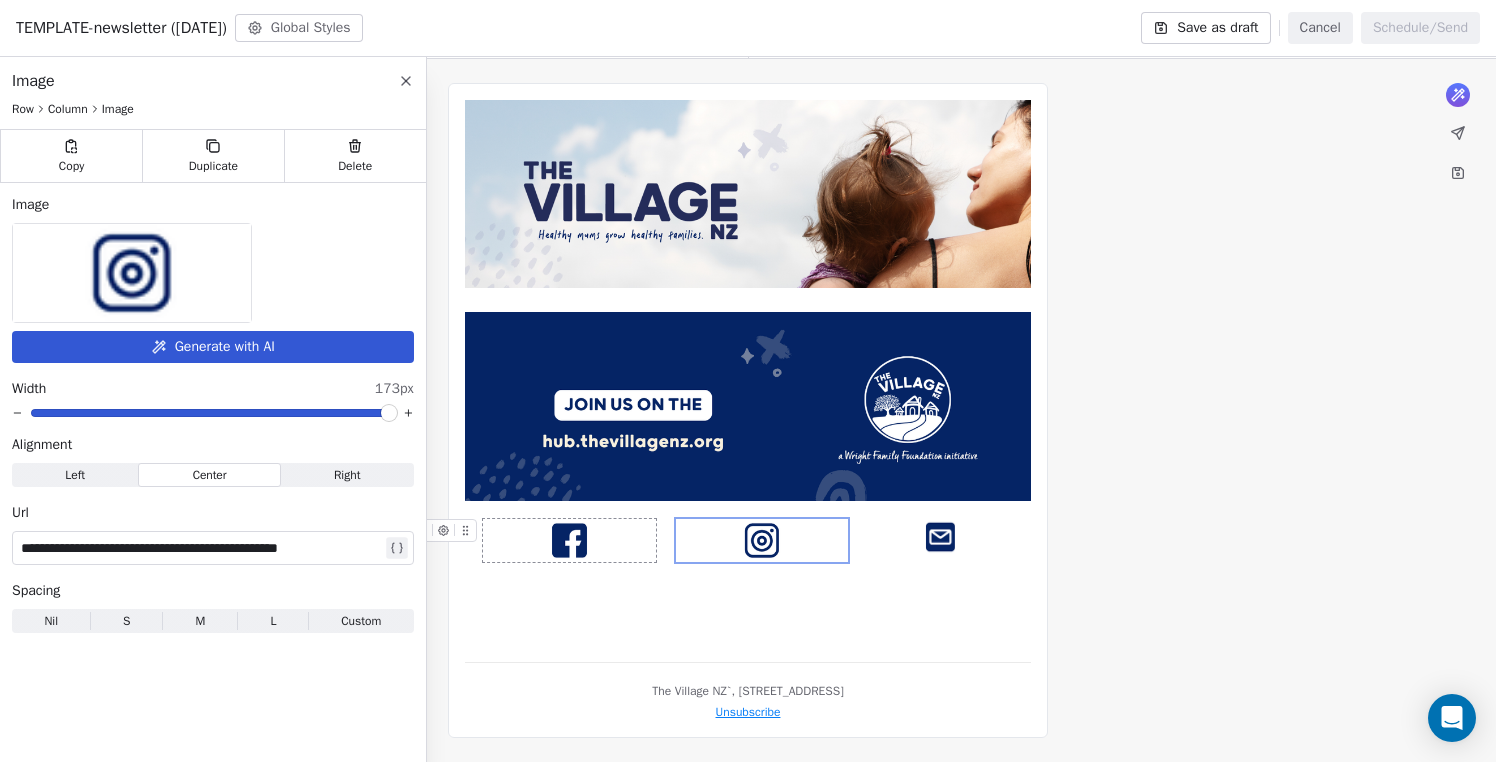 click at bounding box center (569, 540) 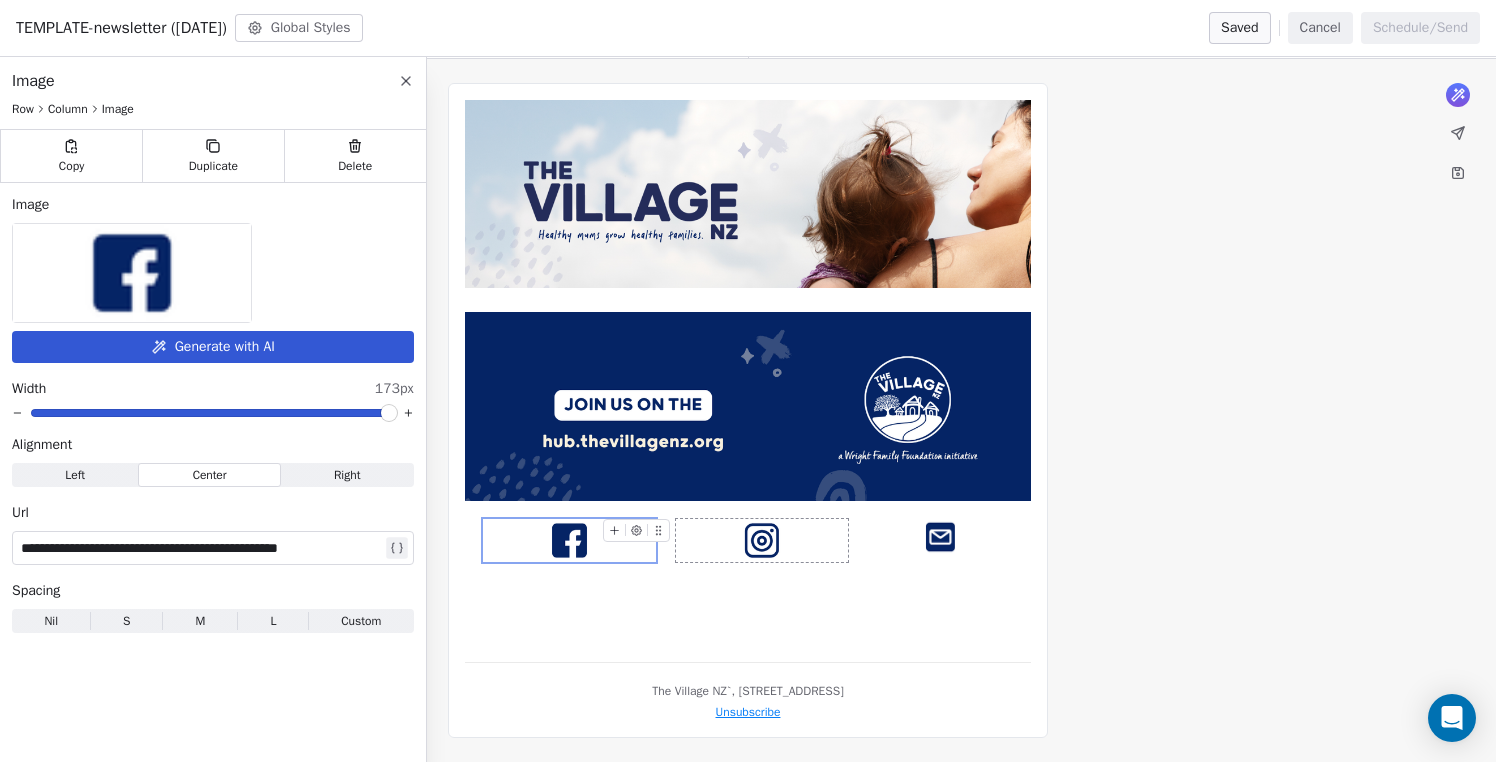 click at bounding box center [762, 540] 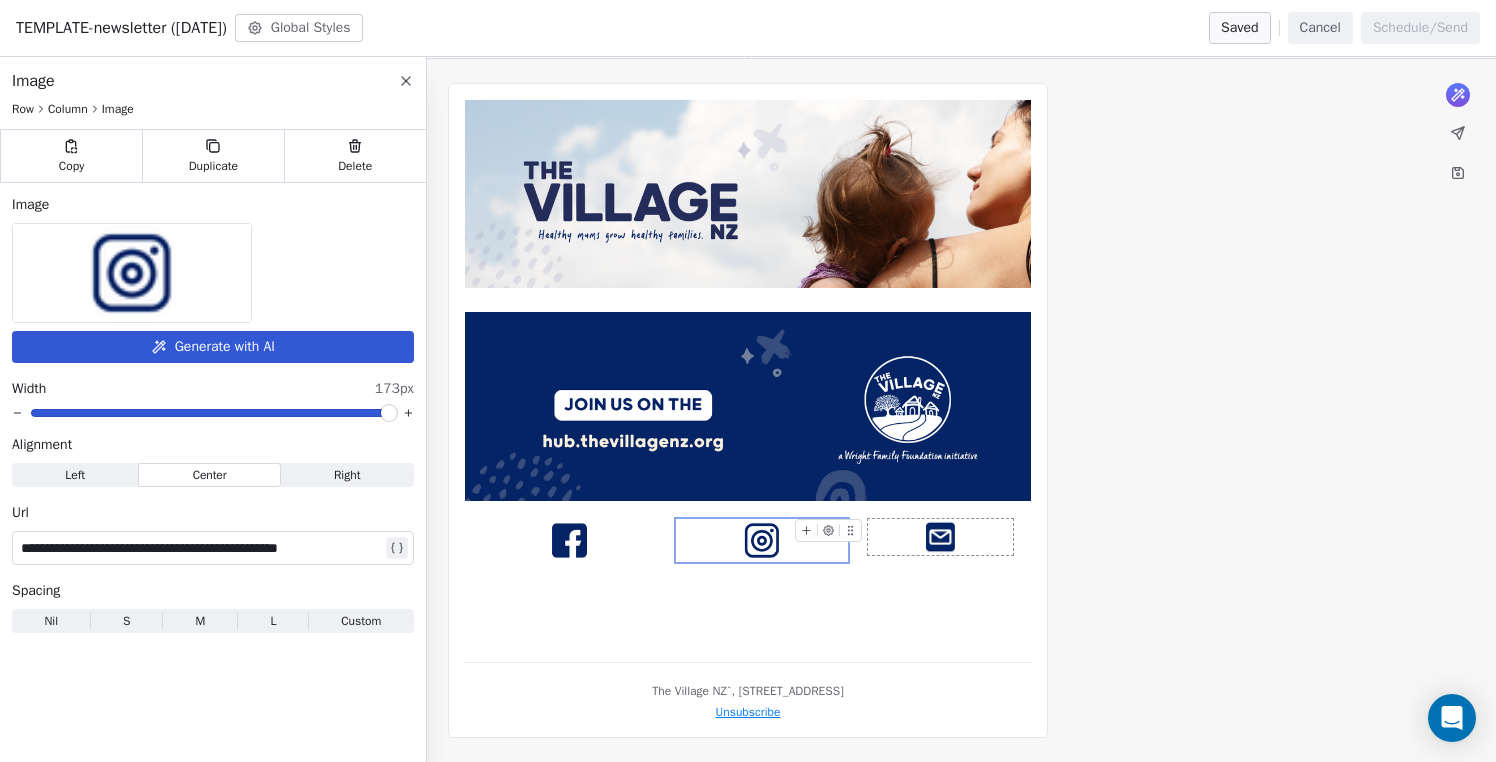 click at bounding box center (940, 537) 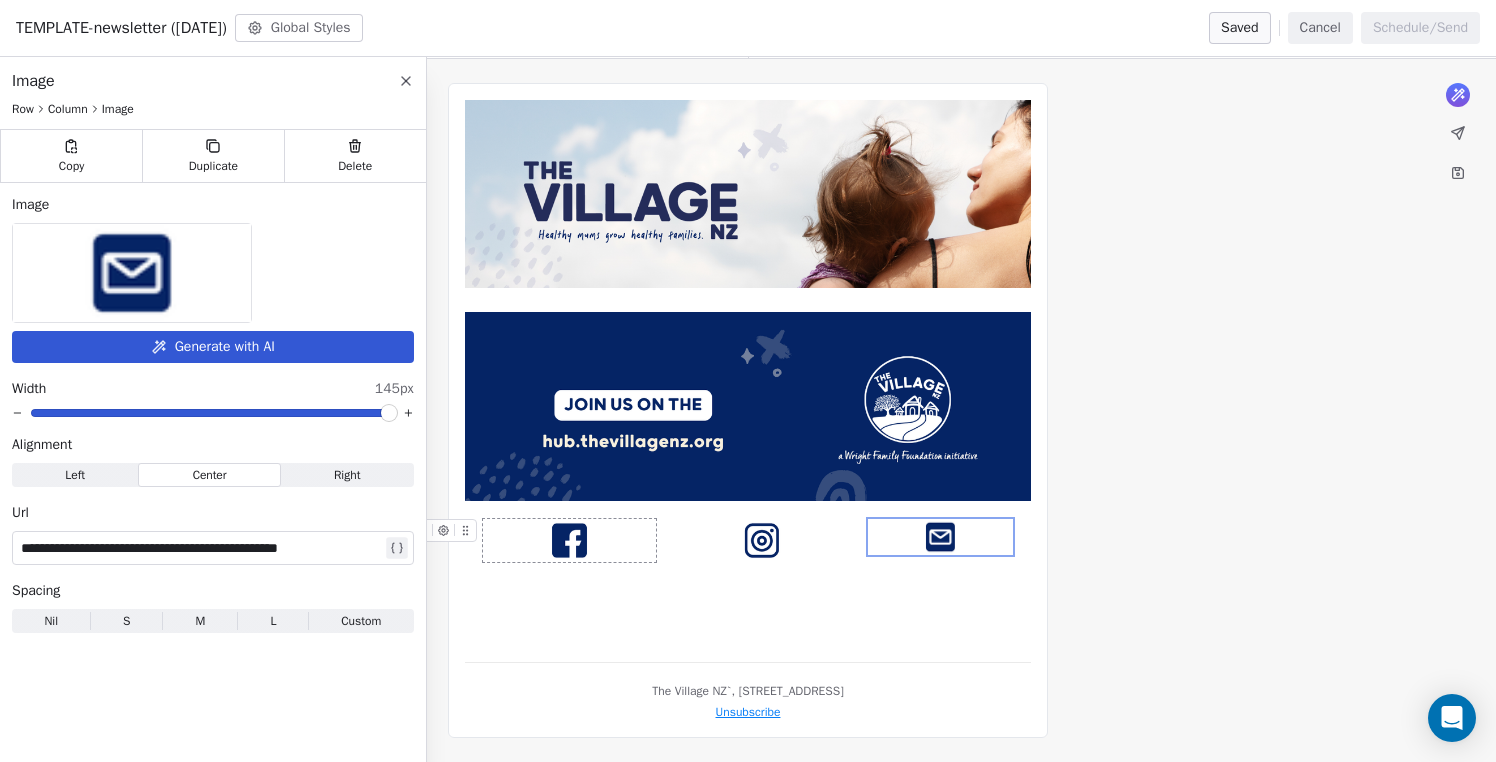 click at bounding box center [569, 540] 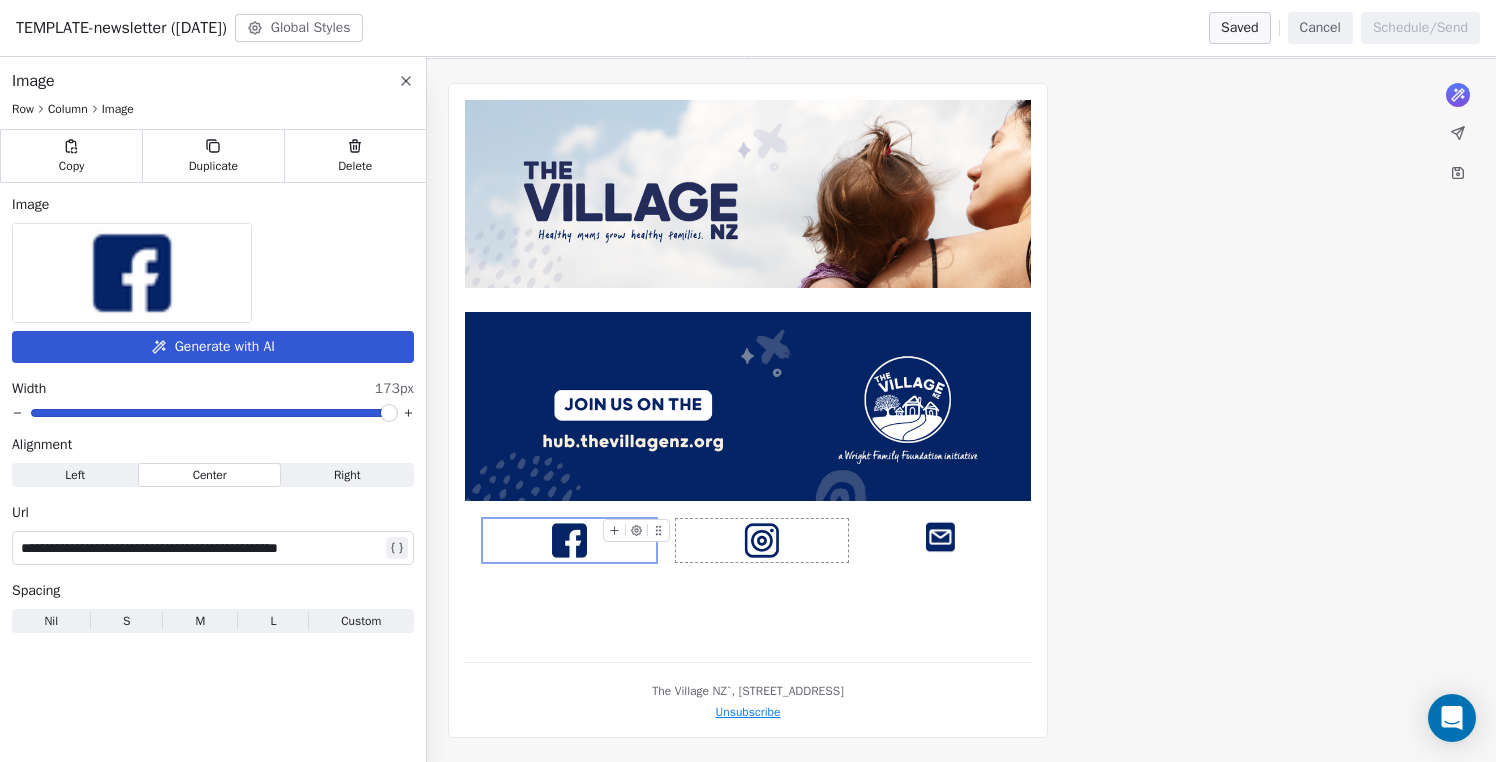 click at bounding box center (762, 540) 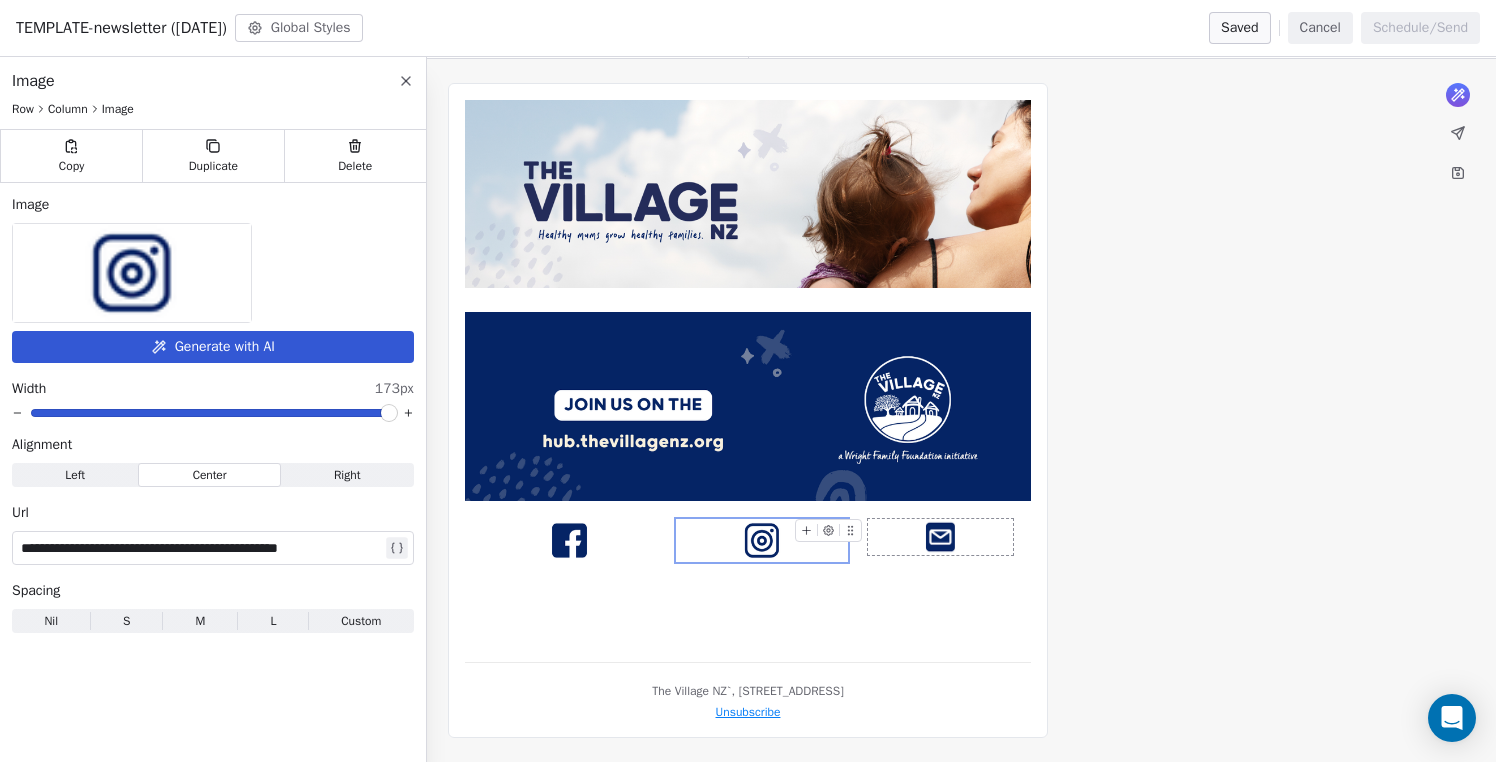 click at bounding box center [940, 537] 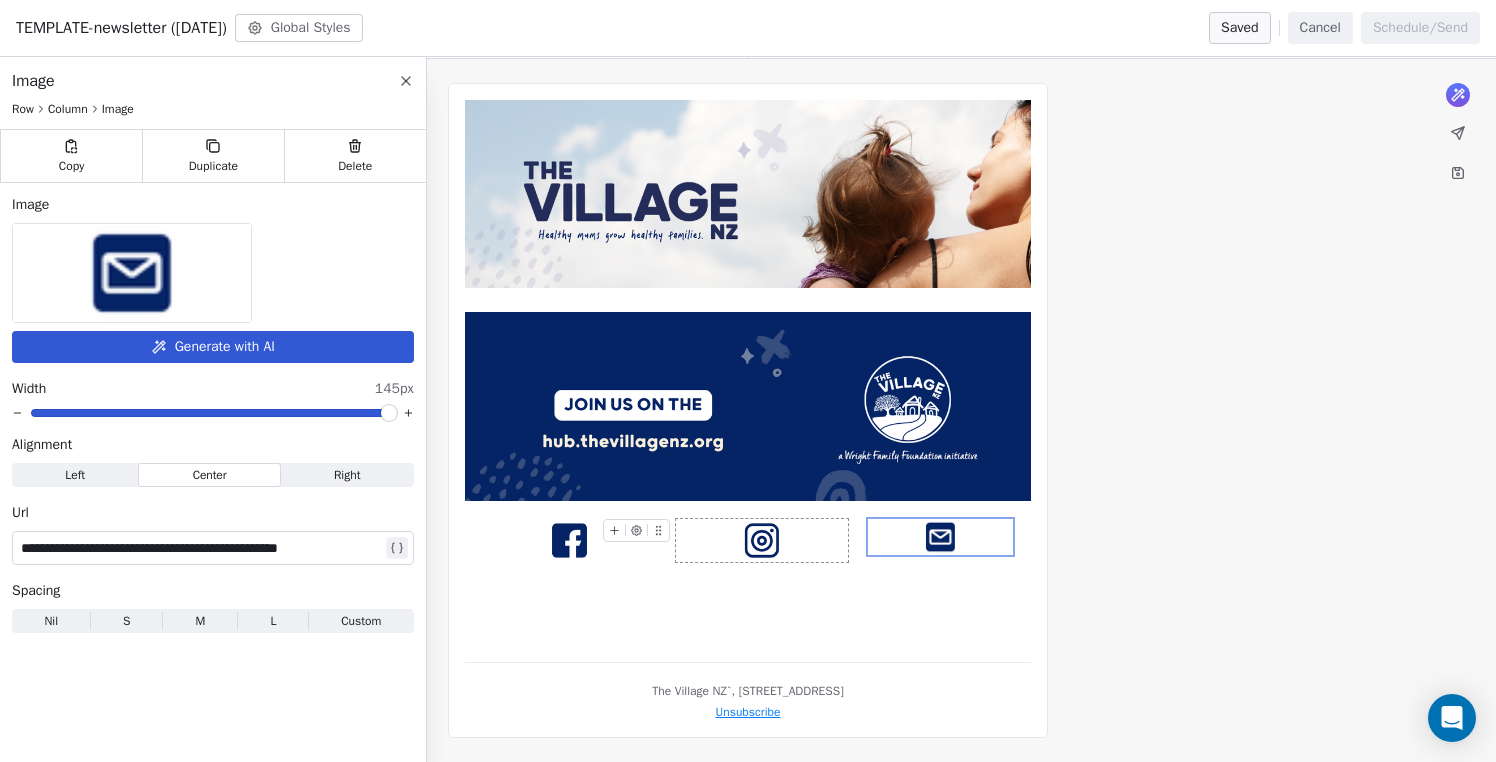 click at bounding box center [762, 540] 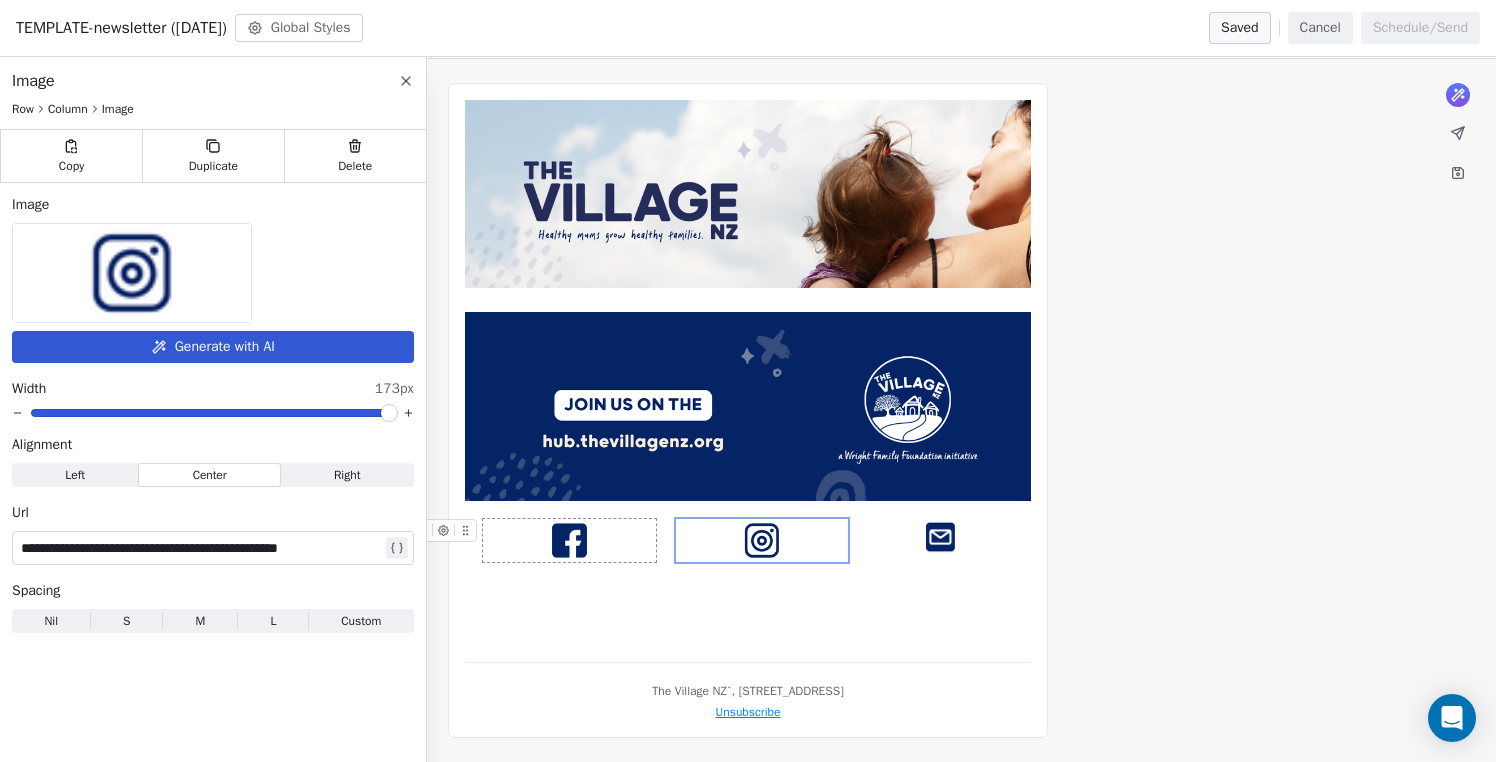 click at bounding box center [569, 540] 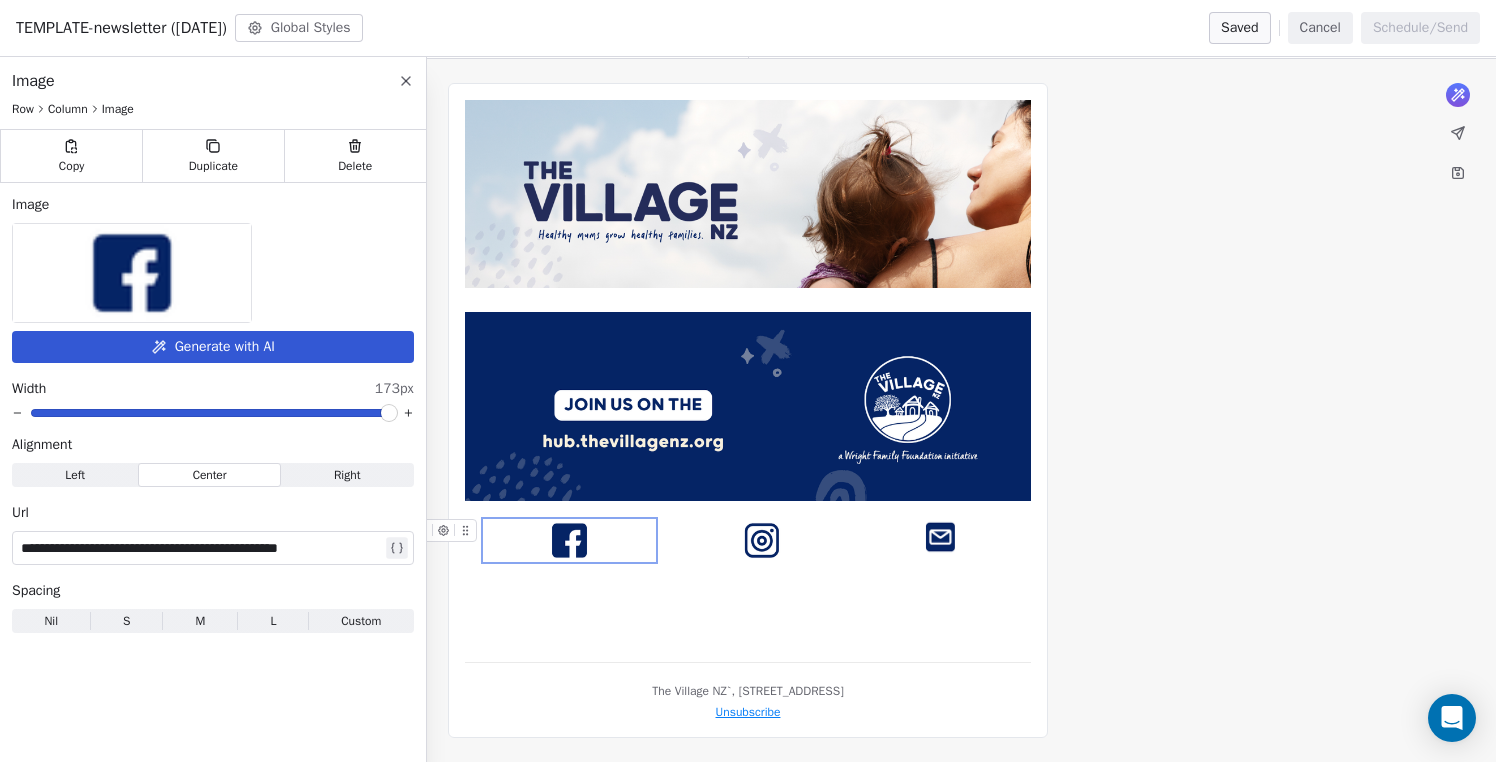 click 